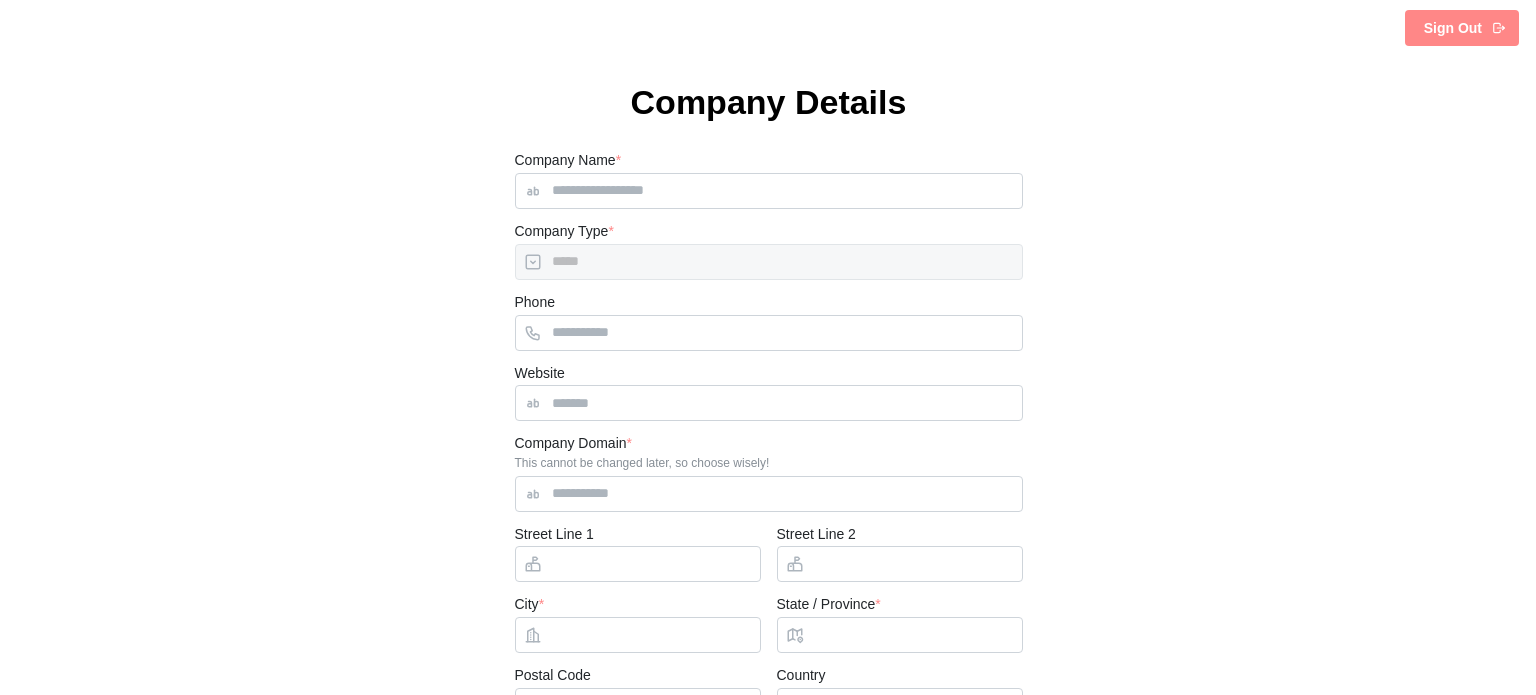scroll, scrollTop: 0, scrollLeft: 0, axis: both 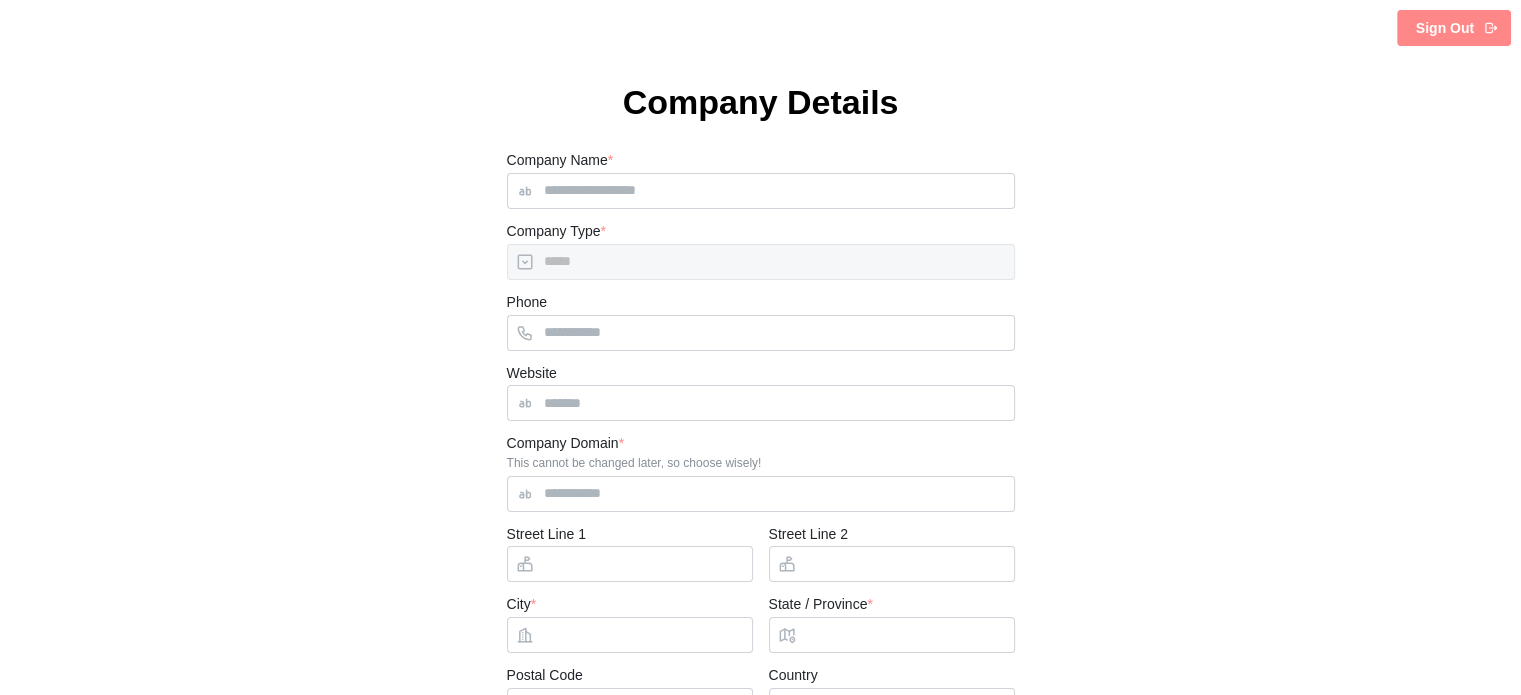 click on "Sign Out" at bounding box center (1445, 28) 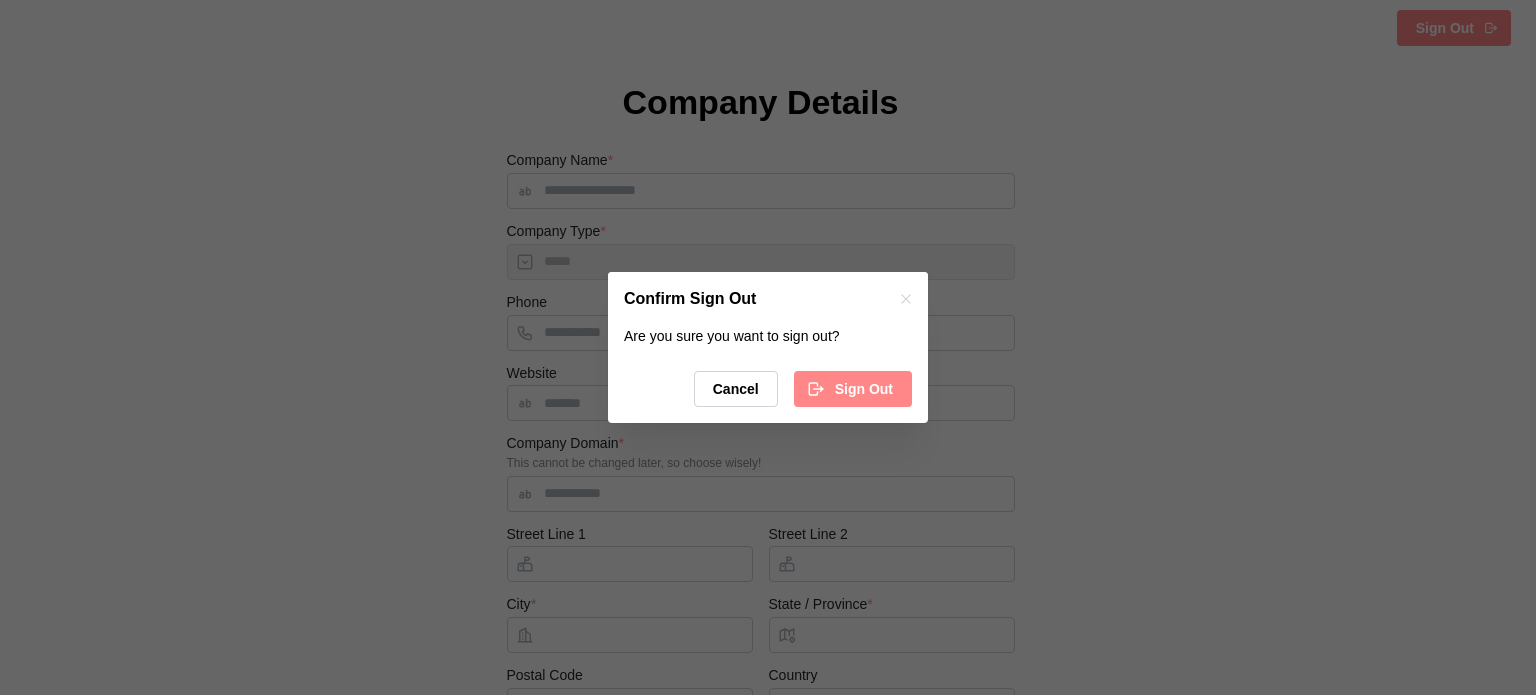 click on "Sign Out" at bounding box center (864, 389) 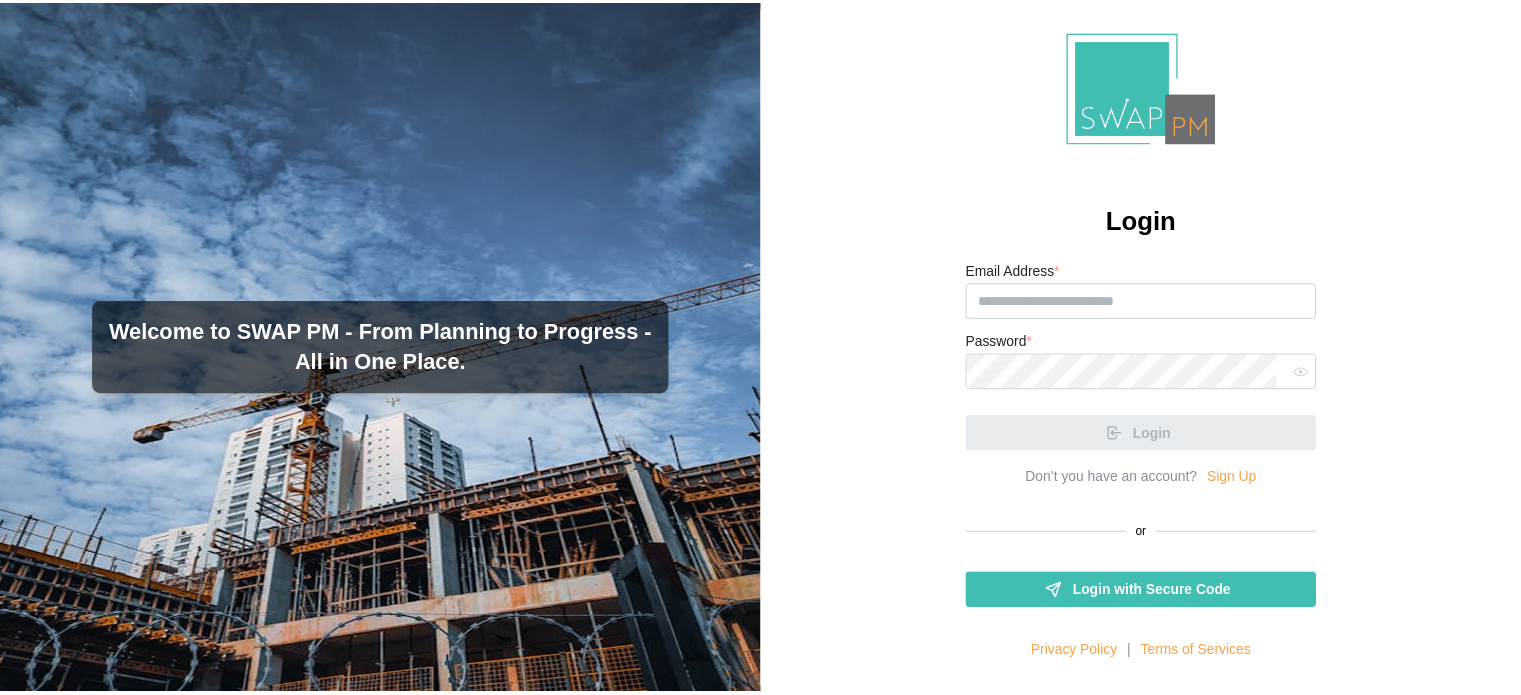scroll, scrollTop: 0, scrollLeft: 0, axis: both 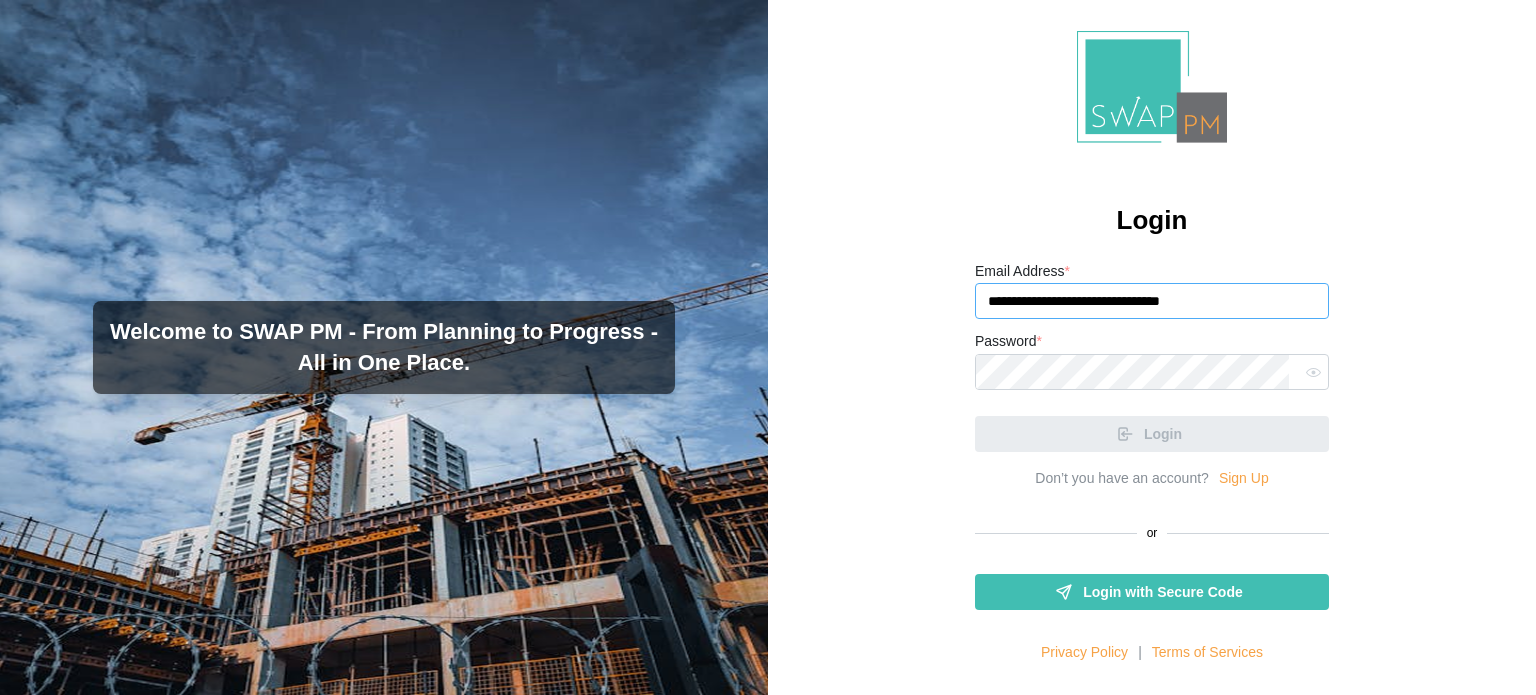 click on "**********" at bounding box center [1152, 301] 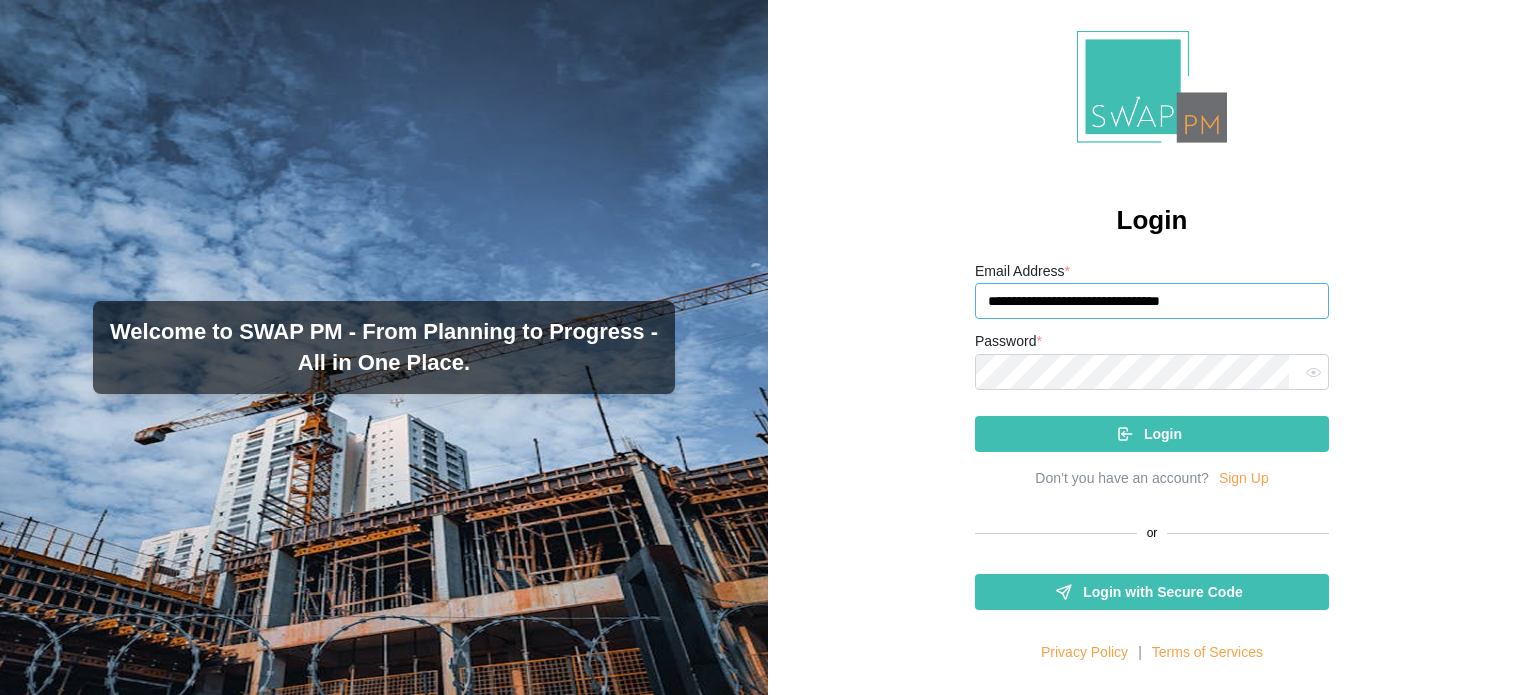 type on "**********" 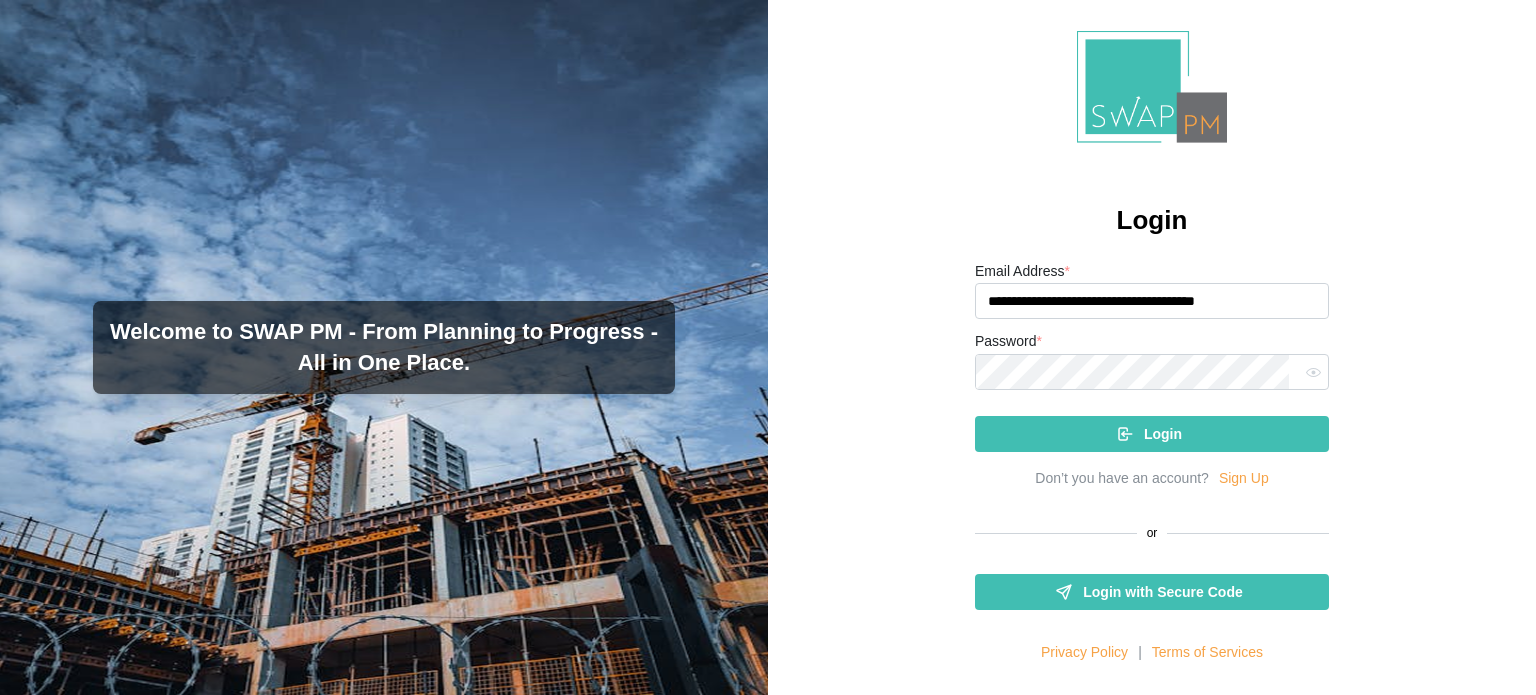 click on "Login" at bounding box center [1149, 434] 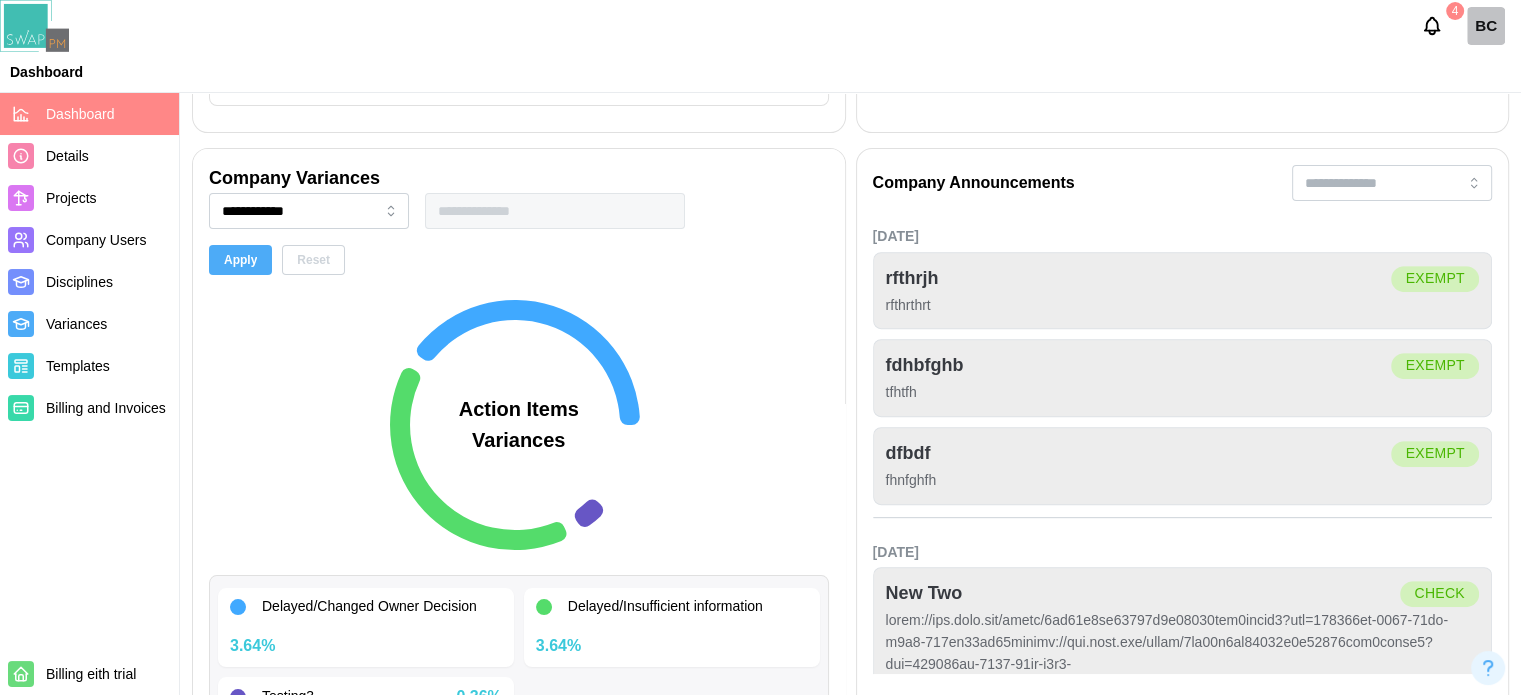 scroll, scrollTop: 1100, scrollLeft: 0, axis: vertical 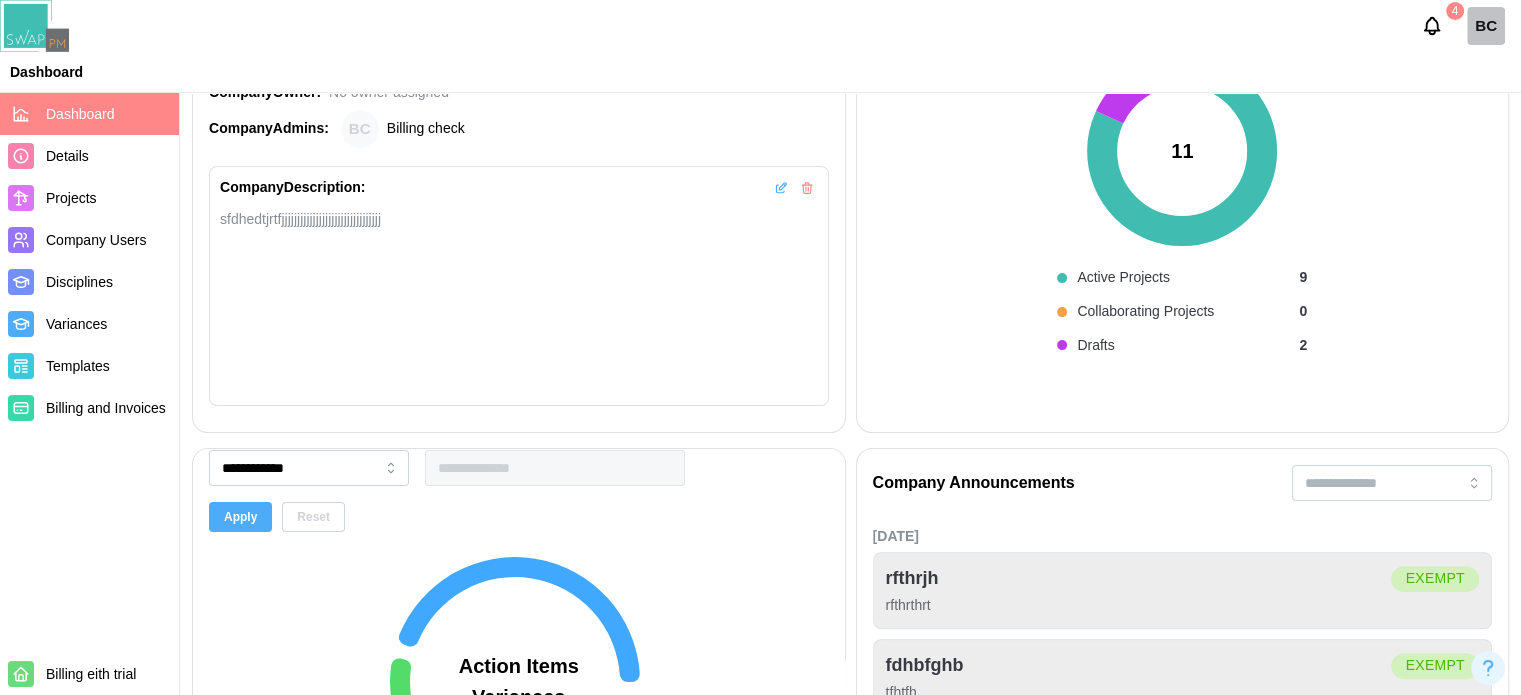 click on "Active Projects 9 Collaborating Projects 0 Drafts 2" at bounding box center [1183, 311] 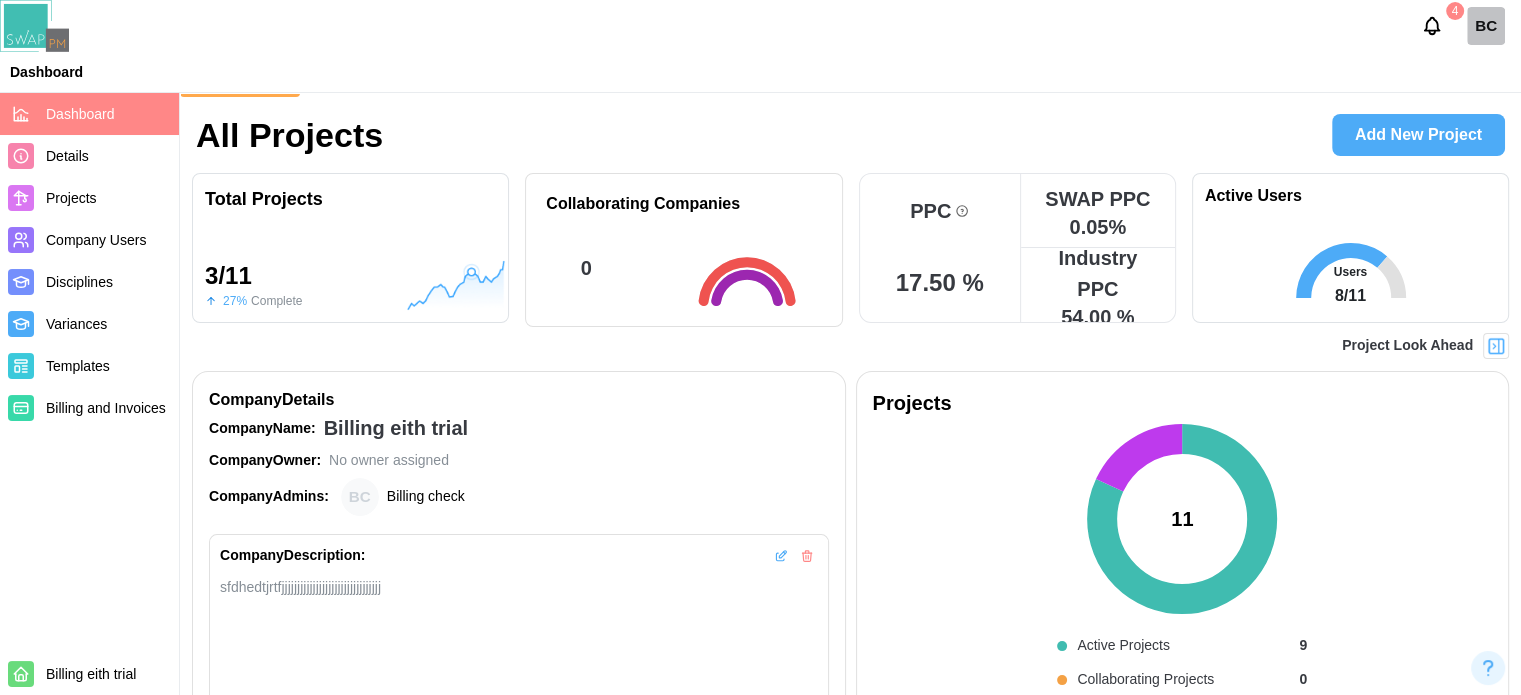 scroll, scrollTop: 0, scrollLeft: 0, axis: both 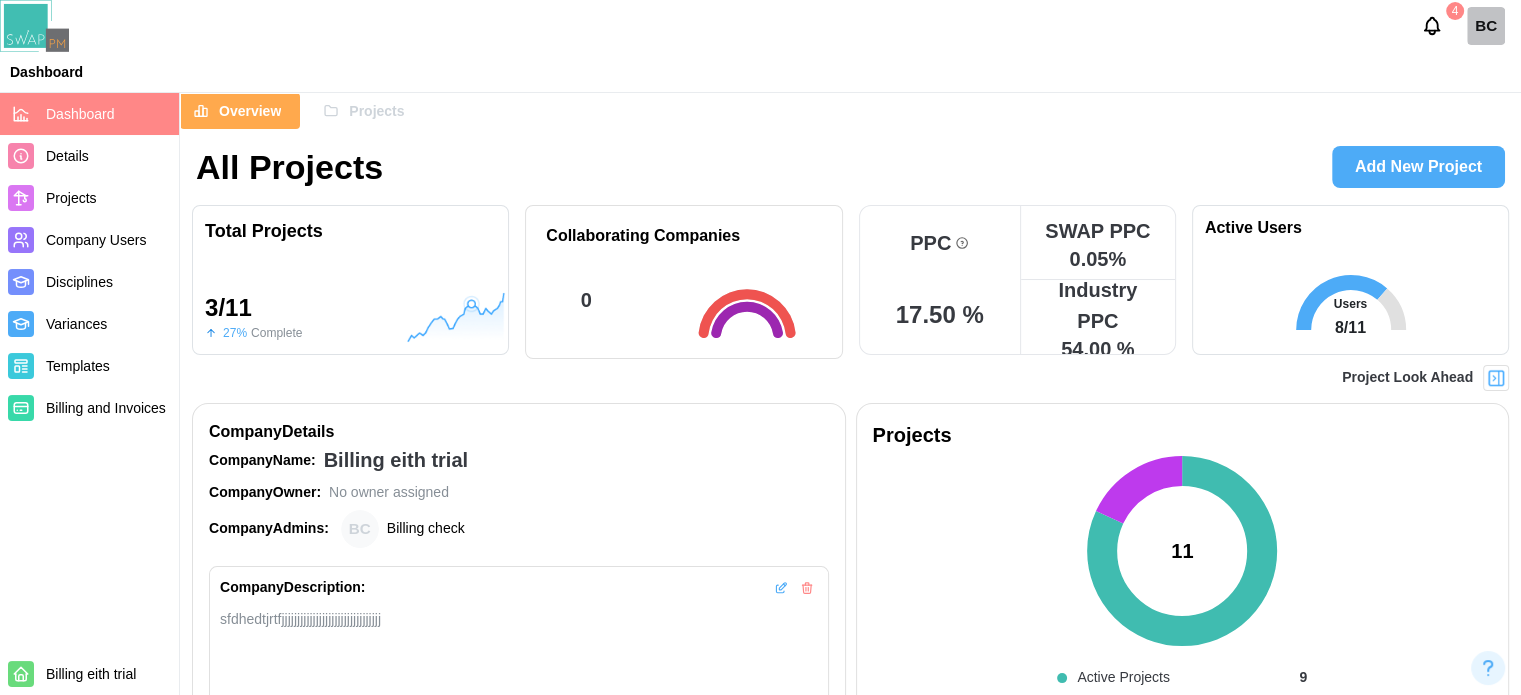 click on "Company Users" at bounding box center (96, 240) 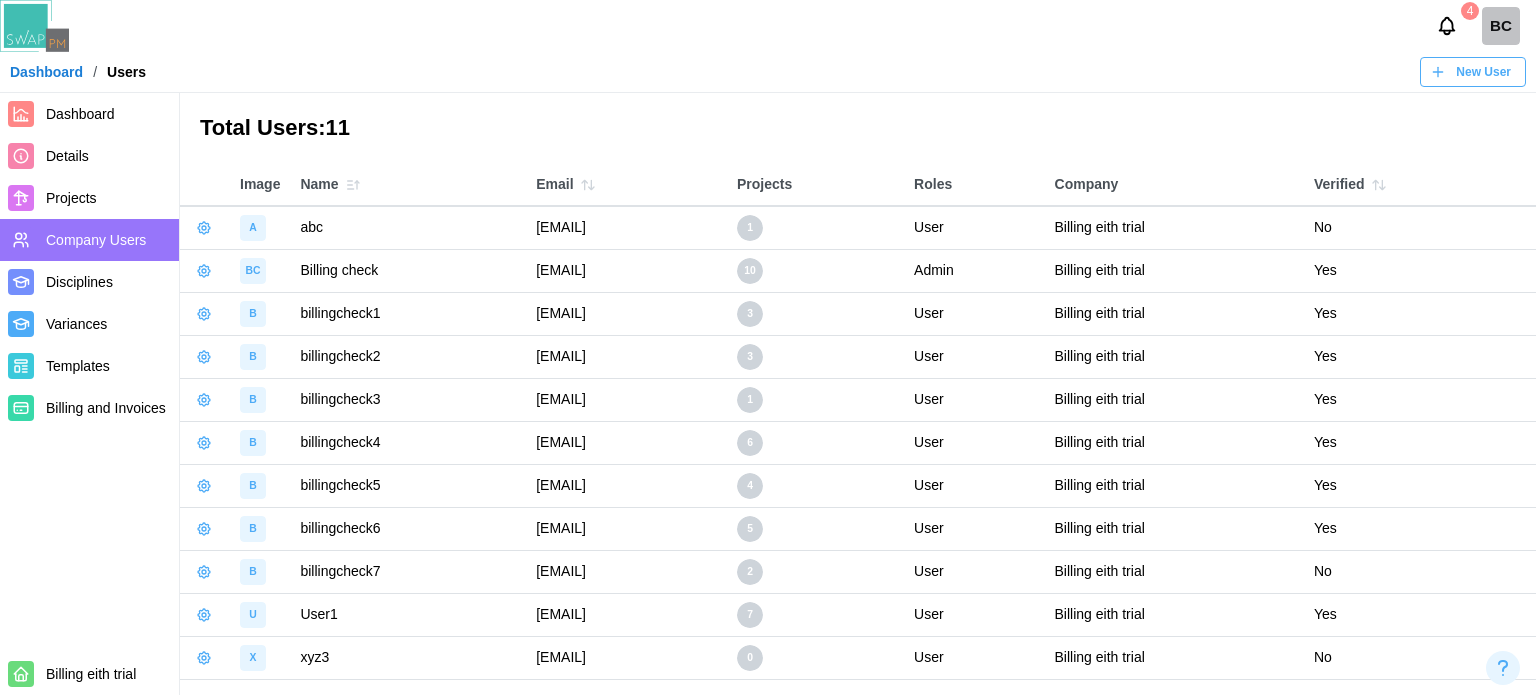 click 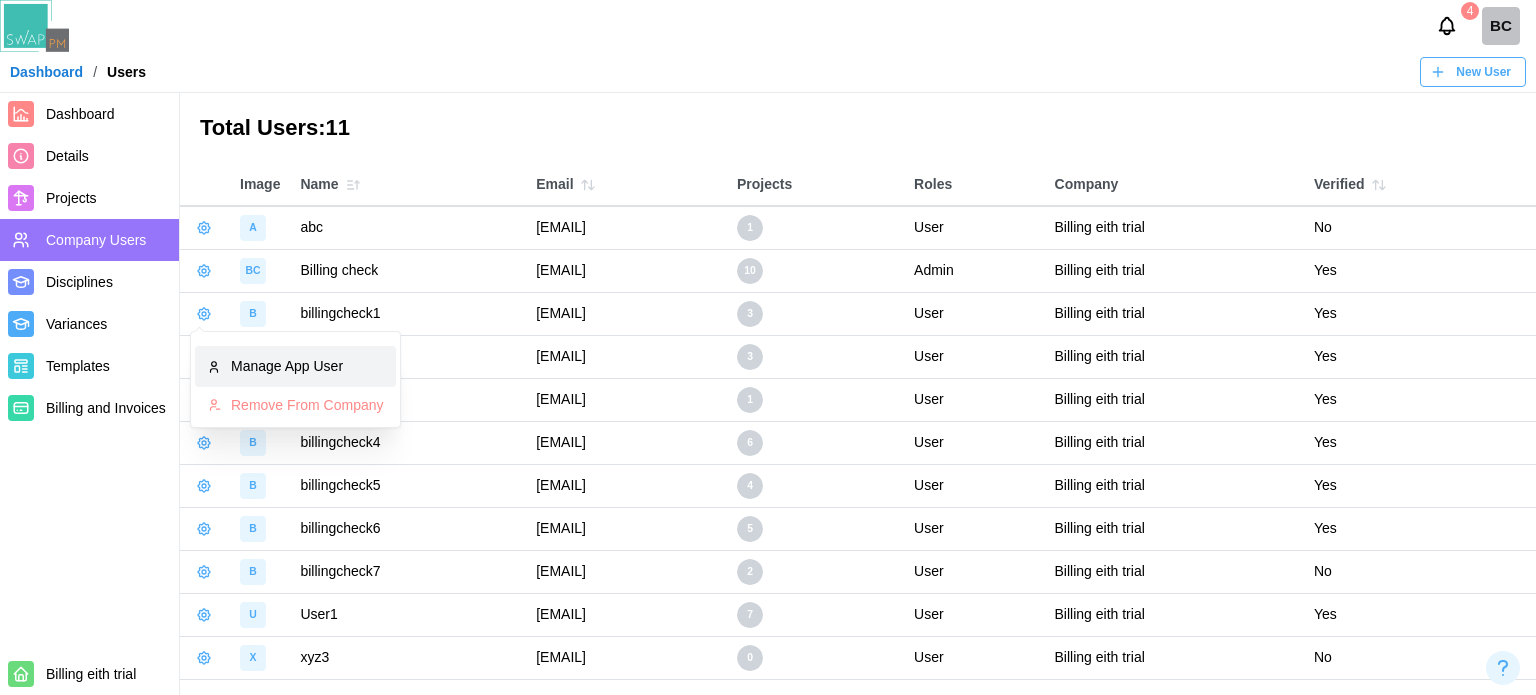 click on "Manage App User" at bounding box center (295, 367) 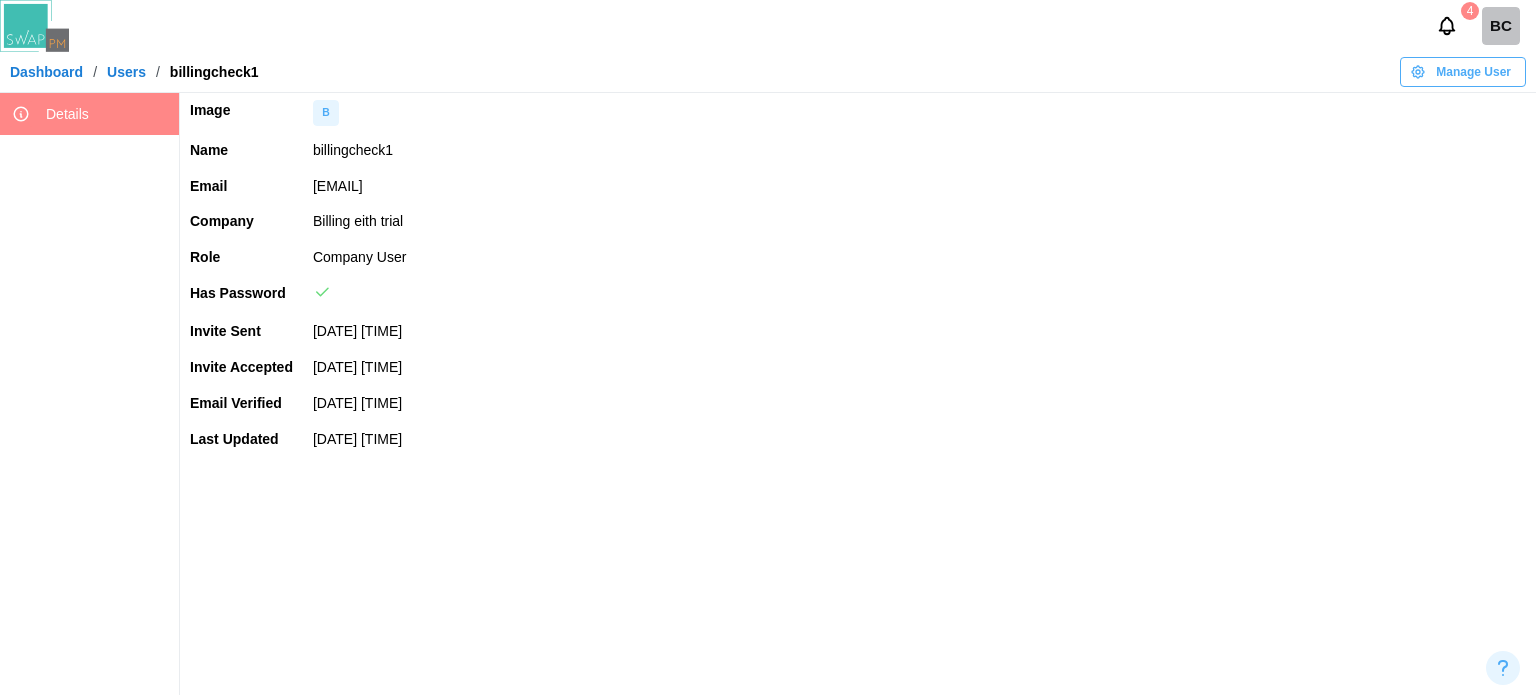 click on "Manage User" at bounding box center (1473, 72) 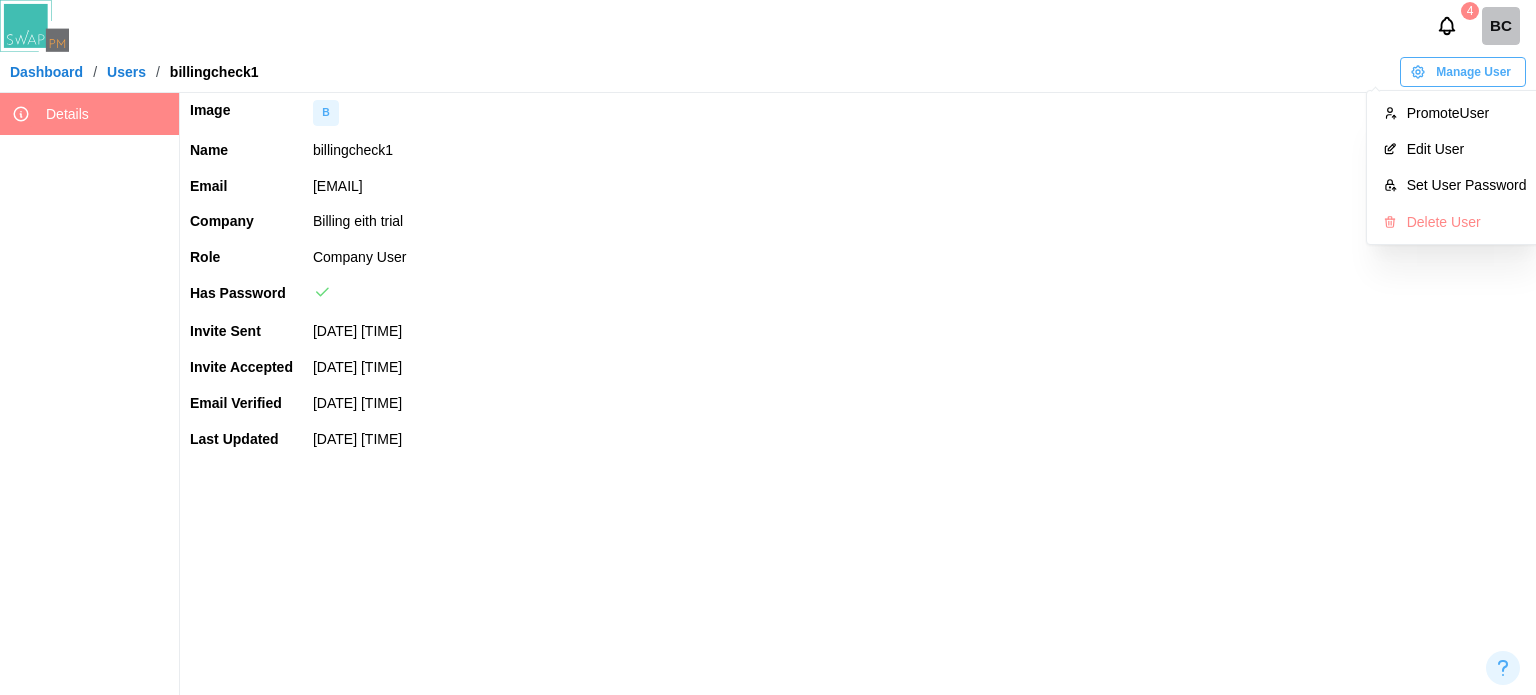click on "Users" at bounding box center (126, 72) 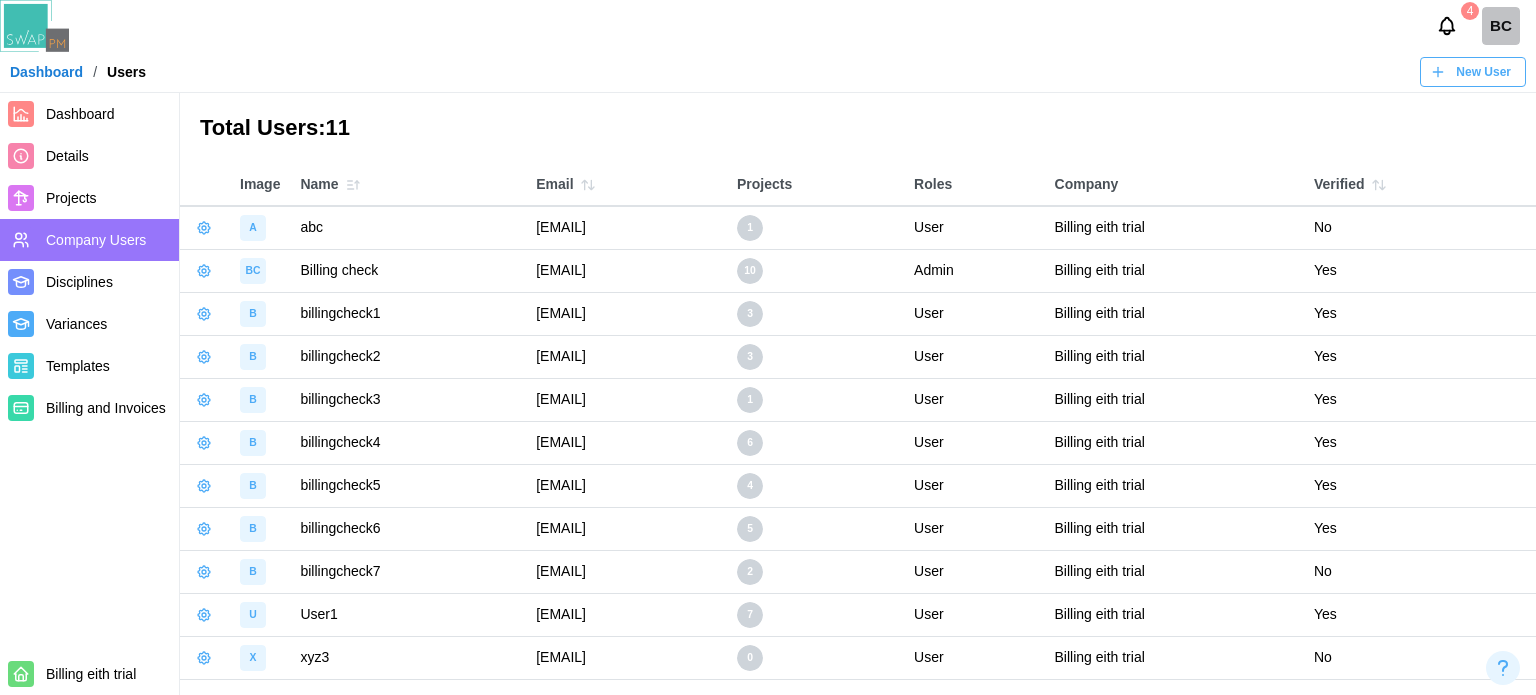 click at bounding box center [204, 271] 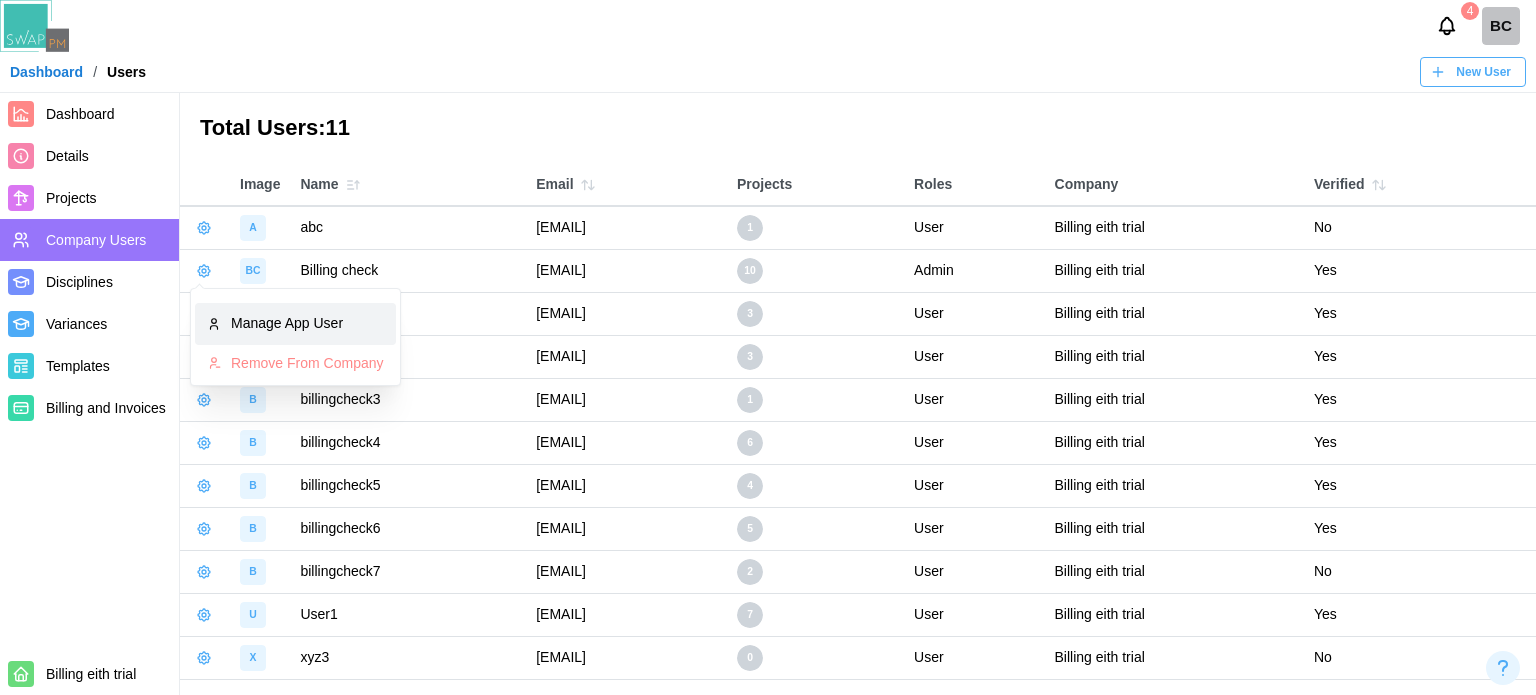 click on "Manage App User" at bounding box center (295, 324) 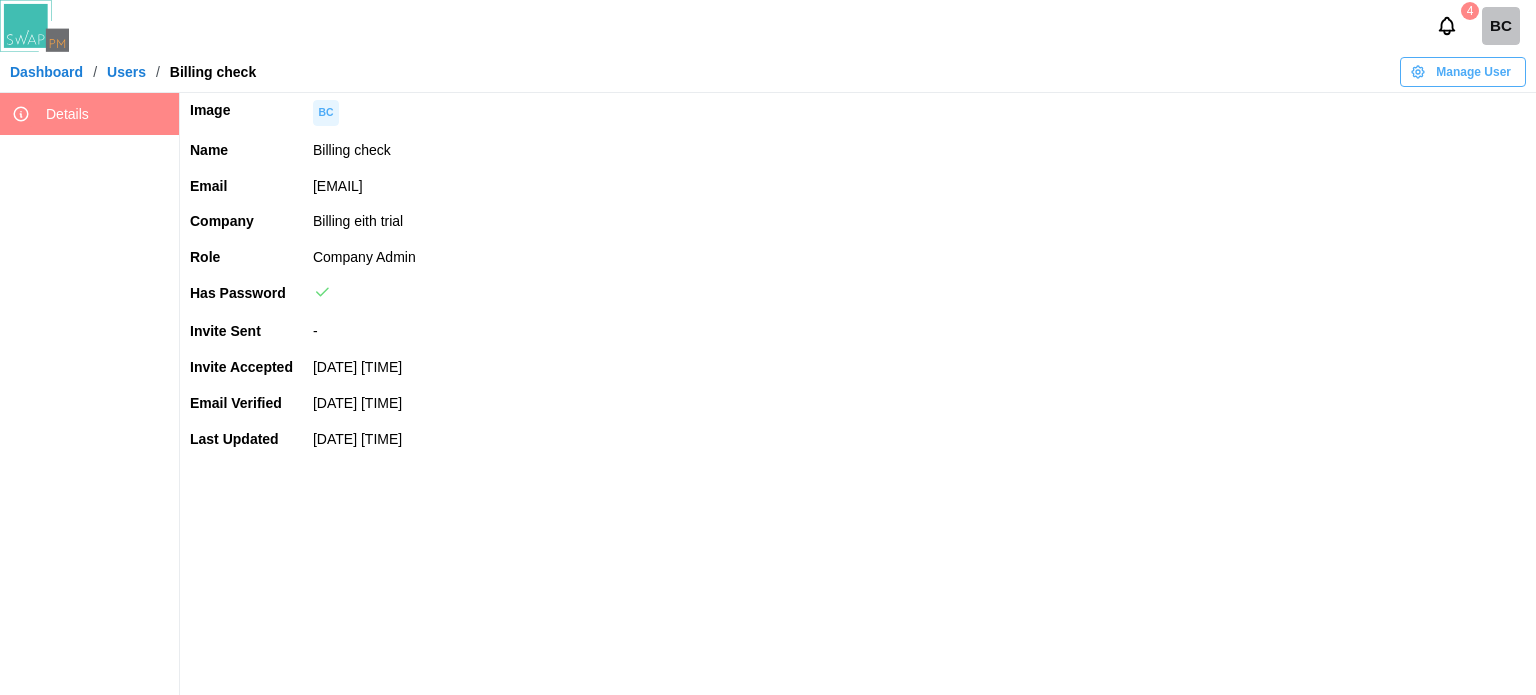 click on "Manage User" at bounding box center (1460, 72) 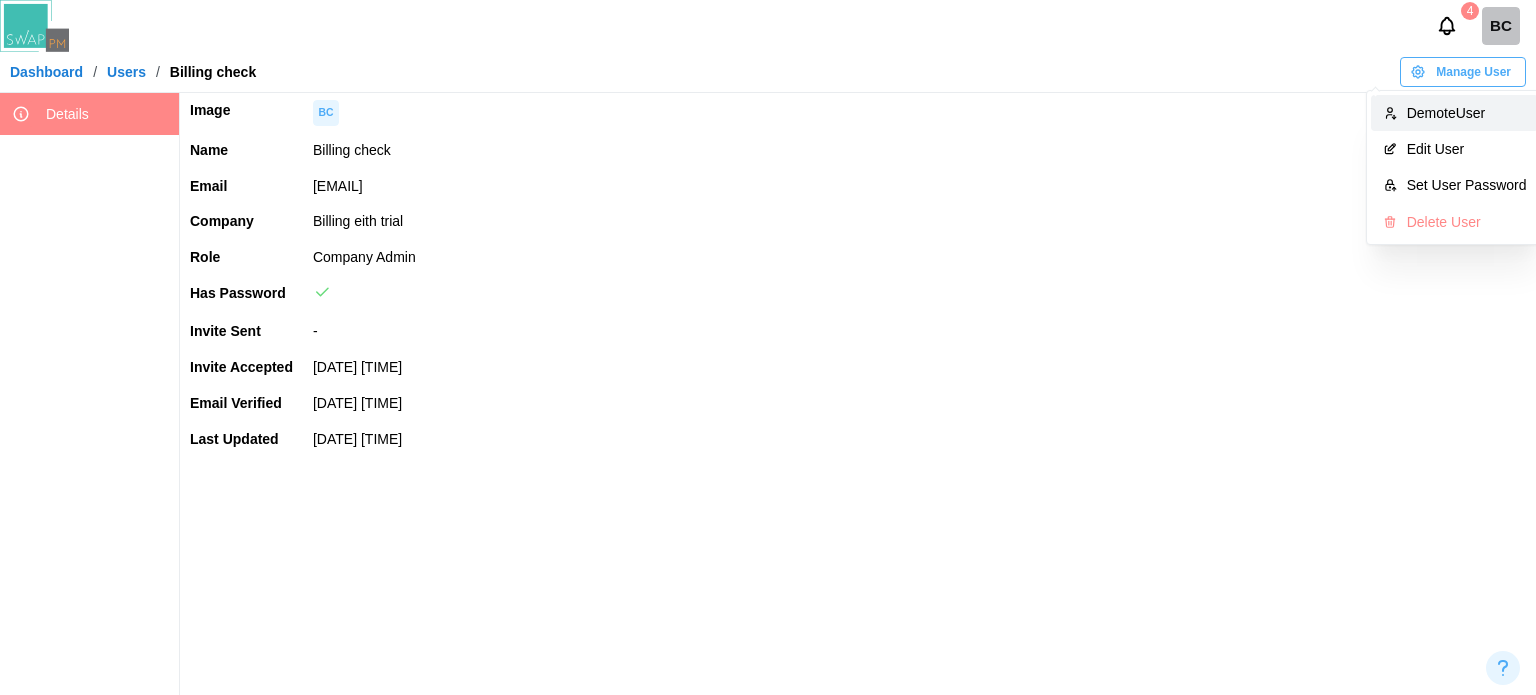 click on "Demote  User" at bounding box center [1467, 113] 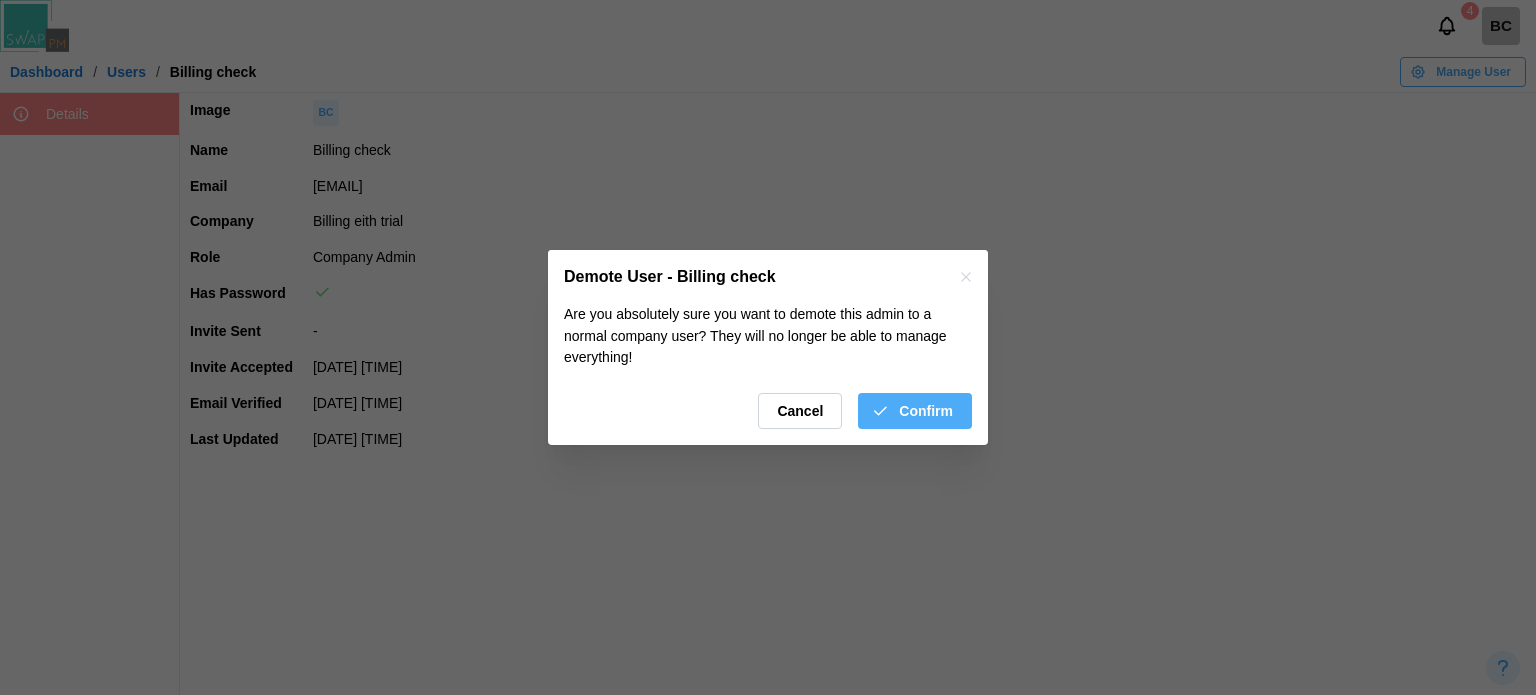 click on "Are you absolutely sure you want to demote this admin to a normal company user? They will no longer be able to manage everything! Cancel Confirm" at bounding box center (768, 374) 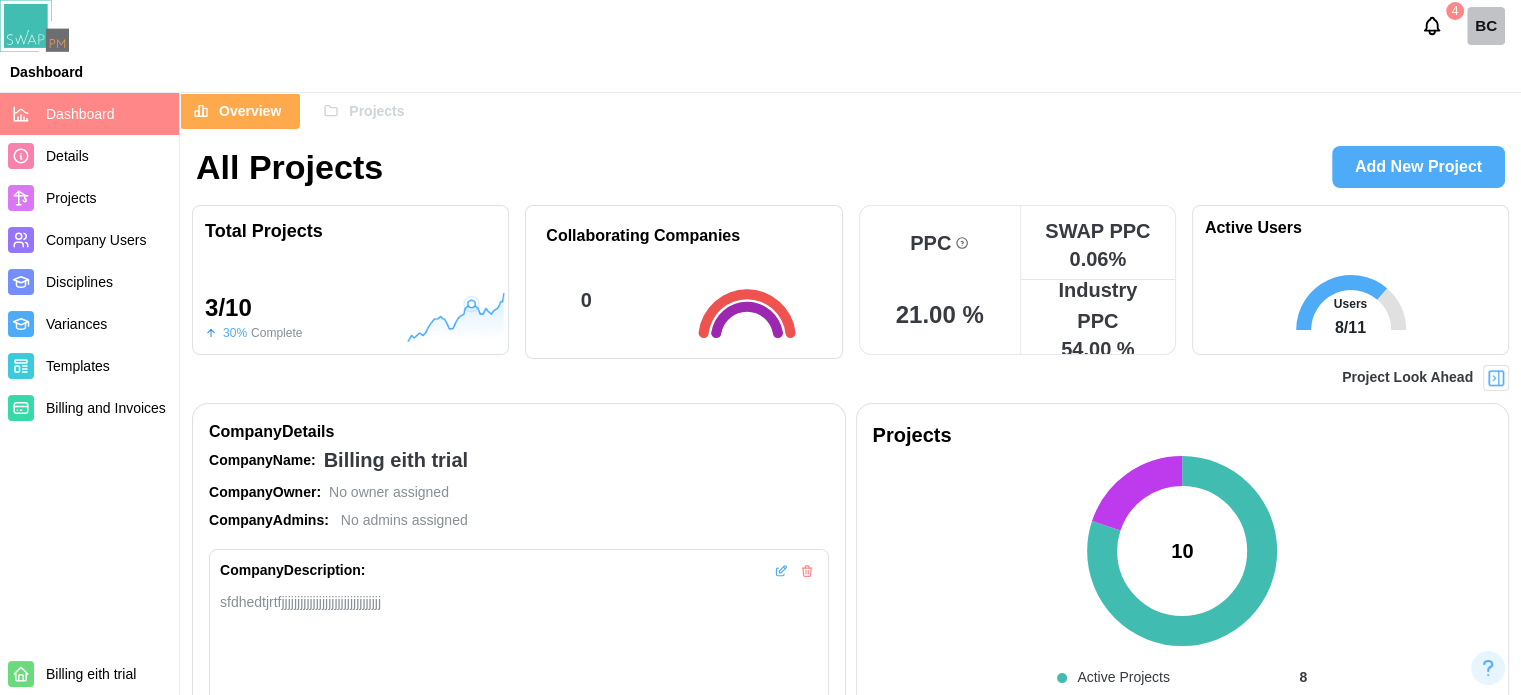 click on "Company Users" at bounding box center (96, 240) 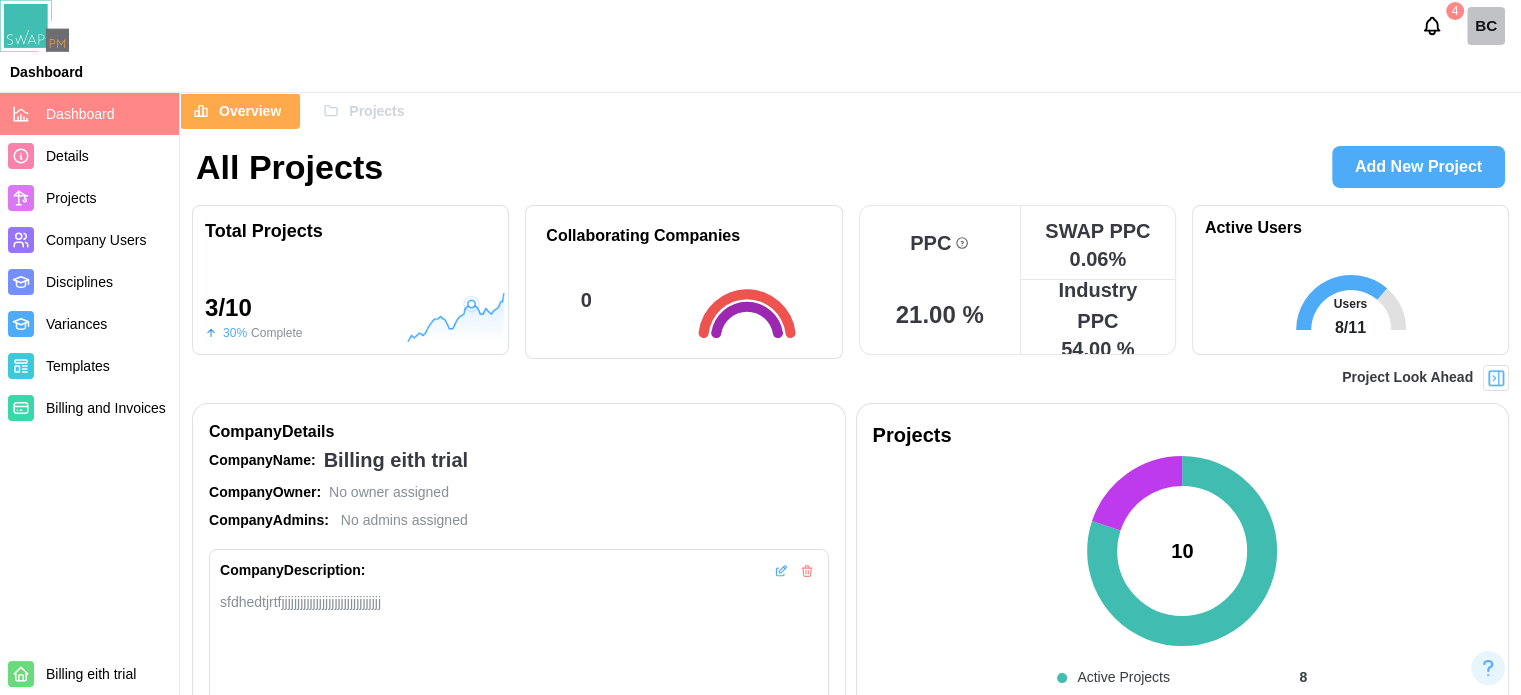 click on "Company Users" at bounding box center (96, 240) 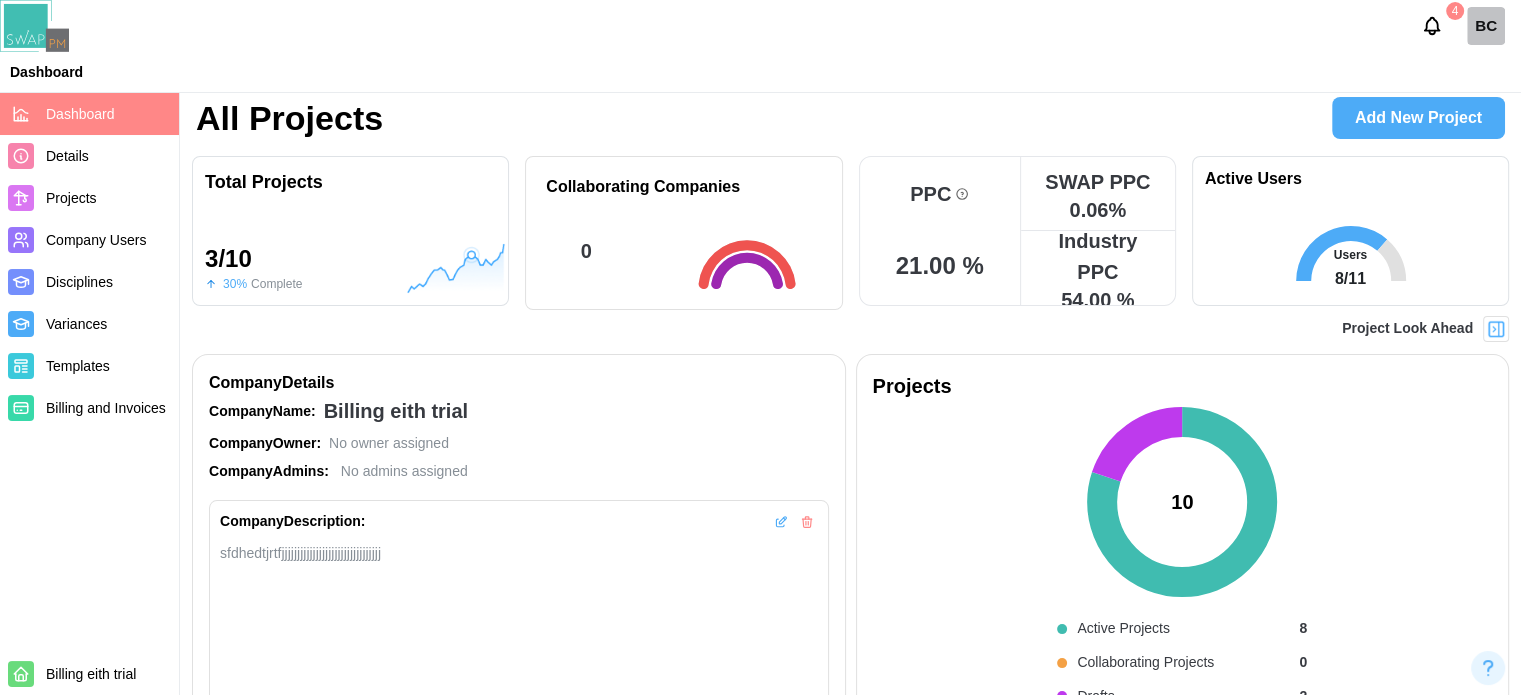 scroll, scrollTop: 0, scrollLeft: 0, axis: both 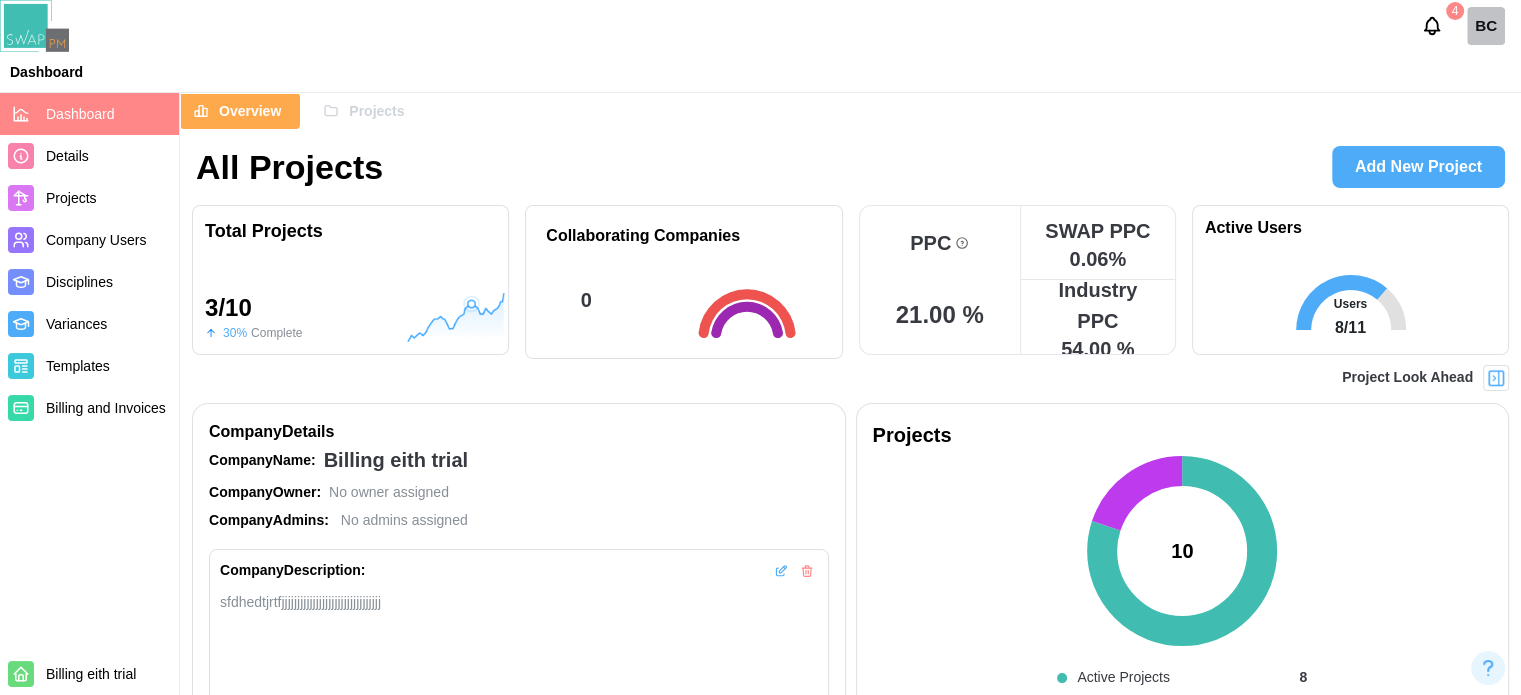 click on "Company Users" at bounding box center (96, 240) 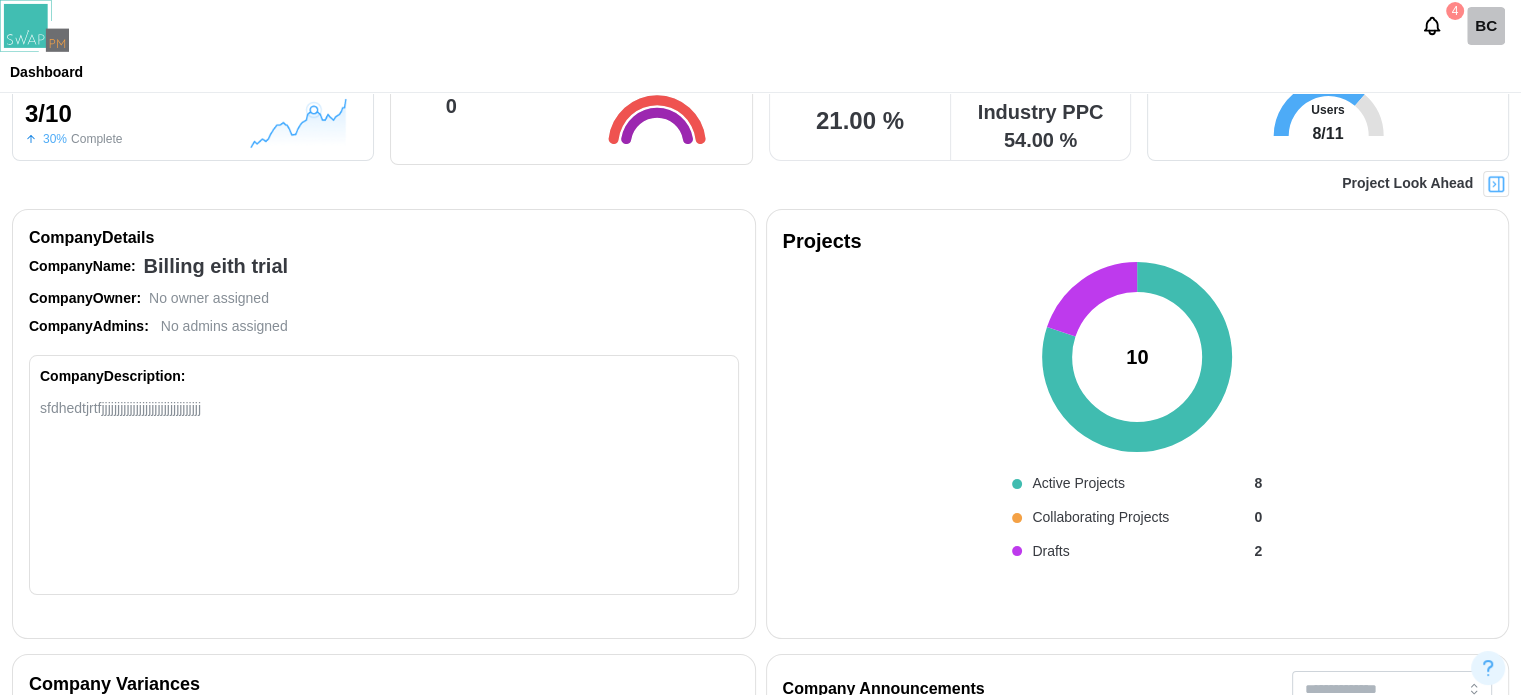 scroll, scrollTop: 0, scrollLeft: 0, axis: both 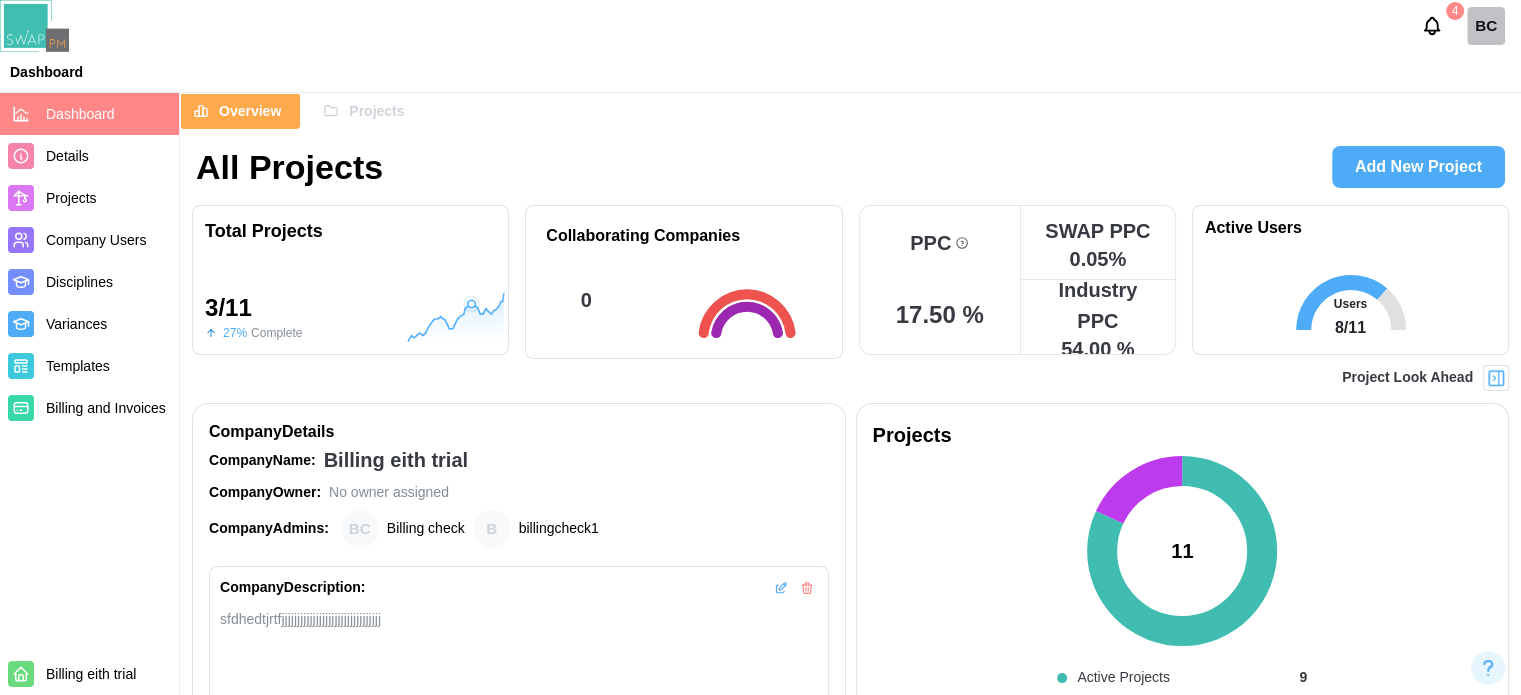 click on "Company Users" at bounding box center [96, 240] 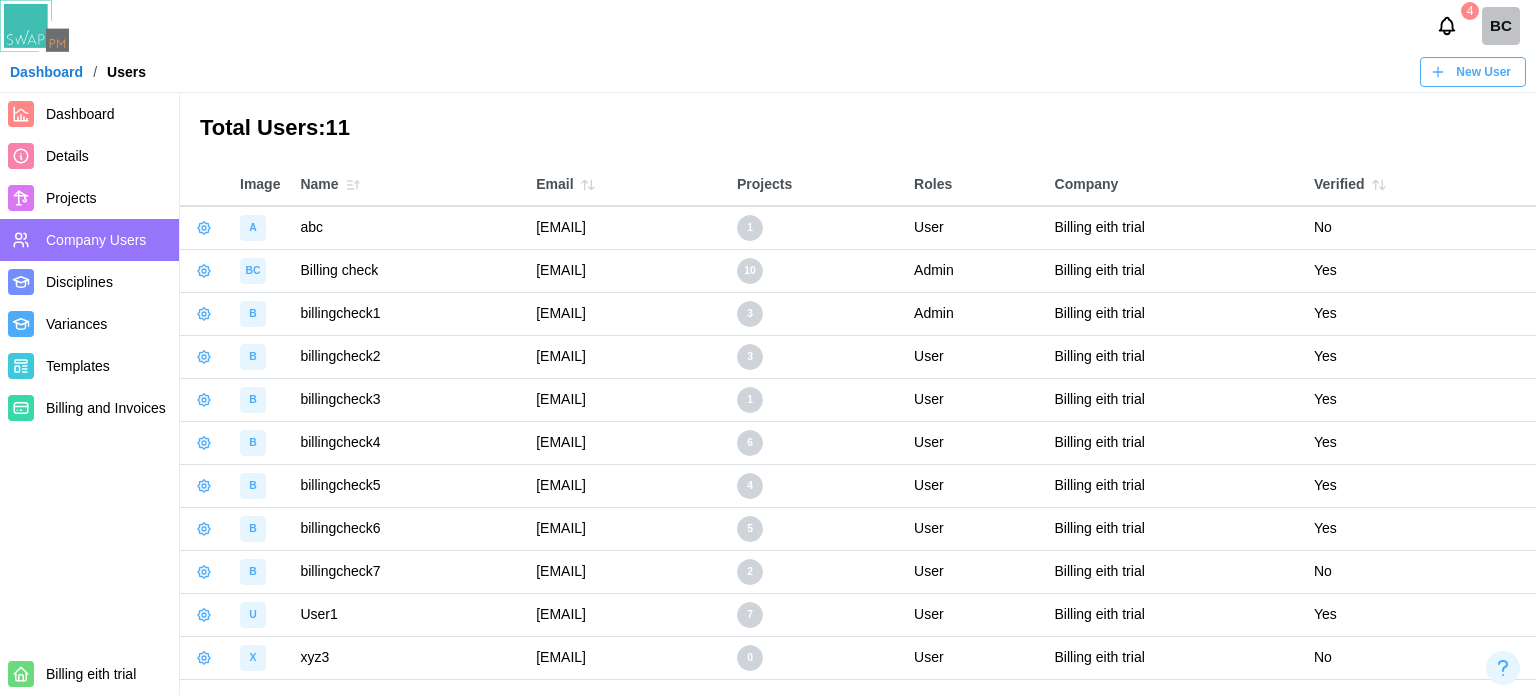 click on "Projects" at bounding box center (108, 198) 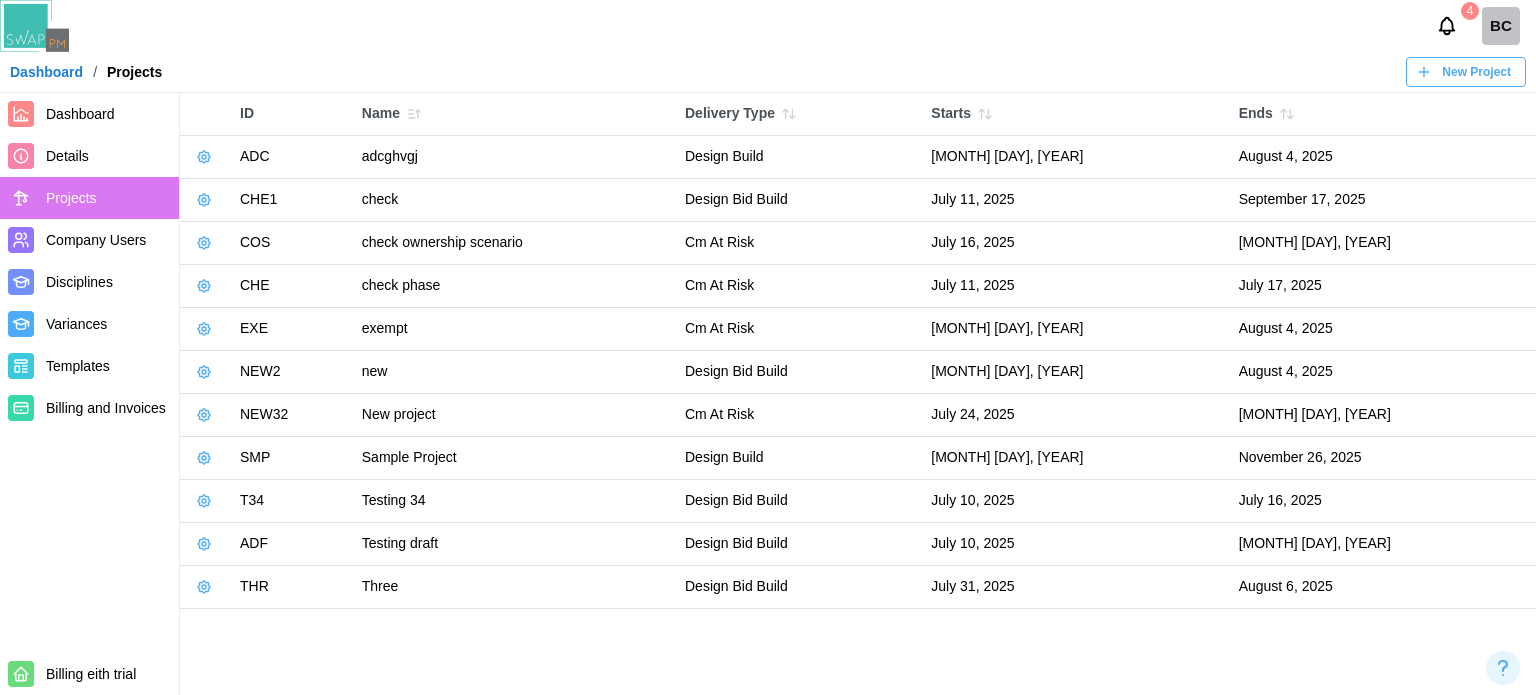 click 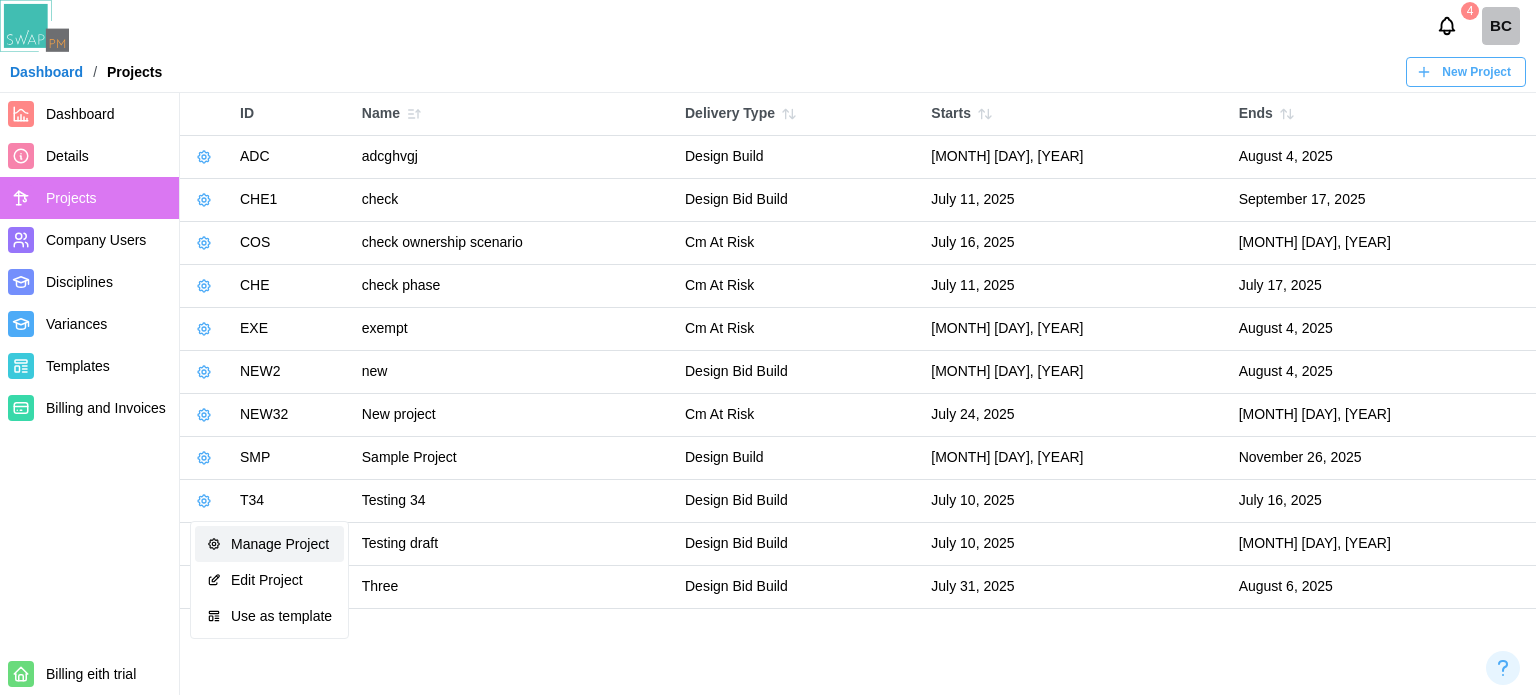click on "Manage Project" at bounding box center (269, 544) 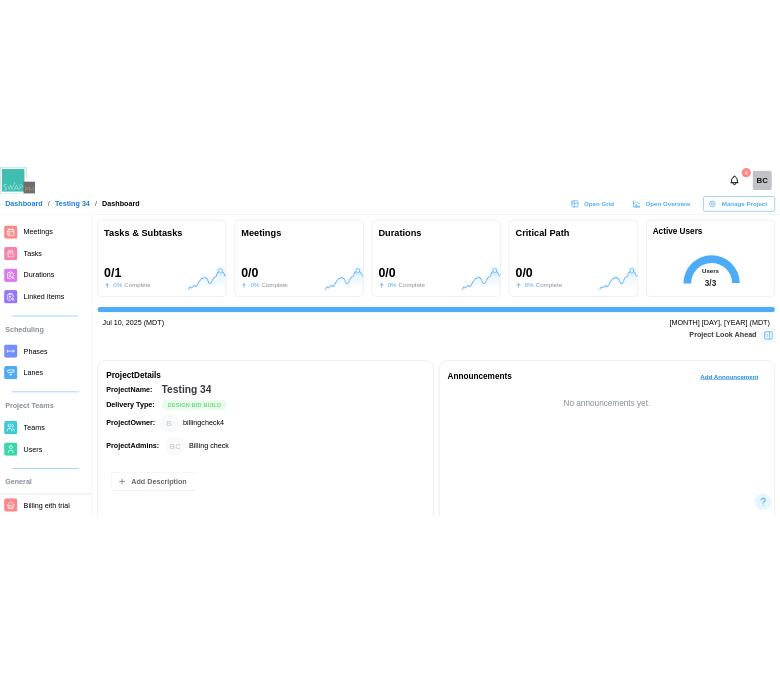 scroll, scrollTop: 276, scrollLeft: 0, axis: vertical 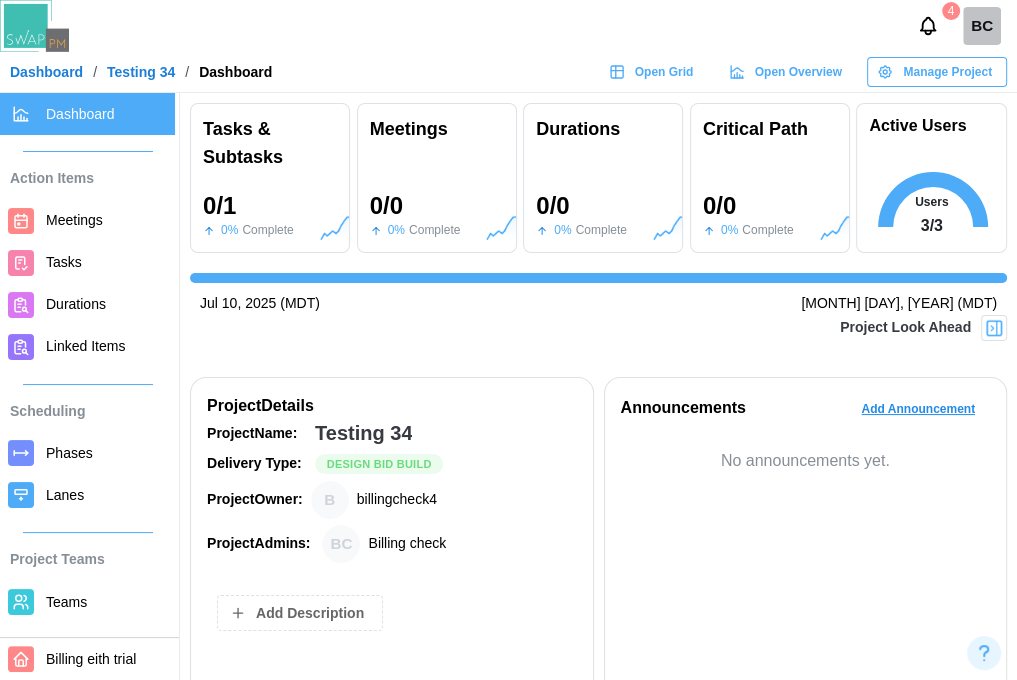 click on "Tasks" at bounding box center [106, 262] 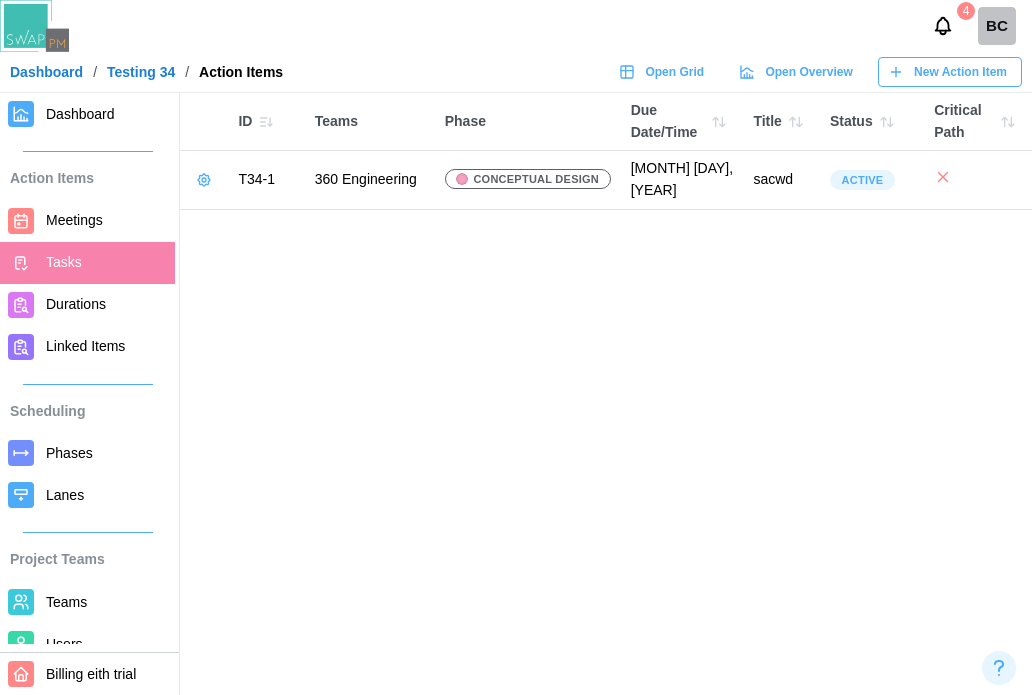 click 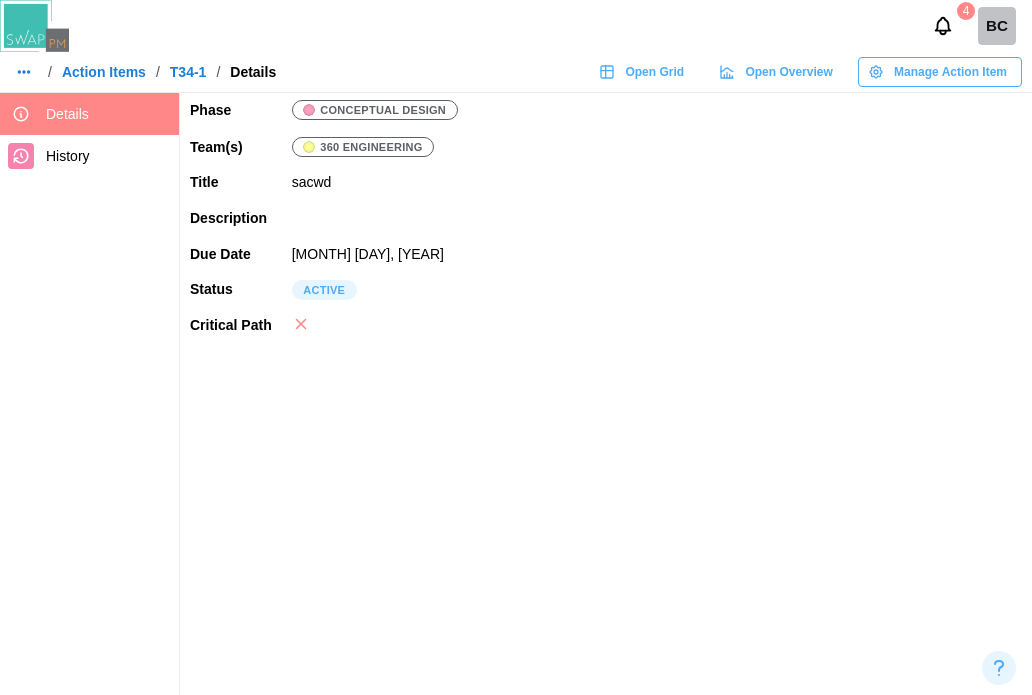 click on "Manage Action Item" at bounding box center (950, 72) 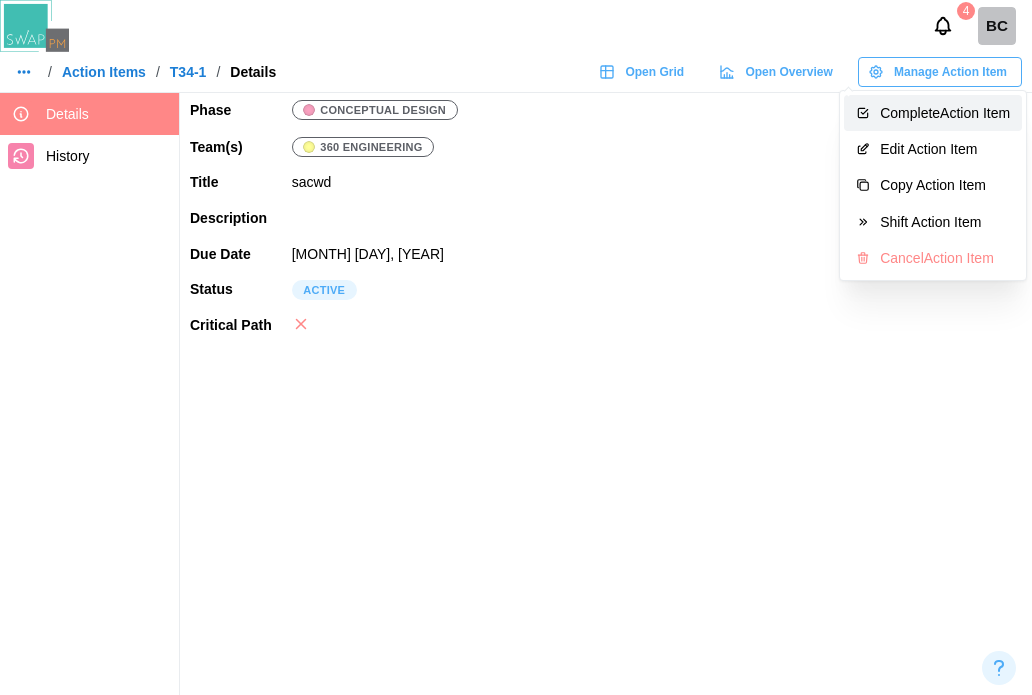 click on "Complete  Action Item" at bounding box center [945, 113] 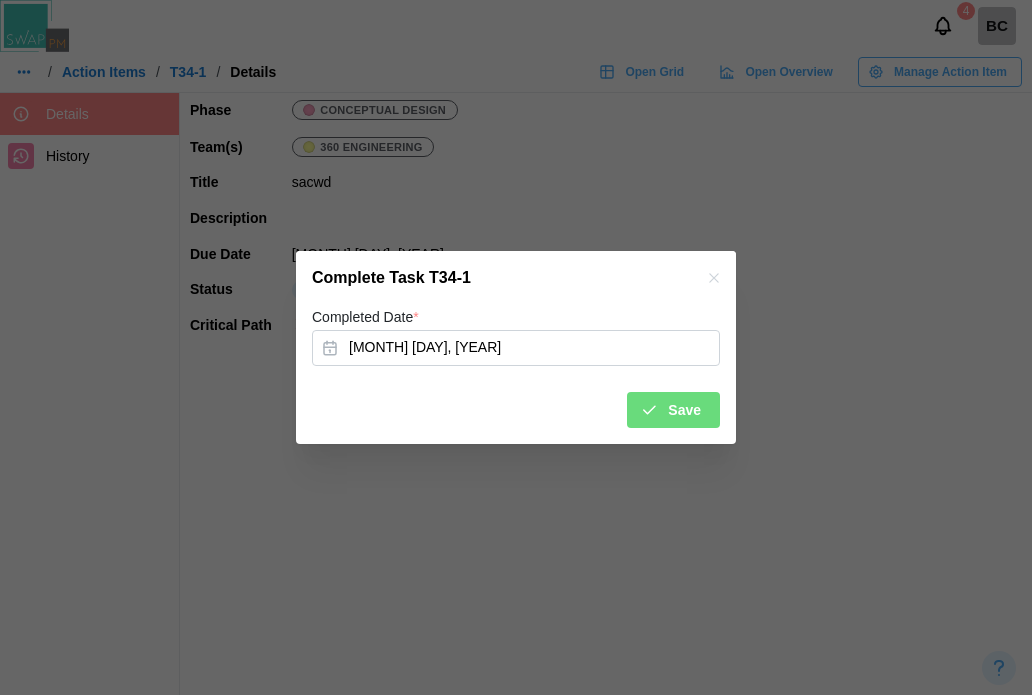 click on "Save" at bounding box center [670, 410] 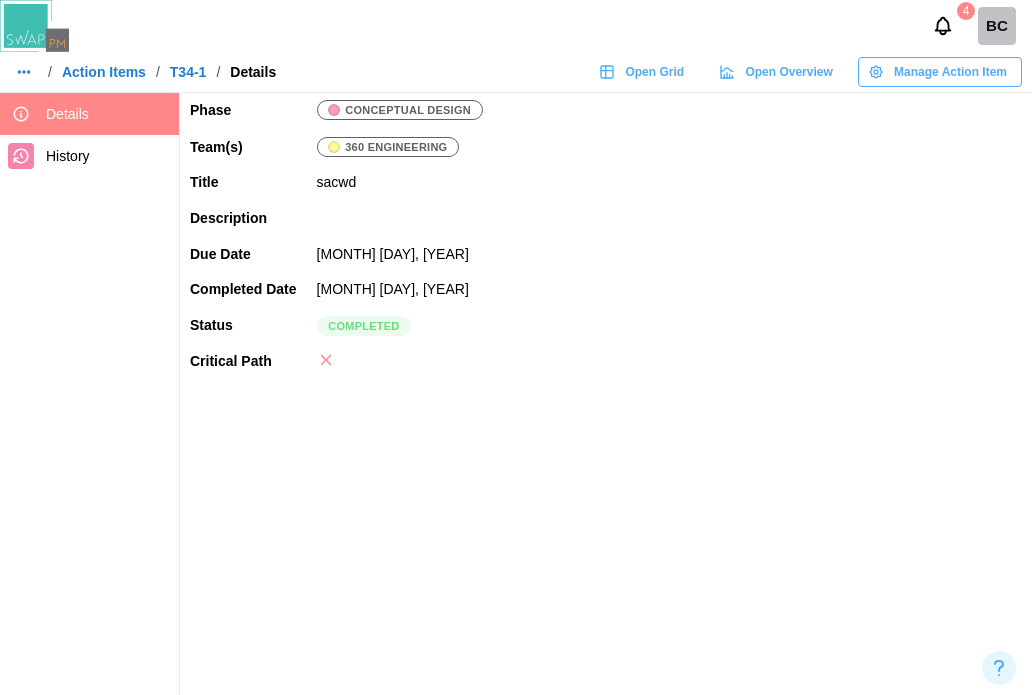 click on "Action Items" at bounding box center [104, 72] 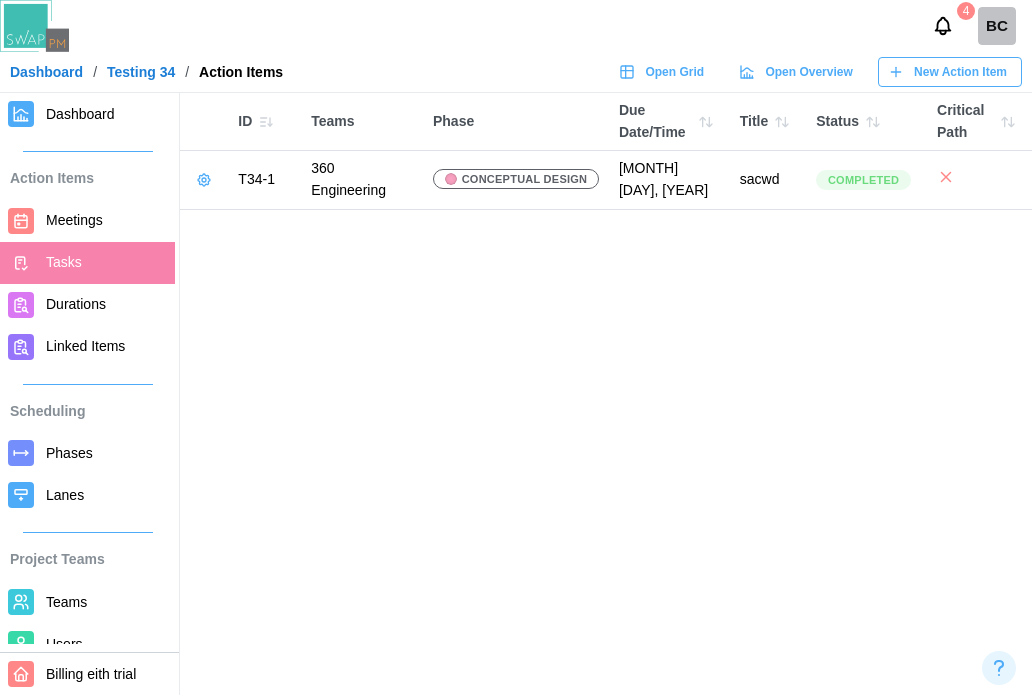 click on "Dashboard" at bounding box center (87, 114) 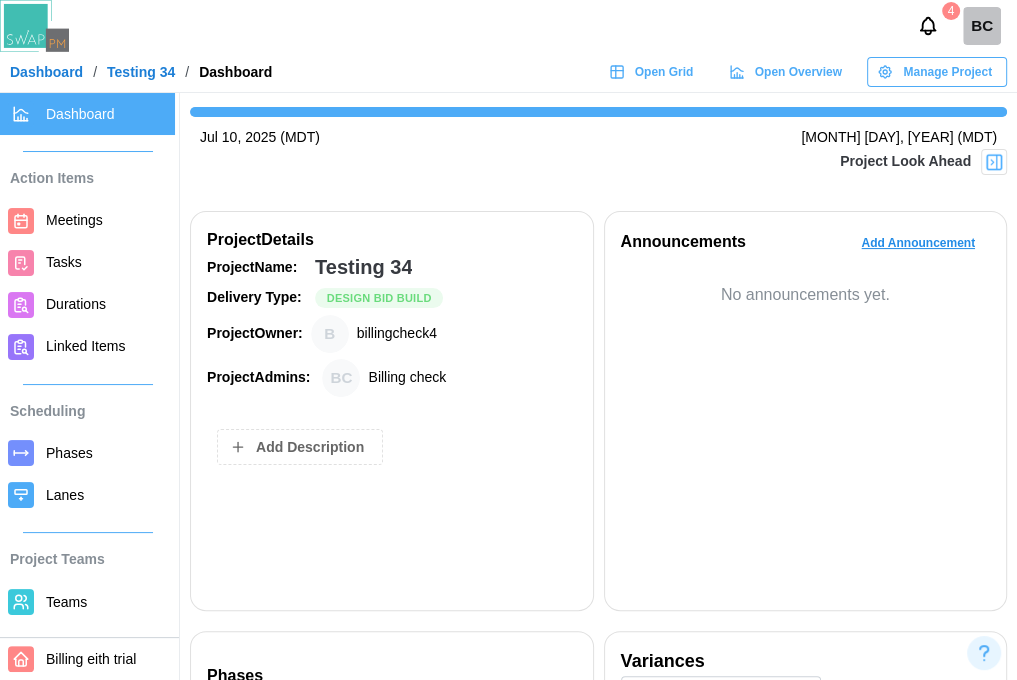 scroll, scrollTop: 200, scrollLeft: 0, axis: vertical 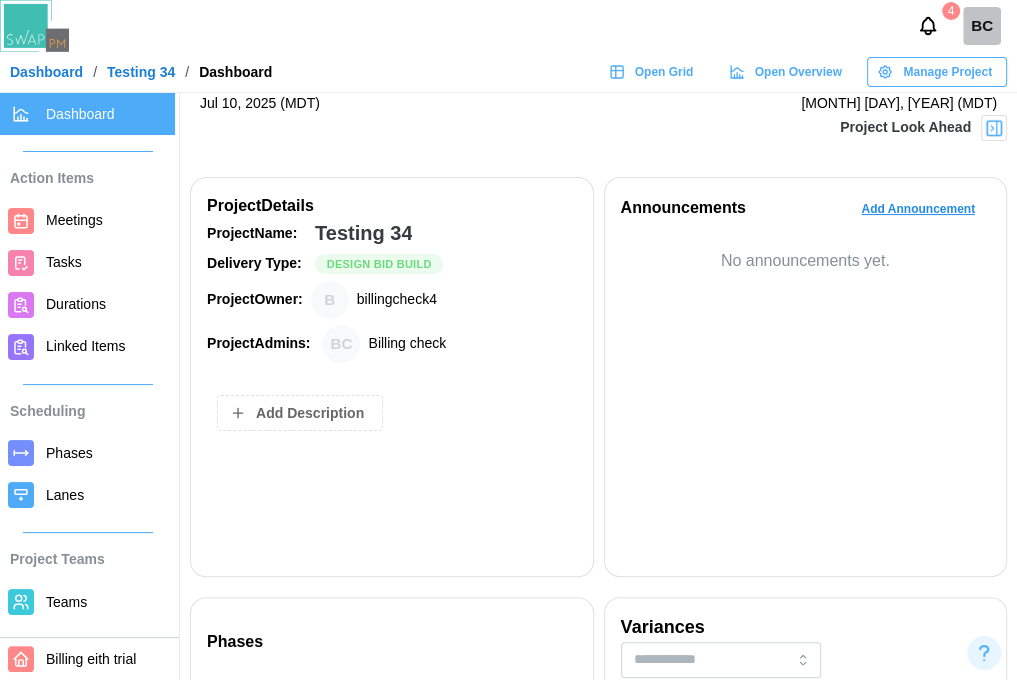 click on "Add Announcement" at bounding box center (918, 209) 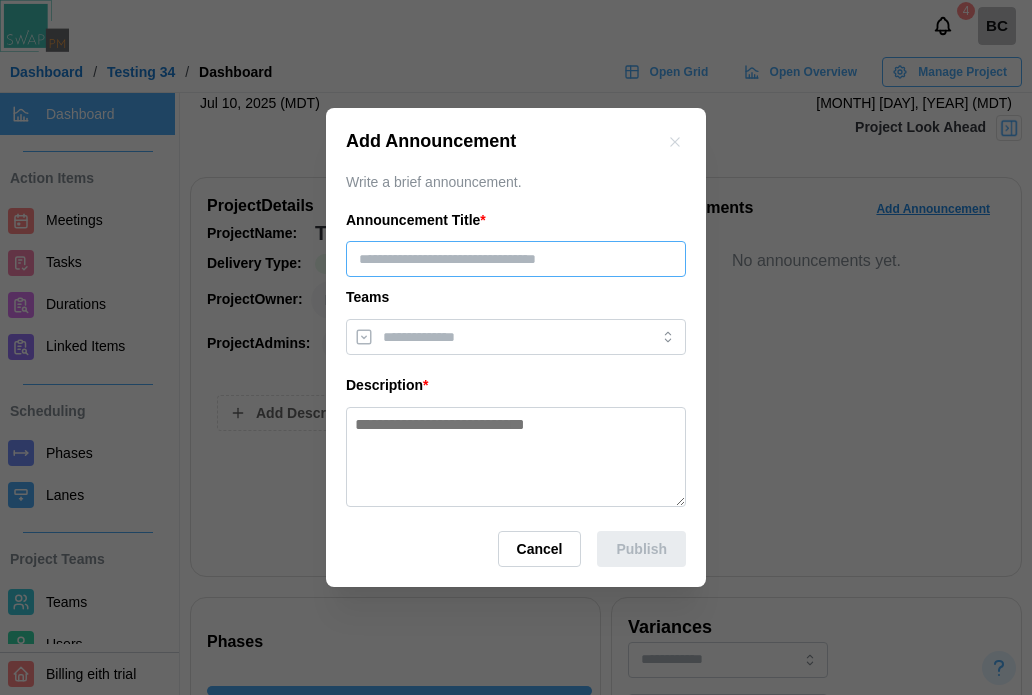 click at bounding box center (516, 259) 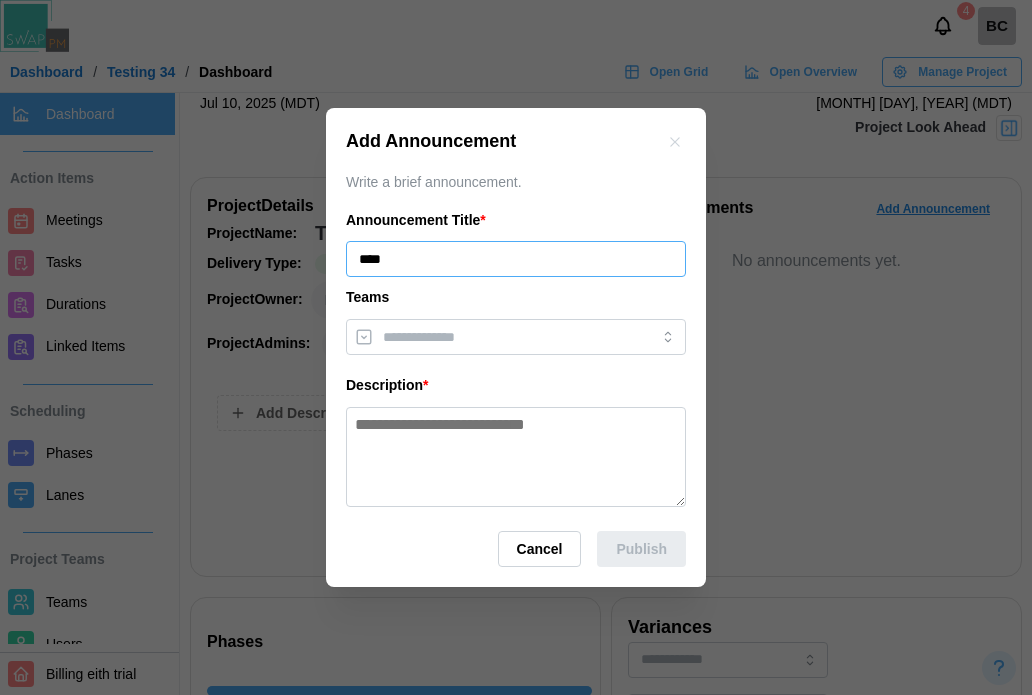 type on "*****" 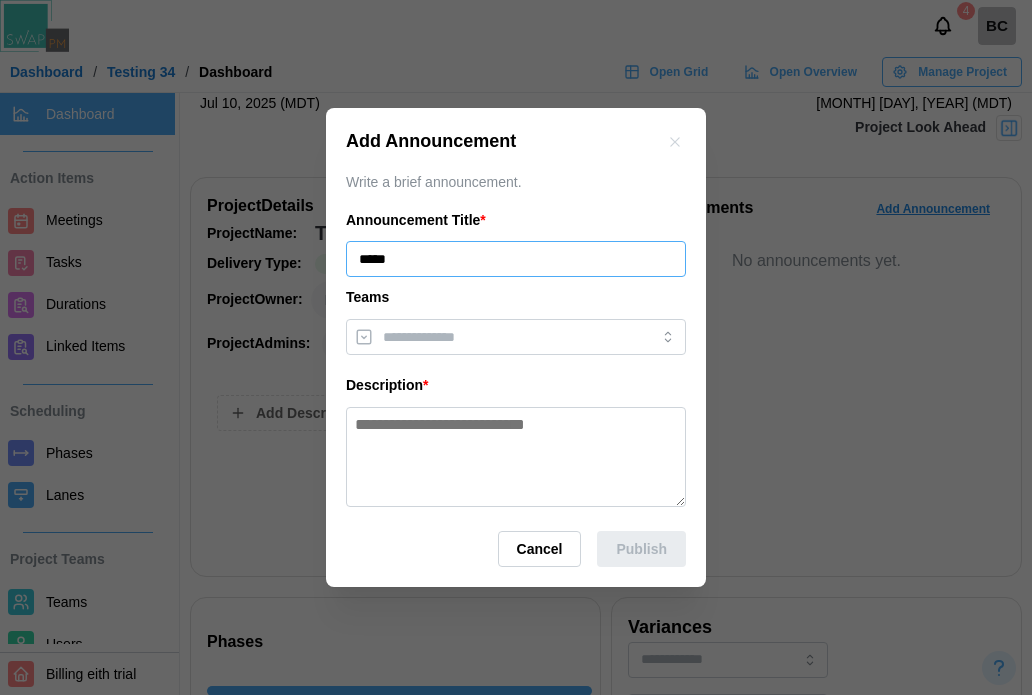 drag, startPoint x: 452, startPoint y: 259, endPoint x: 312, endPoint y: 267, distance: 140.22838 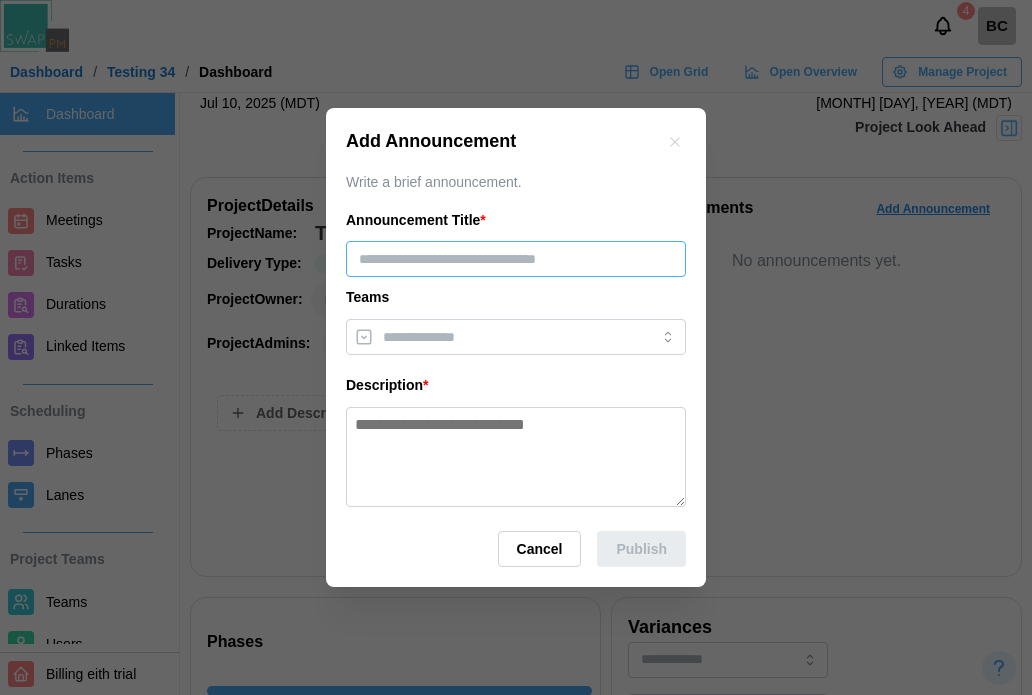 click at bounding box center (516, 259) 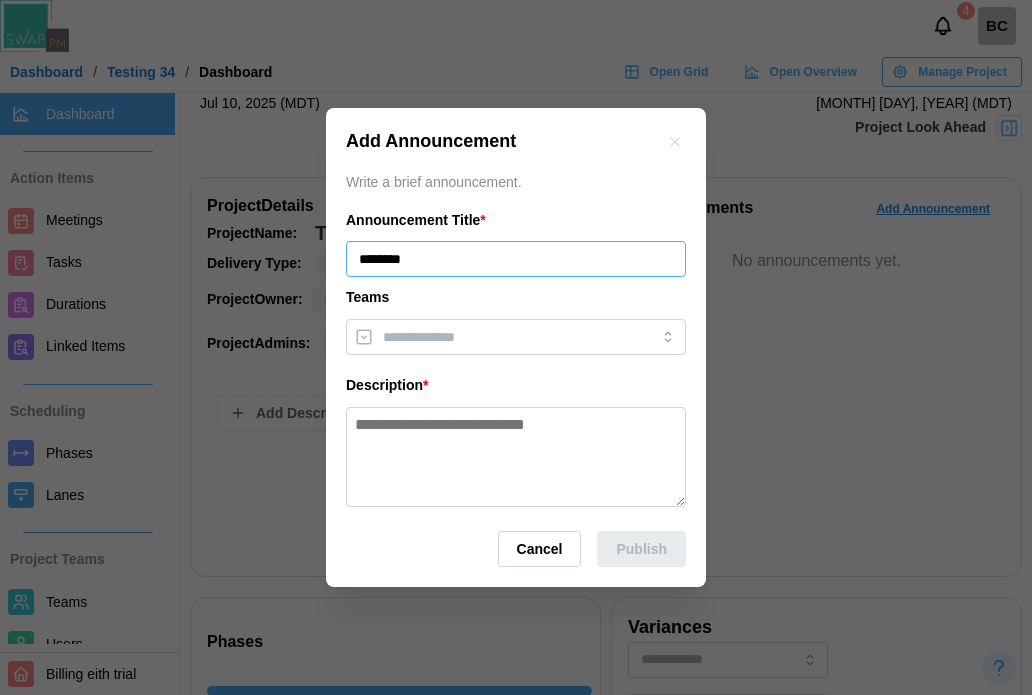 type on "********" 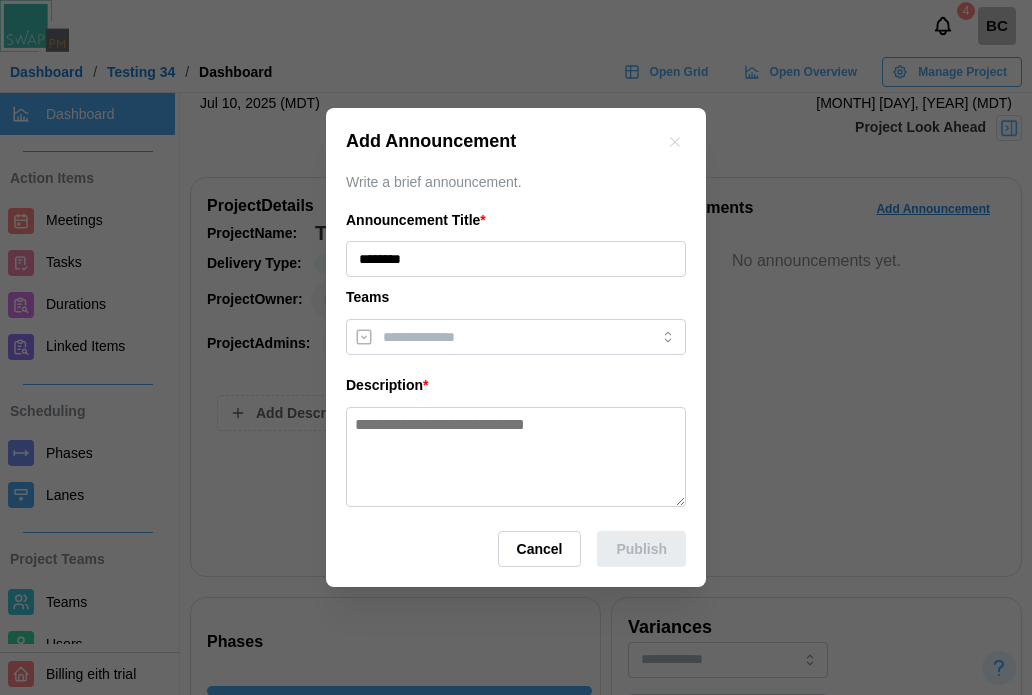 click at bounding box center (516, 457) 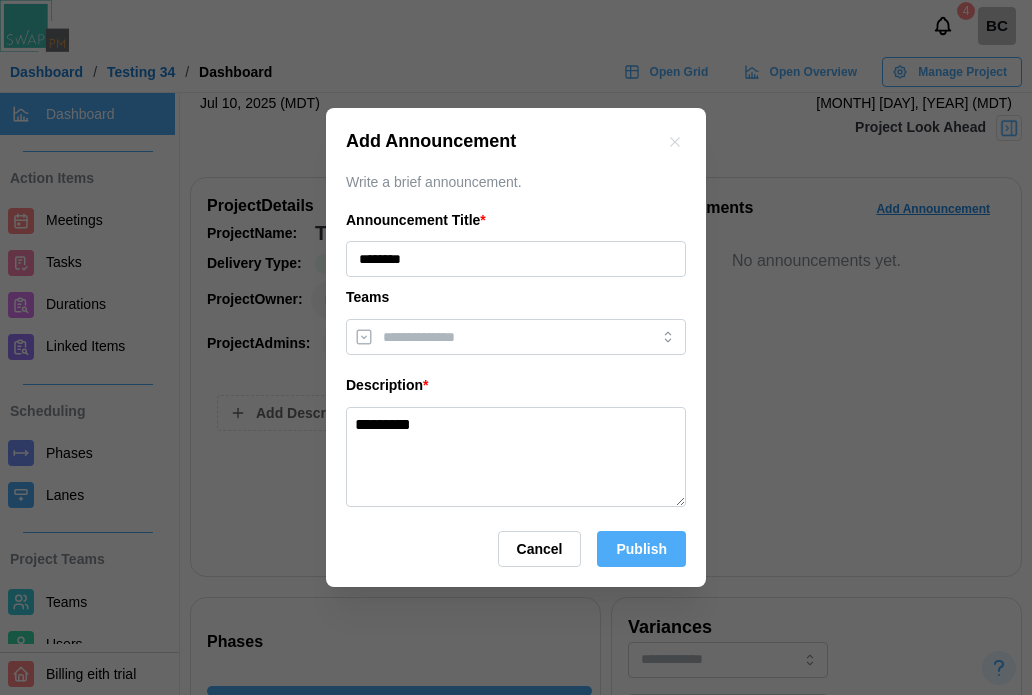 type on "*********" 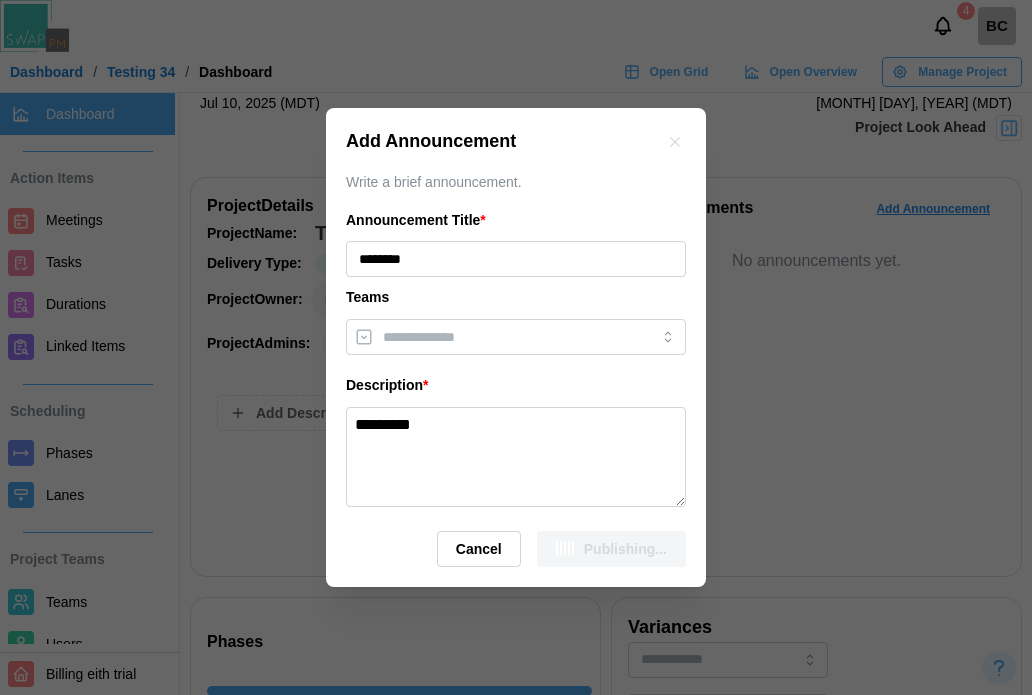 type 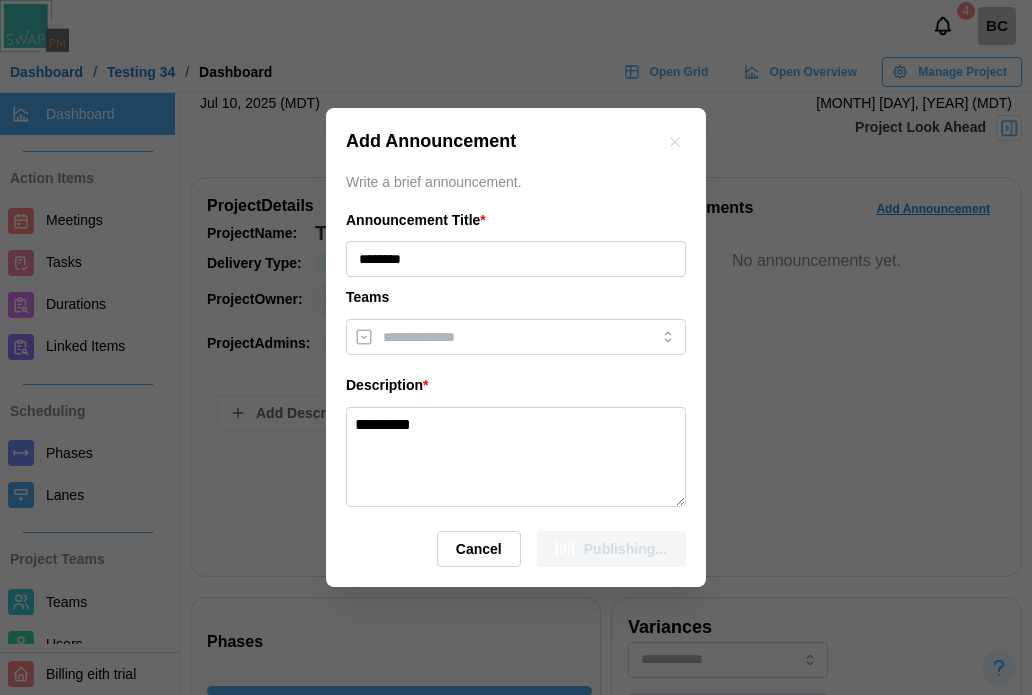 type 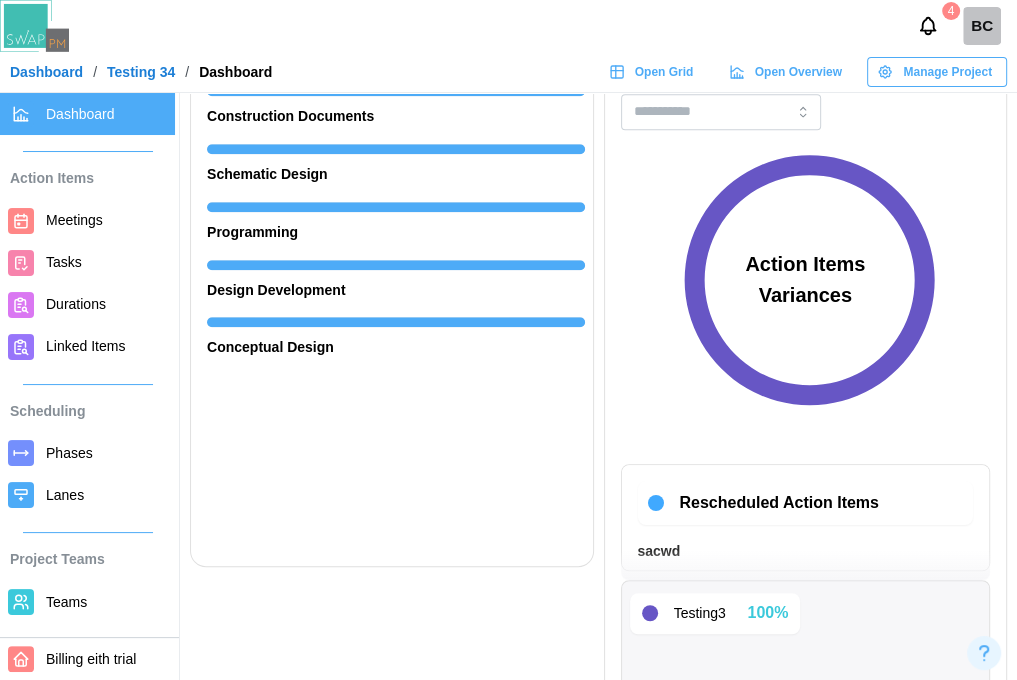 scroll, scrollTop: 700, scrollLeft: 0, axis: vertical 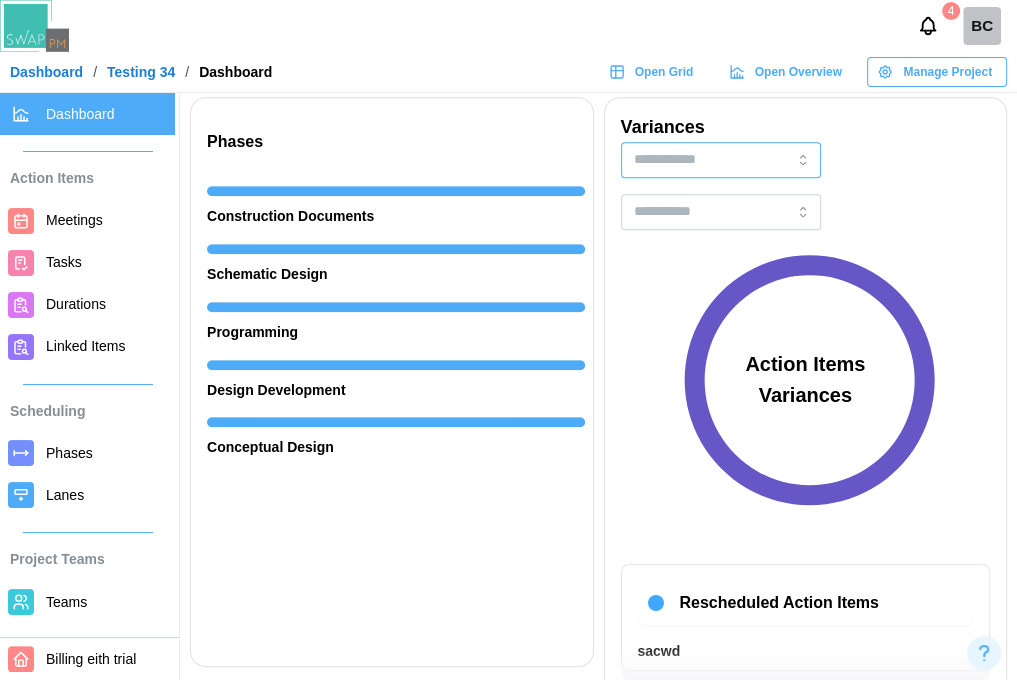 click at bounding box center (721, 160) 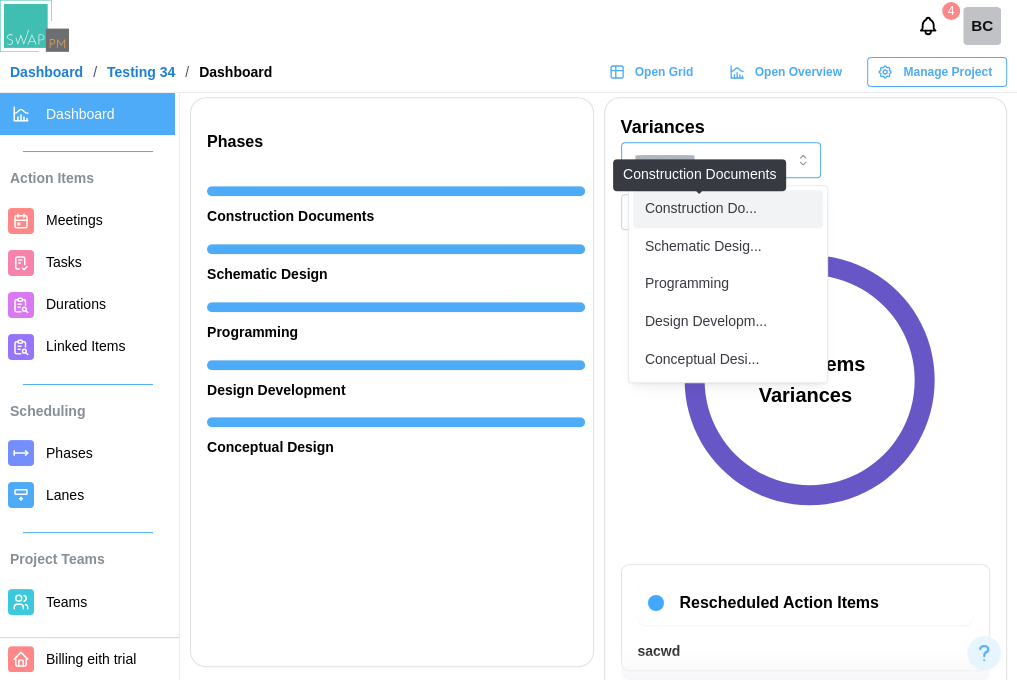 click on "Construction Do..." at bounding box center [701, 209] 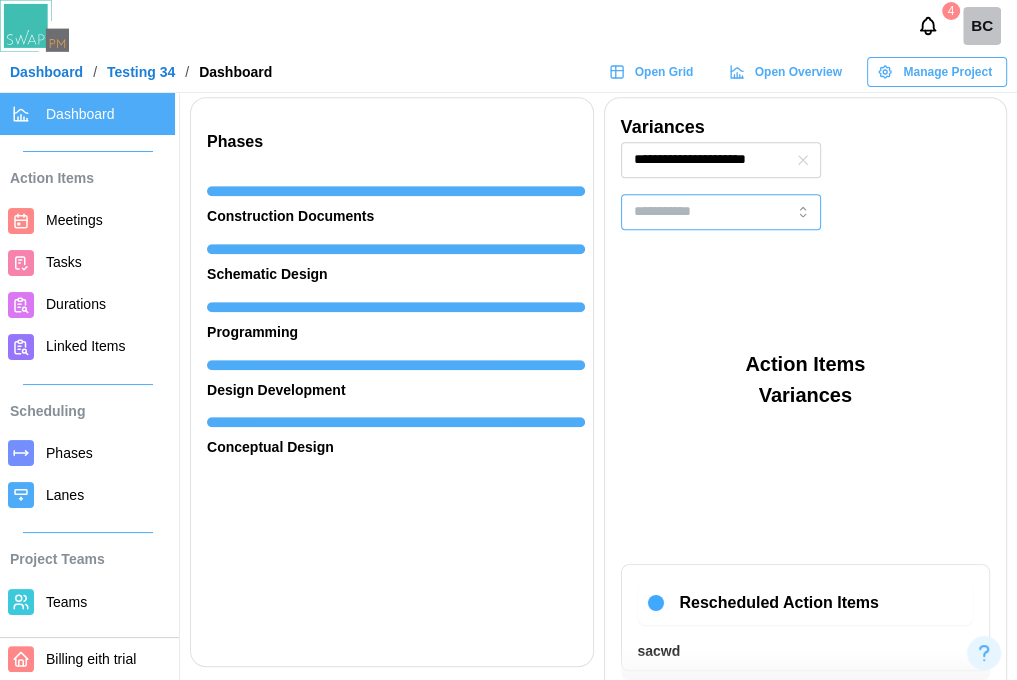 click at bounding box center (721, 212) 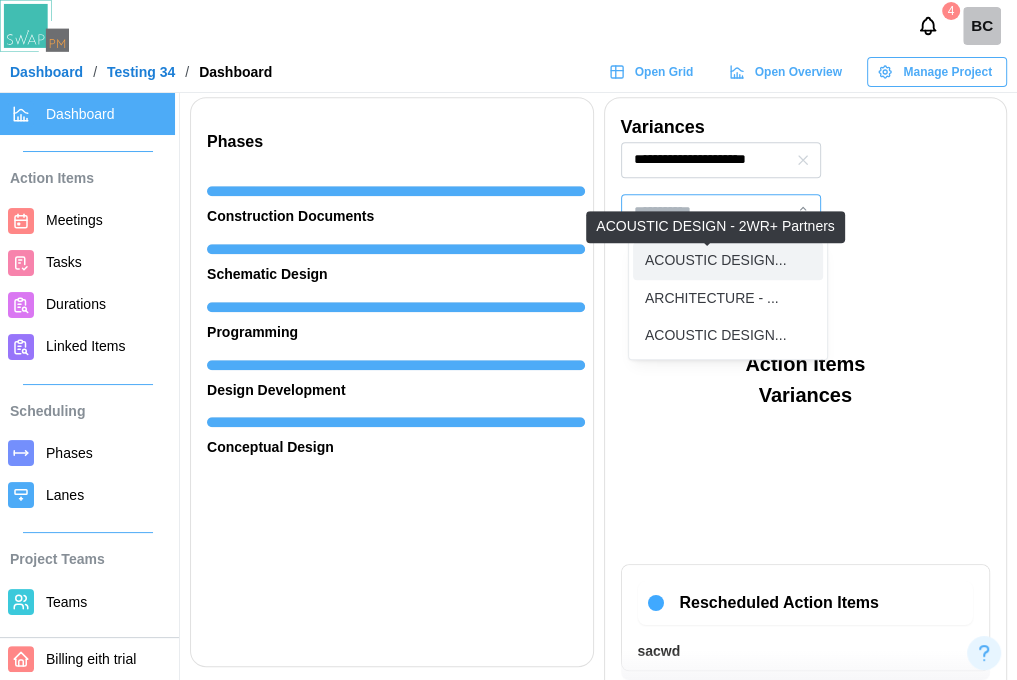 click on "ACOUSTIC DESIGN..." at bounding box center [716, 261] 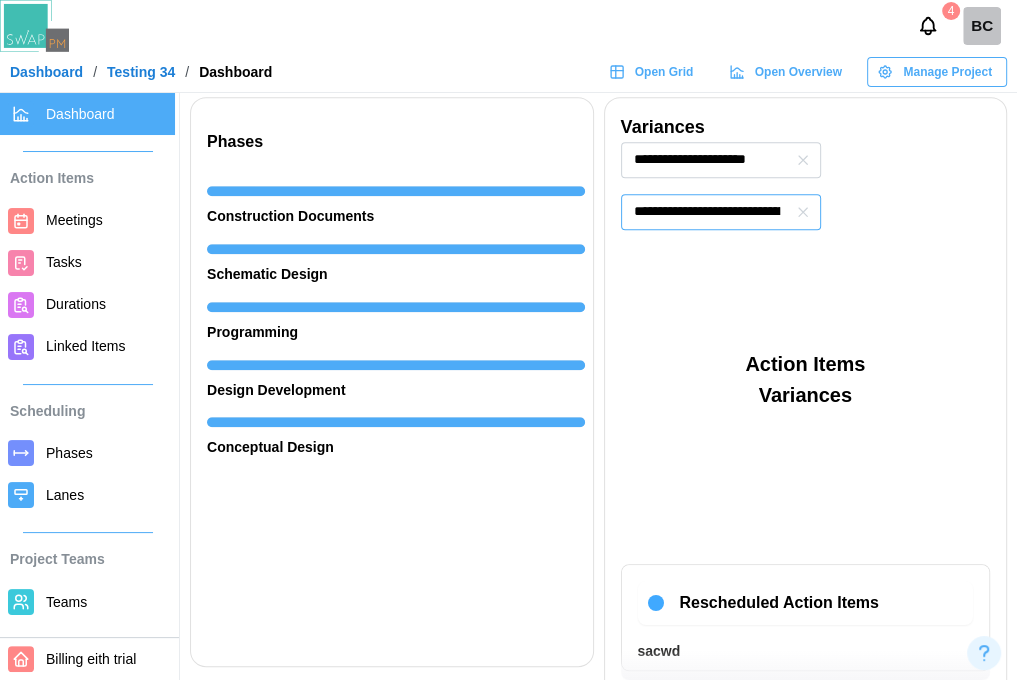 click on "**********" at bounding box center [721, 212] 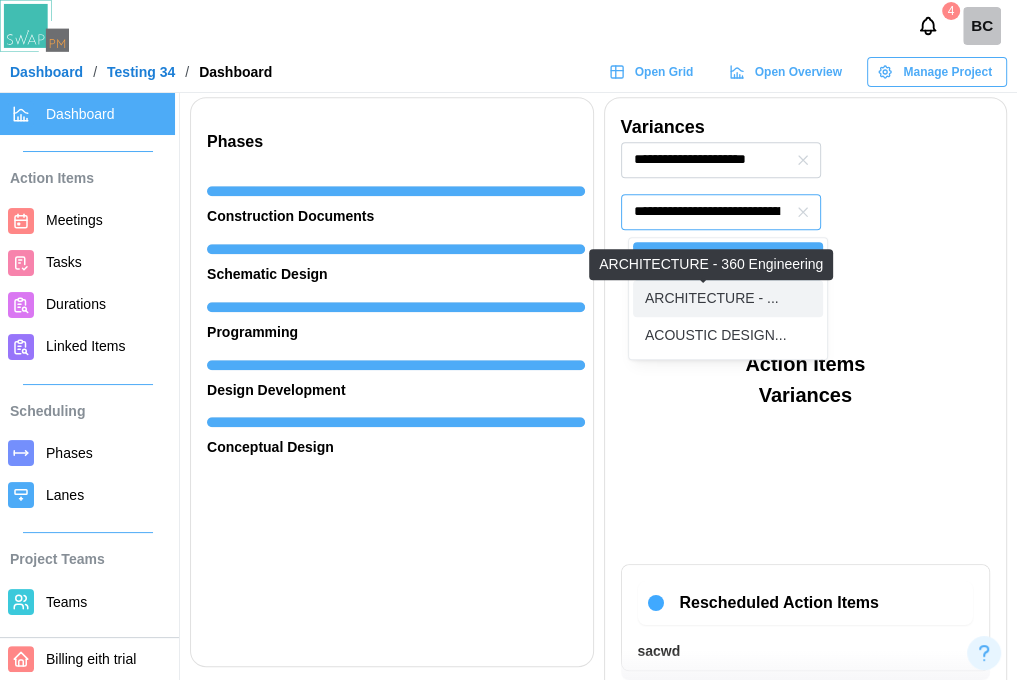 click on "ARCHITECTURE - ..." at bounding box center [712, 299] 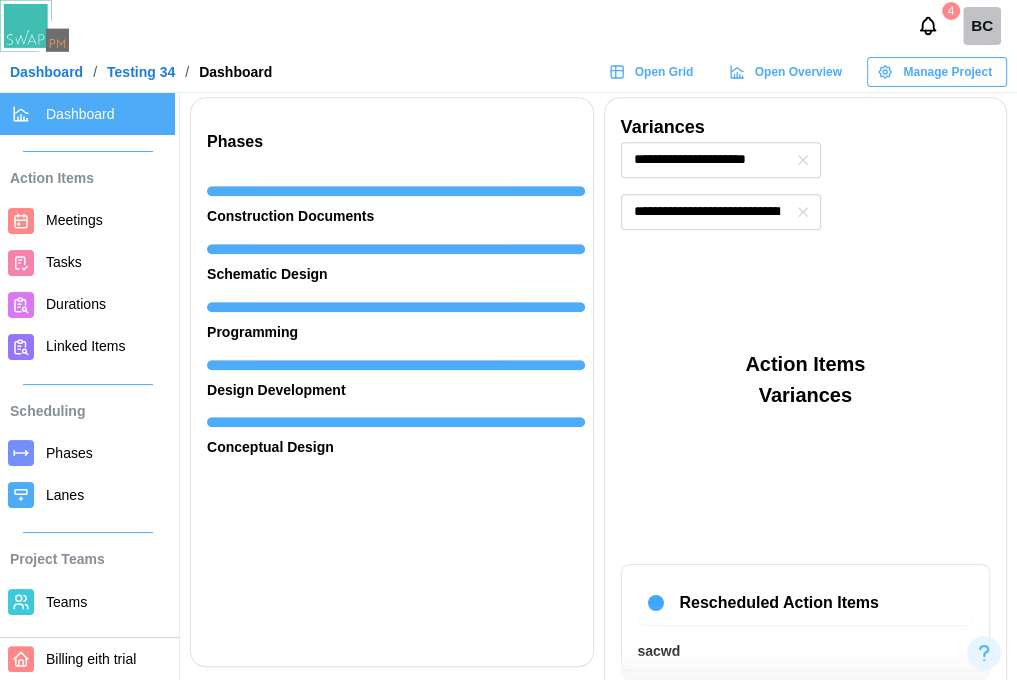 click 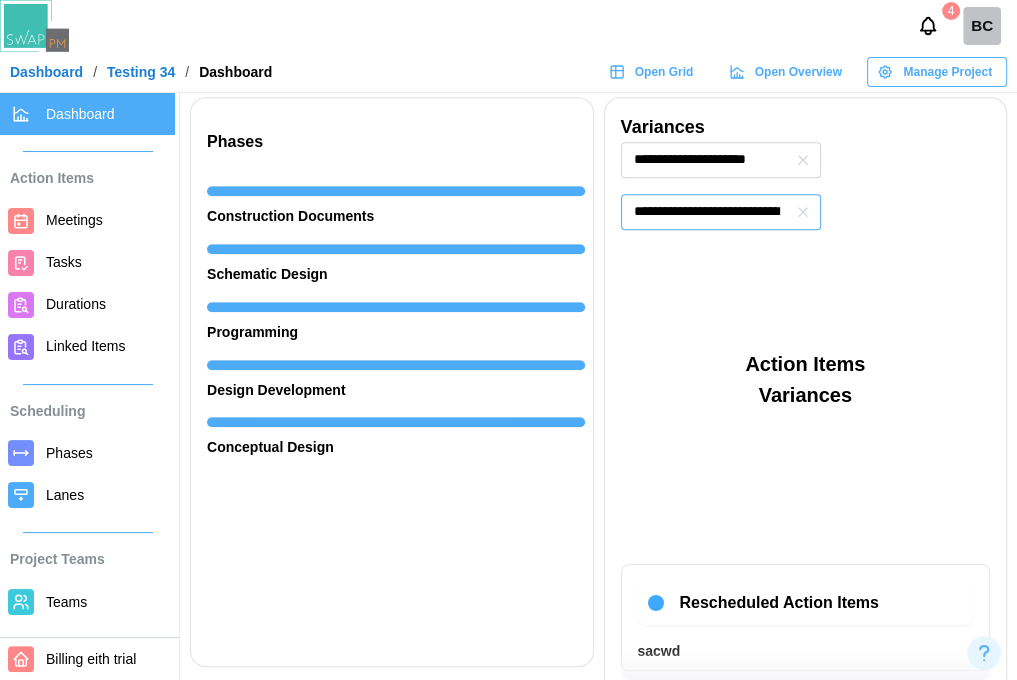 click on "**********" at bounding box center [721, 212] 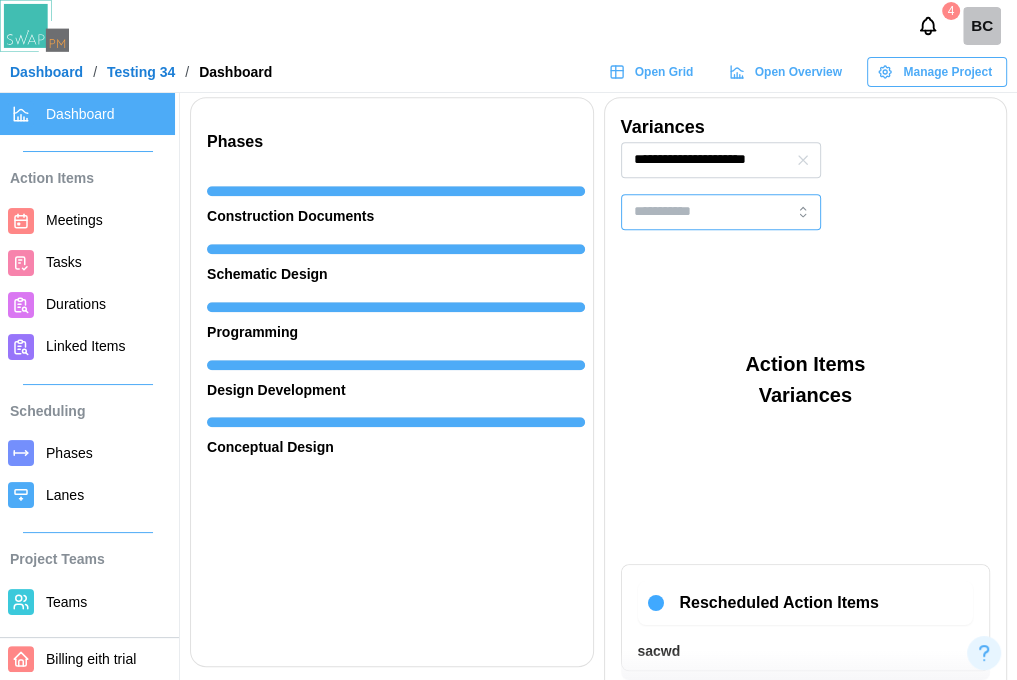 click at bounding box center [721, 212] 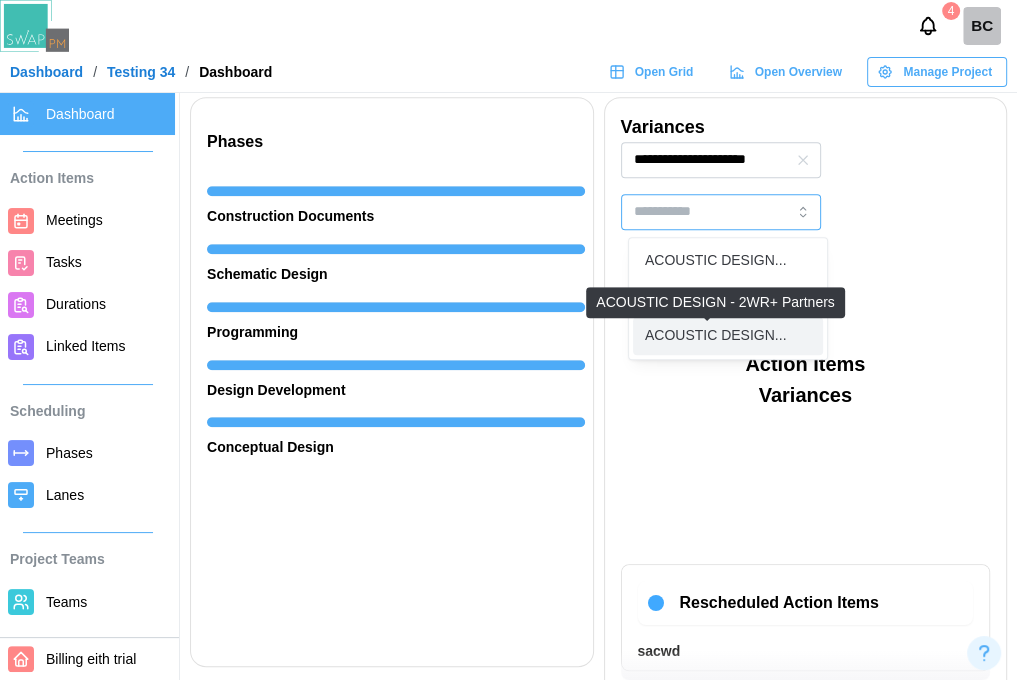 click on "ACOUSTIC DESIGN..." at bounding box center (716, 336) 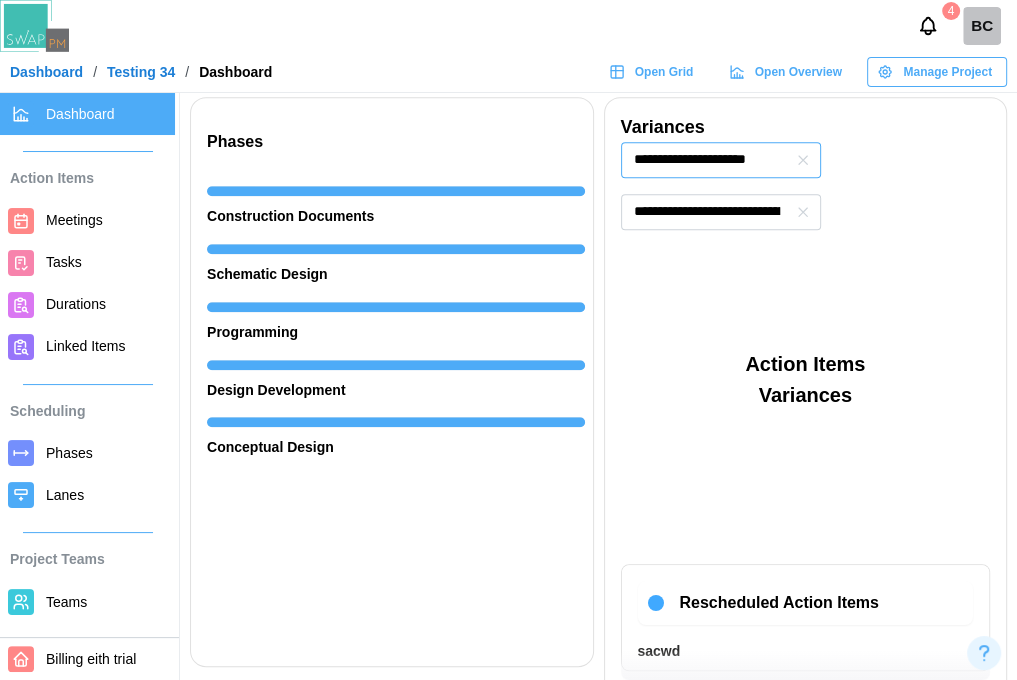 click on "**********" at bounding box center (721, 160) 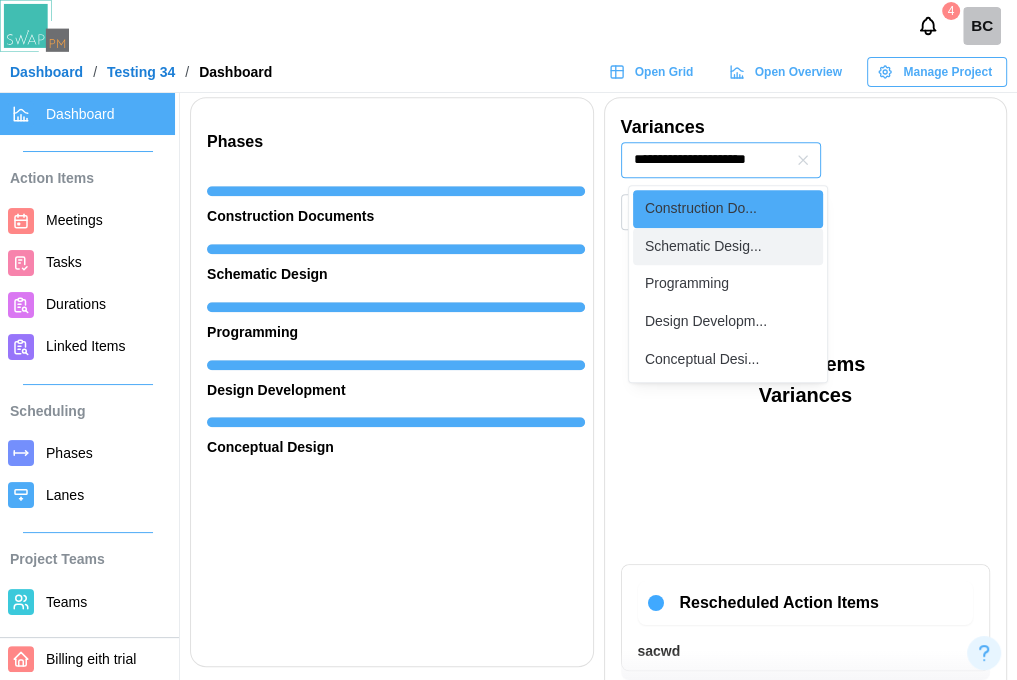 click on "Schematic Desig..." at bounding box center (728, 247) 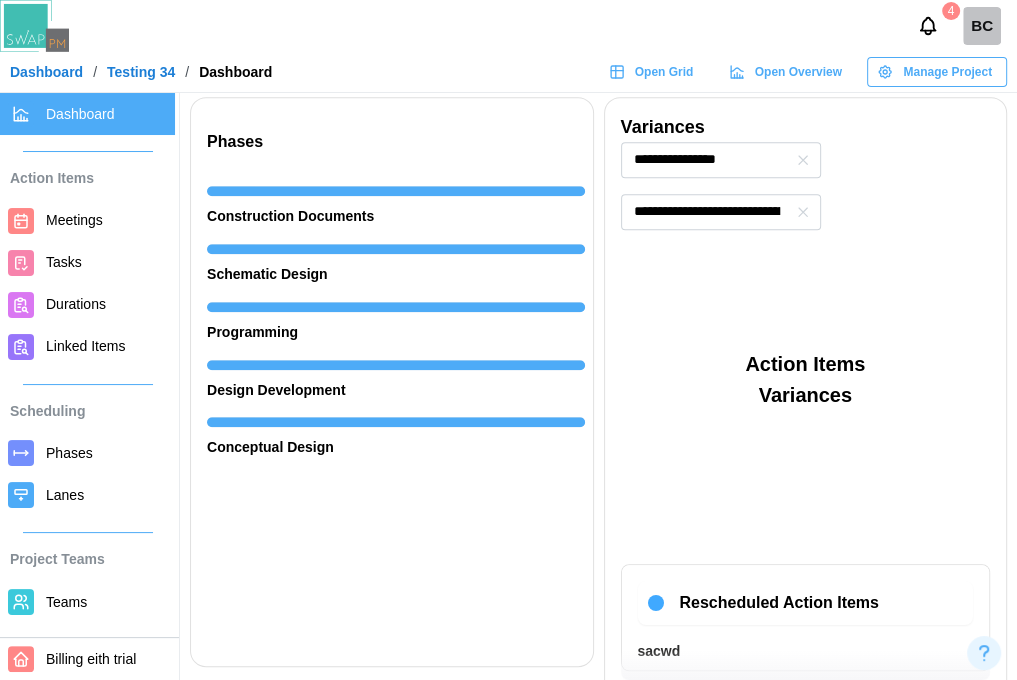click on "Variances" at bounding box center (663, 128) 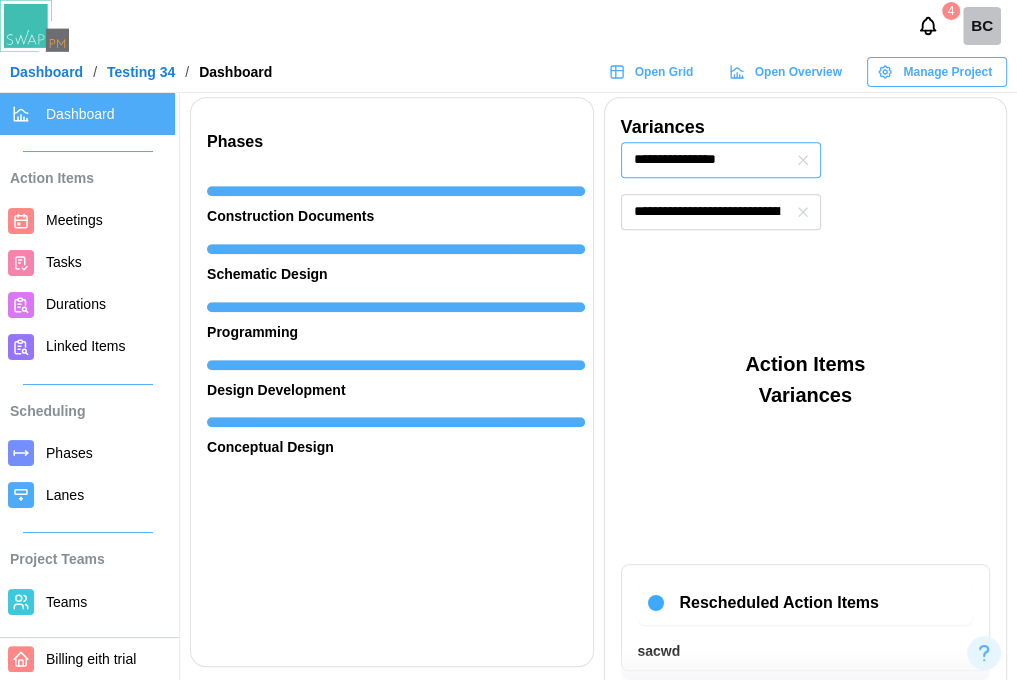 type 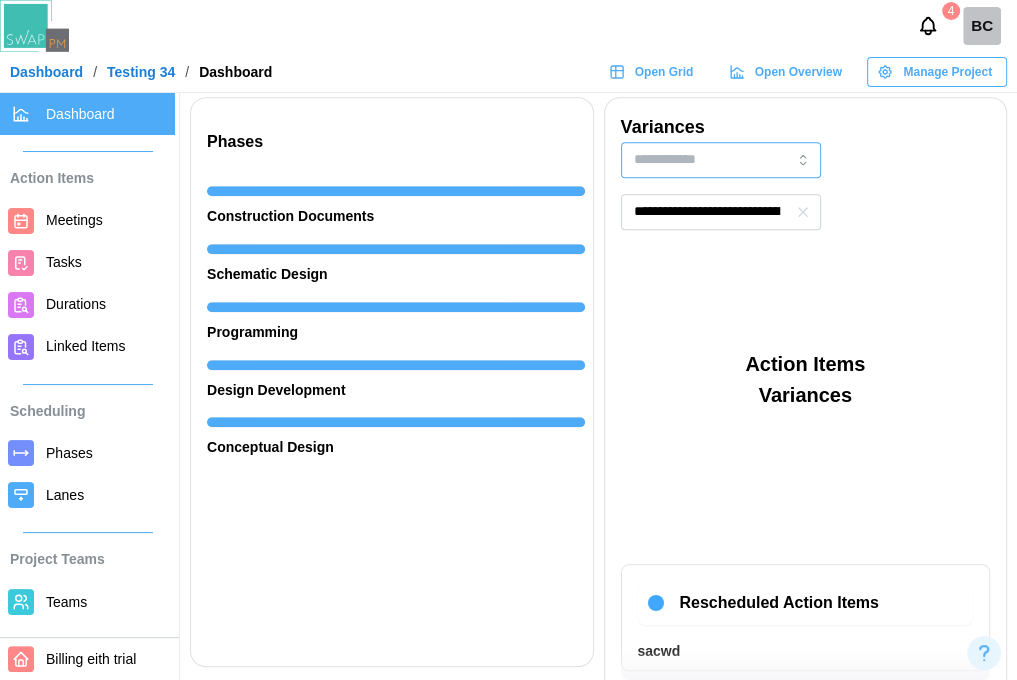 click 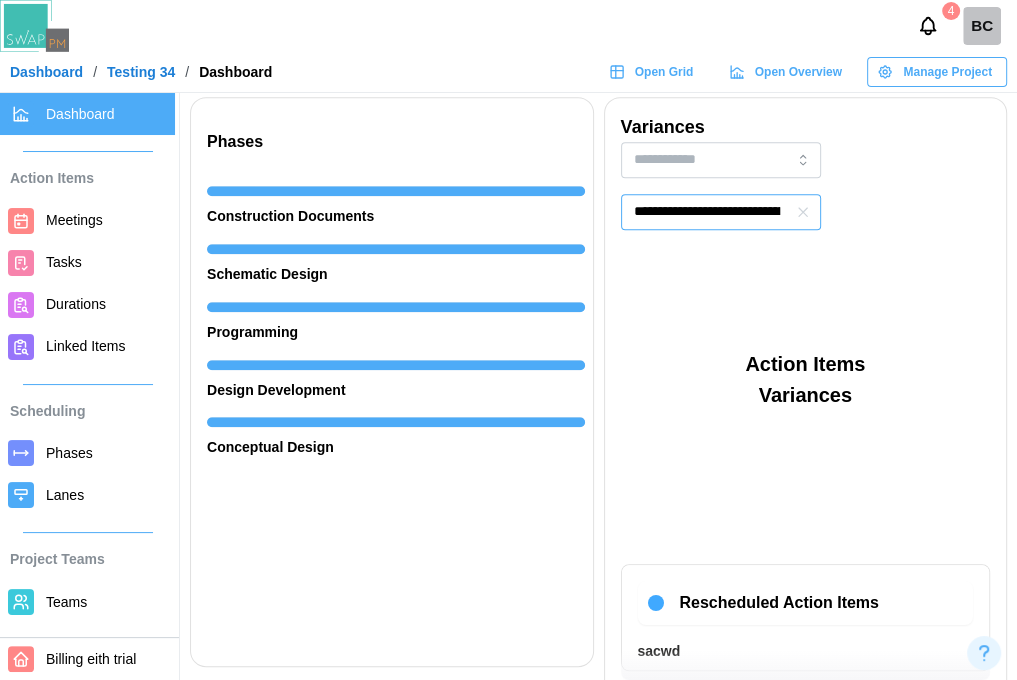 type 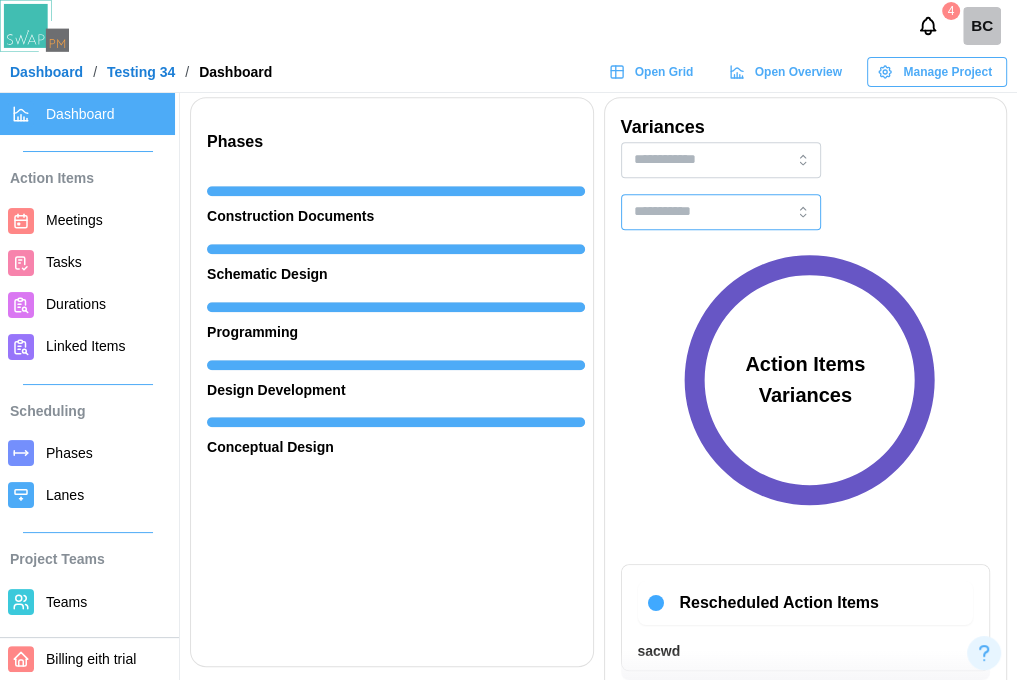 scroll, scrollTop: 0, scrollLeft: 0, axis: both 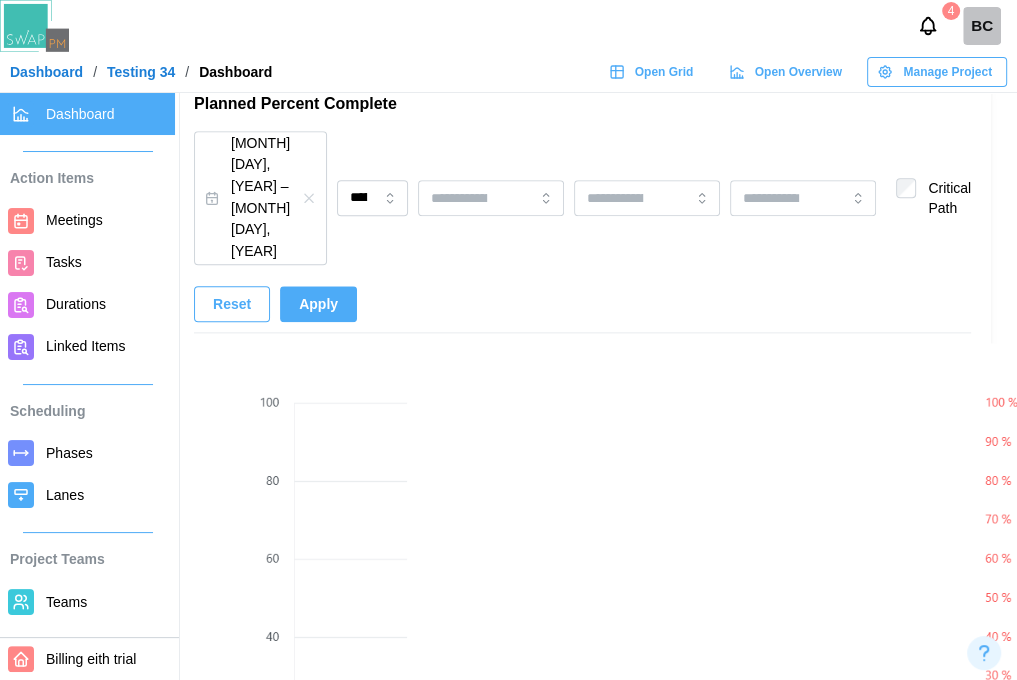 click at bounding box center [309, 198] 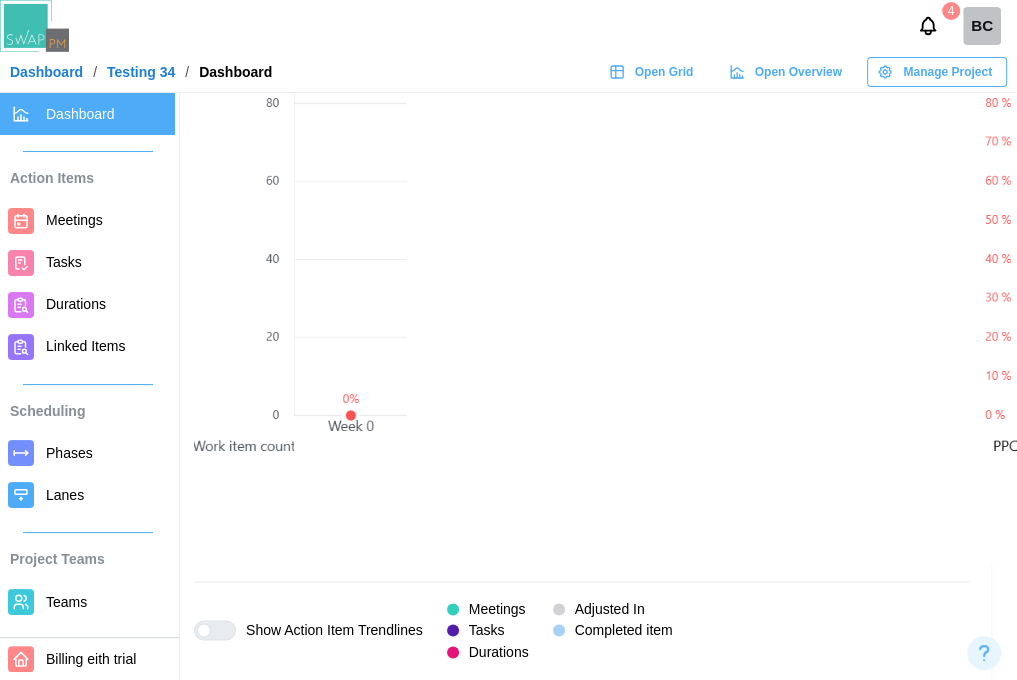 scroll, scrollTop: 1954, scrollLeft: 16, axis: both 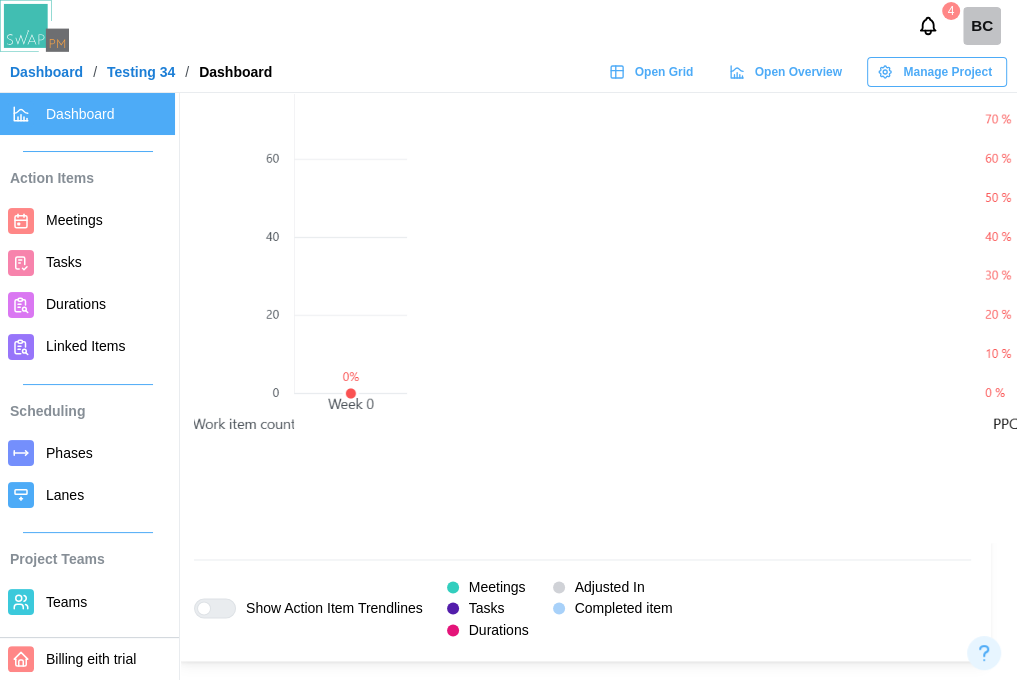 click at bounding box center [350, 243] 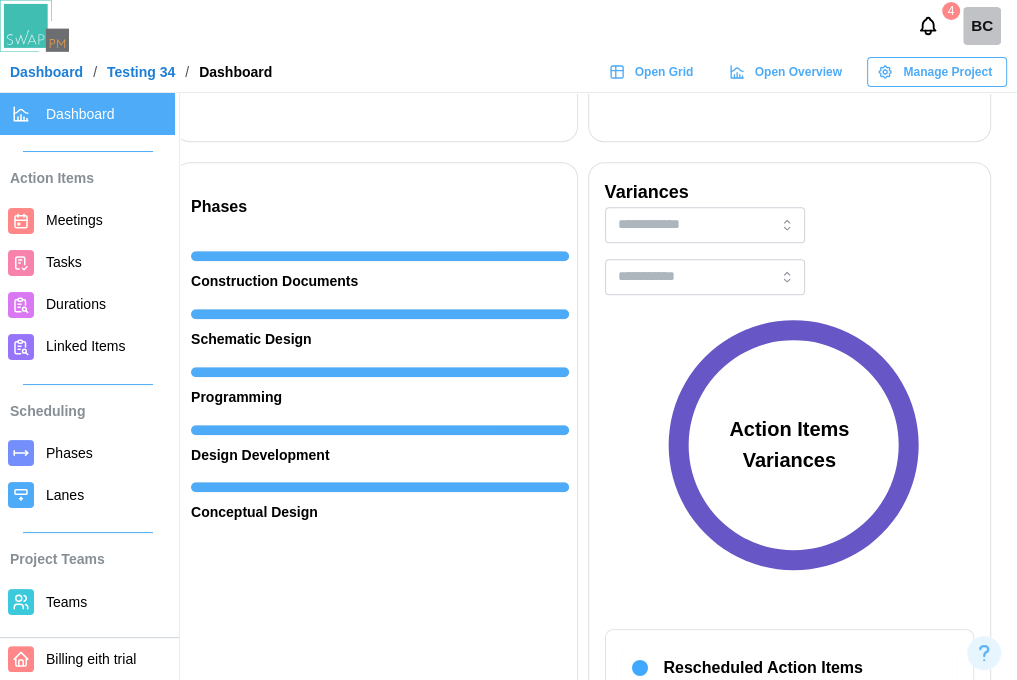 scroll, scrollTop: 600, scrollLeft: 16, axis: both 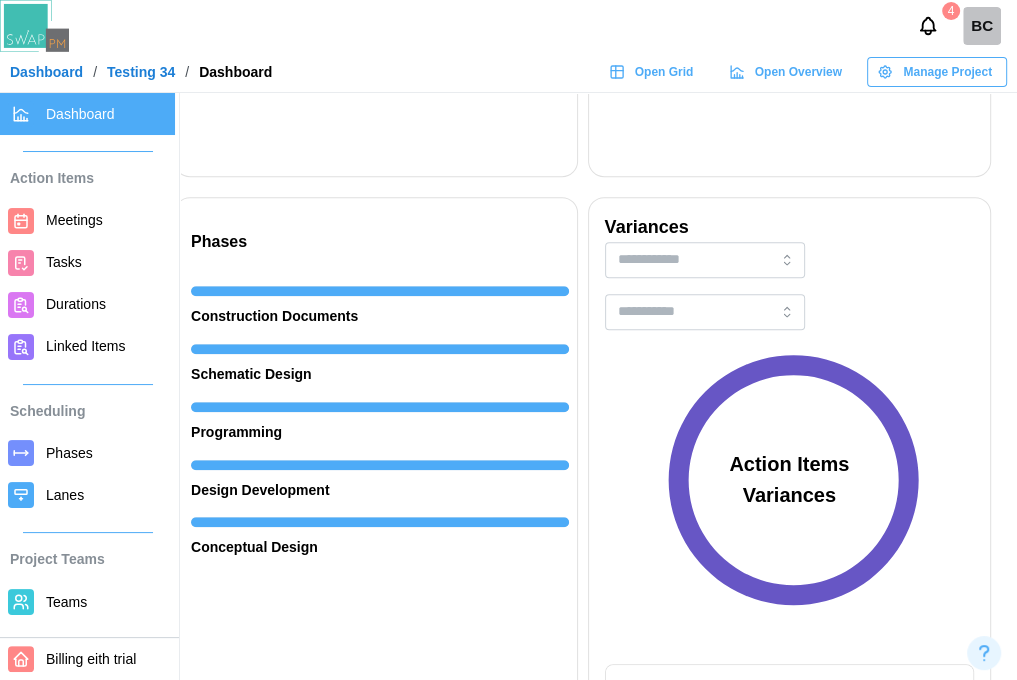 drag, startPoint x: 220, startPoint y: 387, endPoint x: 558, endPoint y: 562, distance: 380.6166 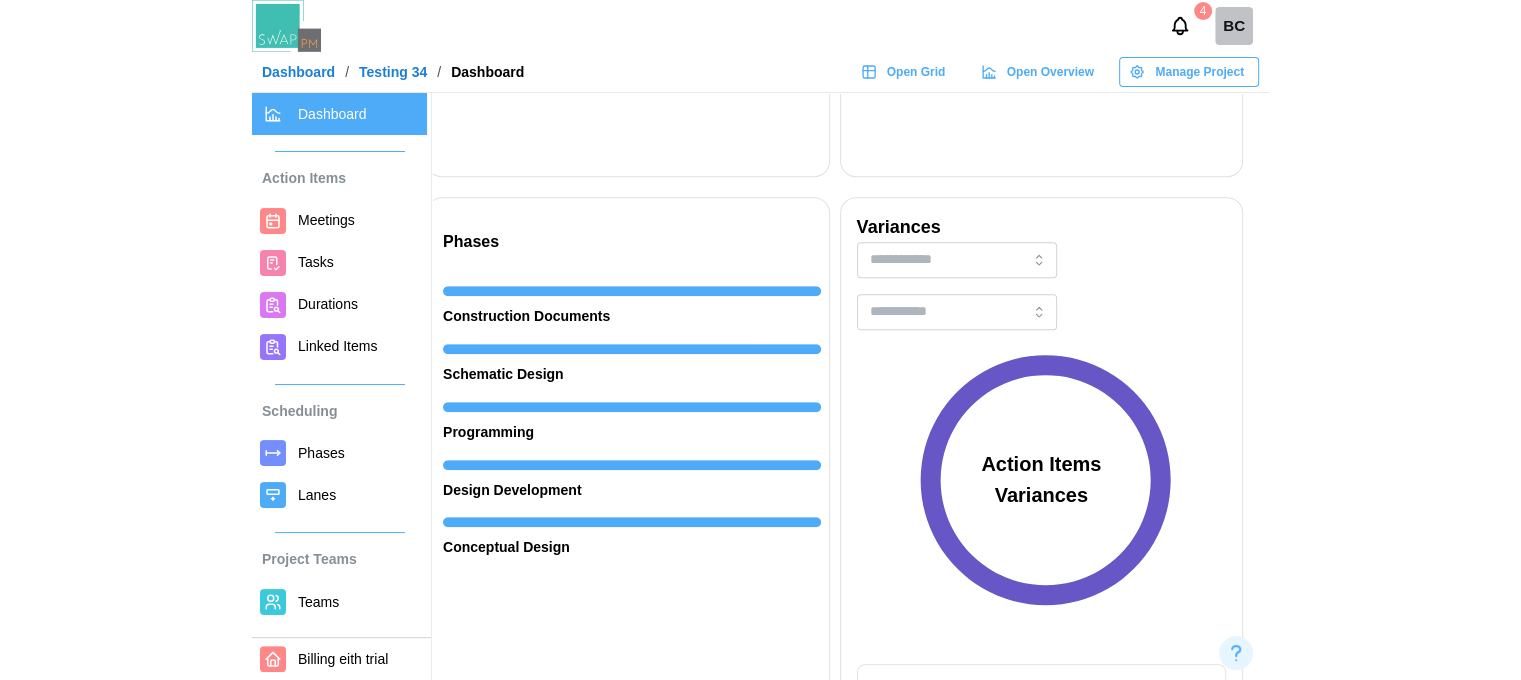 scroll, scrollTop: 600, scrollLeft: 15, axis: both 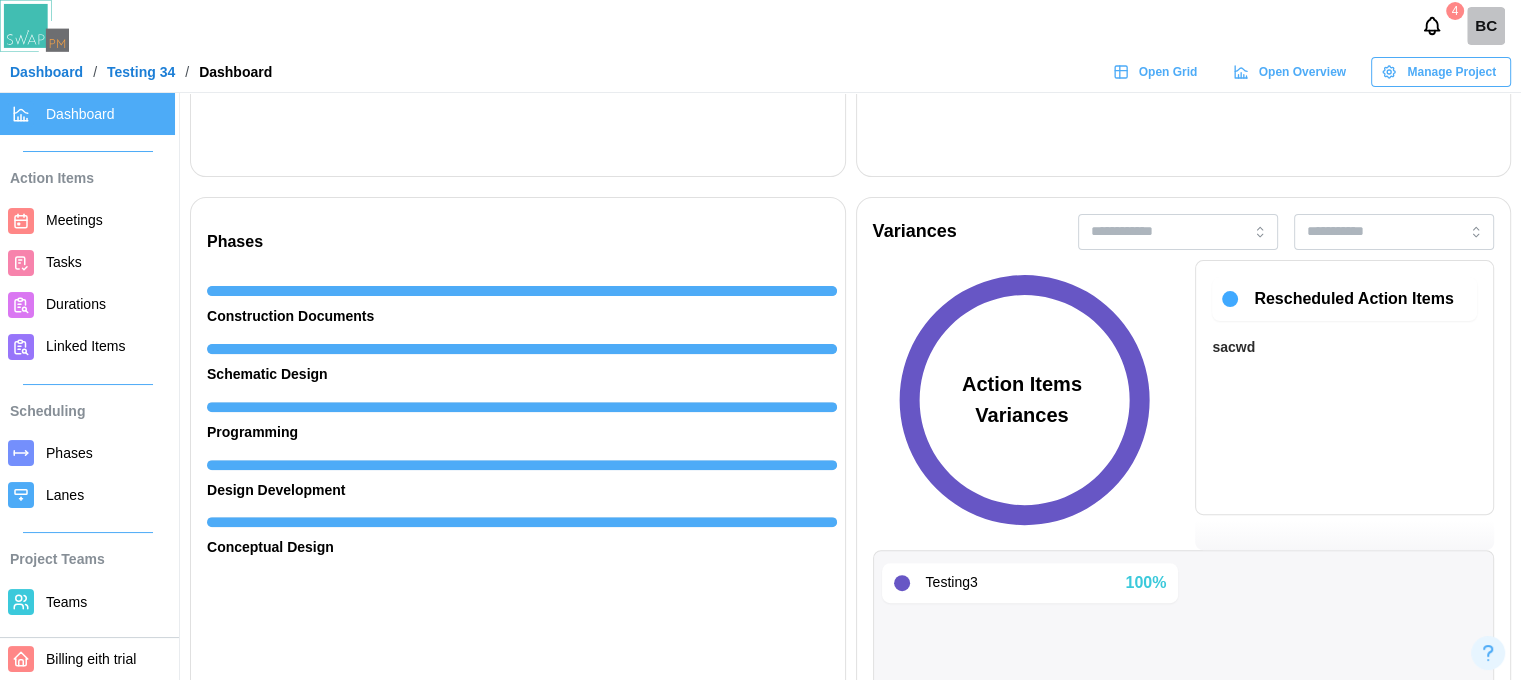 click on "Phases" at bounding box center (87, 453) 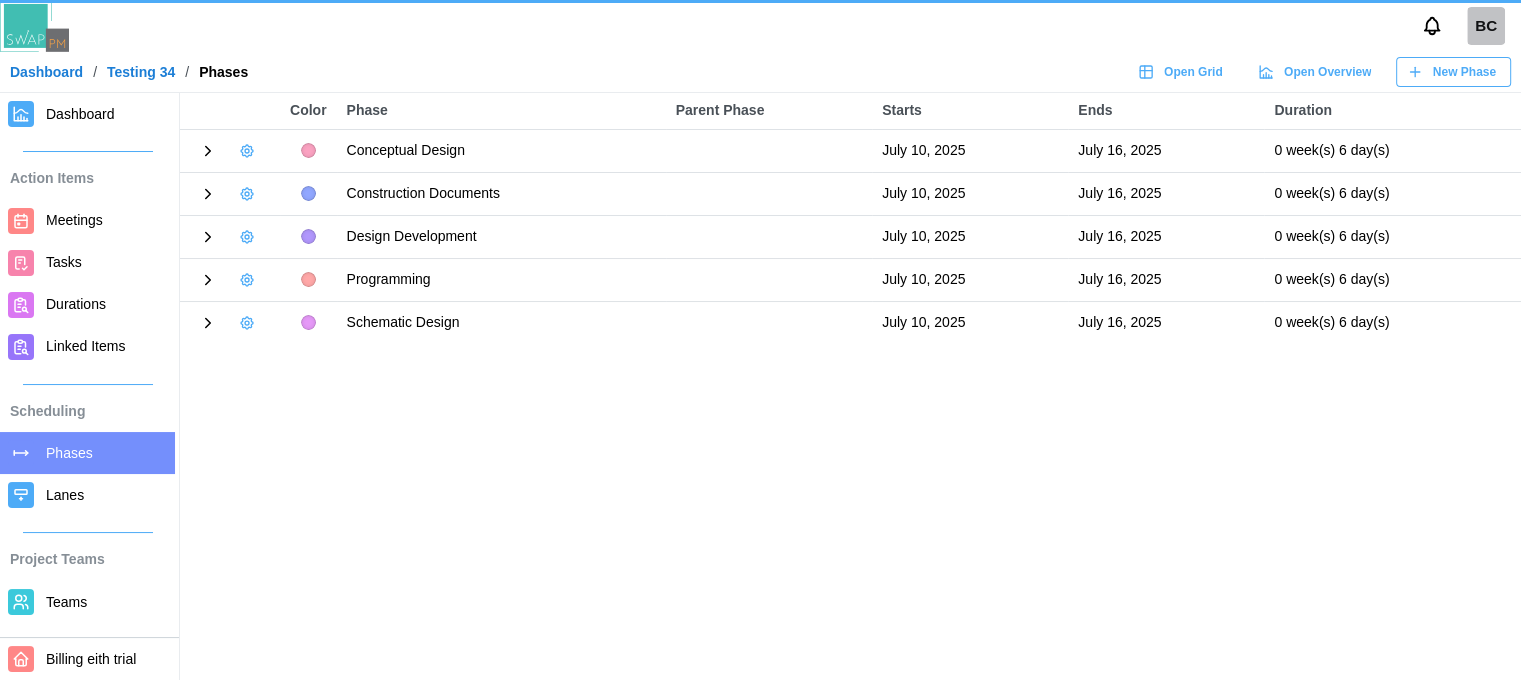 scroll, scrollTop: 0, scrollLeft: 0, axis: both 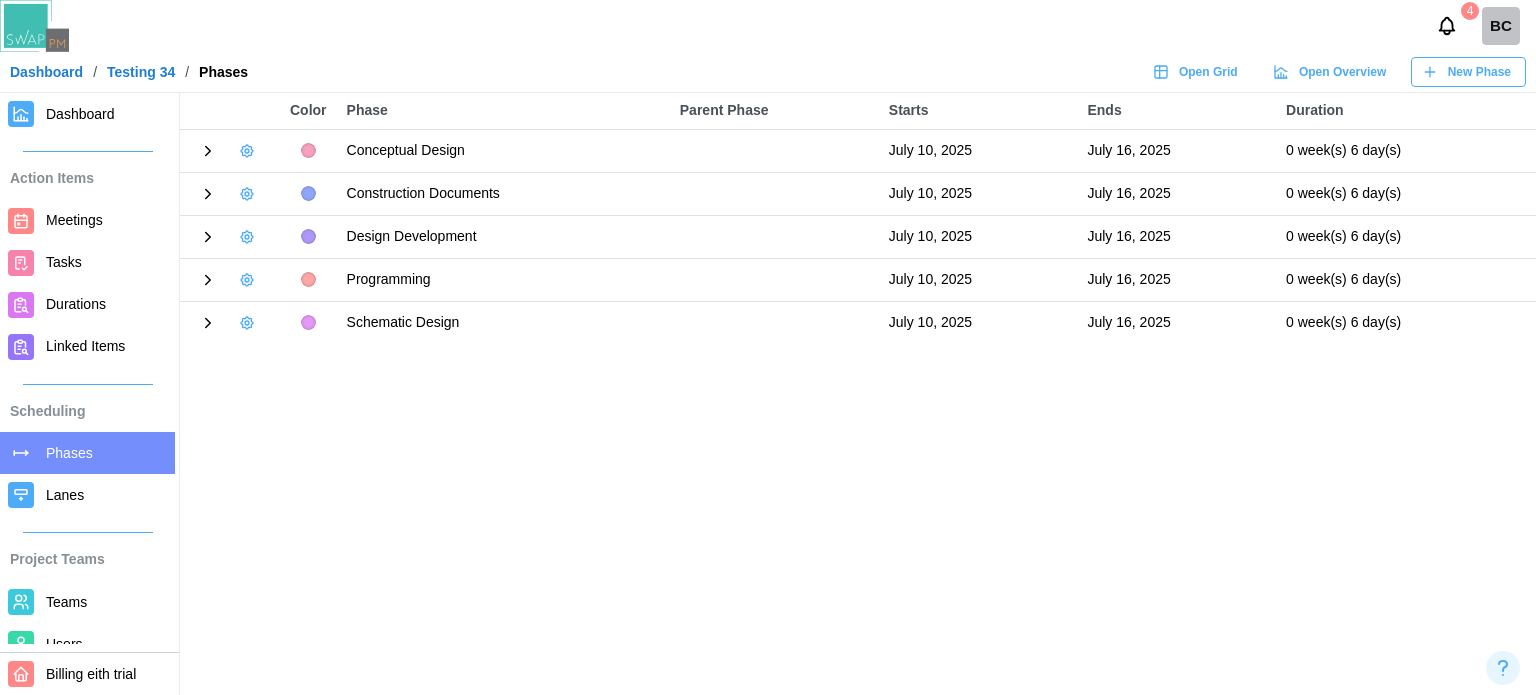 click 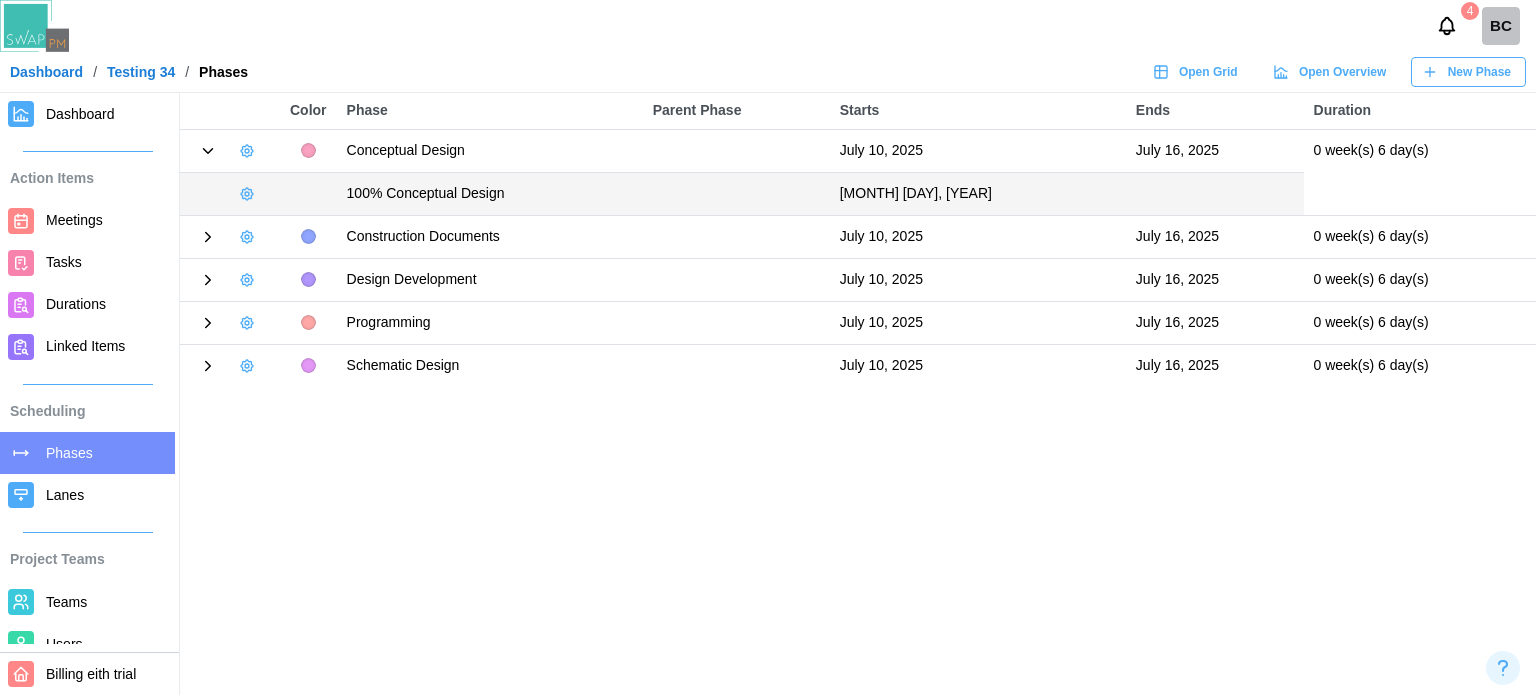 click 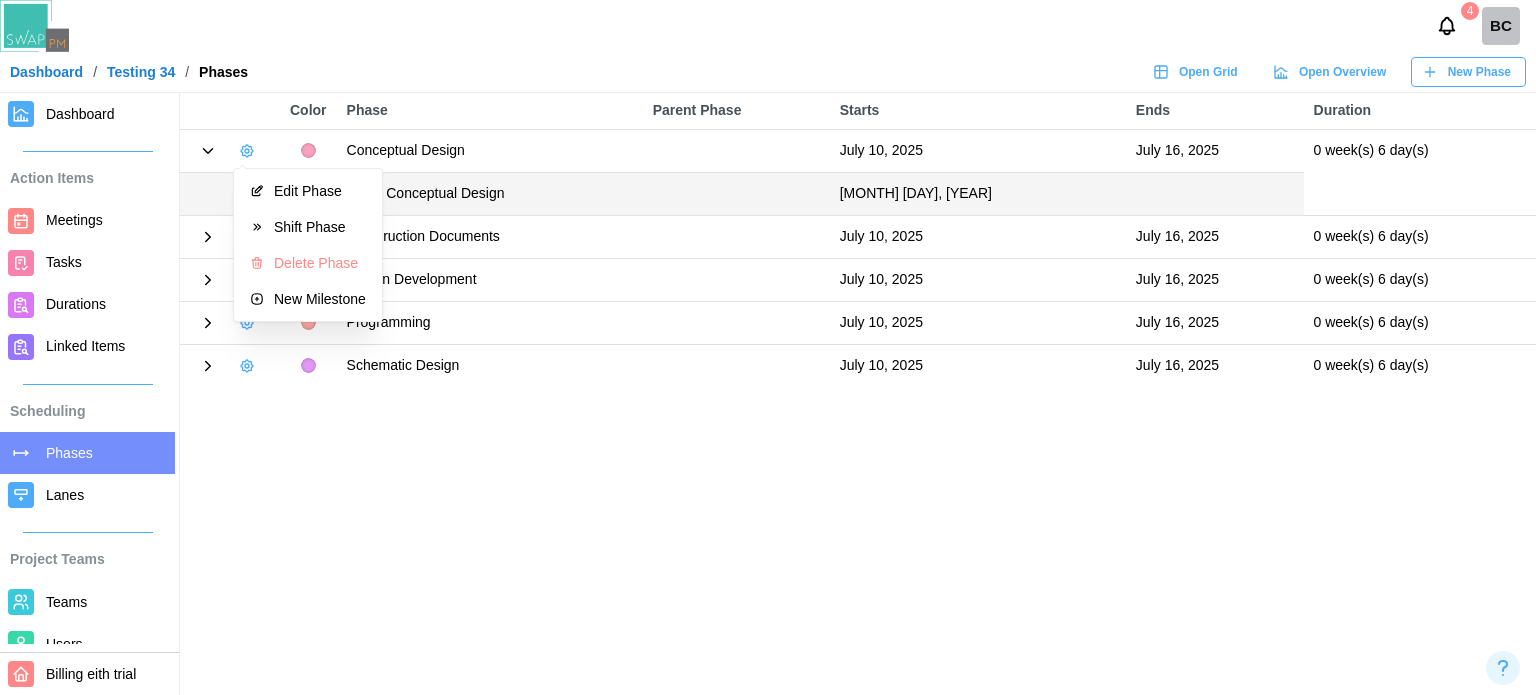 click on "Color Phase Parent Phase Starts Ends Duration Conceptual Design July 10, 2025 July 16, 2025 0 week(s) 6 day(s) 100% Conceptual Design July 15, 2025 Construction Documents July 10, 2025 July 16, 2025 0 week(s) 6 day(s) 100% Construction Documents July 15, 2025 Design Development July 10, 2025 July 16, 2025 0 week(s) 6 day(s) 100% Design Development July 15, 2025 Programming July 10, 2025 July 16, 2025 0 week(s) 6 day(s) 100% Programming July 15, 2025 Schematic Design July 10, 2025 July 16, 2025 0 week(s) 6 day(s) 100% Schematic Design July 15, 2025" at bounding box center (768, 347) 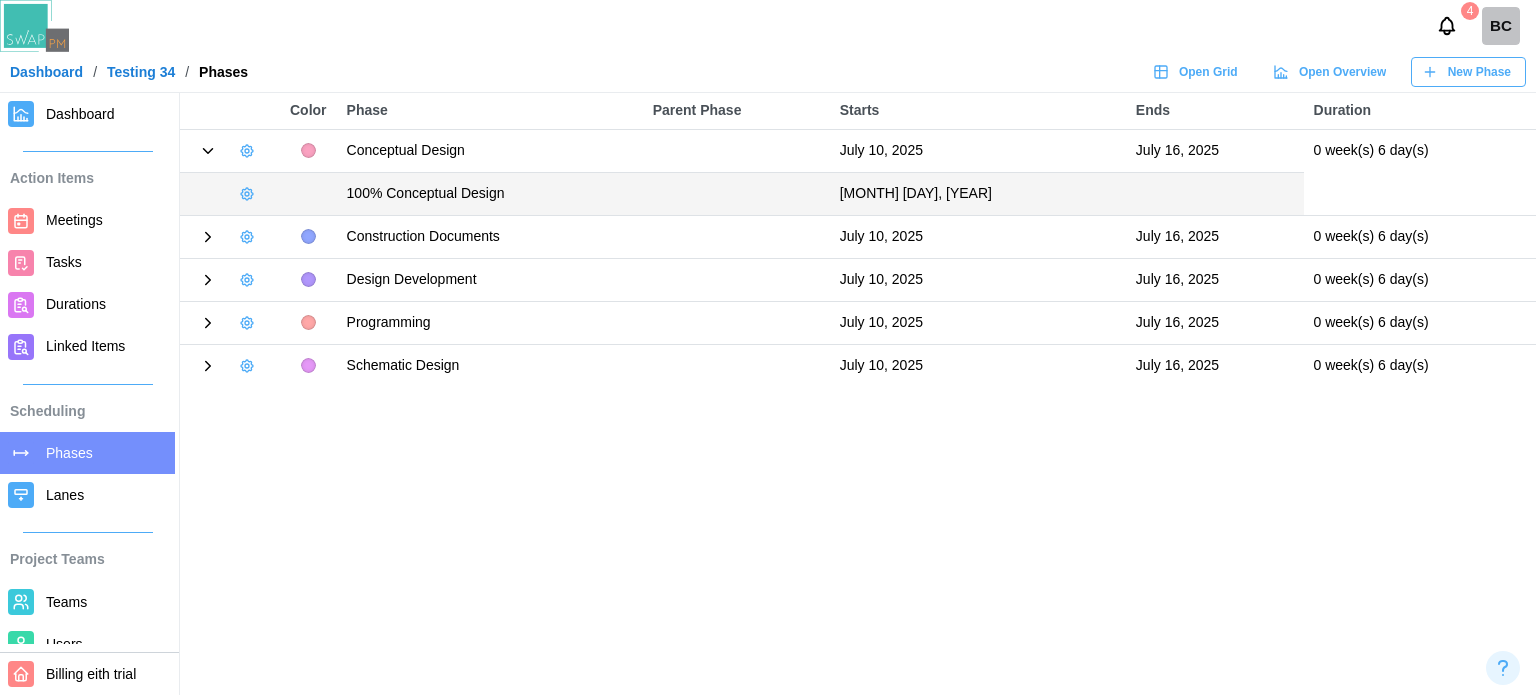 click 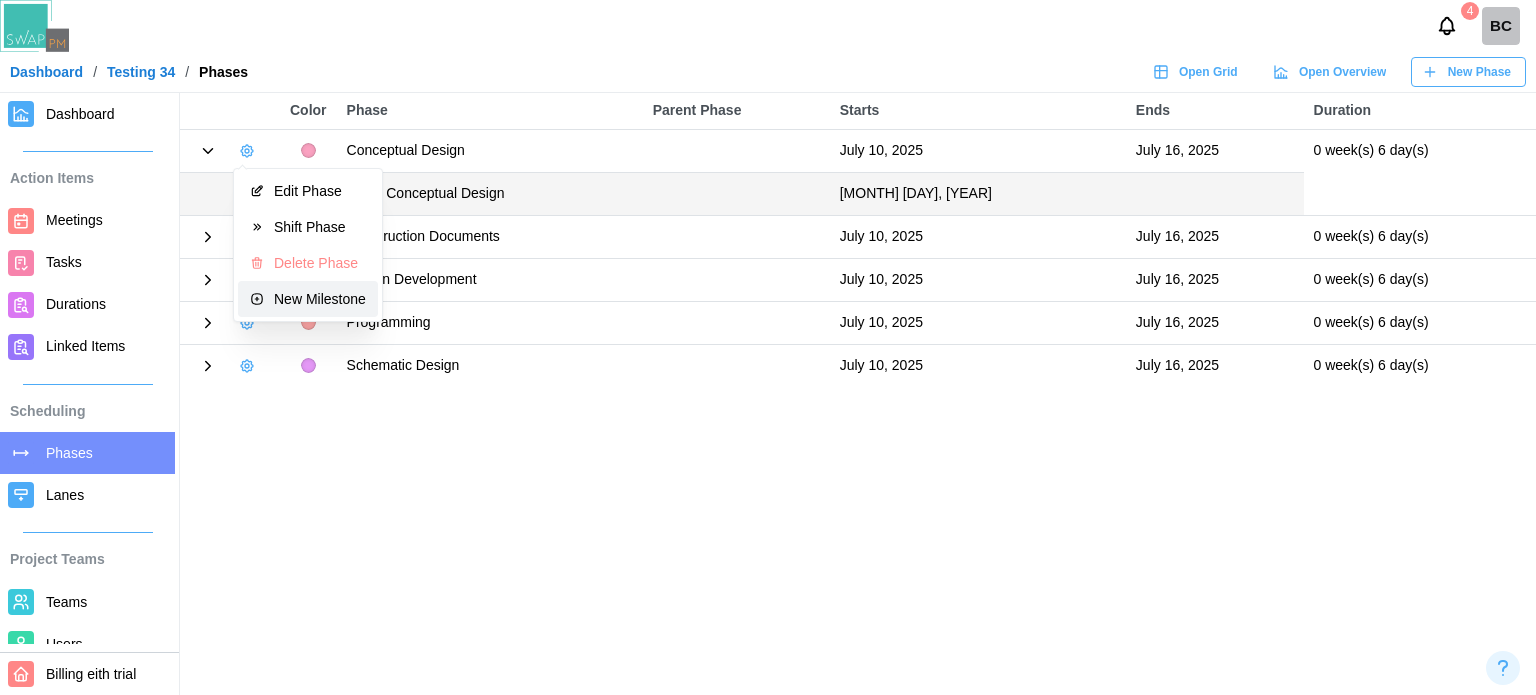 click on "New Milestone" at bounding box center (320, 299) 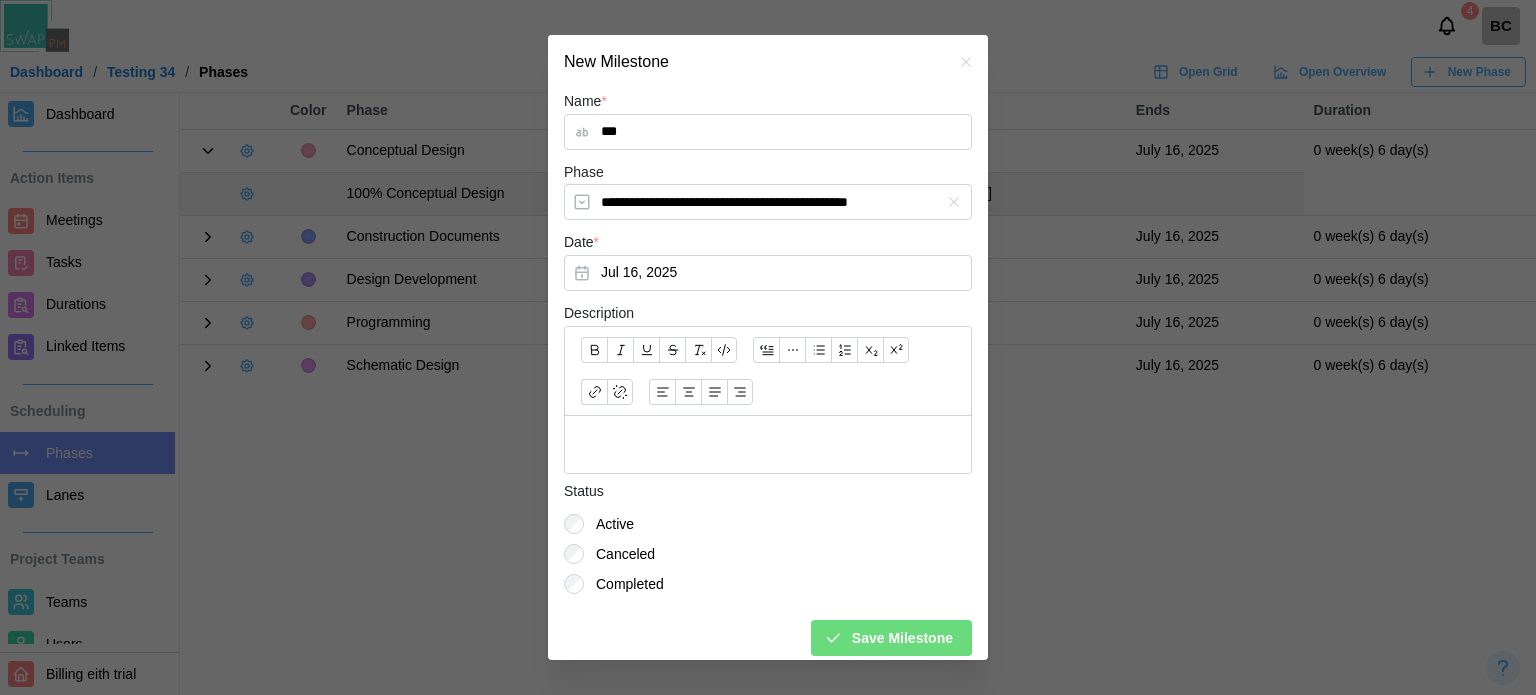 type on "***" 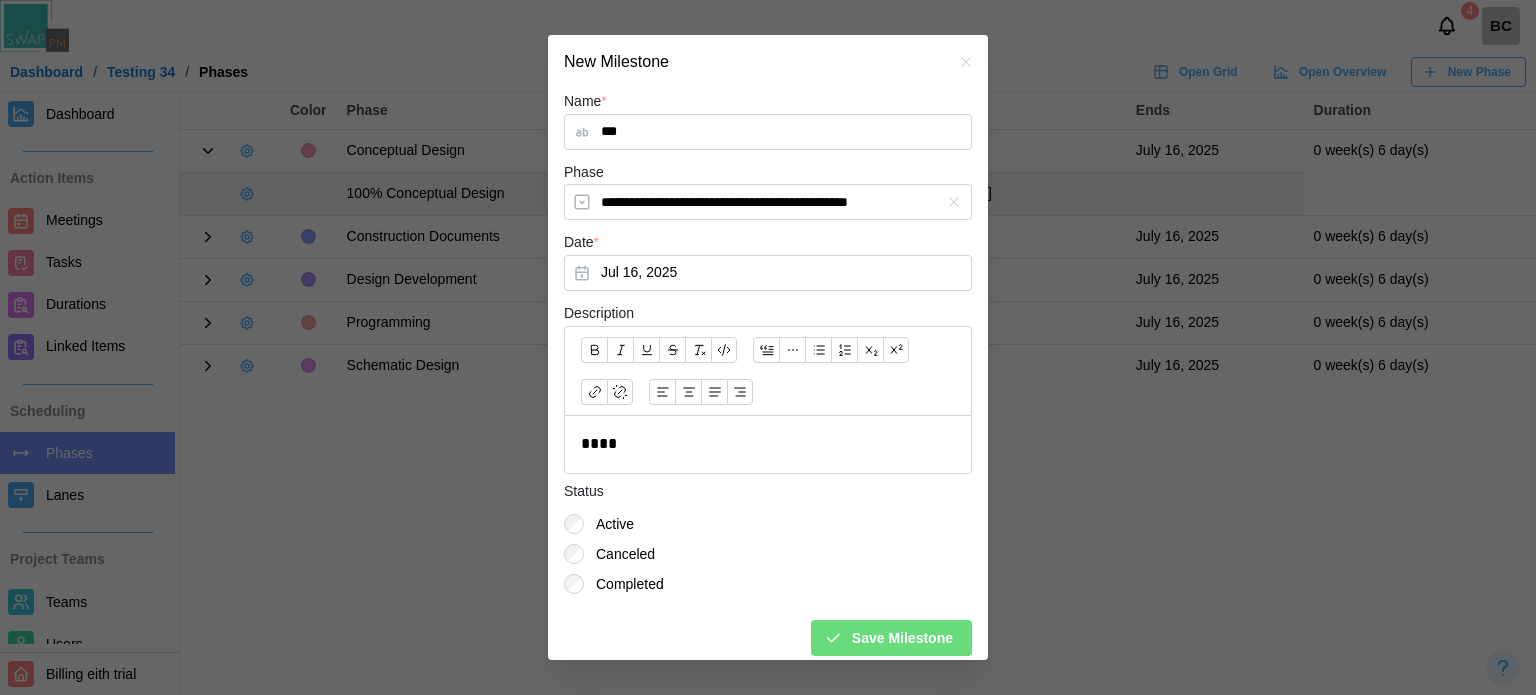 click on "Save Milestone" at bounding box center [902, 638] 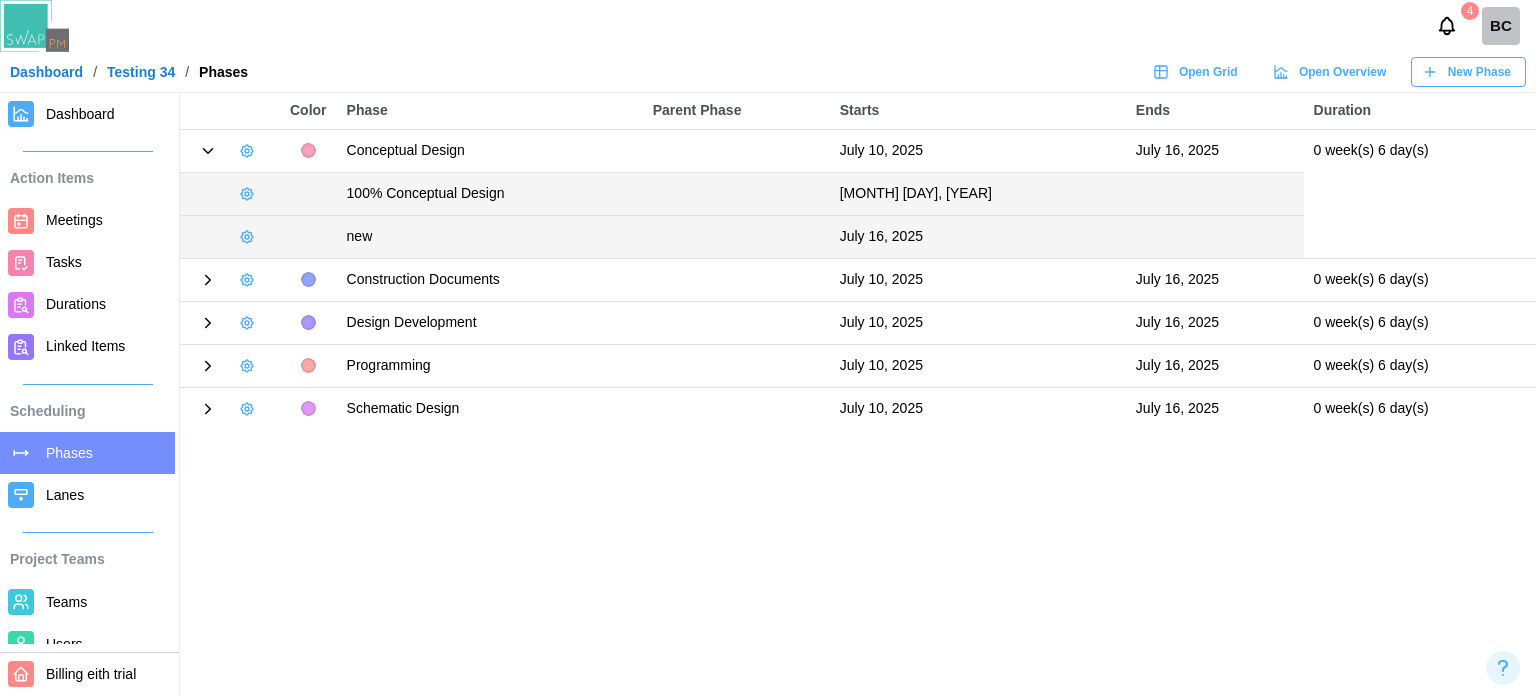 click 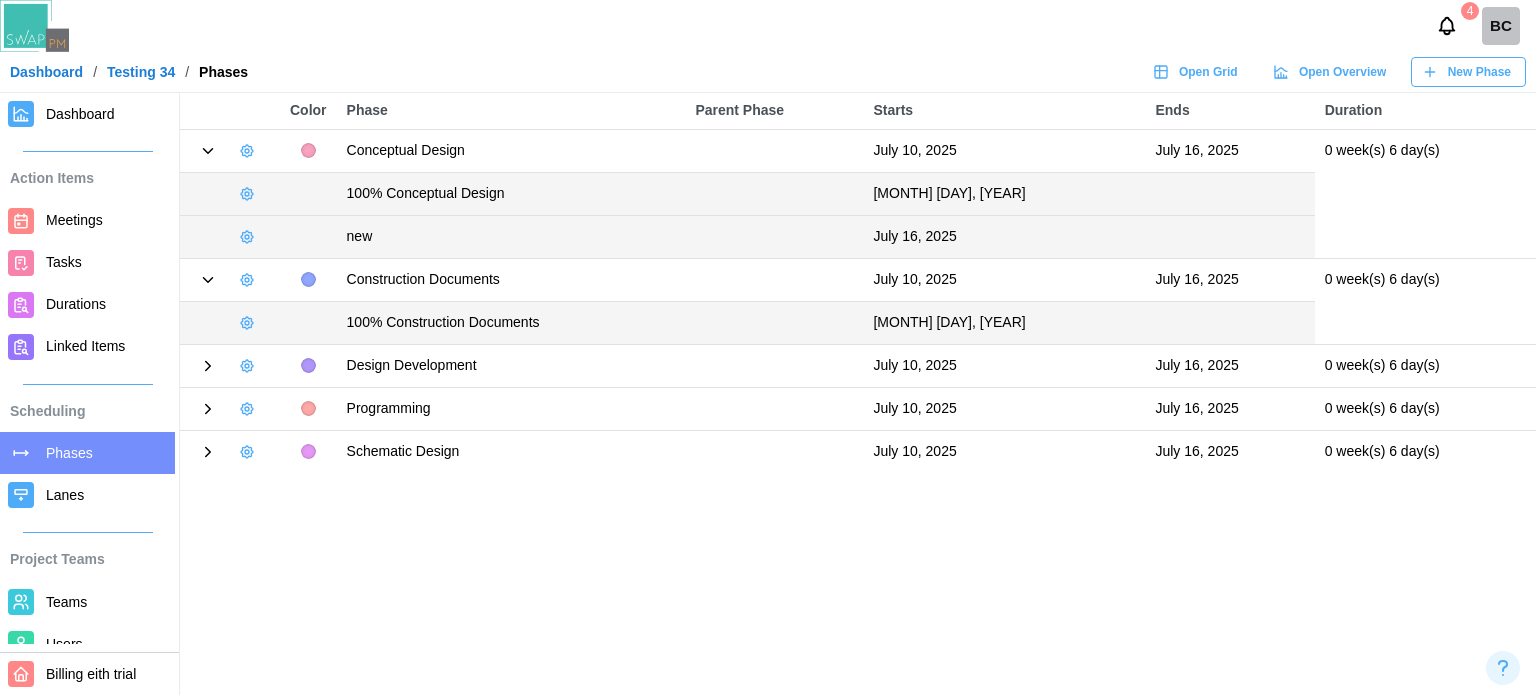 click 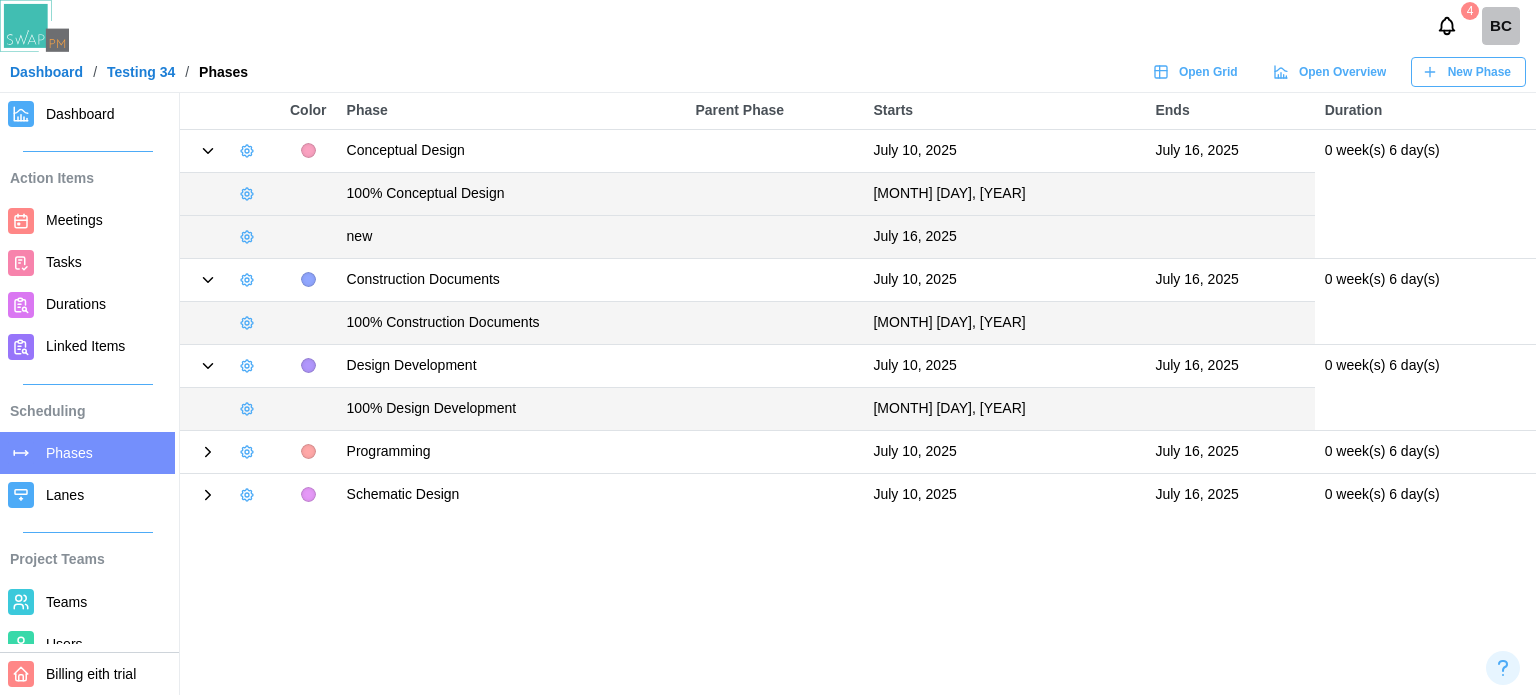 click 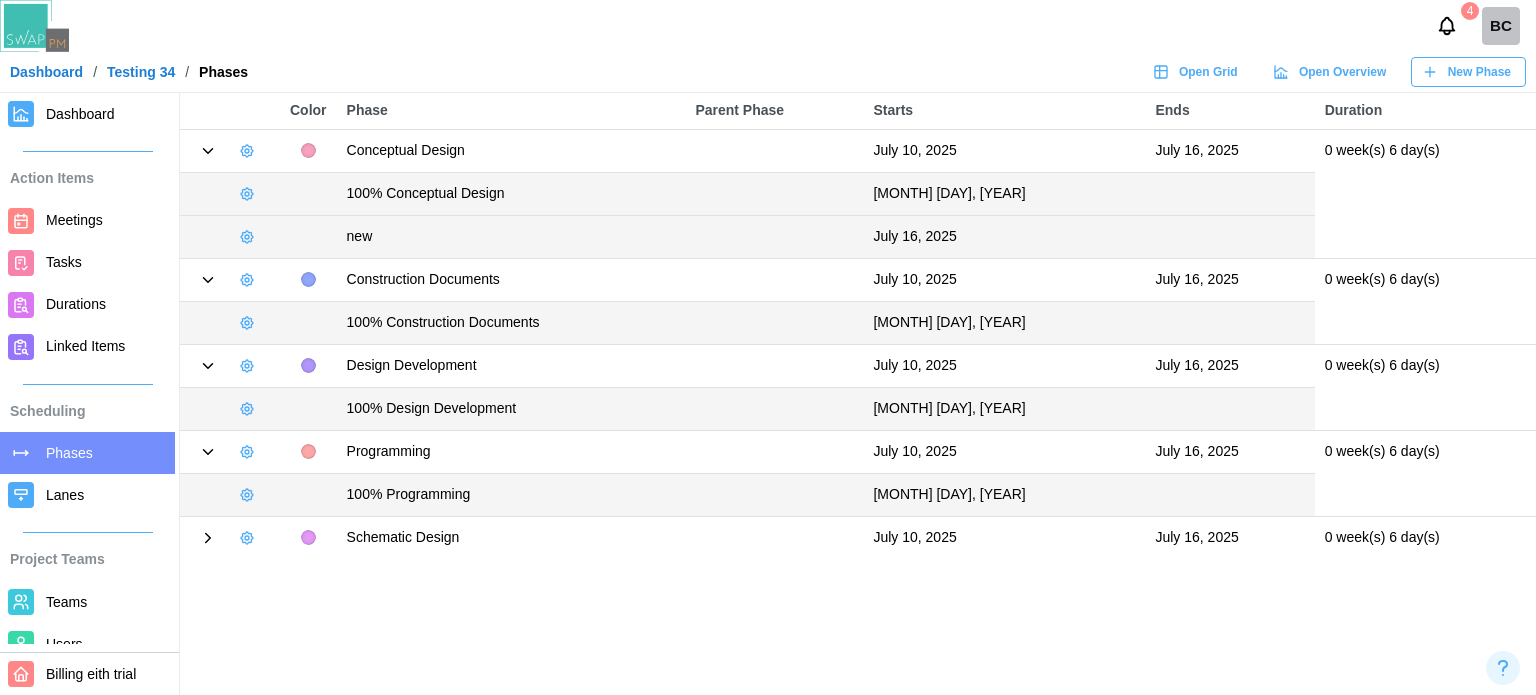 click 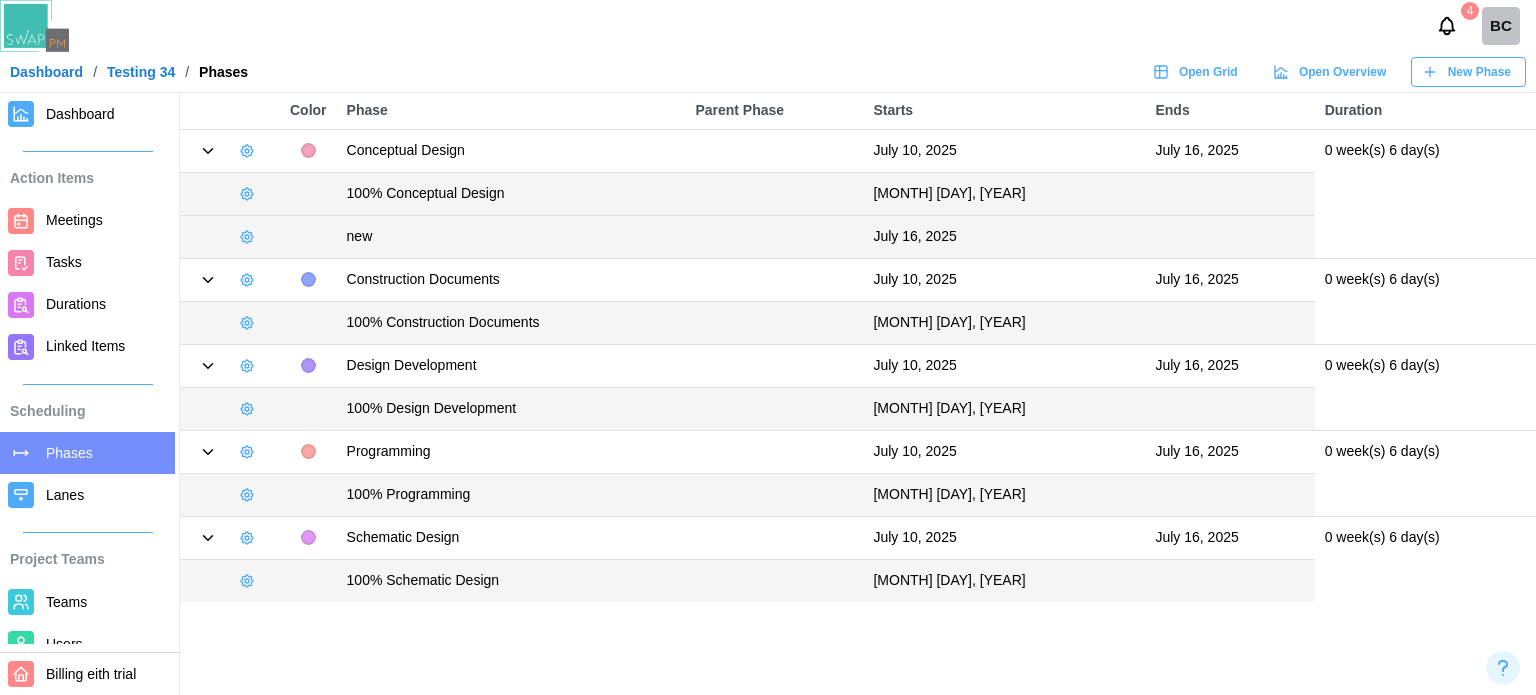 click on "Dashboard" at bounding box center (80, 114) 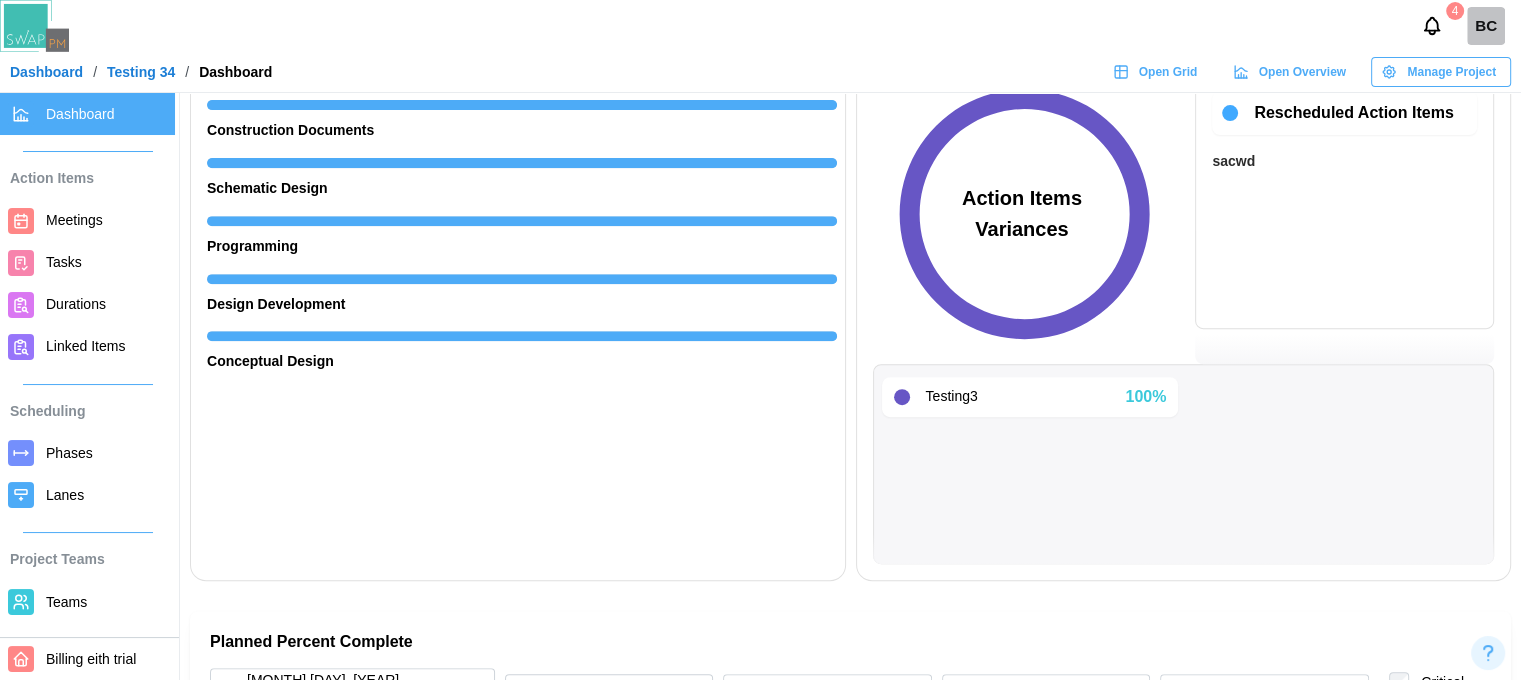 scroll, scrollTop: 700, scrollLeft: 0, axis: vertical 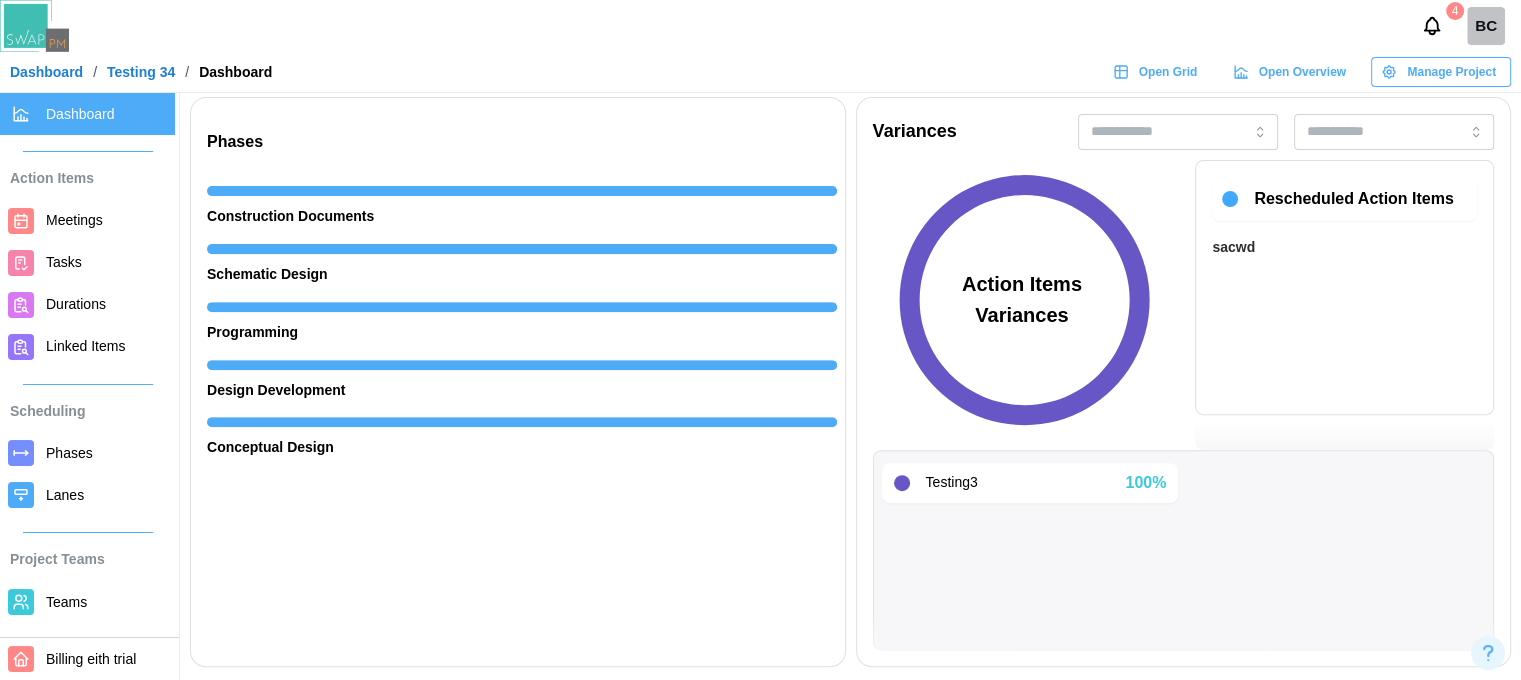 click on "Phases" at bounding box center [69, 453] 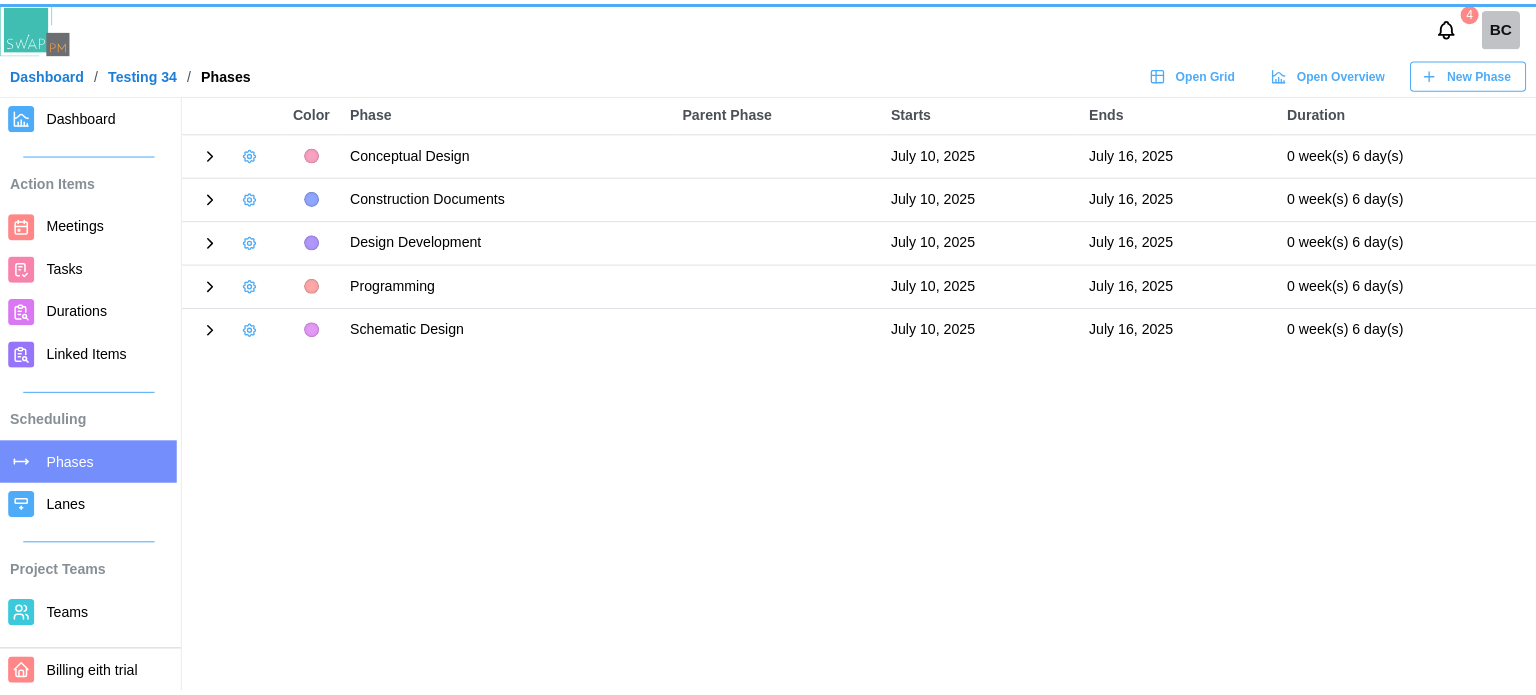 scroll, scrollTop: 0, scrollLeft: 0, axis: both 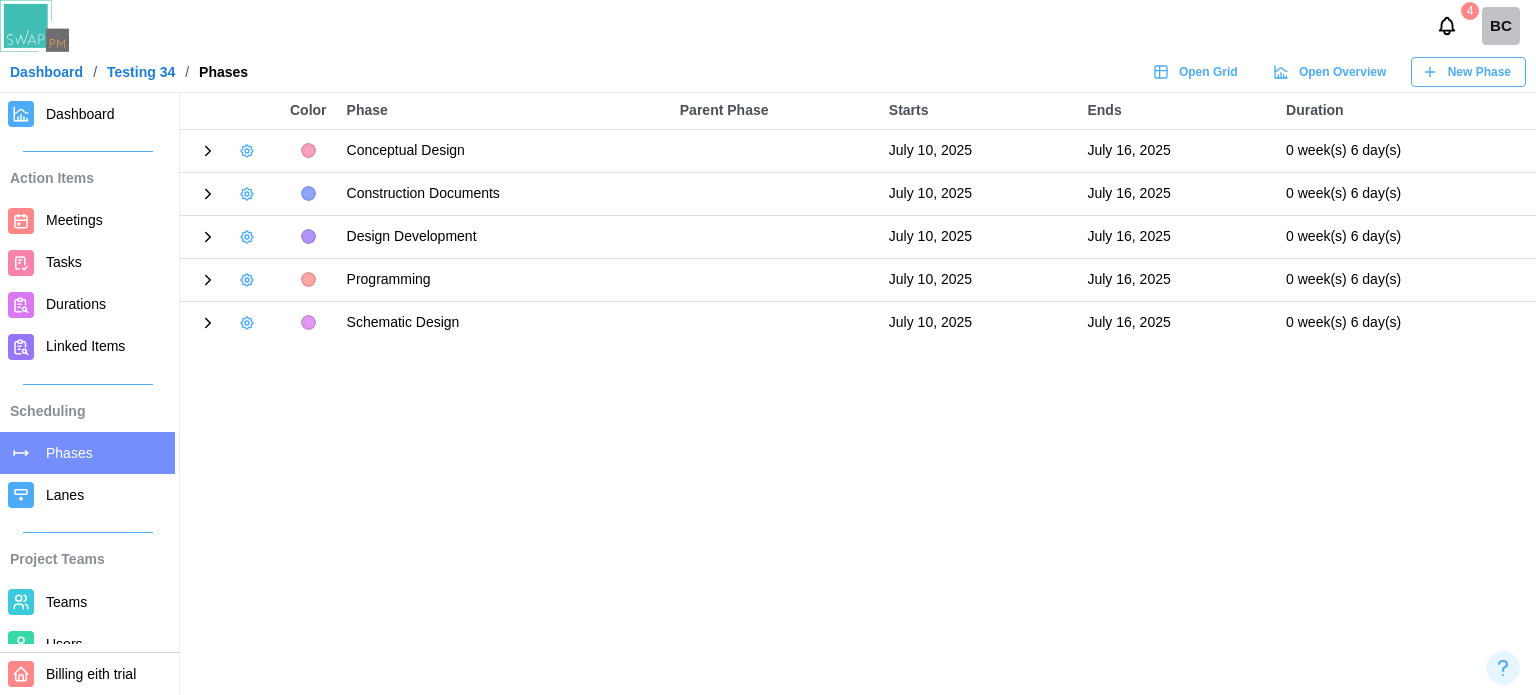 click on "New Phase" at bounding box center (1479, 72) 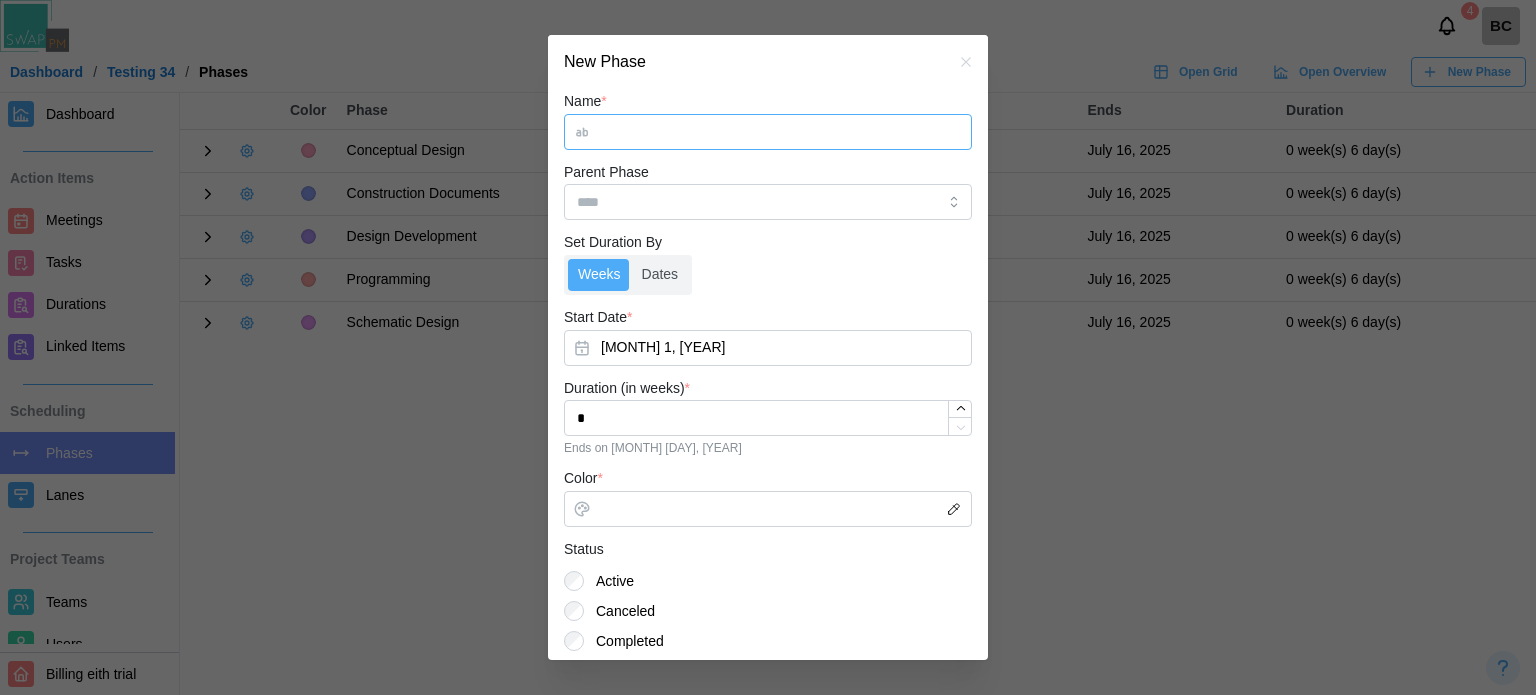 click on "Name  *" at bounding box center [768, 132] 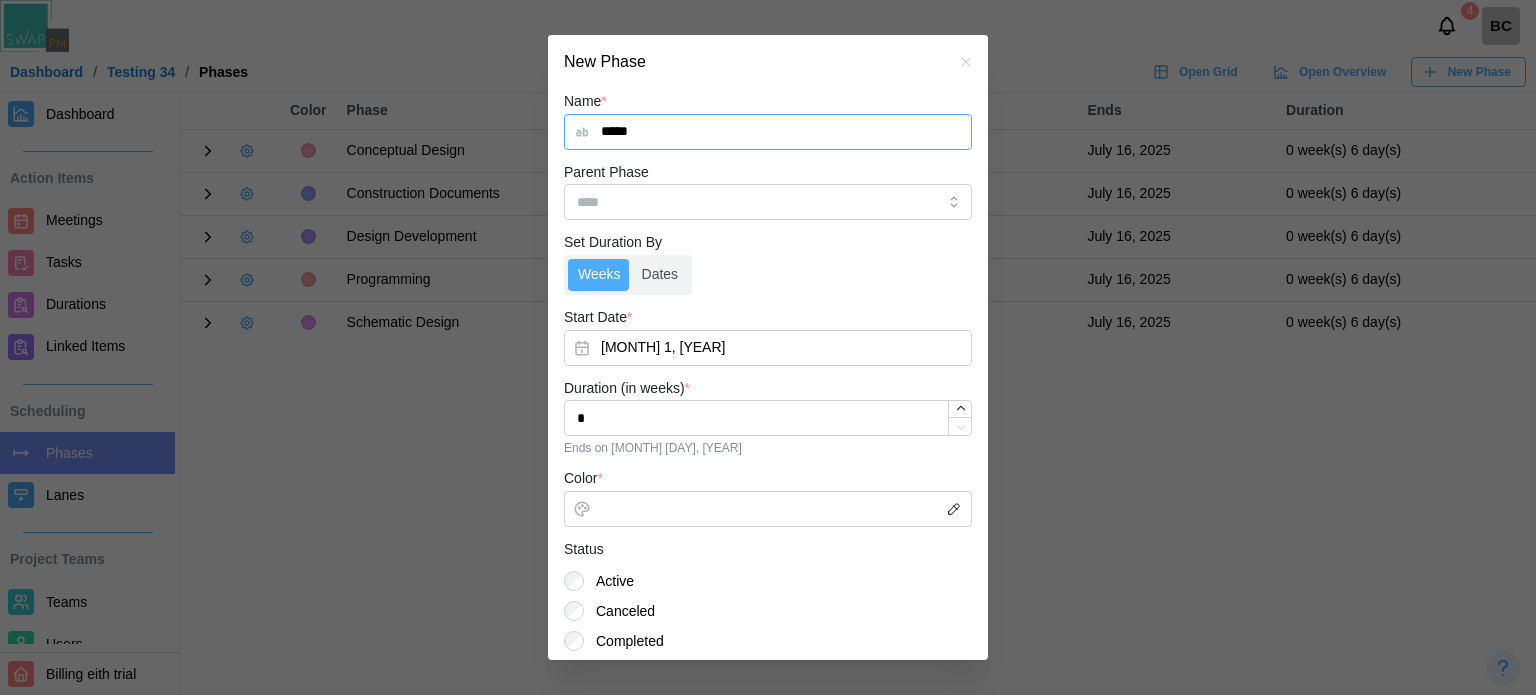 type on "*****" 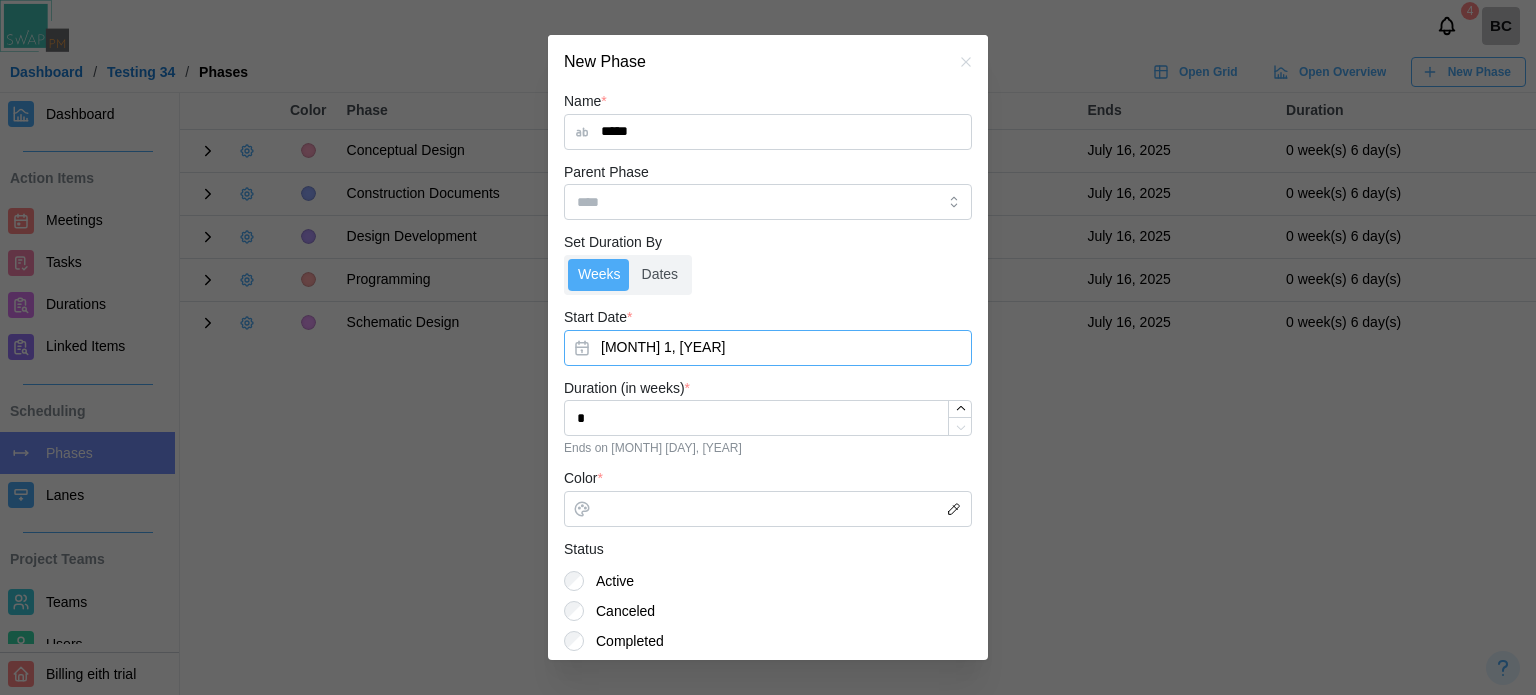 click on "[MONTH] [DAY], [YEAR]" at bounding box center (768, 348) 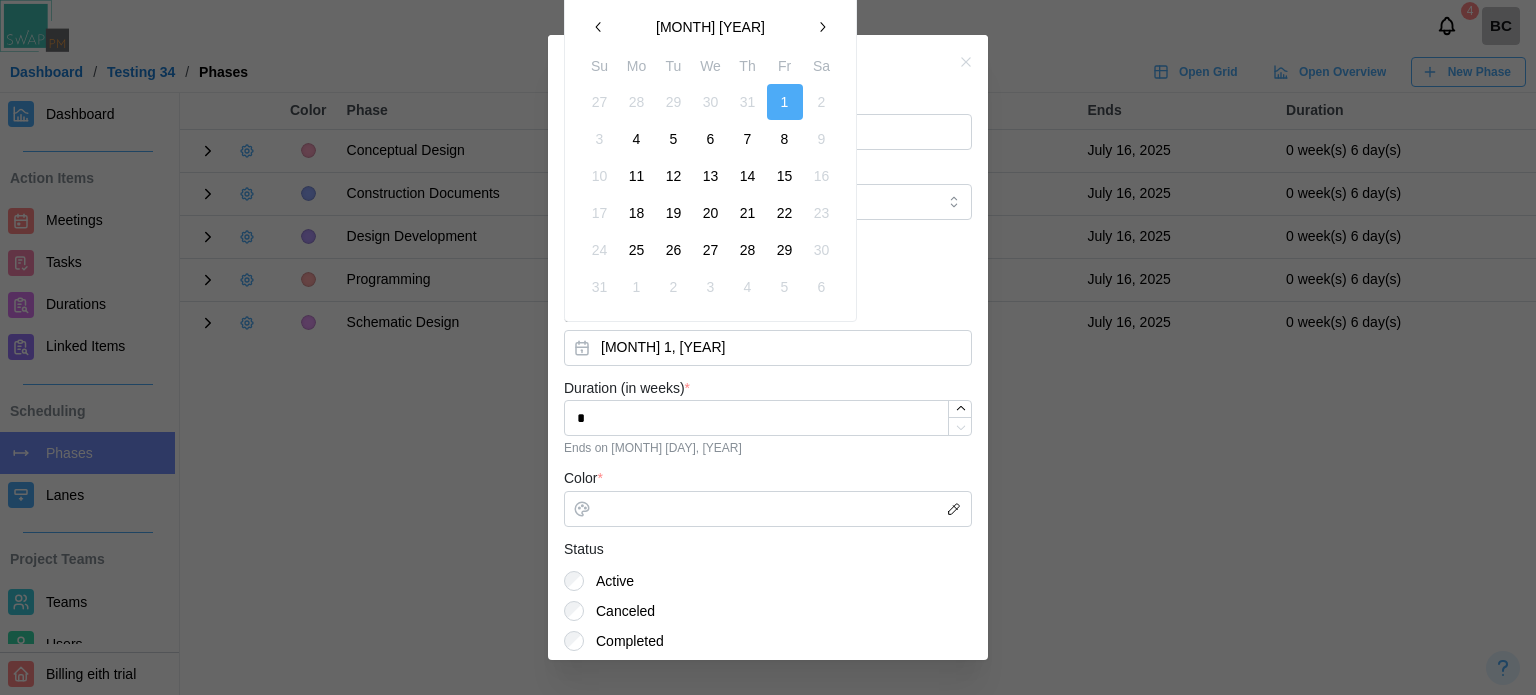 click on "29" at bounding box center [785, 250] 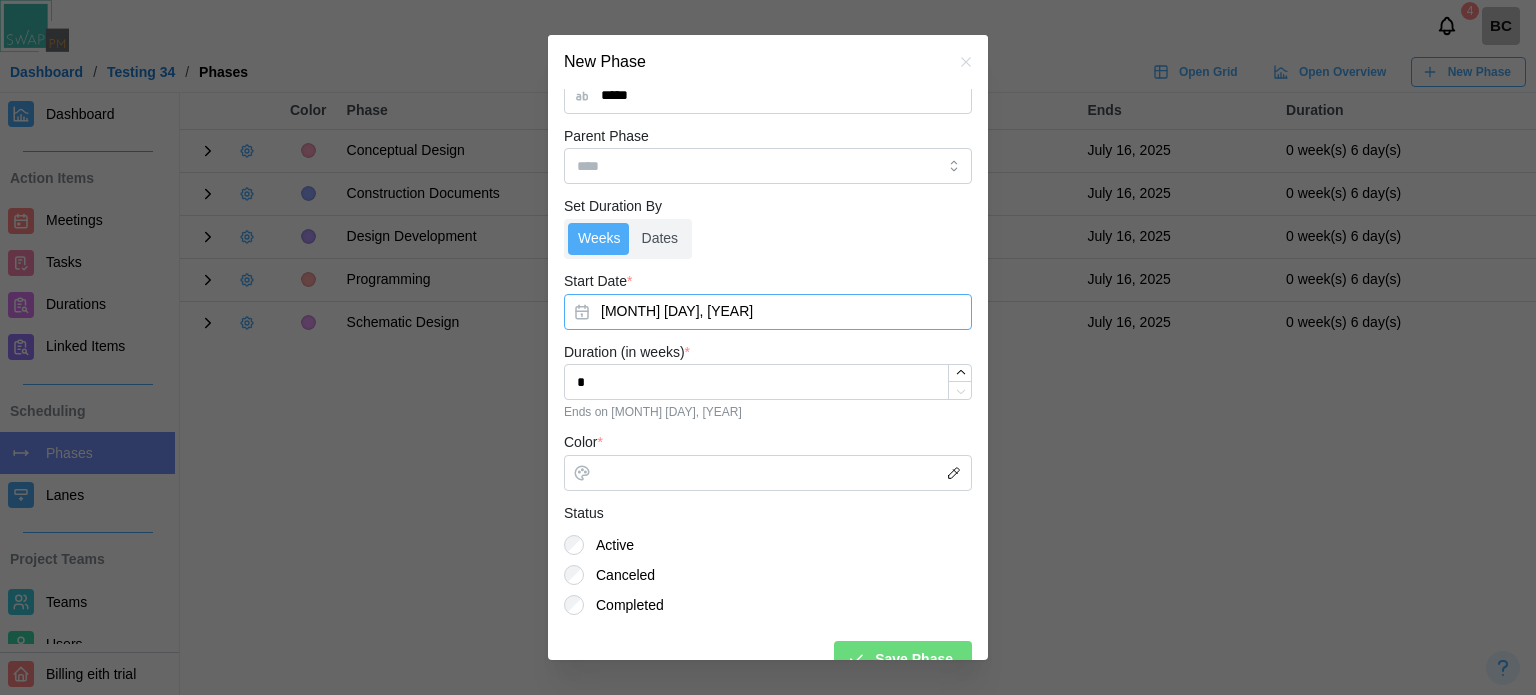 scroll, scrollTop: 68, scrollLeft: 0, axis: vertical 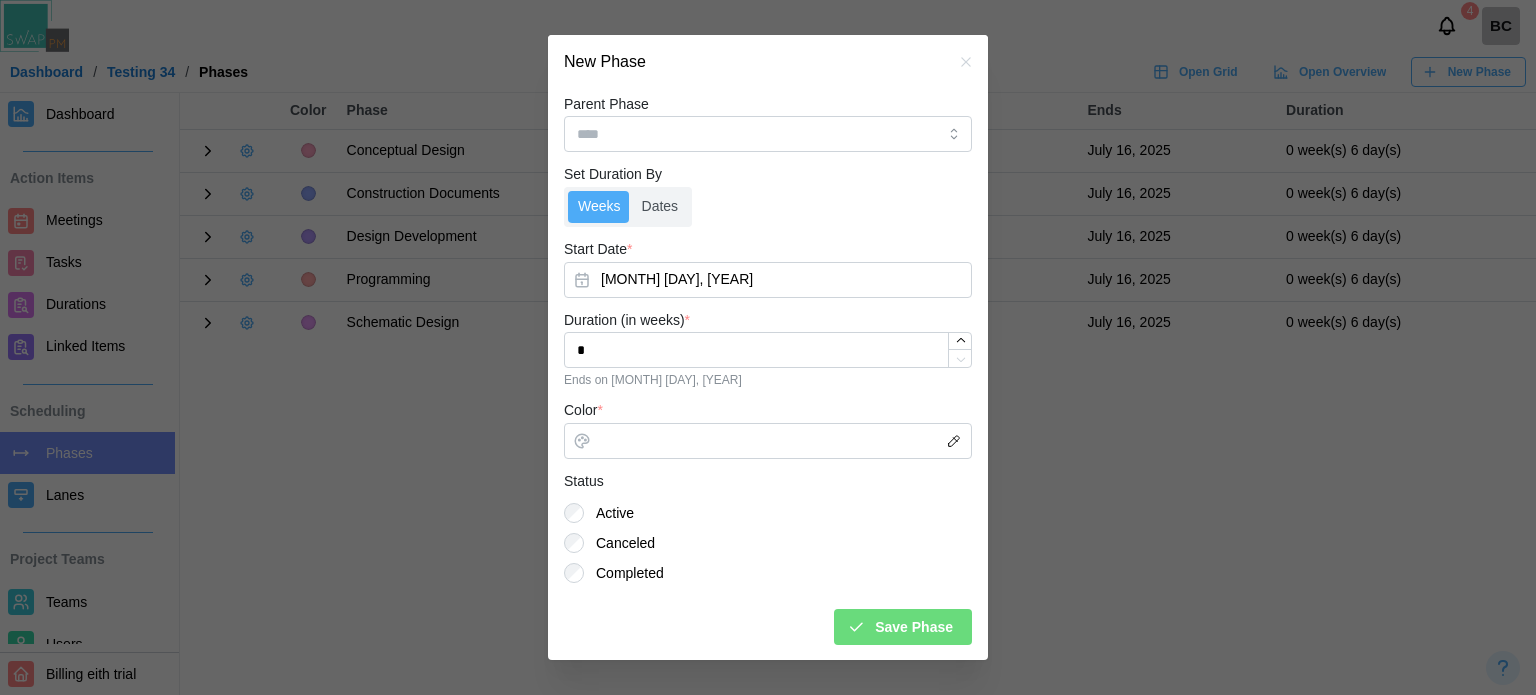 click on "Save Phase" at bounding box center (914, 627) 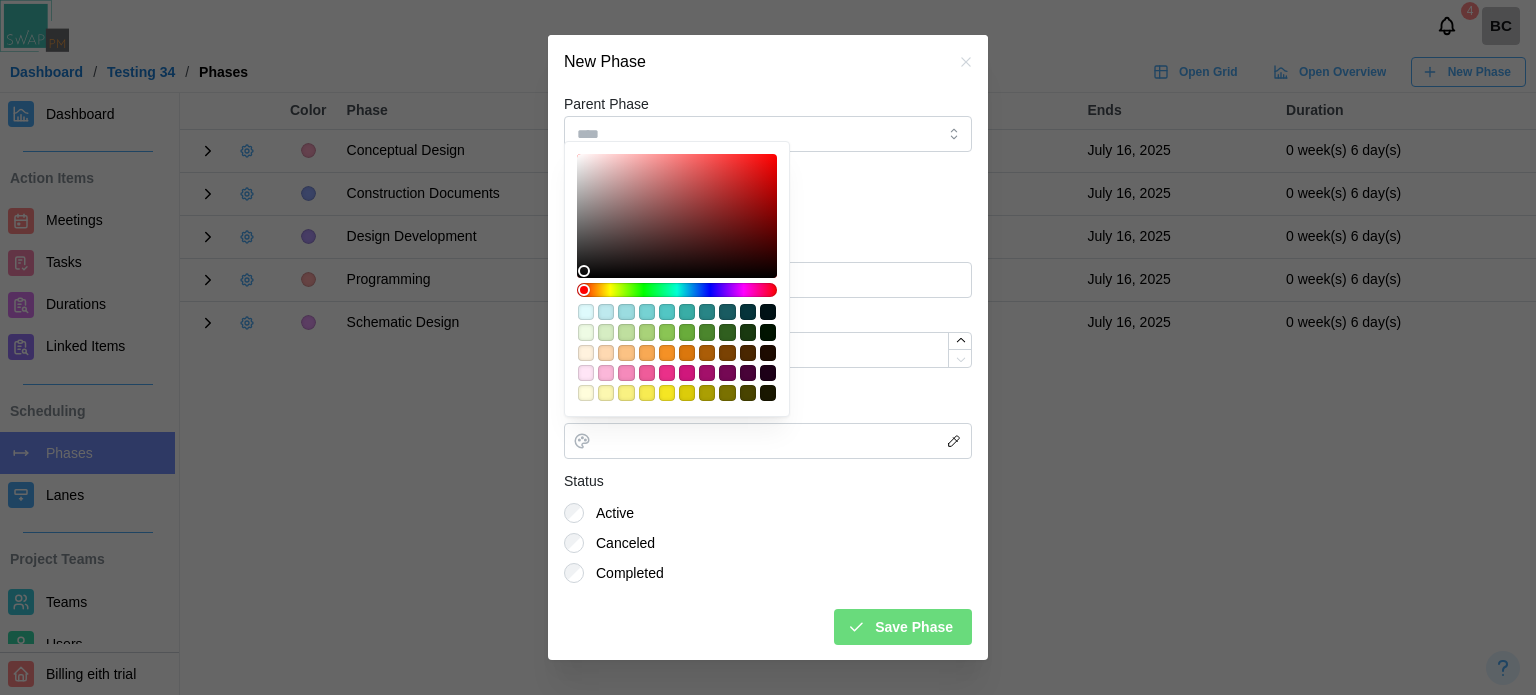 click on "Status Active Canceled Completed" at bounding box center [768, 526] 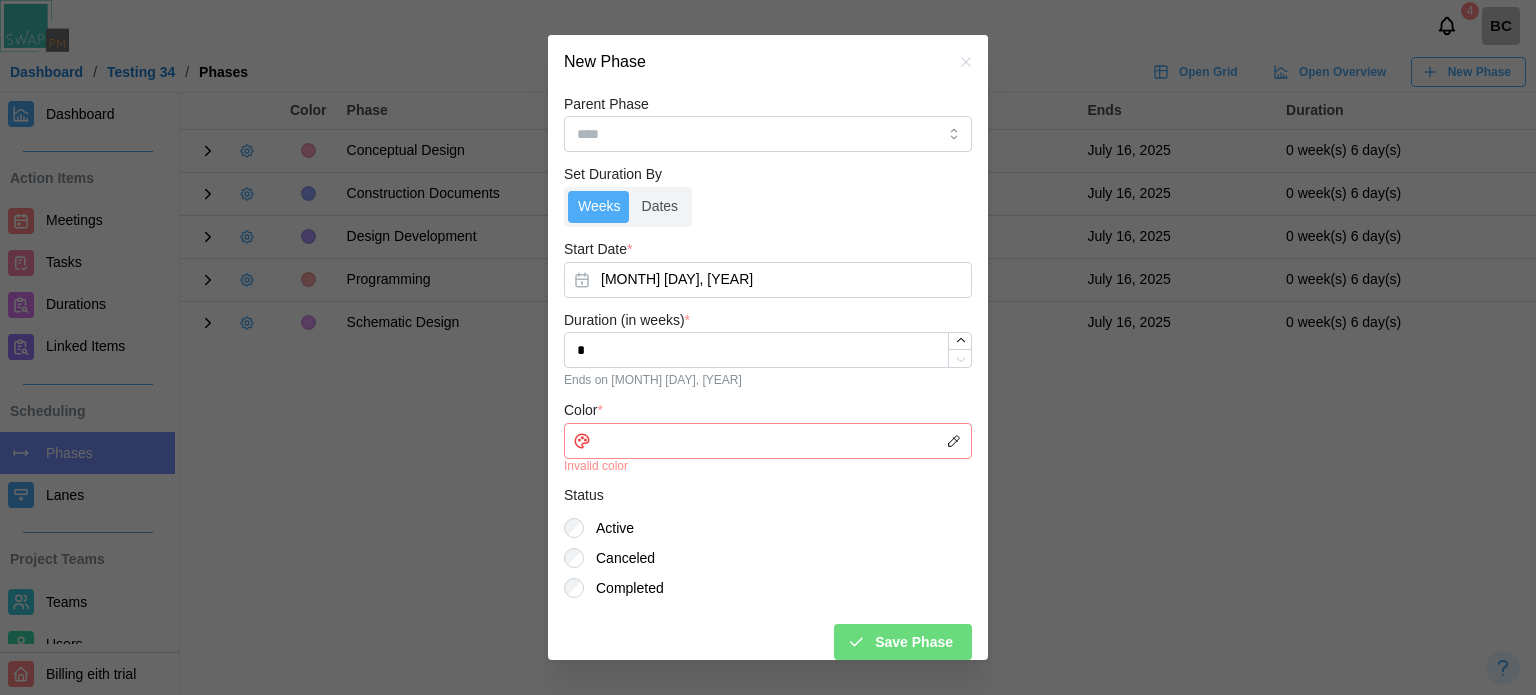 click on "Color  * Invalid color" at bounding box center (768, 435) 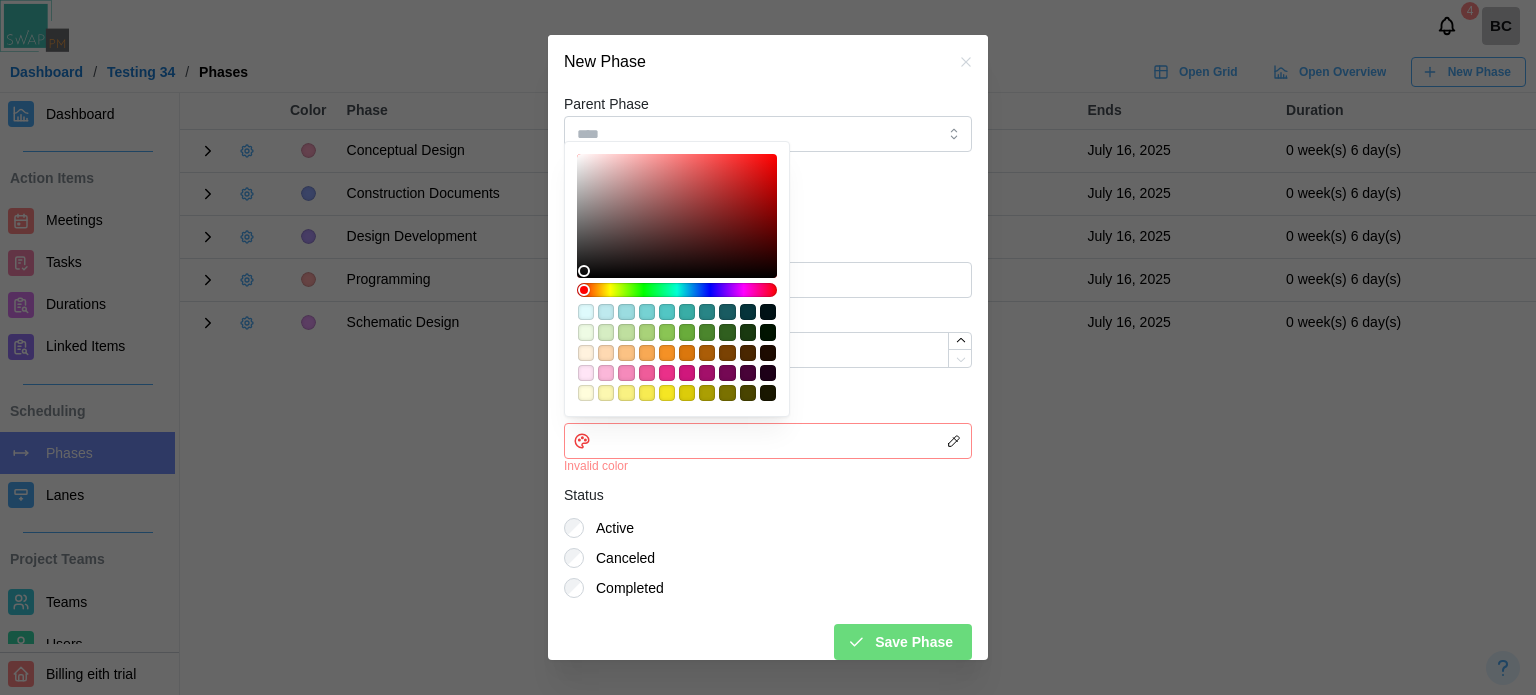 click at bounding box center [677, 352] 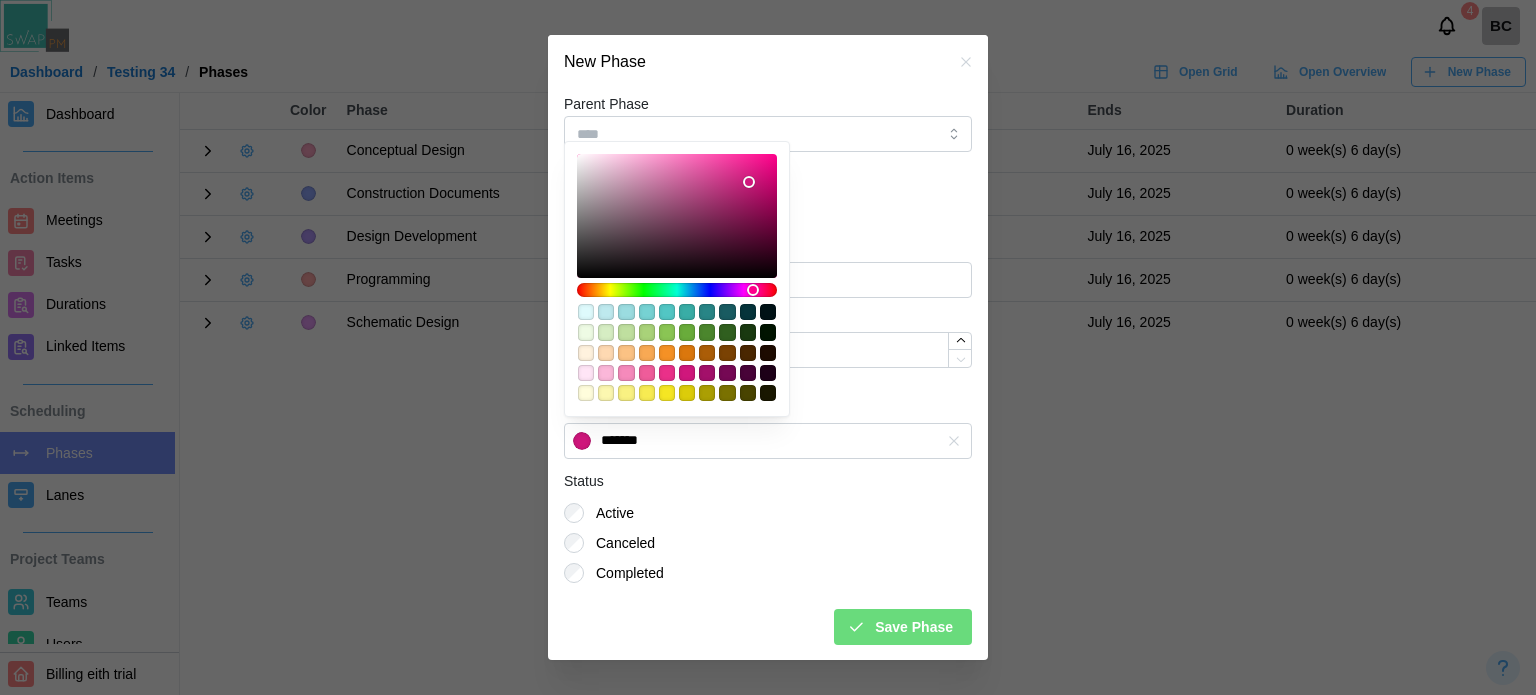 click on "Save Phase" at bounding box center (914, 627) 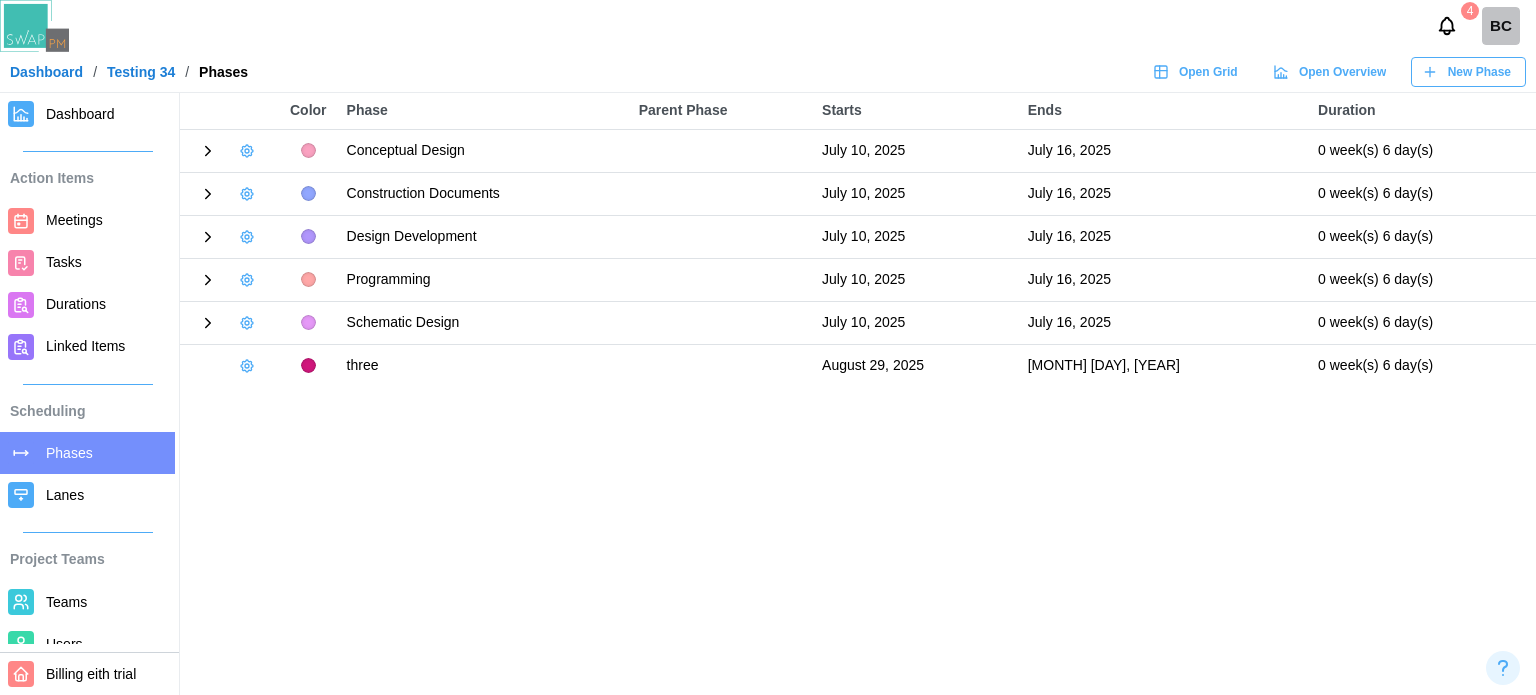click on "Tasks" at bounding box center (87, 263) 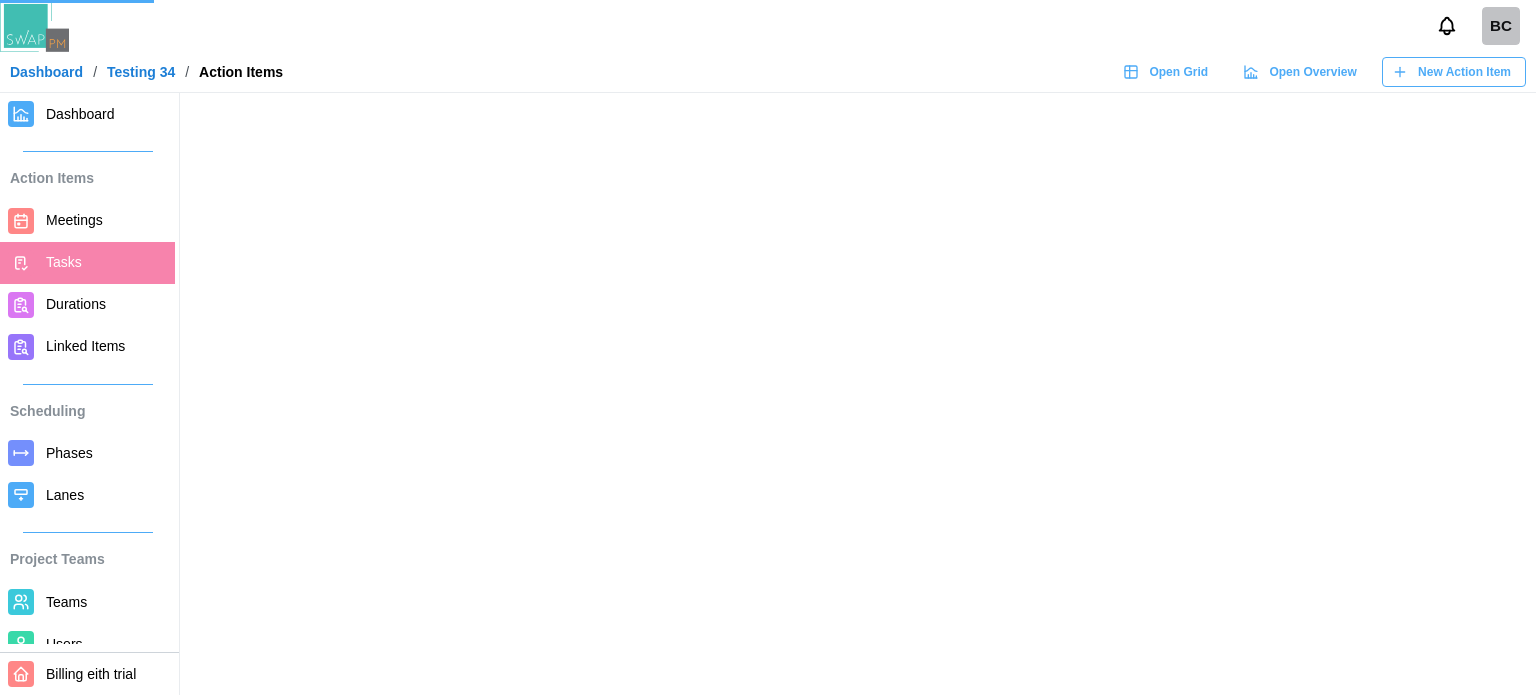 click on "New Action Item" at bounding box center (1464, 72) 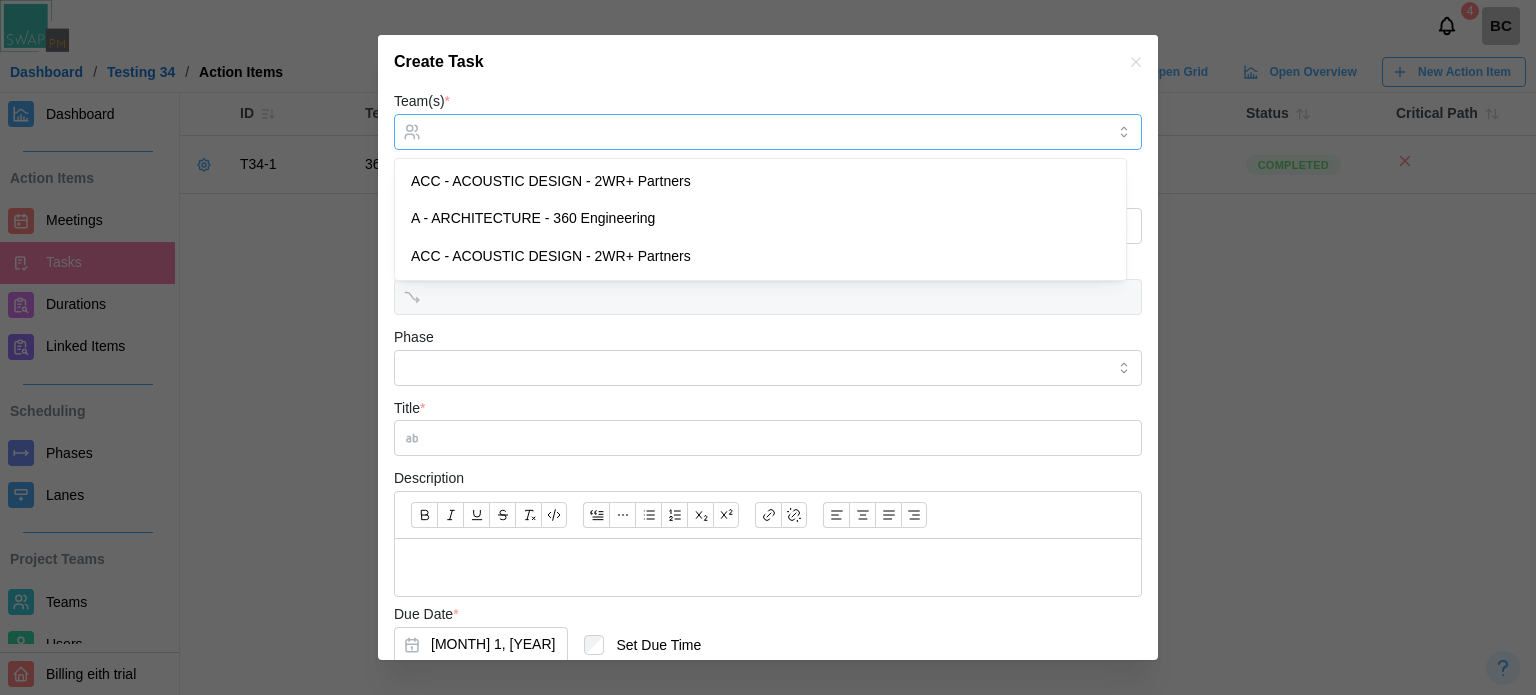 click on "Team(s)  *" at bounding box center [768, 132] 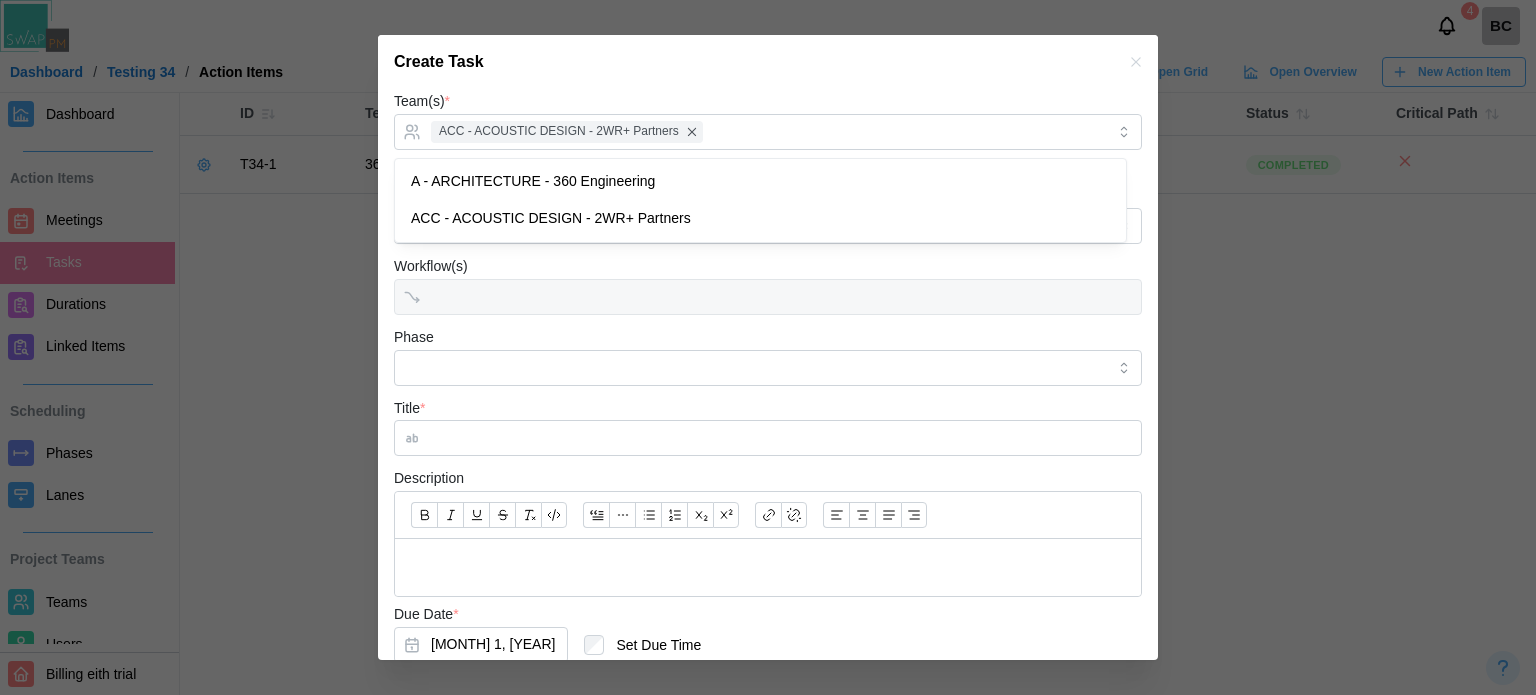 click on "Create Task" at bounding box center [768, 62] 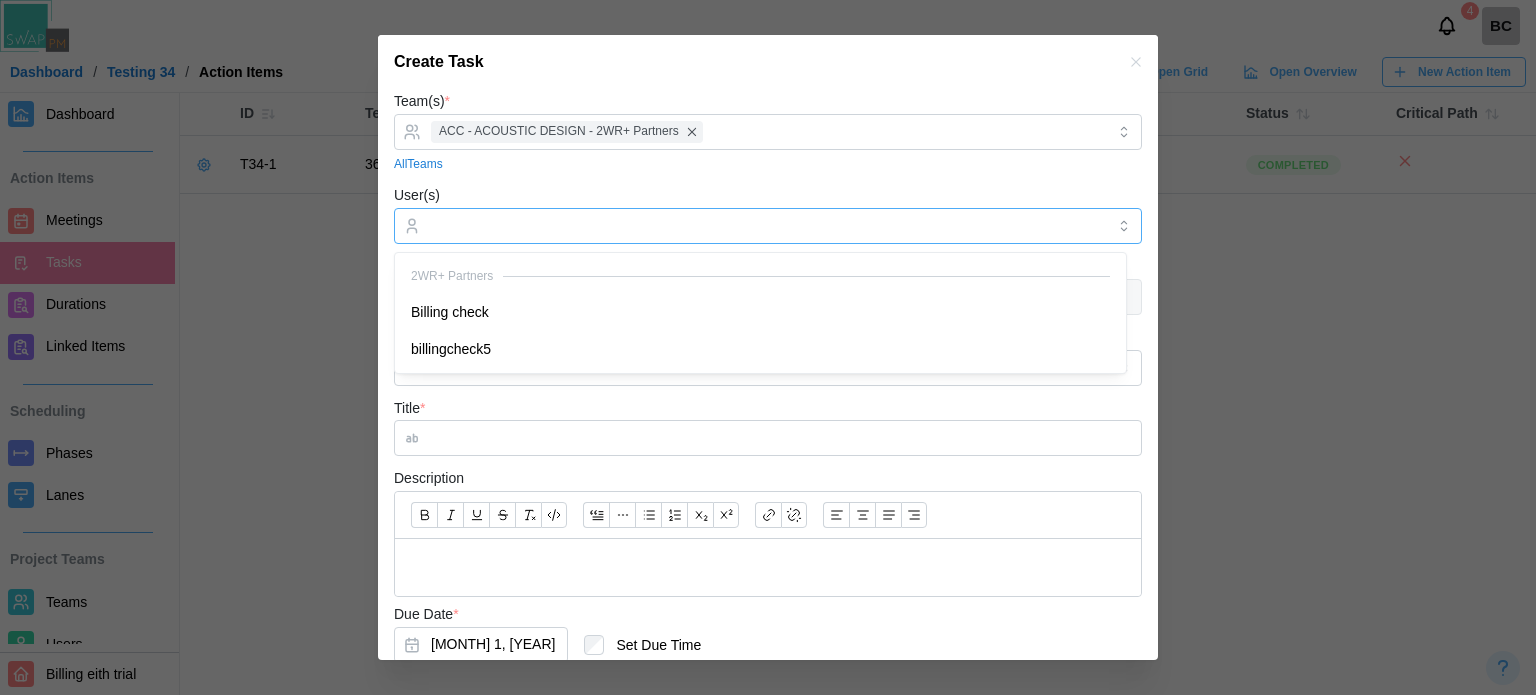 click on "User(s)" at bounding box center (768, 226) 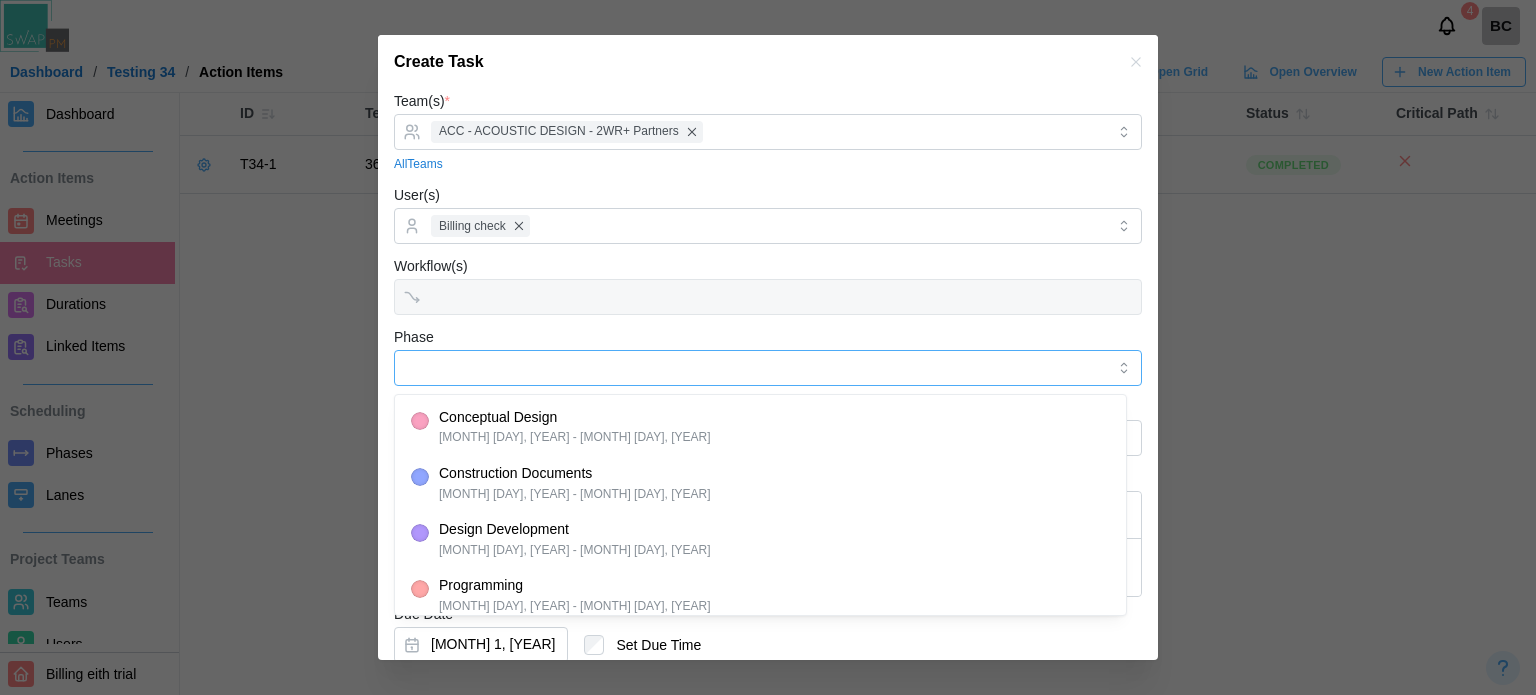 click on "Phase" at bounding box center (768, 368) 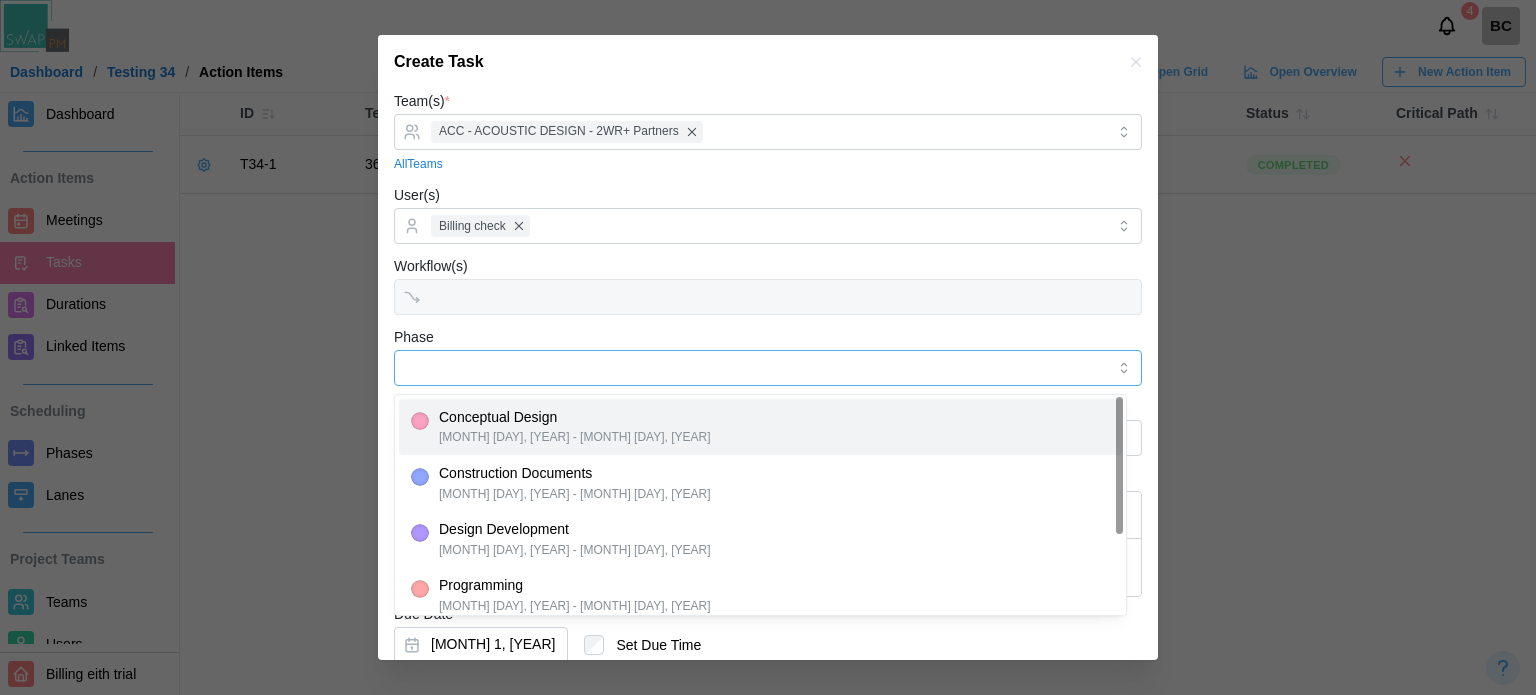type on "**********" 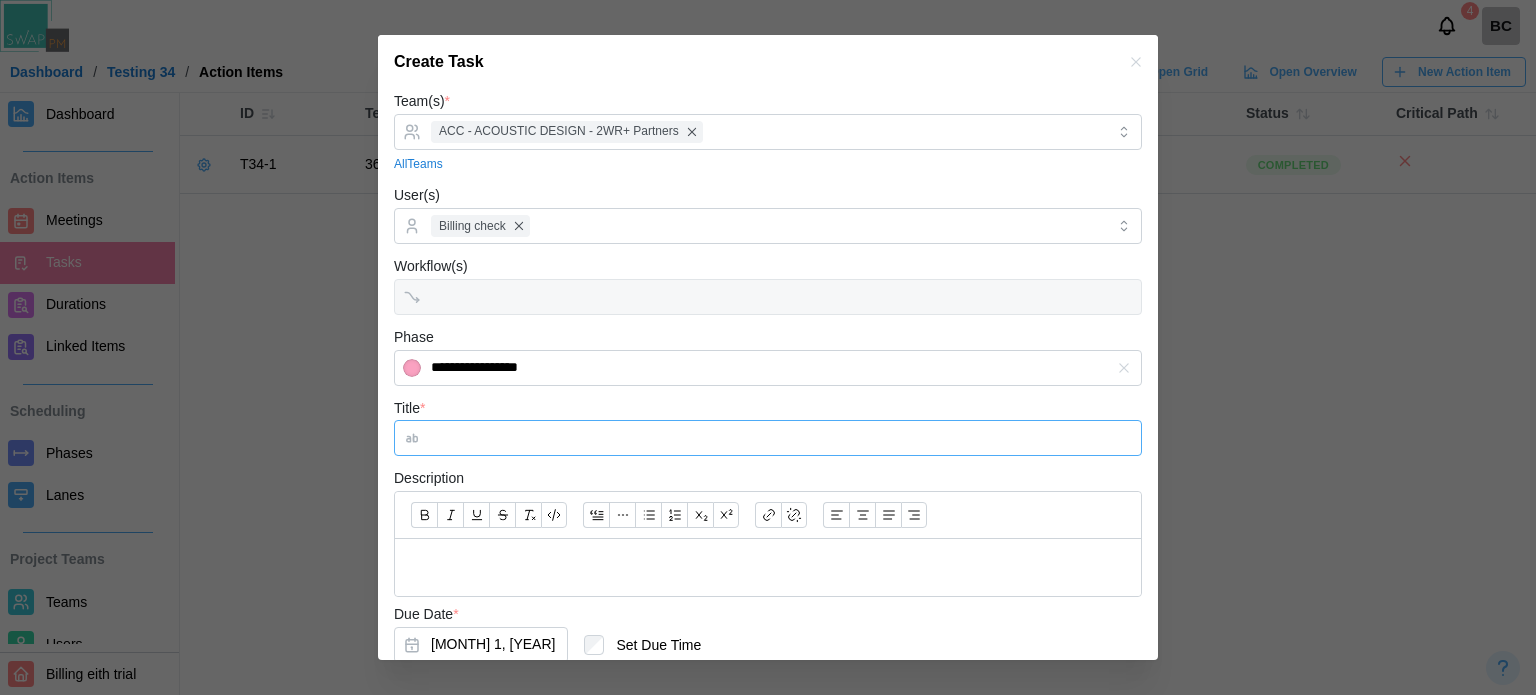 click on "Title  *" at bounding box center (768, 438) 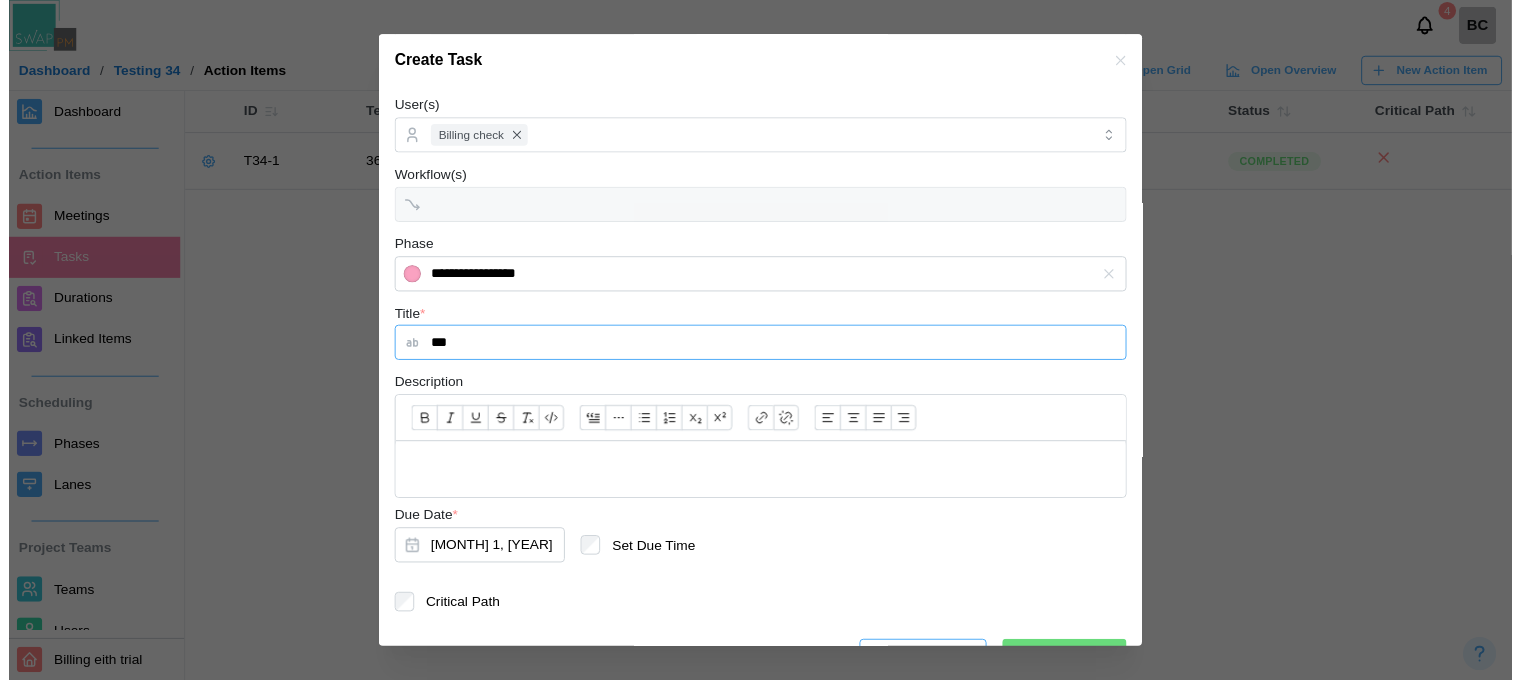 scroll, scrollTop: 131, scrollLeft: 0, axis: vertical 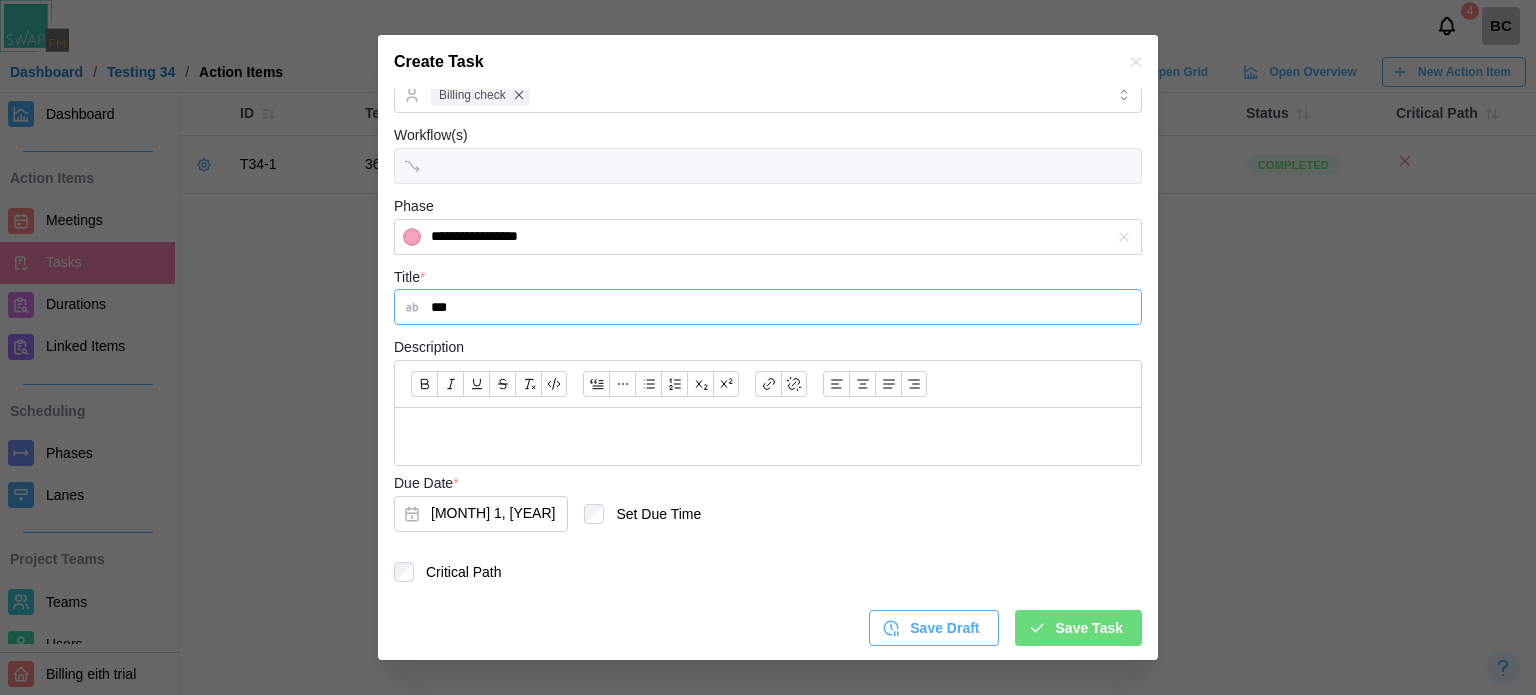 type on "***" 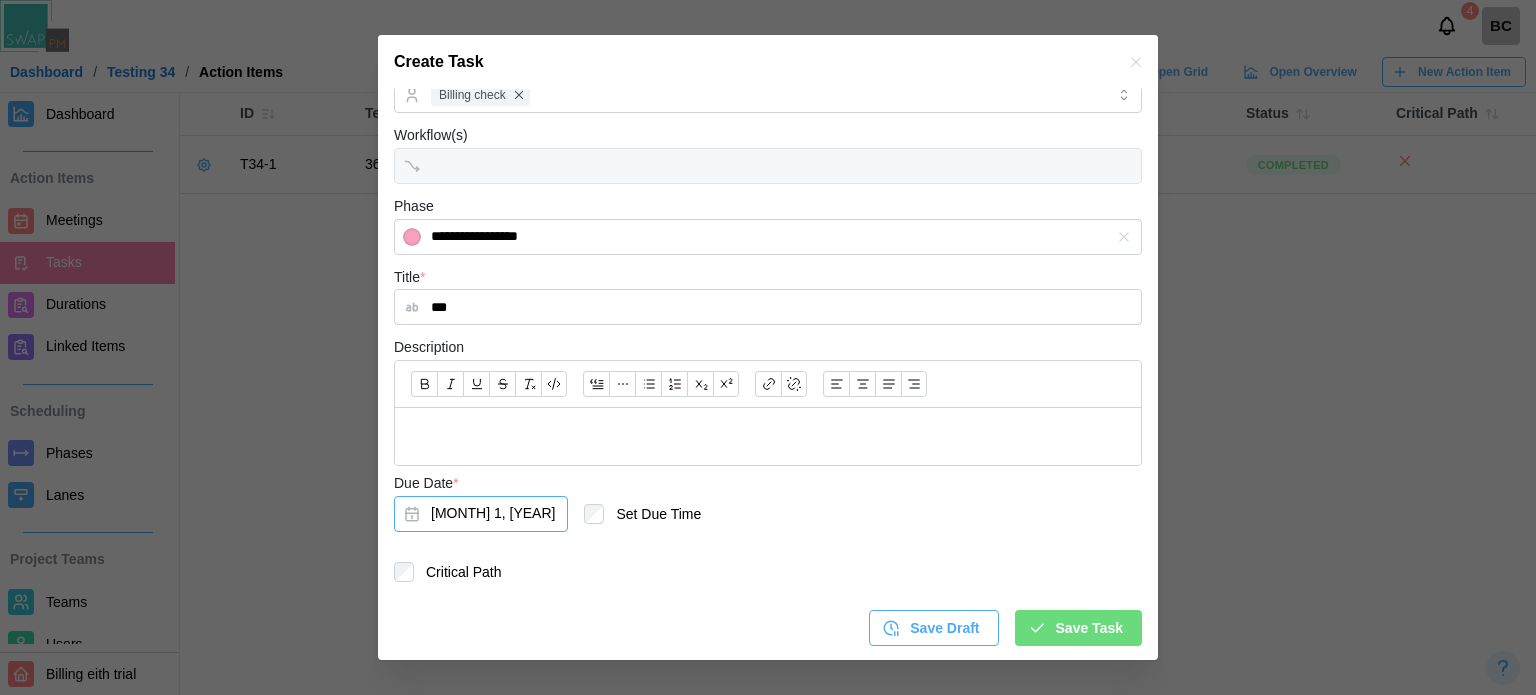 click on "[MONTH] [DAY], [YEAR]" at bounding box center (481, 514) 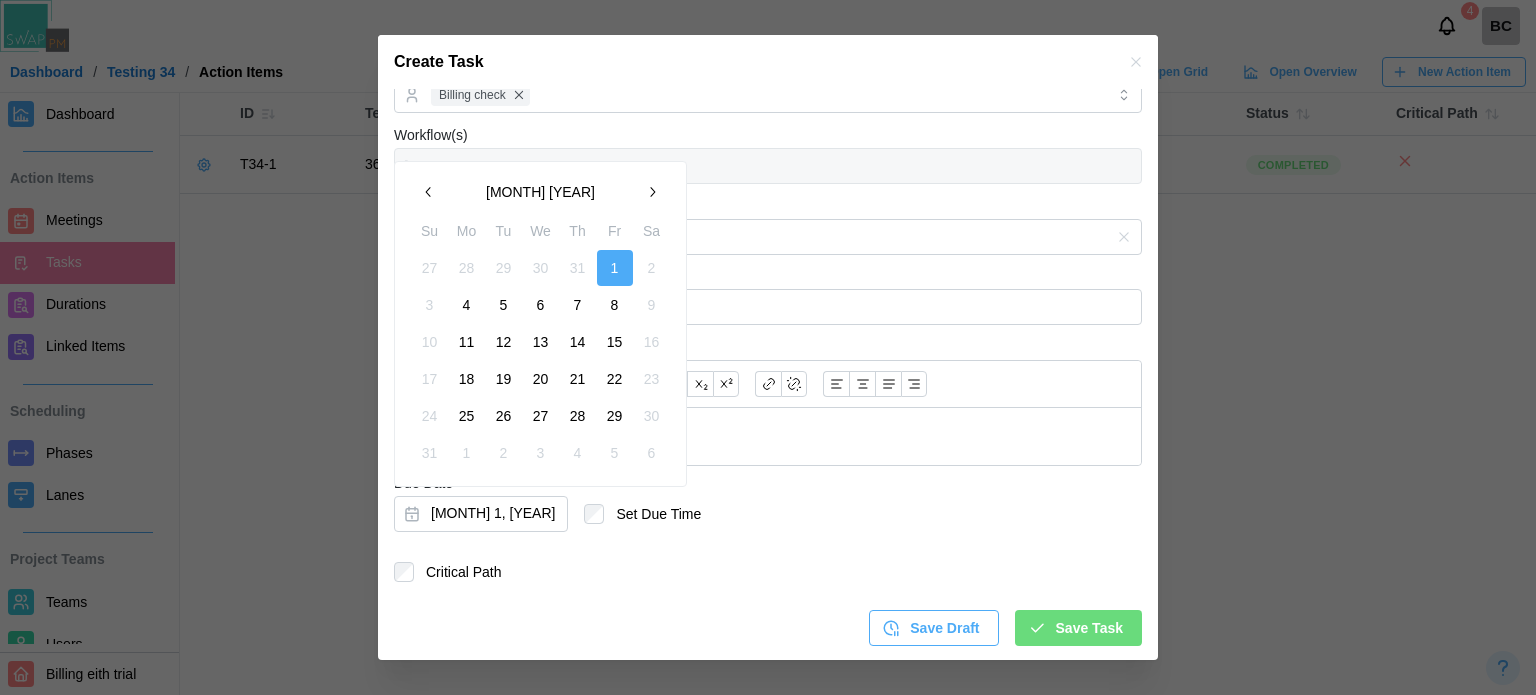 click on "21" at bounding box center (578, 379) 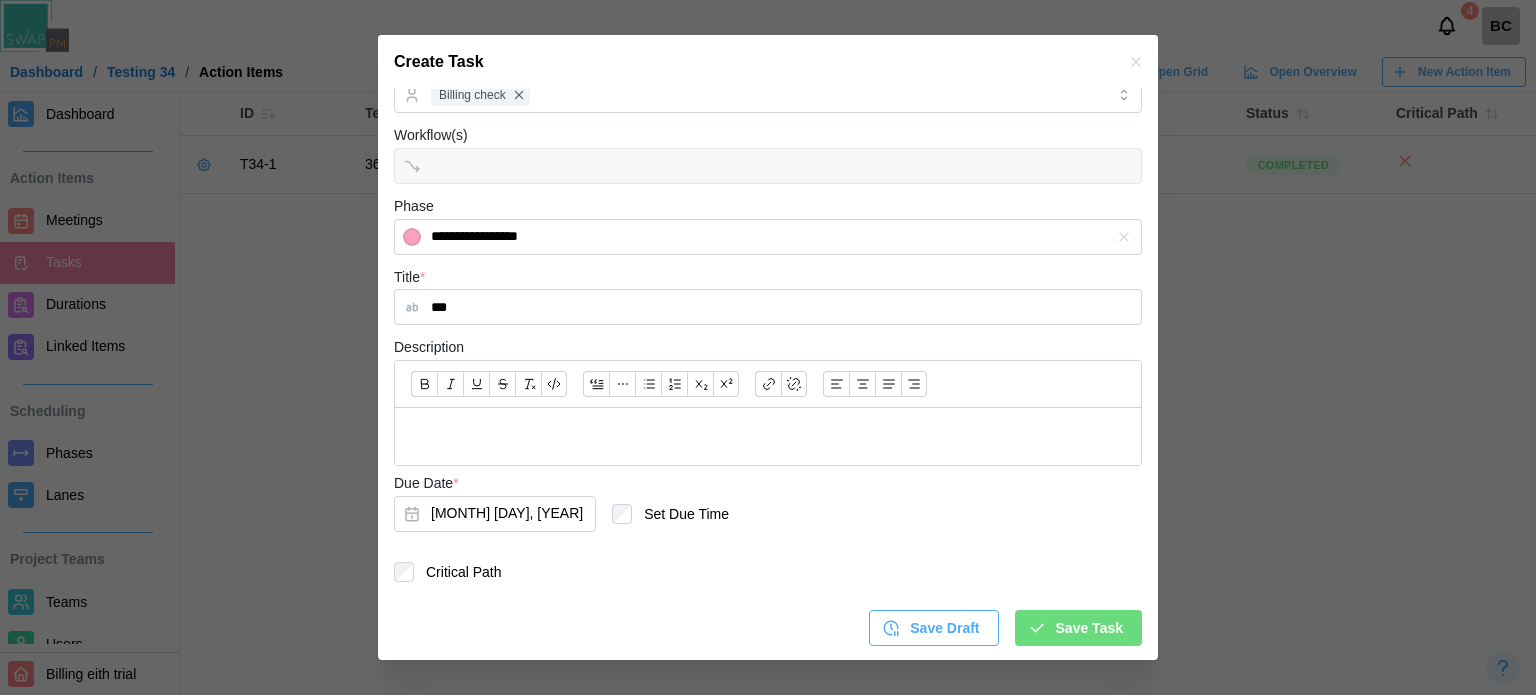 click on "Save Task" at bounding box center [1089, 628] 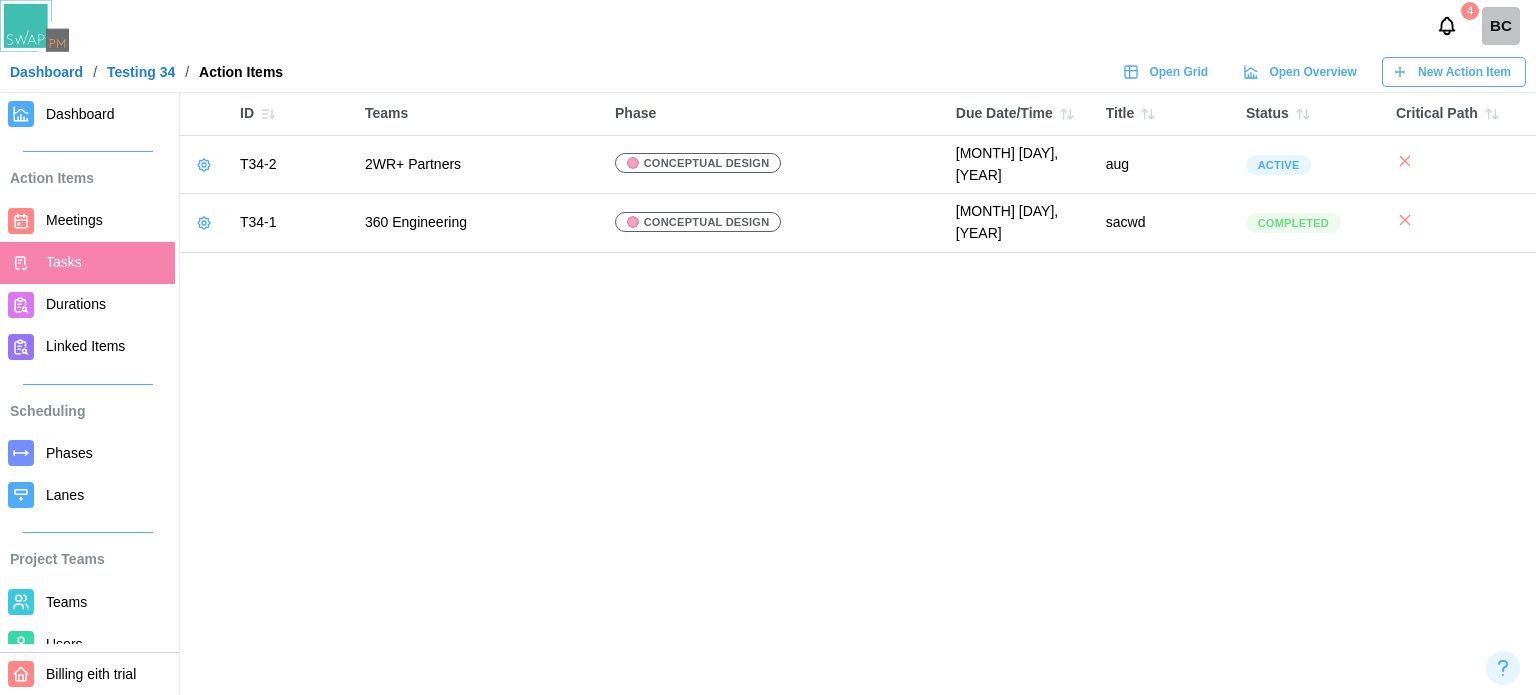 click on "Dashboard" at bounding box center [80, 114] 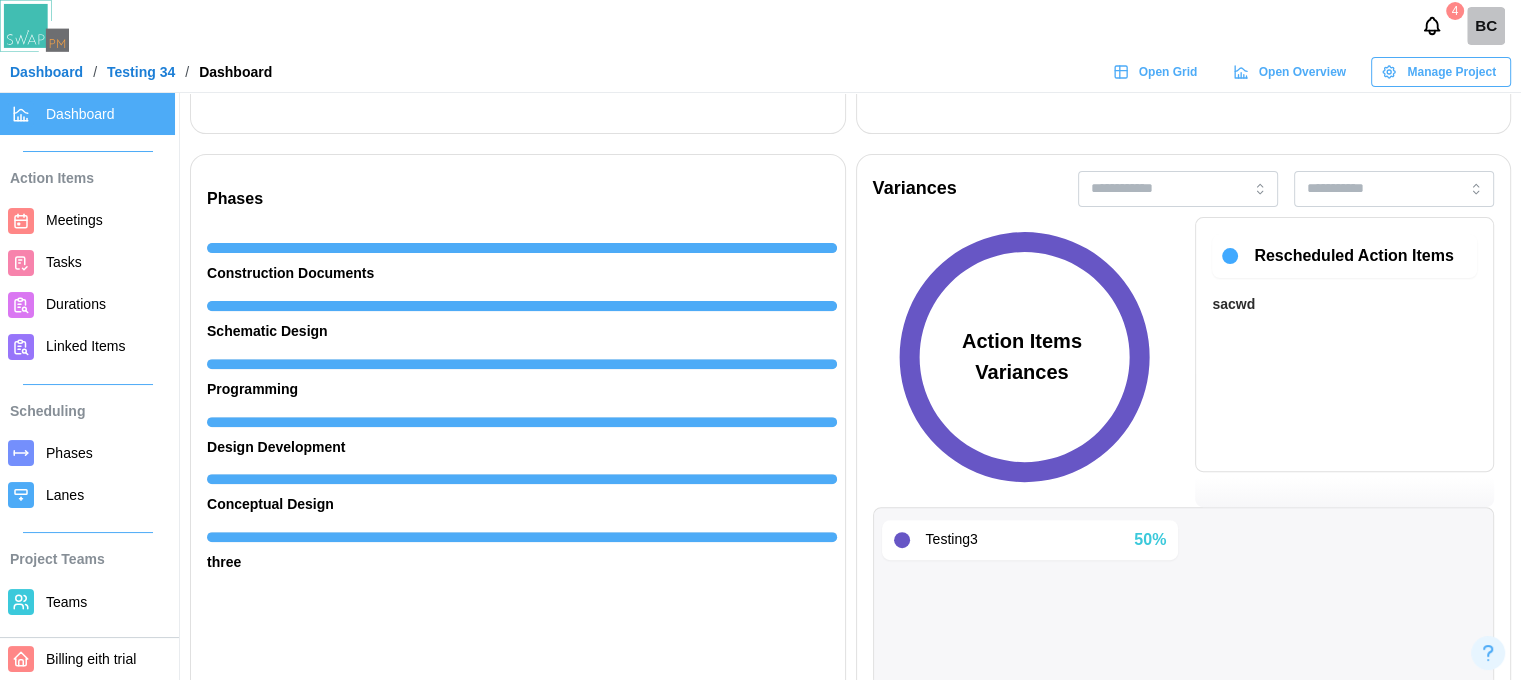 scroll, scrollTop: 800, scrollLeft: 0, axis: vertical 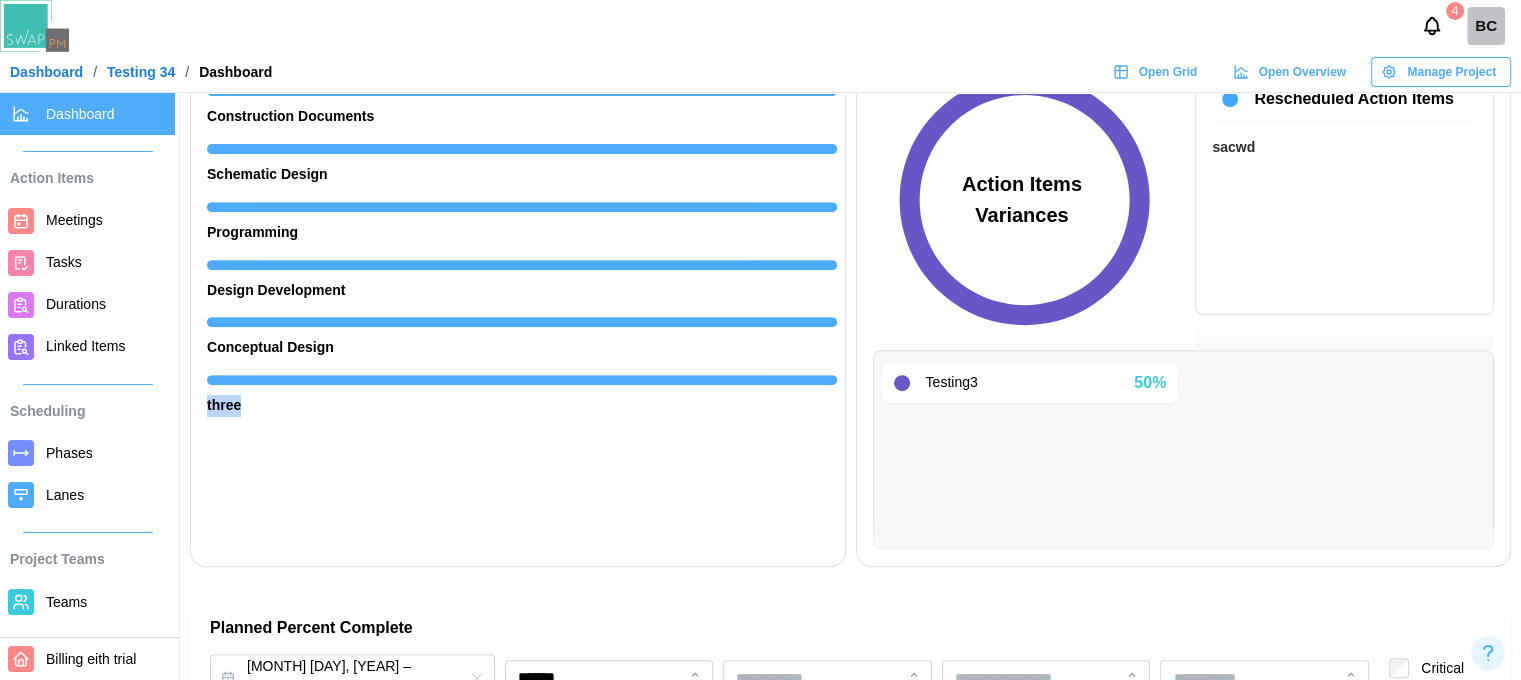 drag, startPoint x: 246, startPoint y: 405, endPoint x: 200, endPoint y: 404, distance: 46.010868 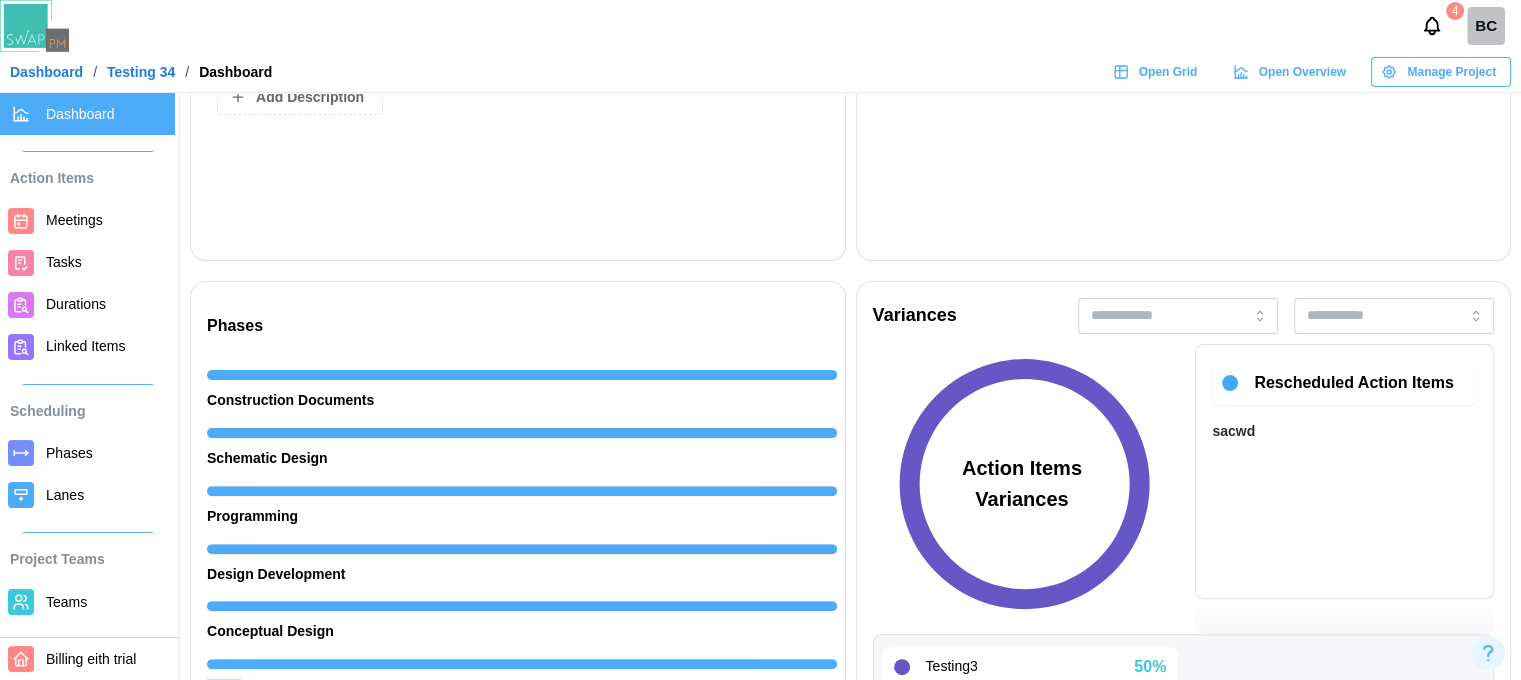 scroll, scrollTop: 600, scrollLeft: 0, axis: vertical 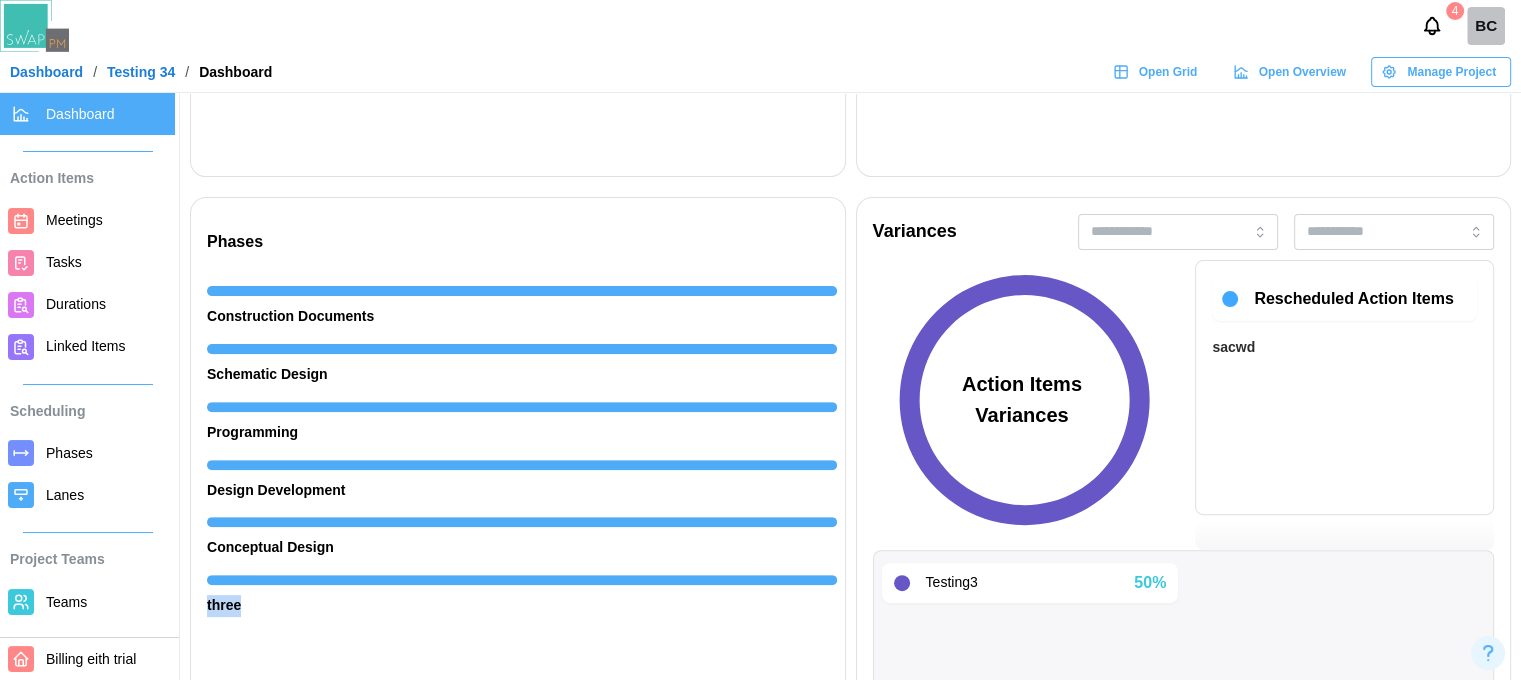 click on "three" at bounding box center (522, 606) 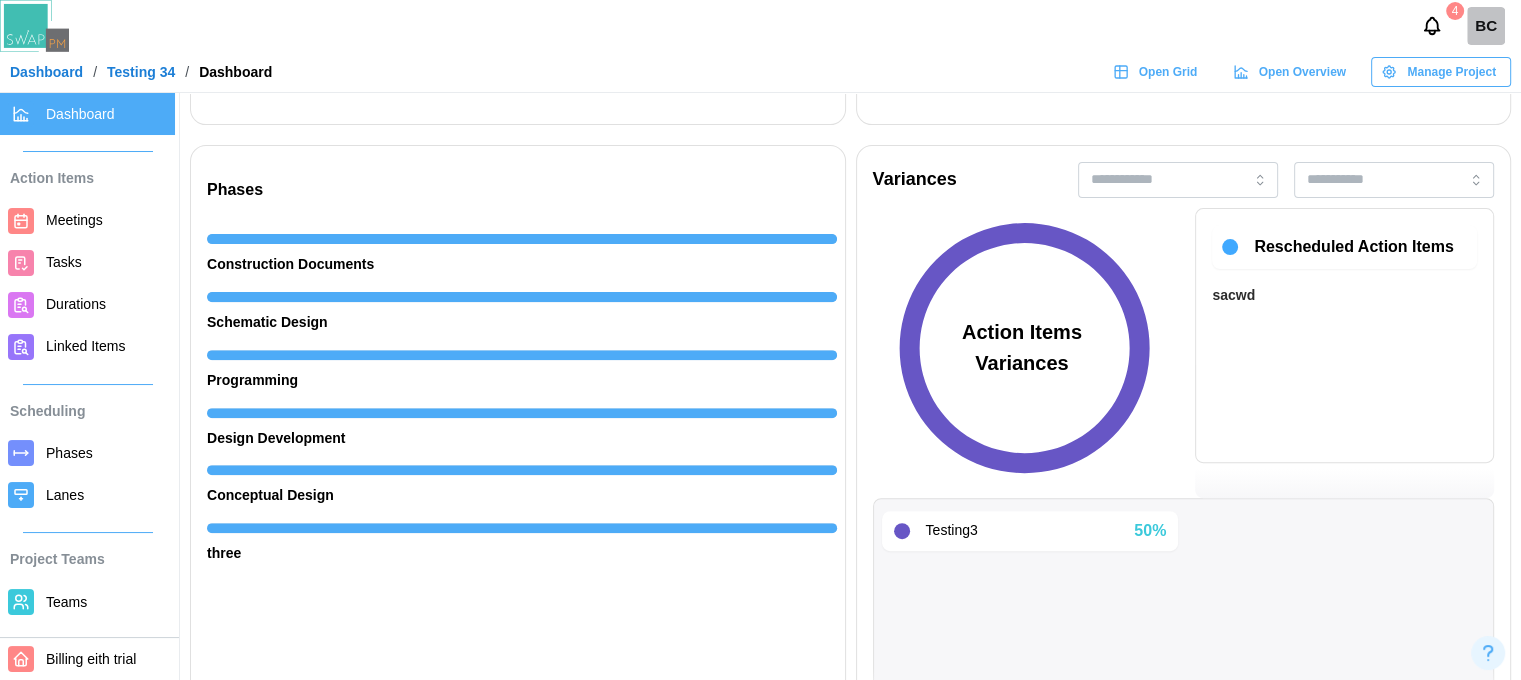 scroll, scrollTop: 700, scrollLeft: 0, axis: vertical 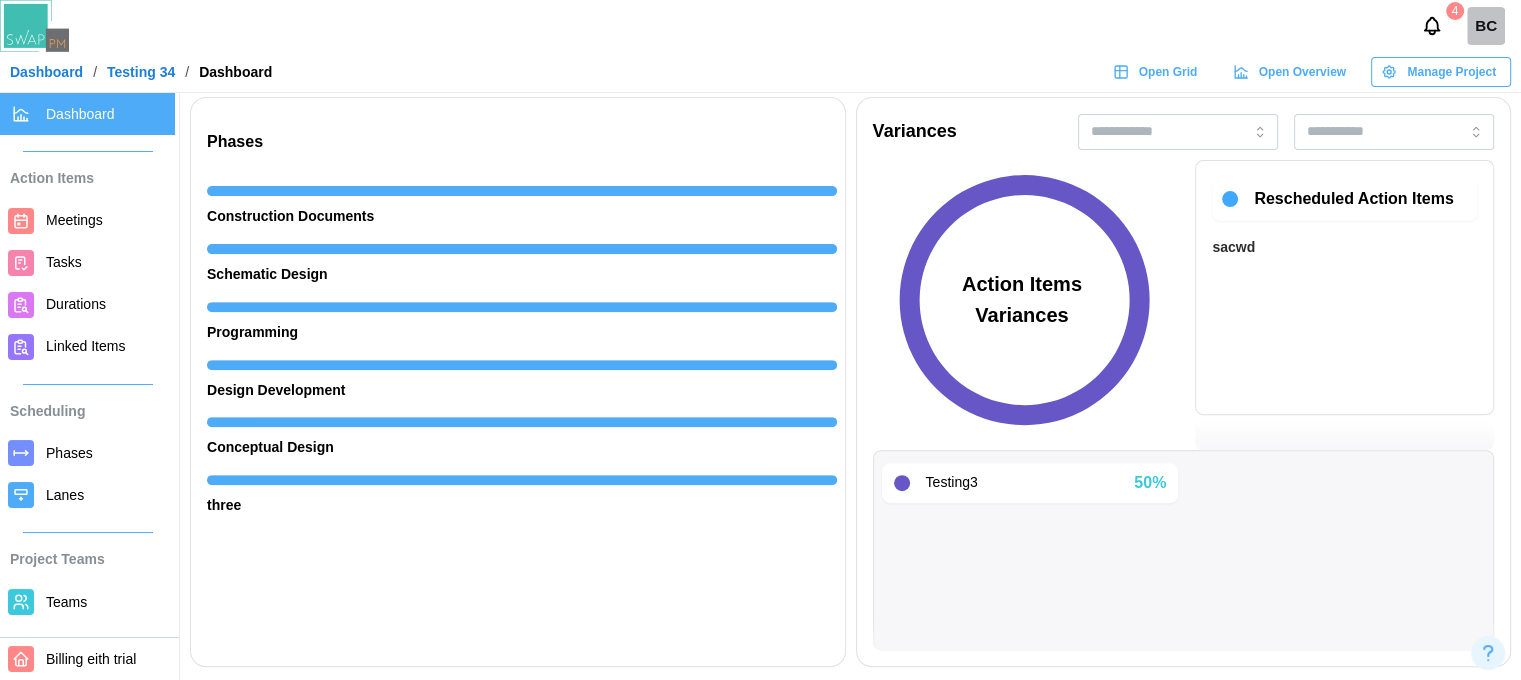 click at bounding box center [1676, 480] 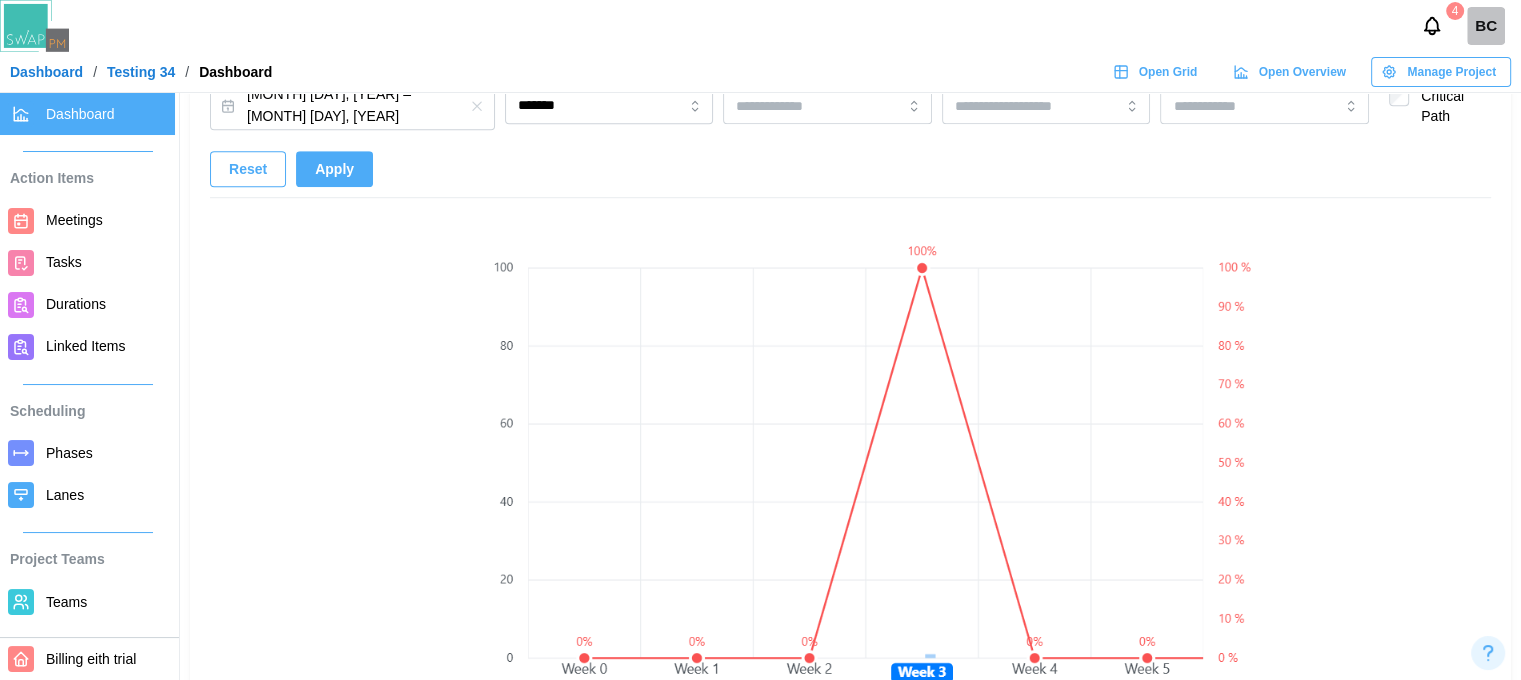 scroll, scrollTop: 1400, scrollLeft: 0, axis: vertical 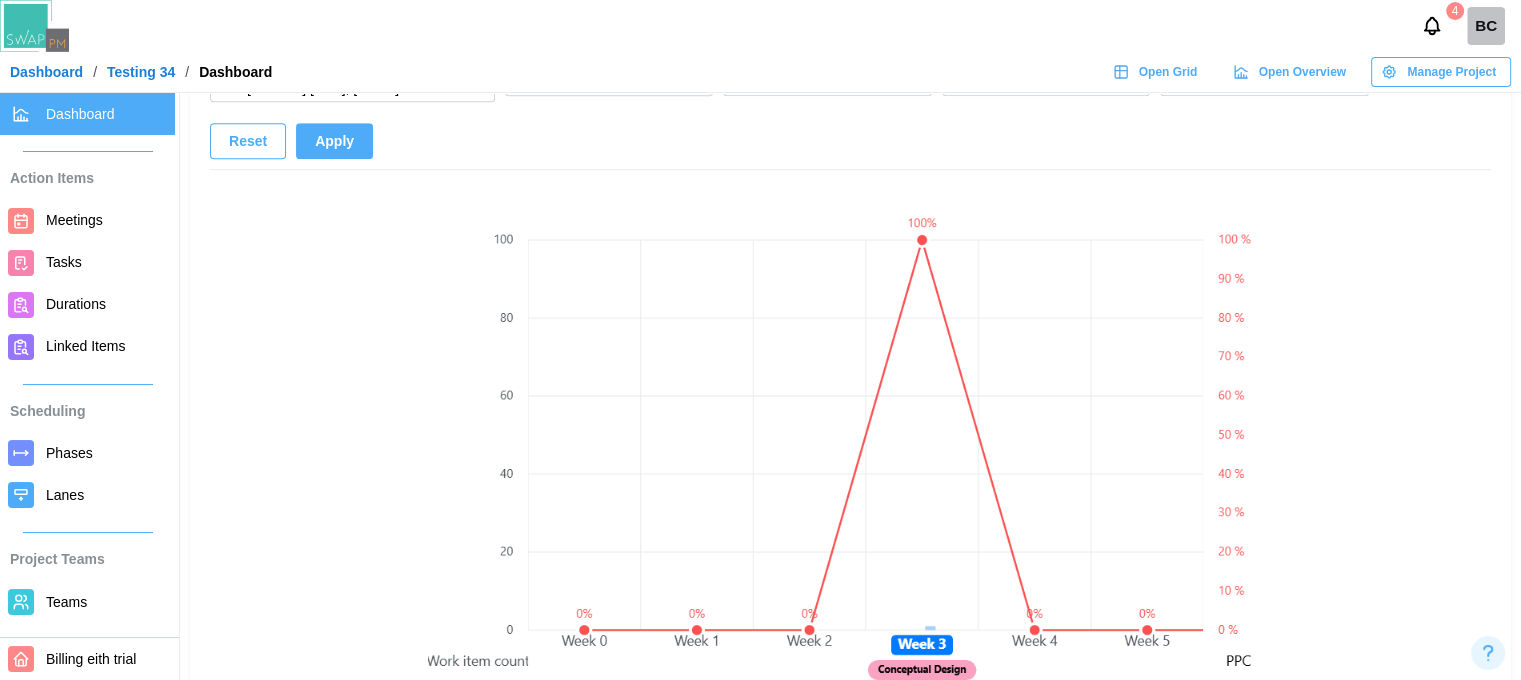 click at bounding box center (978, 480) 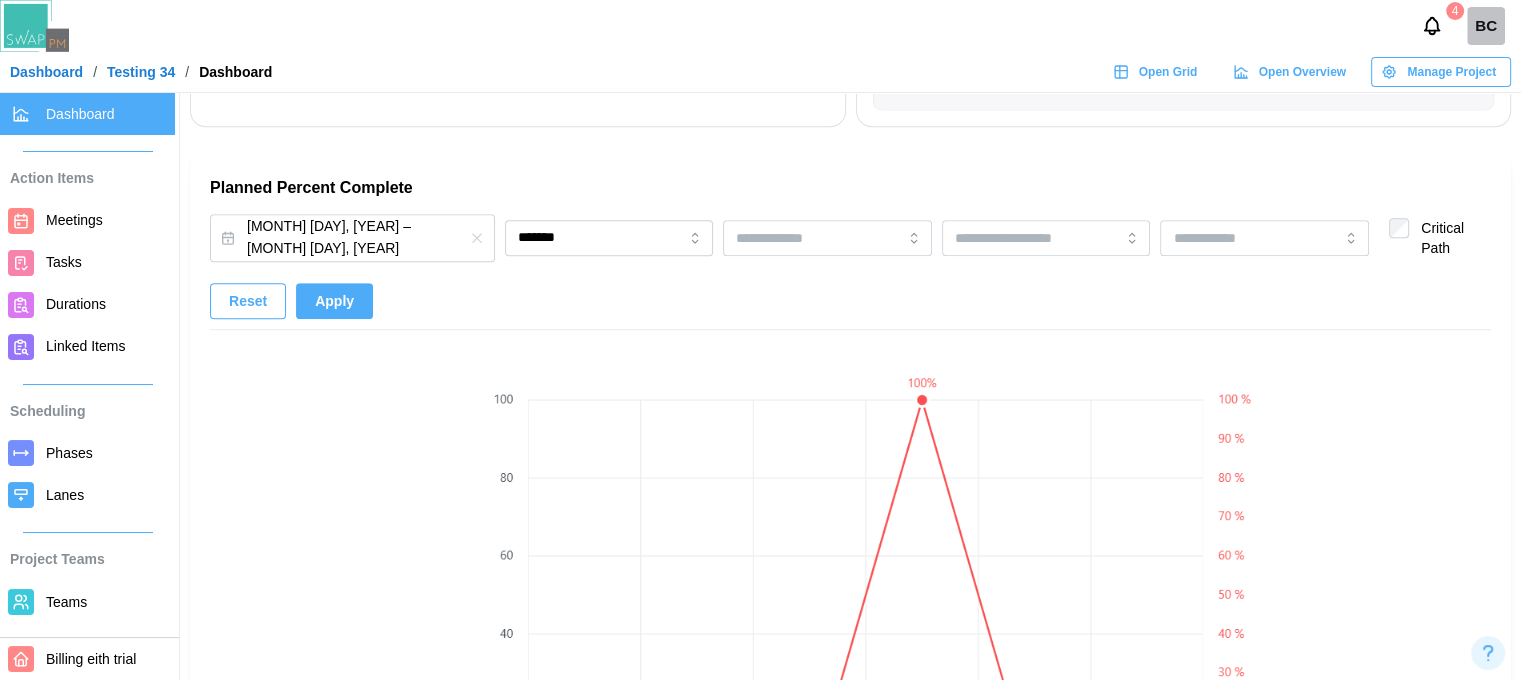 scroll, scrollTop: 1200, scrollLeft: 0, axis: vertical 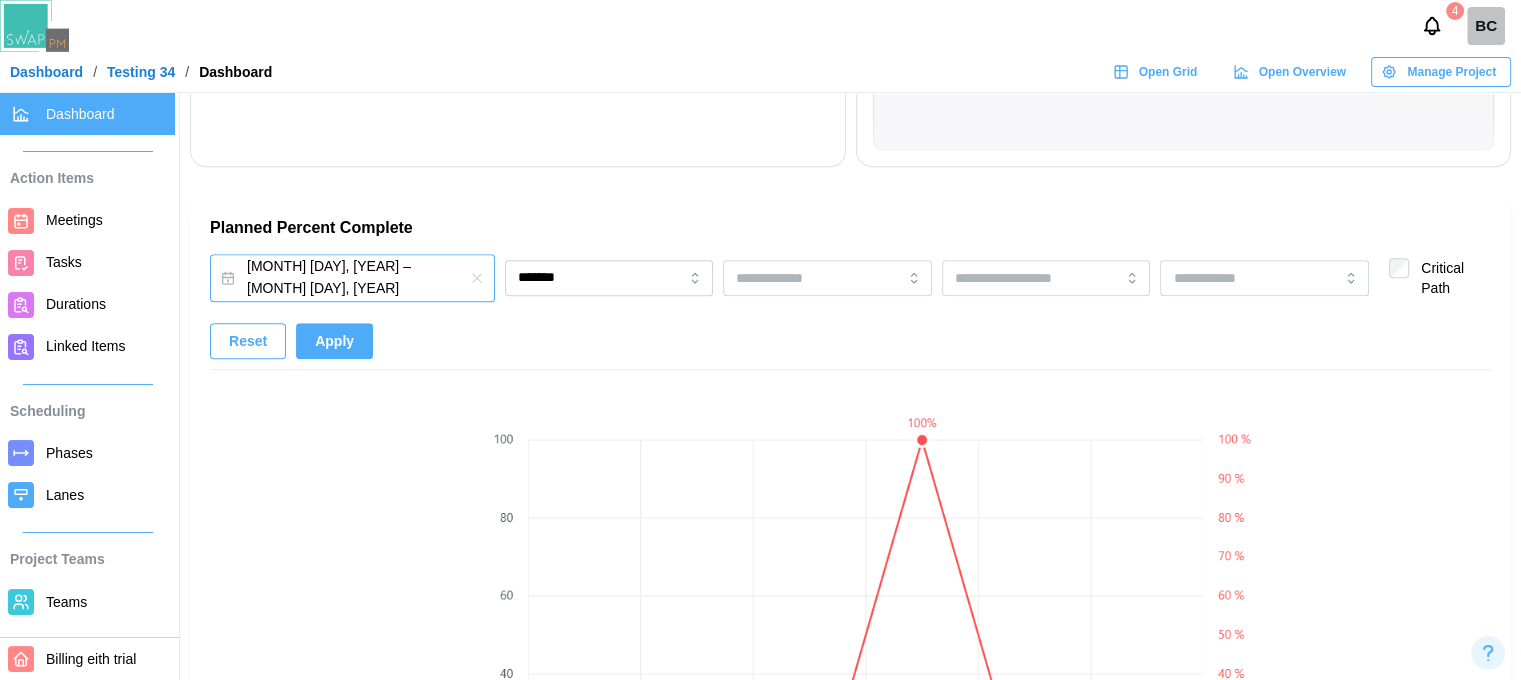 click on "Jul 10, 2025 – Sep 04, 2025" at bounding box center [352, 277] 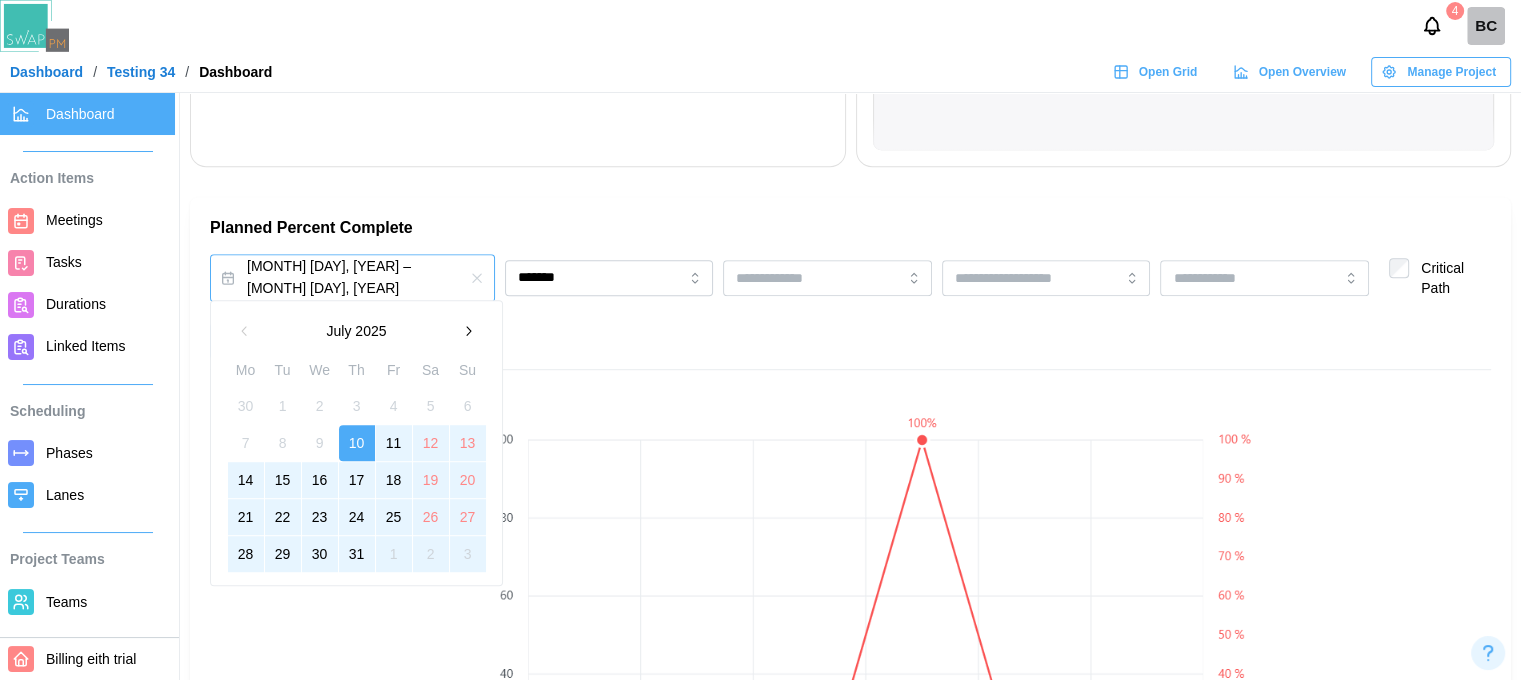 click on "Jul 10, 2025 – Sep 04, 2025" at bounding box center (352, 277) 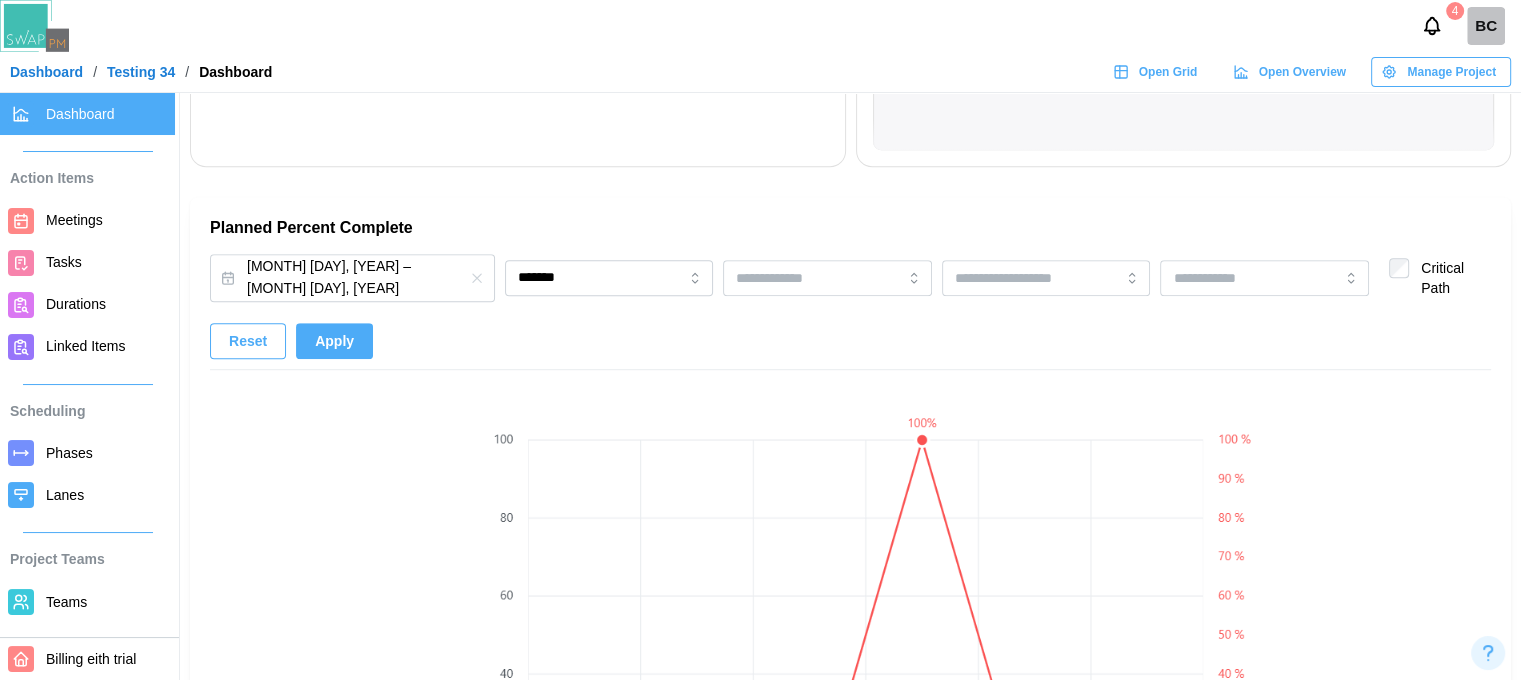 click 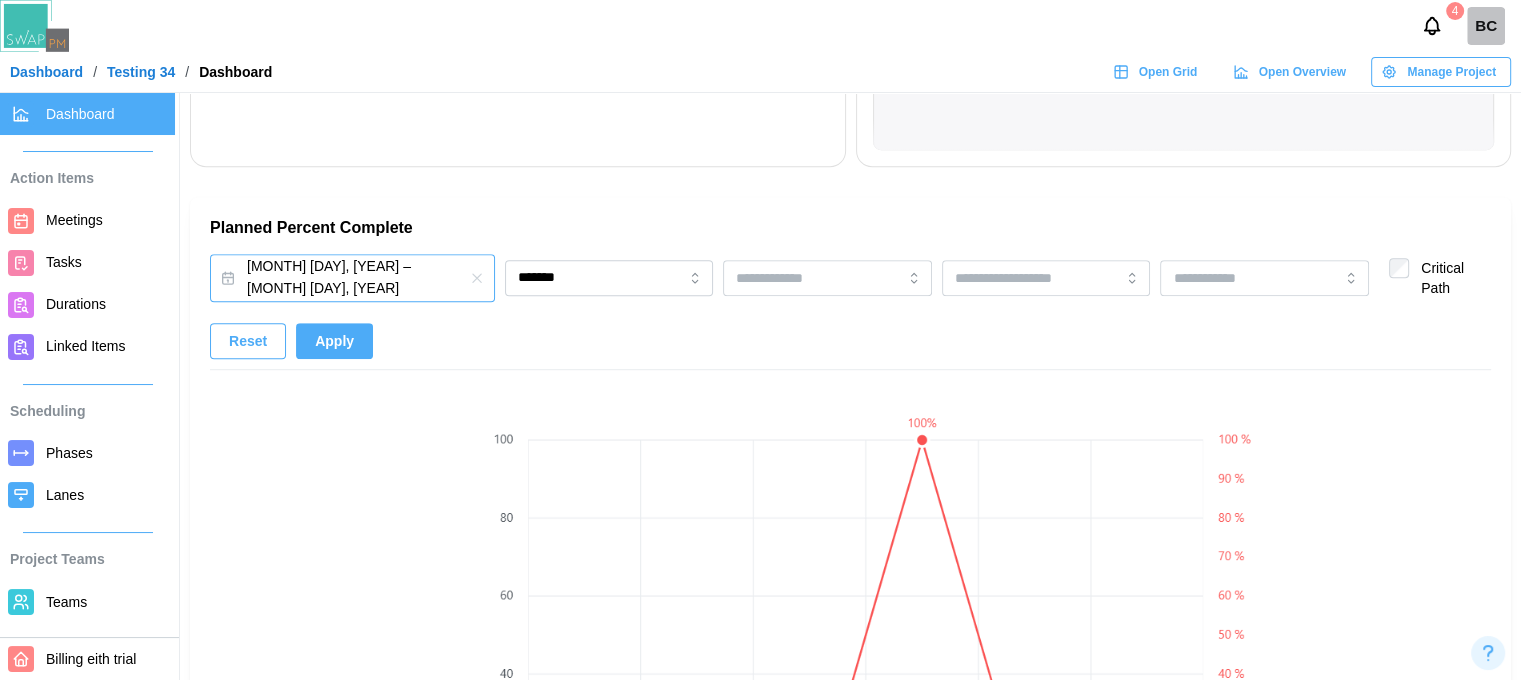 click on "Jul 10, 2025 – Sep 04, 2025" at bounding box center (352, 277) 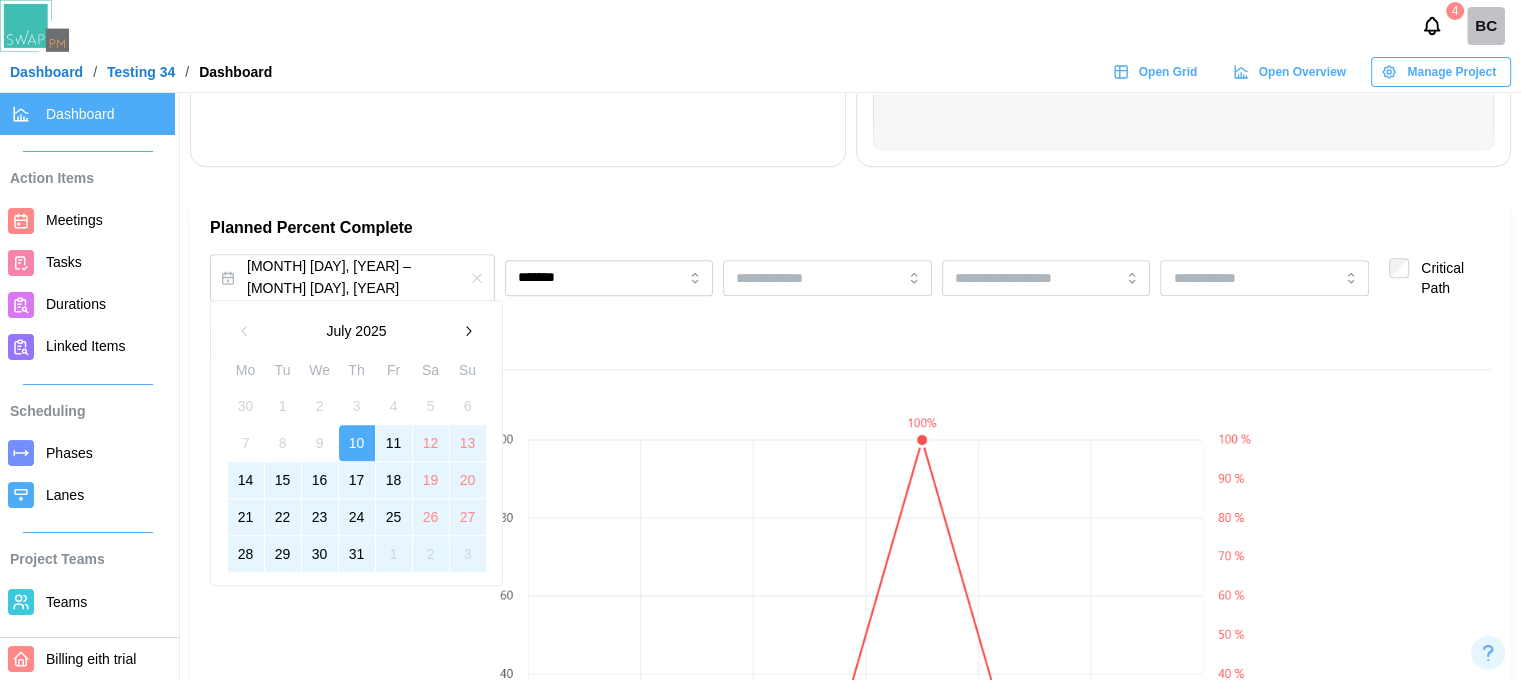 click 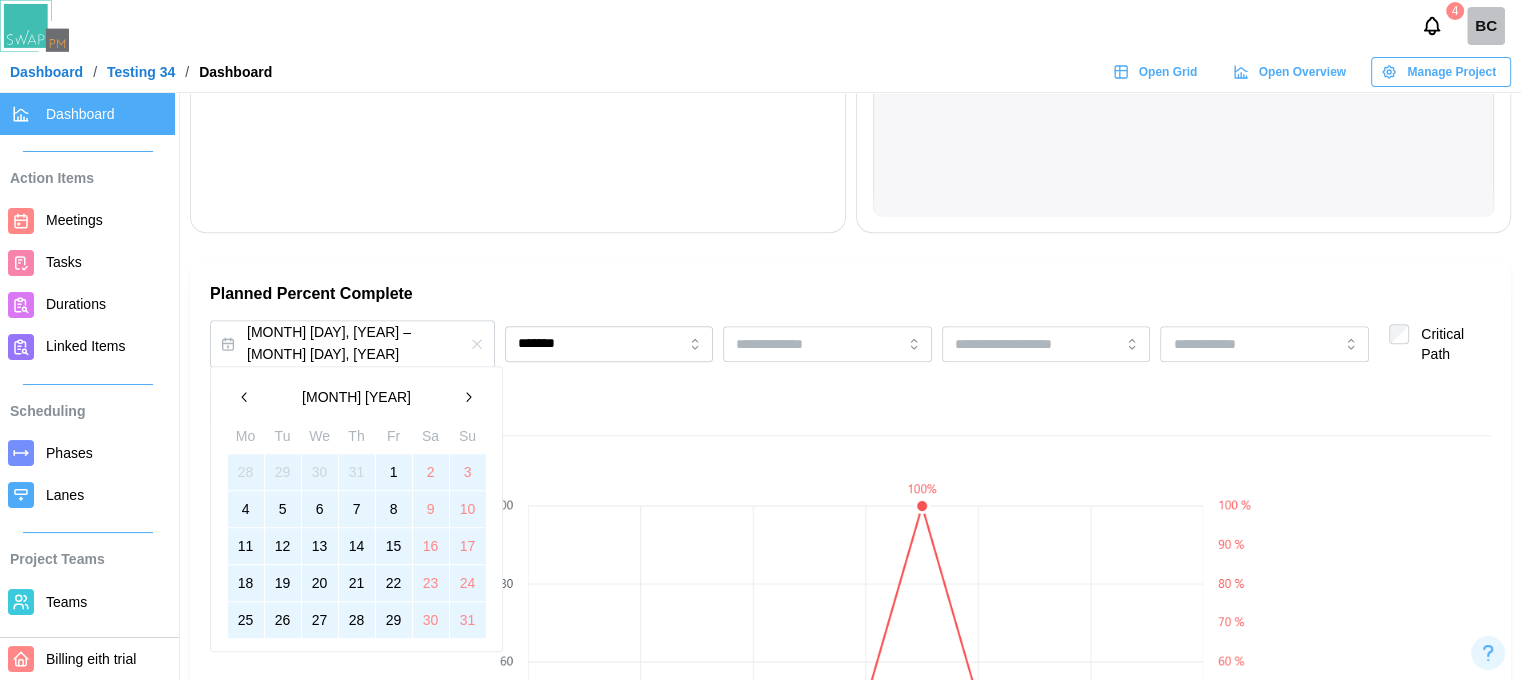 scroll, scrollTop: 1100, scrollLeft: 0, axis: vertical 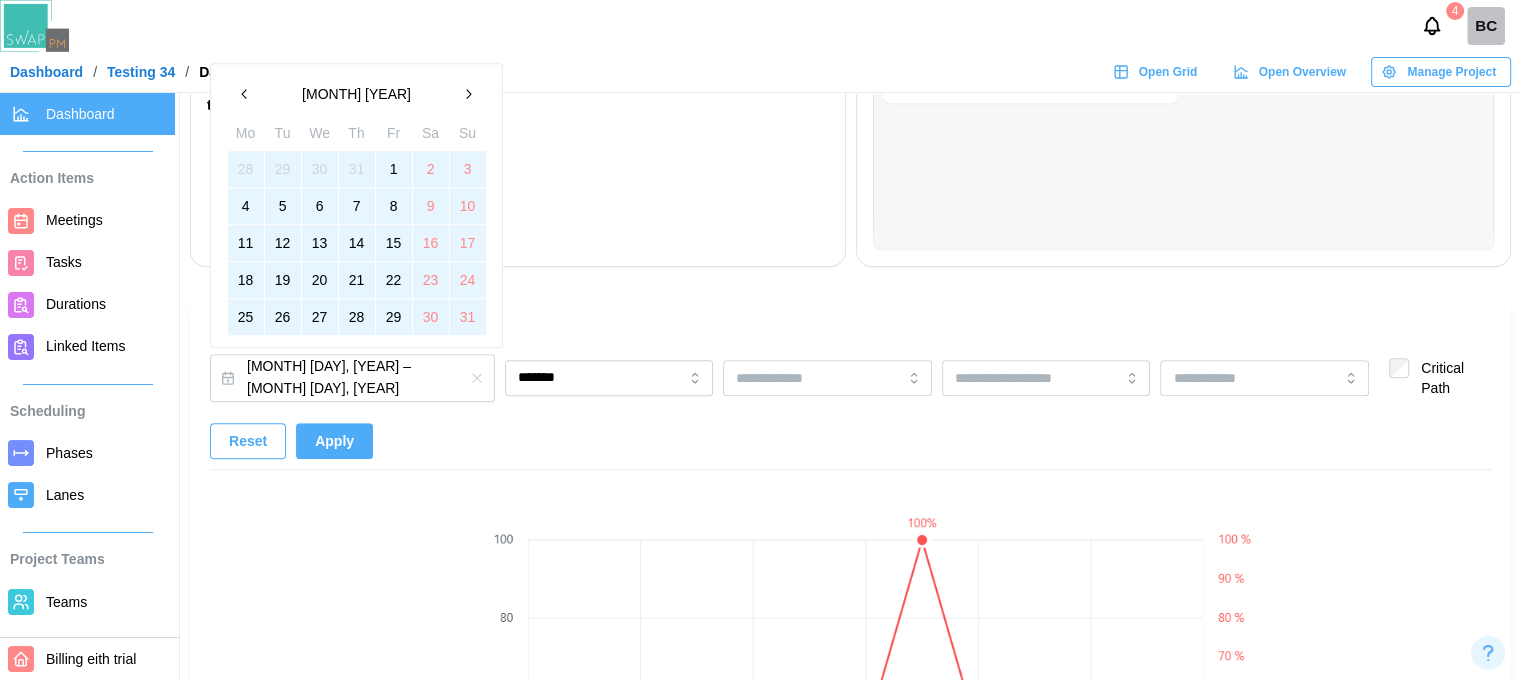 click at bounding box center [468, 94] 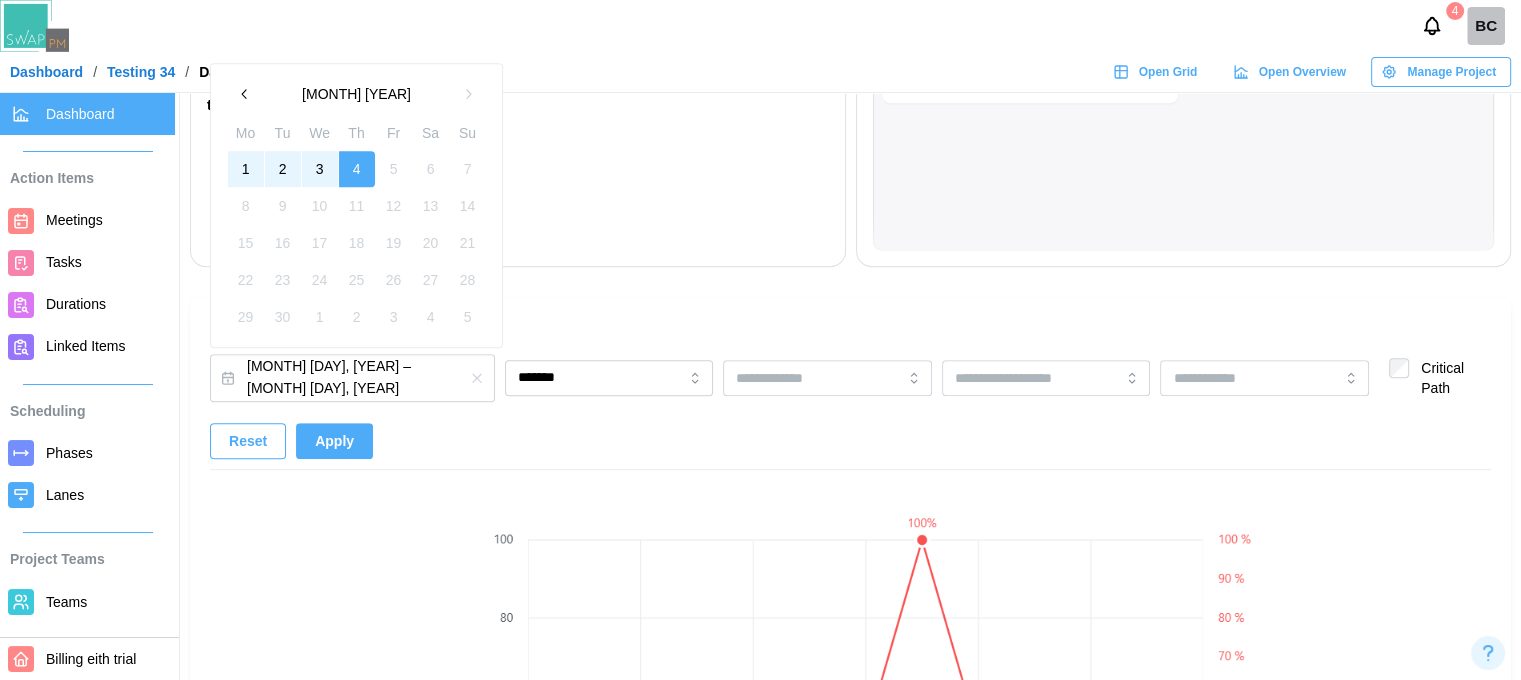 click 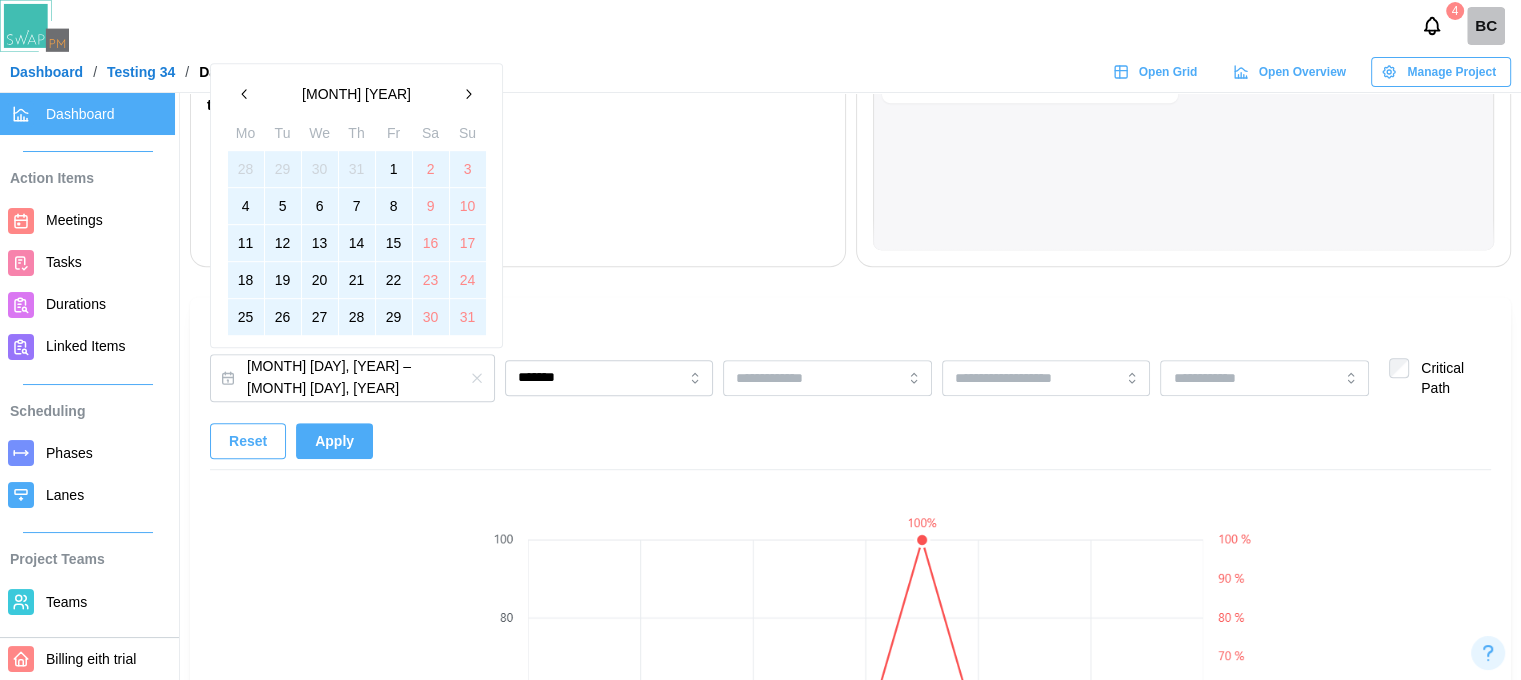 click on "29" at bounding box center [394, 317] 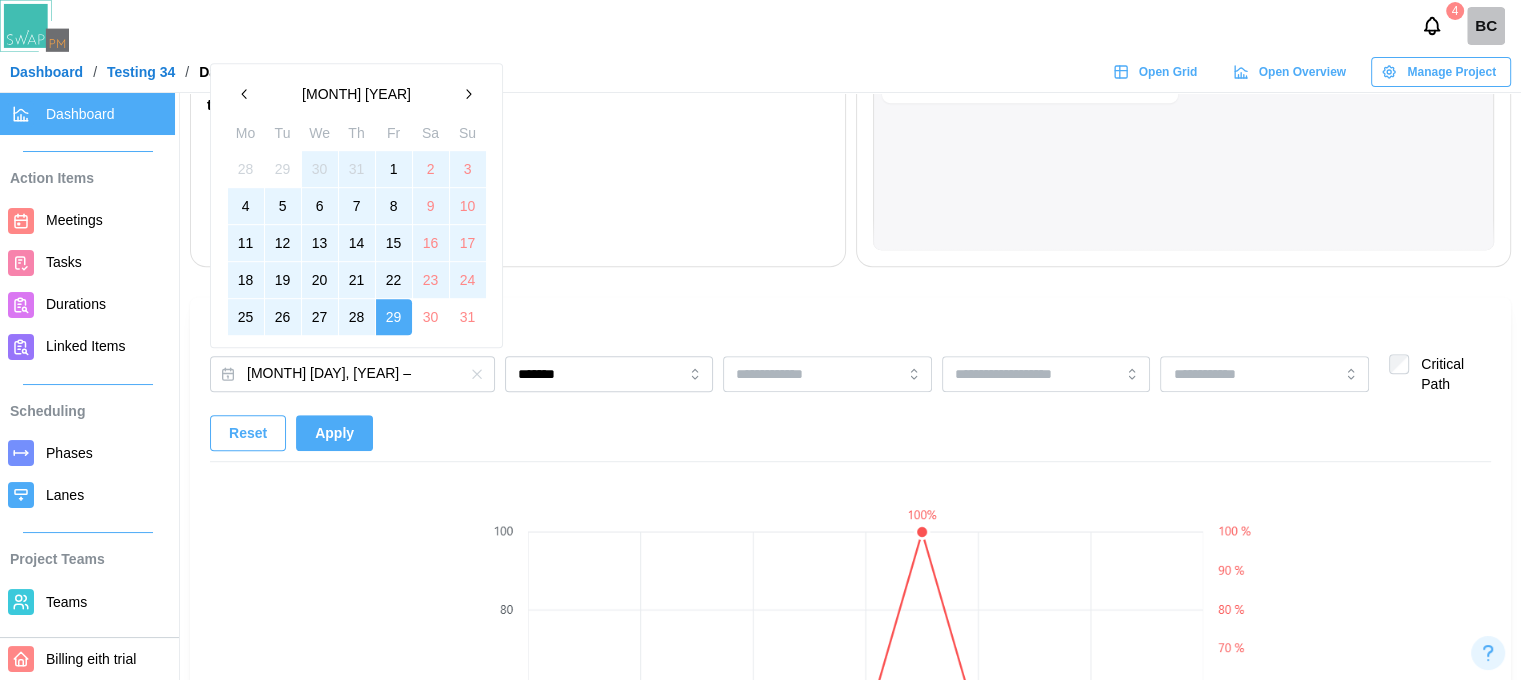 click 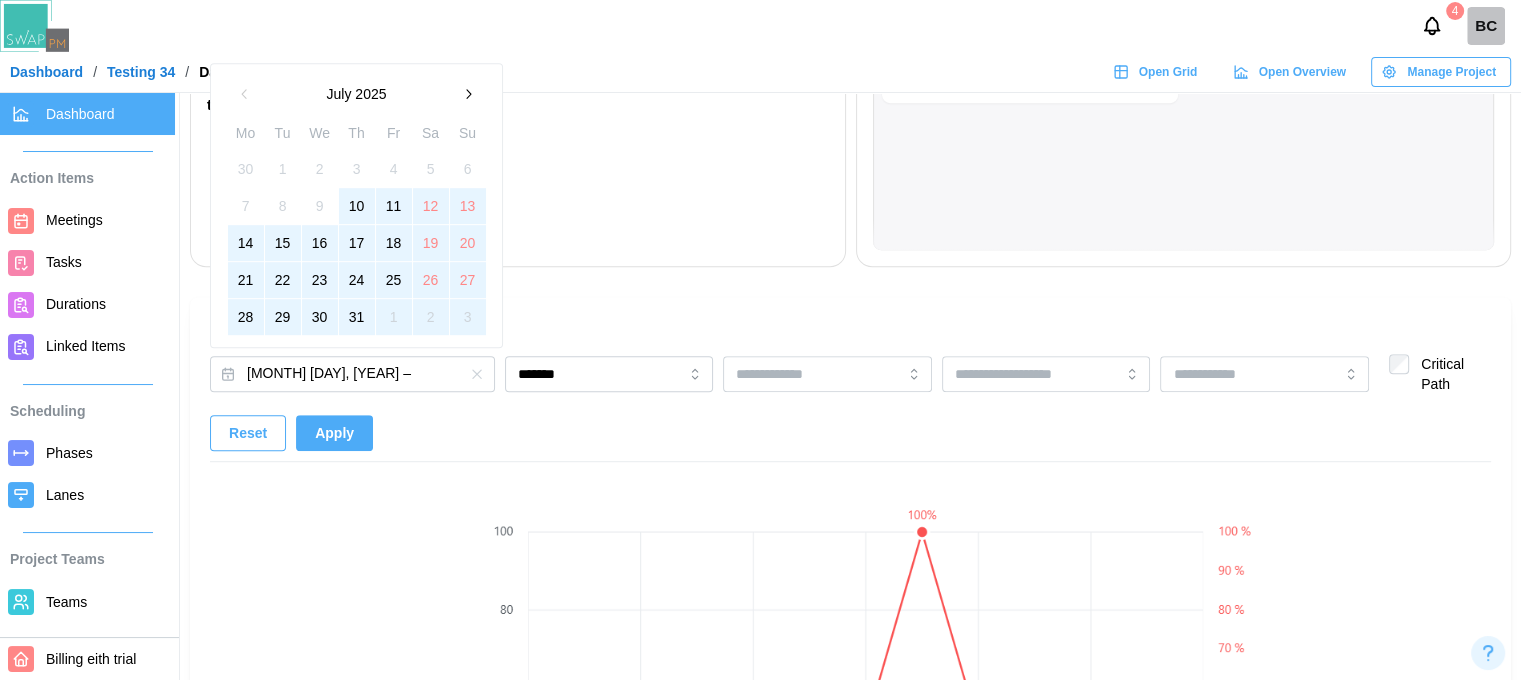 click on "10" at bounding box center (357, 206) 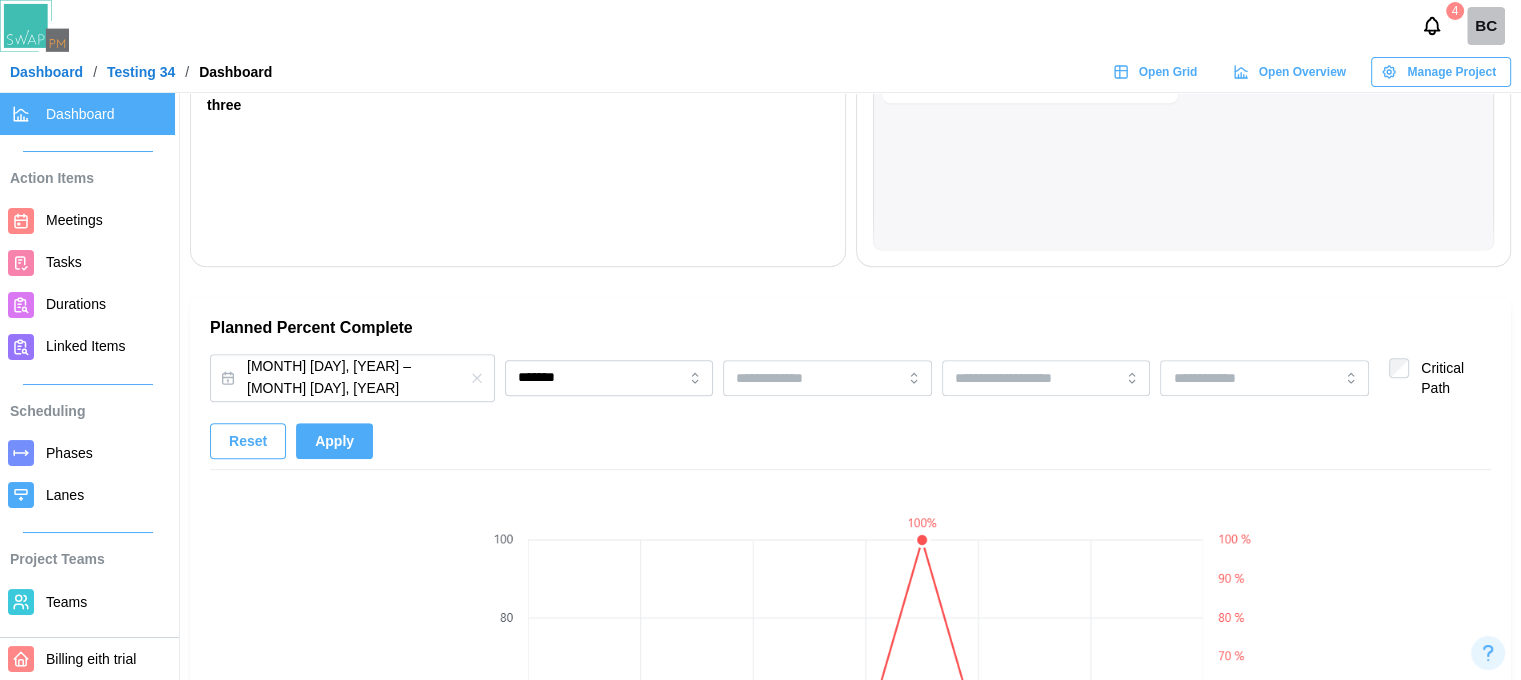 click on "Apply" at bounding box center (334, 441) 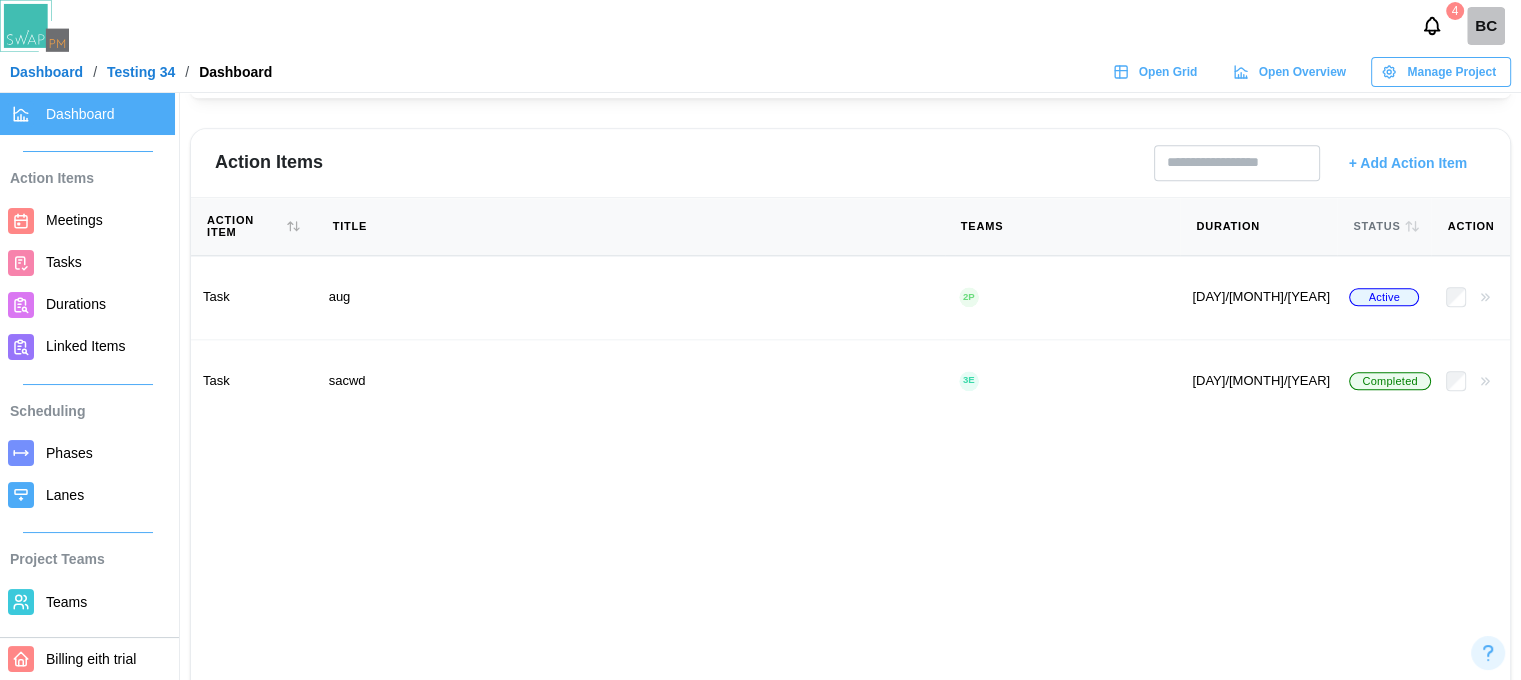 scroll, scrollTop: 2466, scrollLeft: 0, axis: vertical 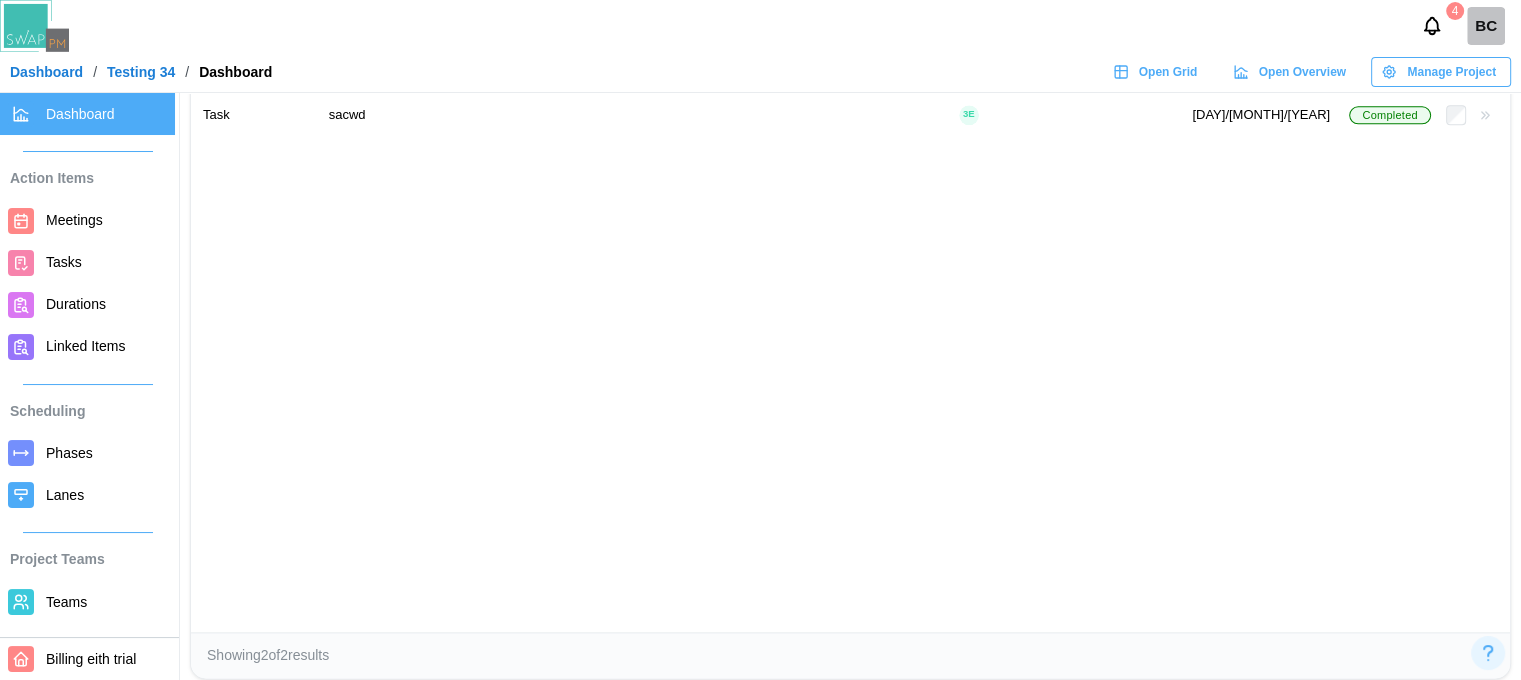 click on "Tasks" at bounding box center (64, 262) 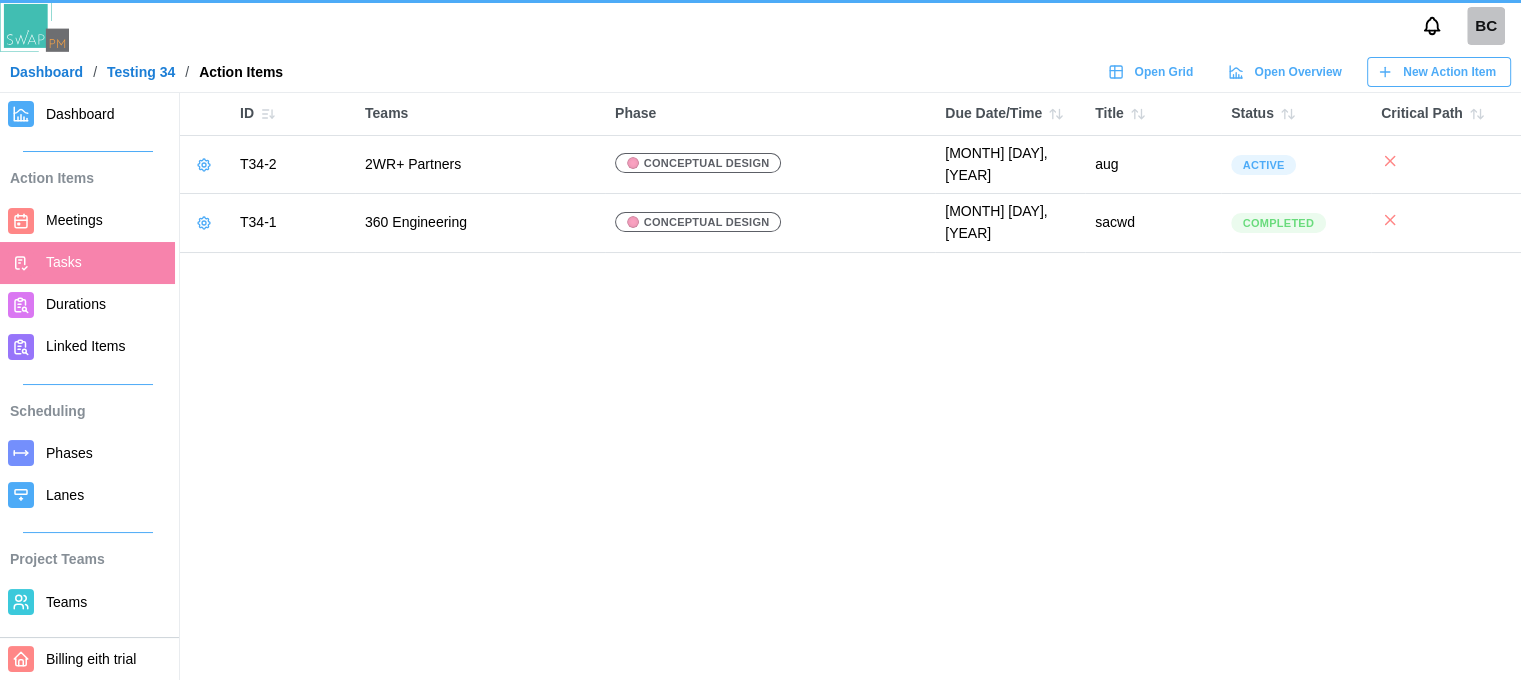 scroll, scrollTop: 0, scrollLeft: 0, axis: both 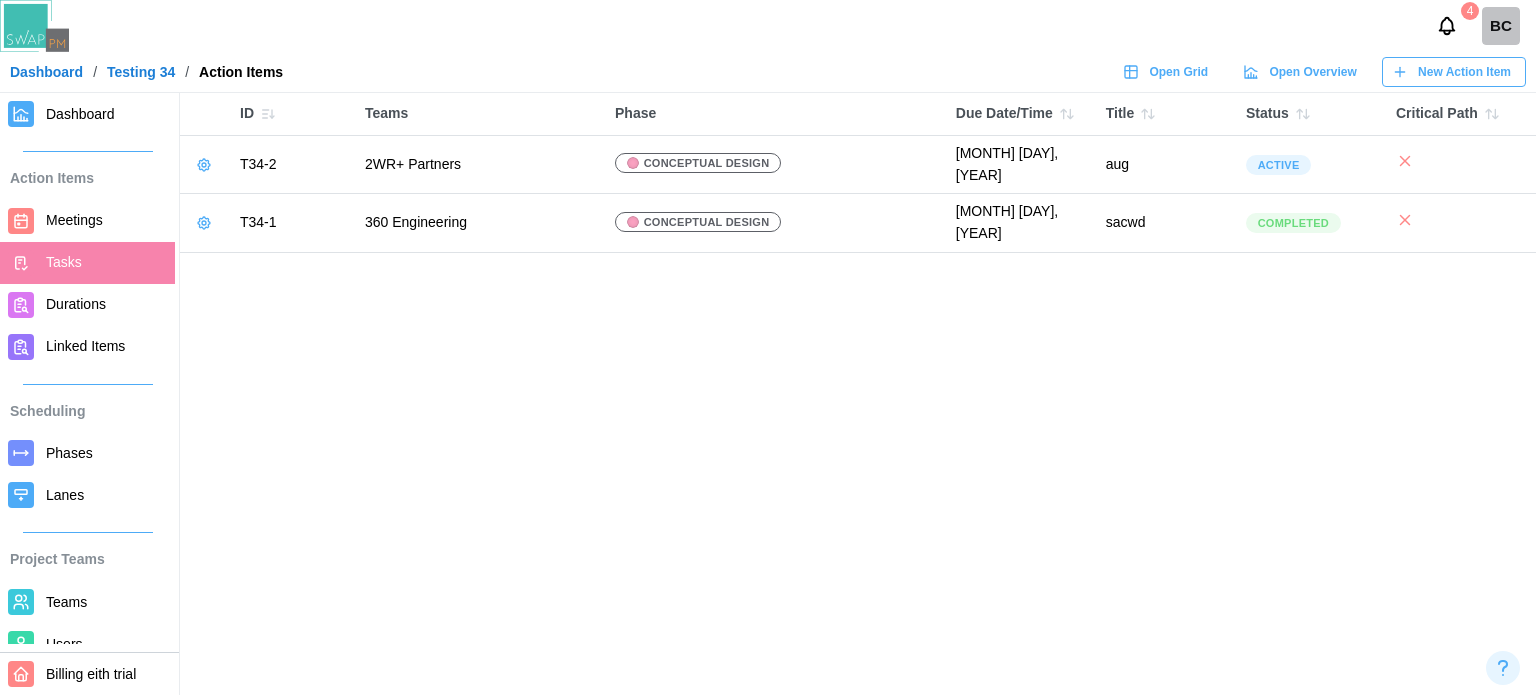 click on "Dashboard" at bounding box center [106, 114] 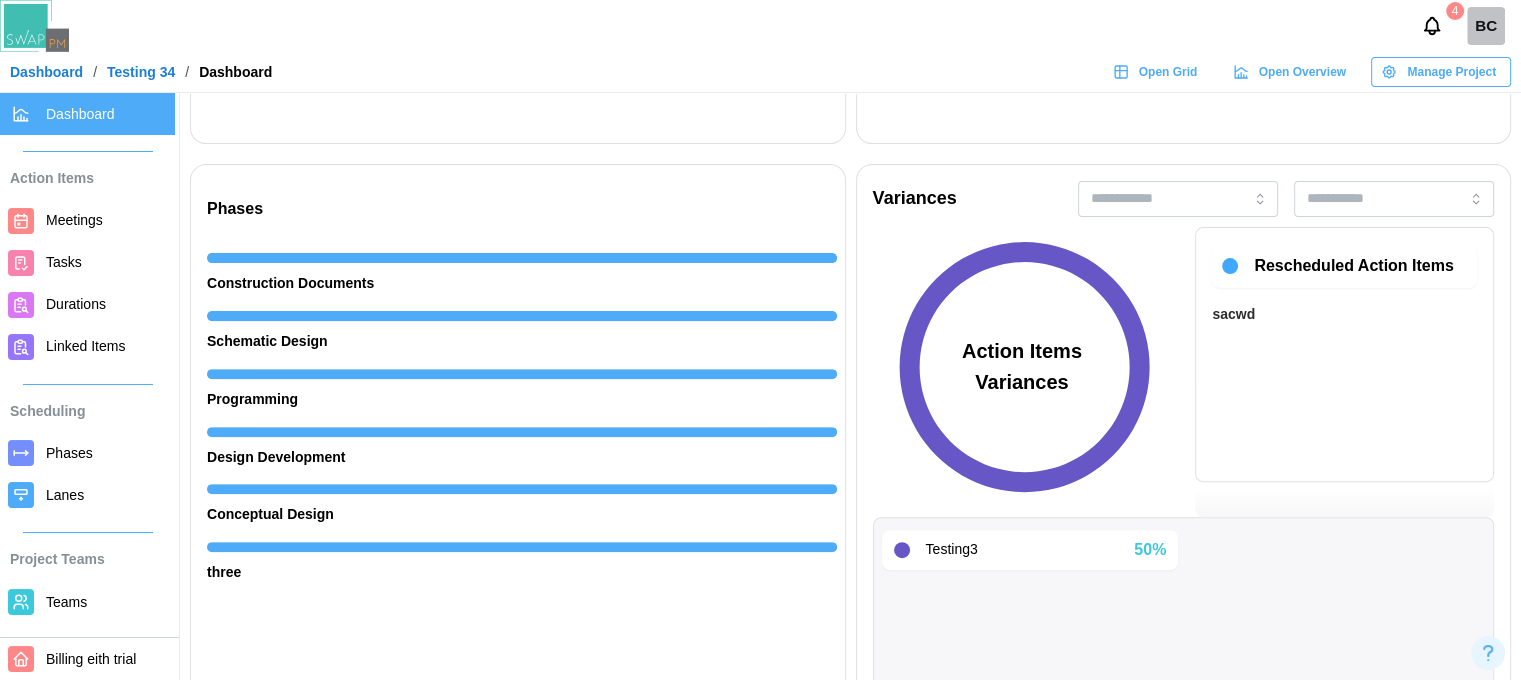 scroll, scrollTop: 600, scrollLeft: 0, axis: vertical 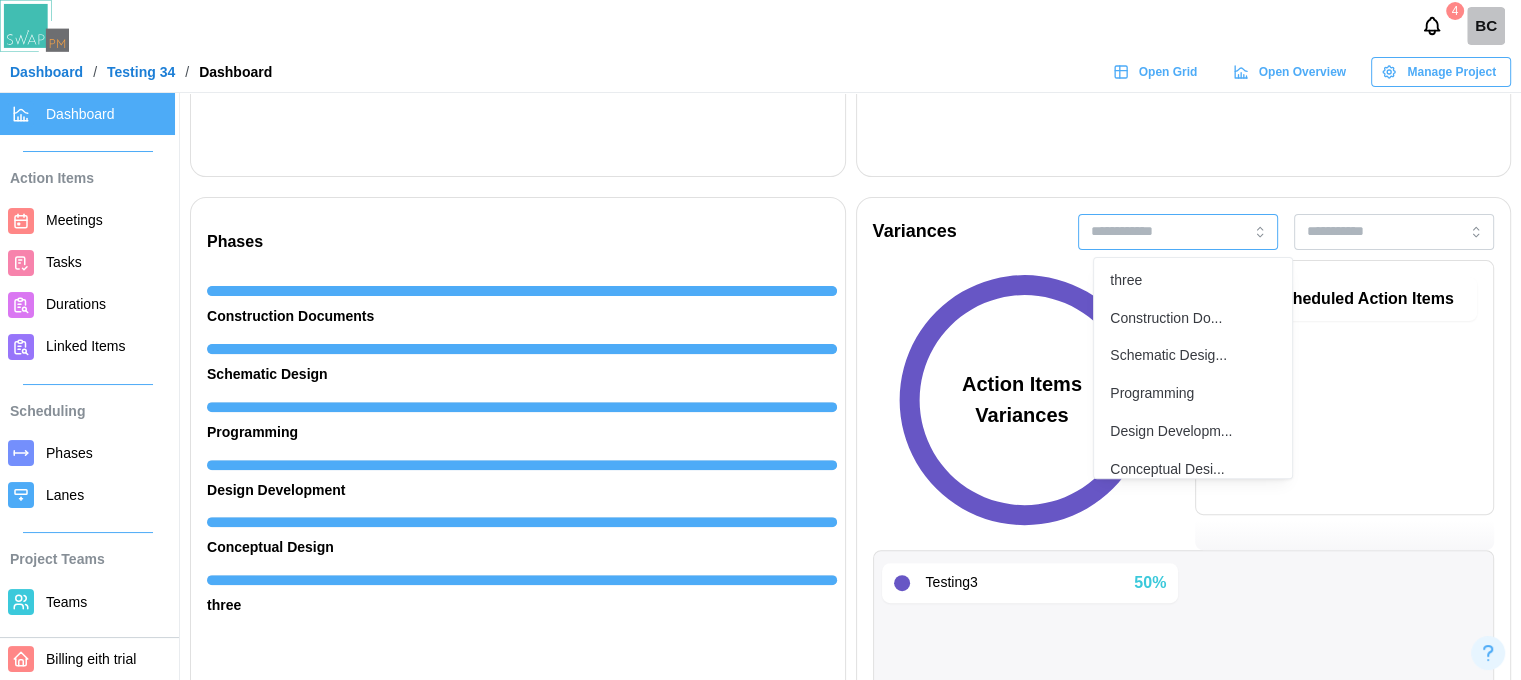click at bounding box center [1178, 232] 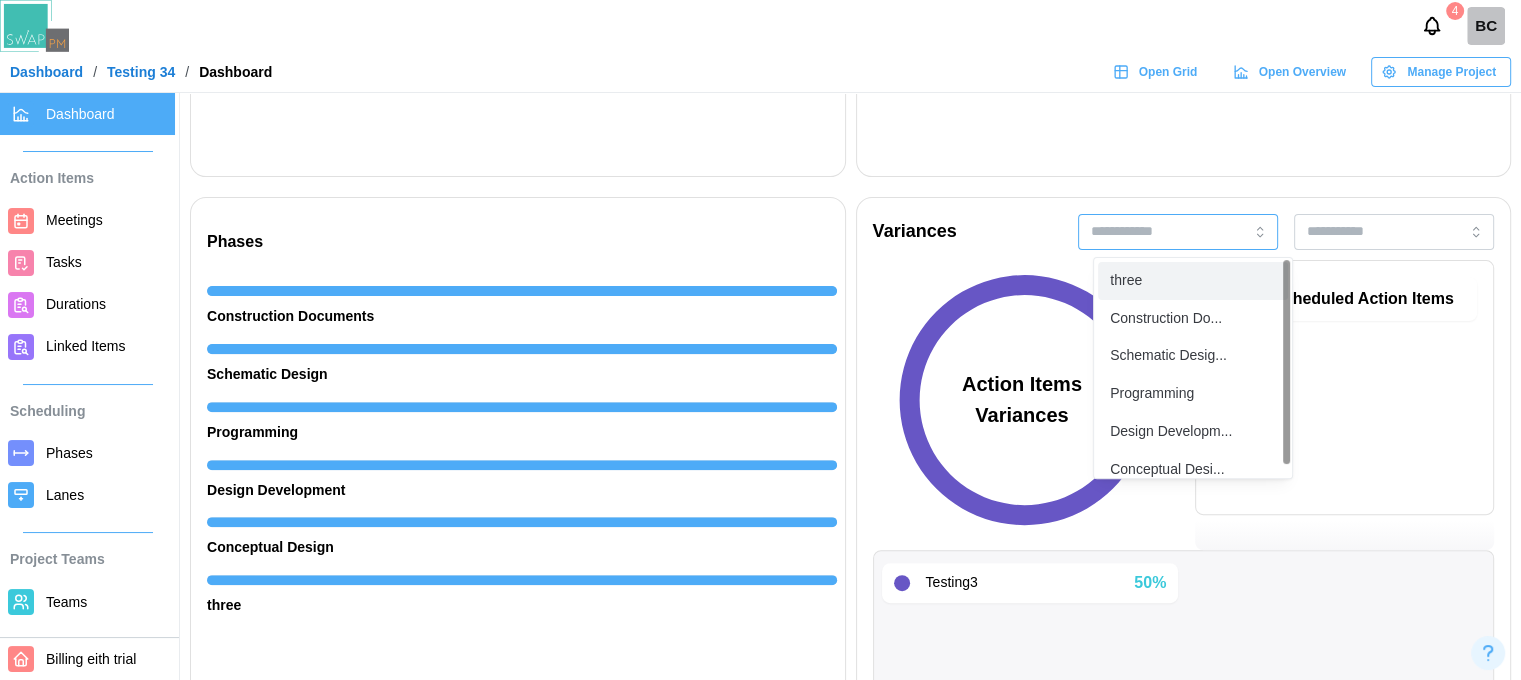 click on "three" at bounding box center (1193, 281) 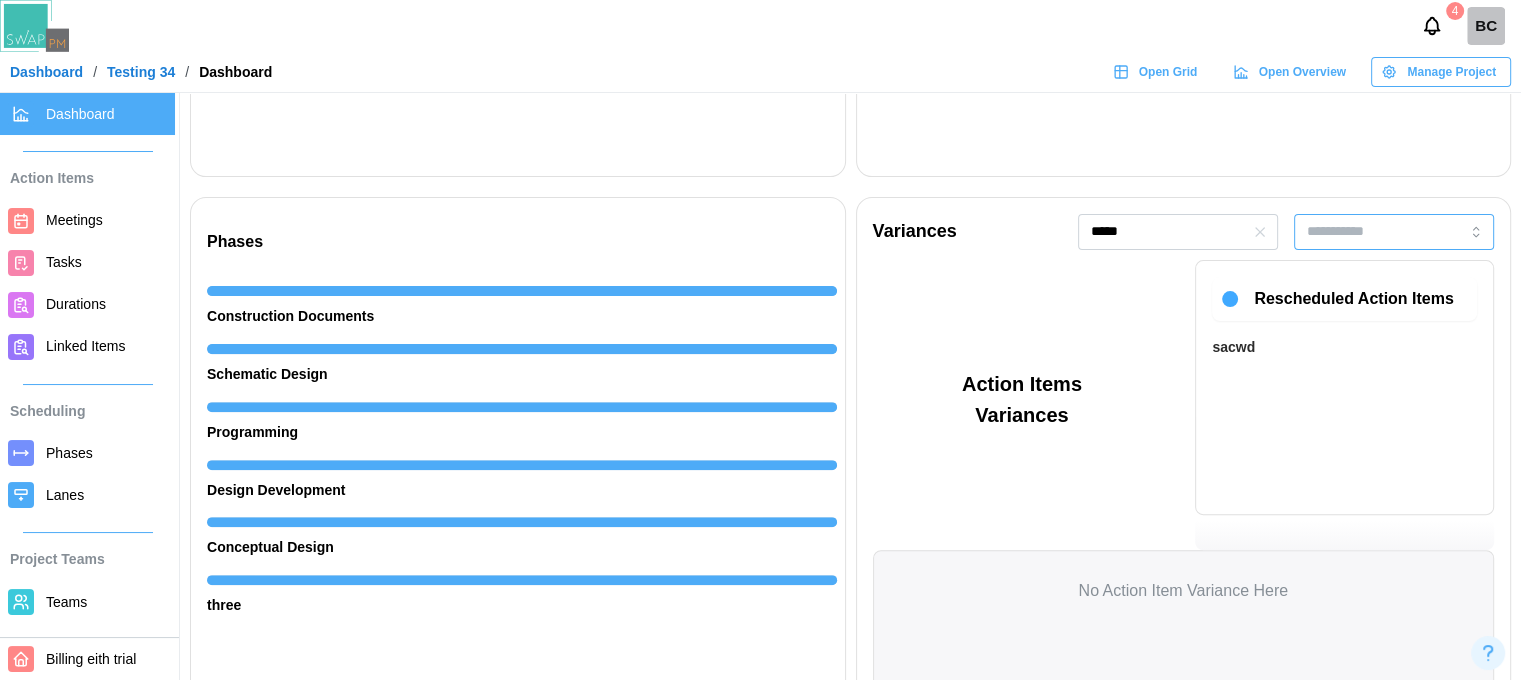click at bounding box center [1394, 232] 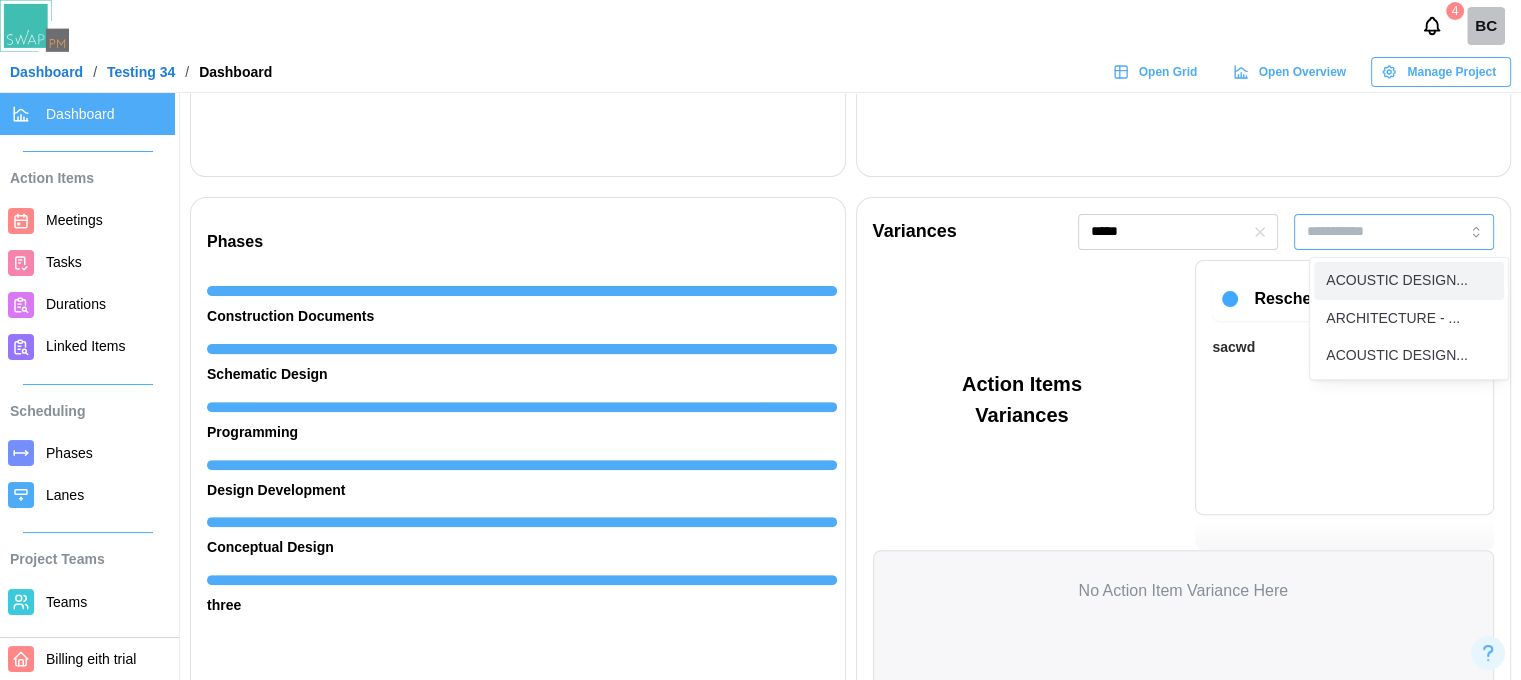 click on "ACOUSTIC DESIGN..." at bounding box center [1409, 281] 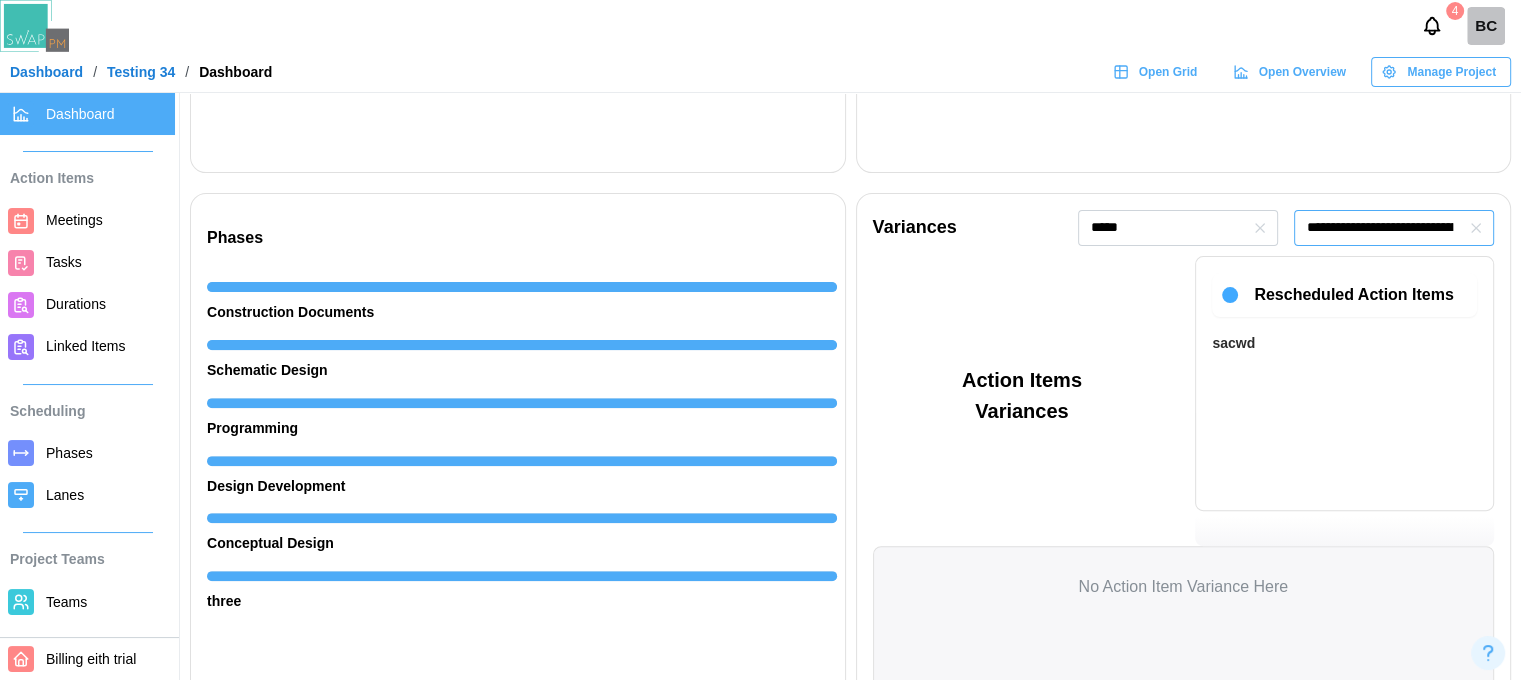 scroll, scrollTop: 600, scrollLeft: 0, axis: vertical 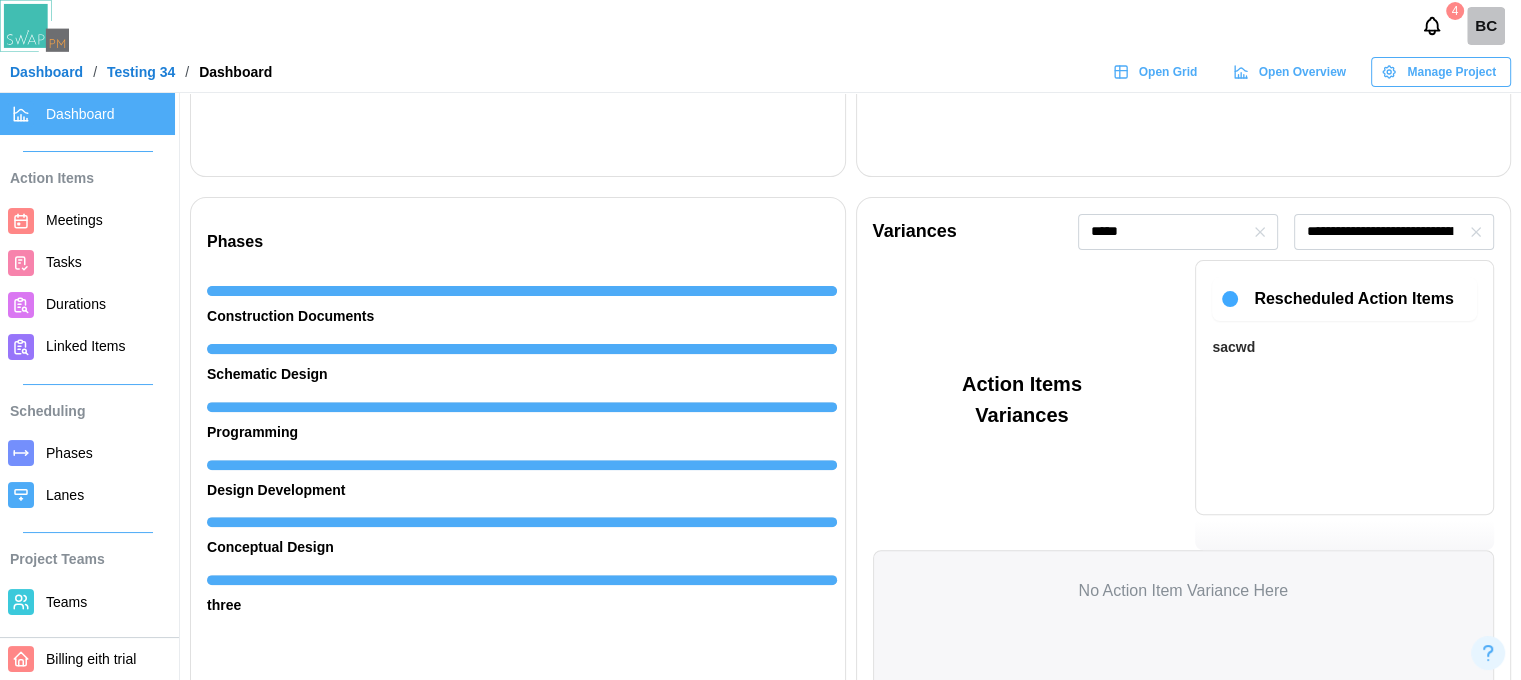 click on "Tasks" at bounding box center [64, 262] 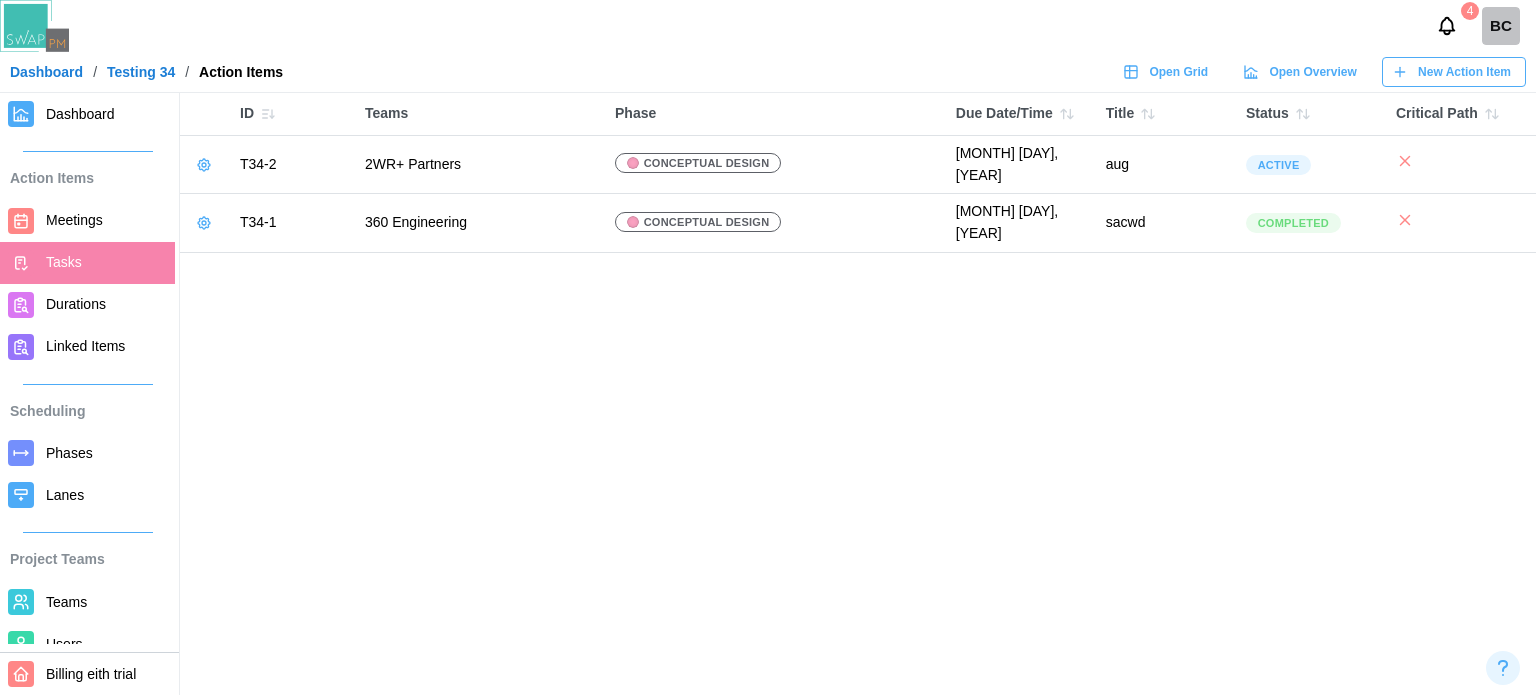 click 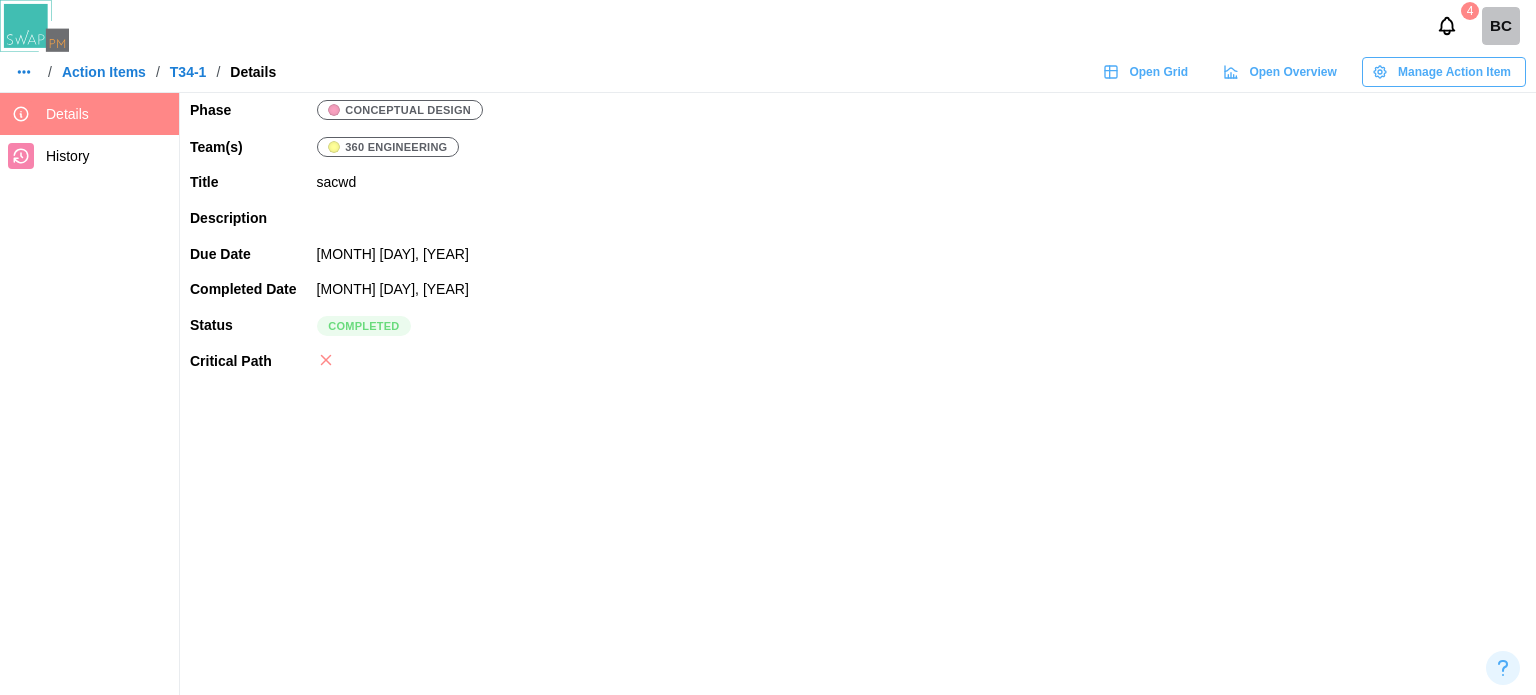 click 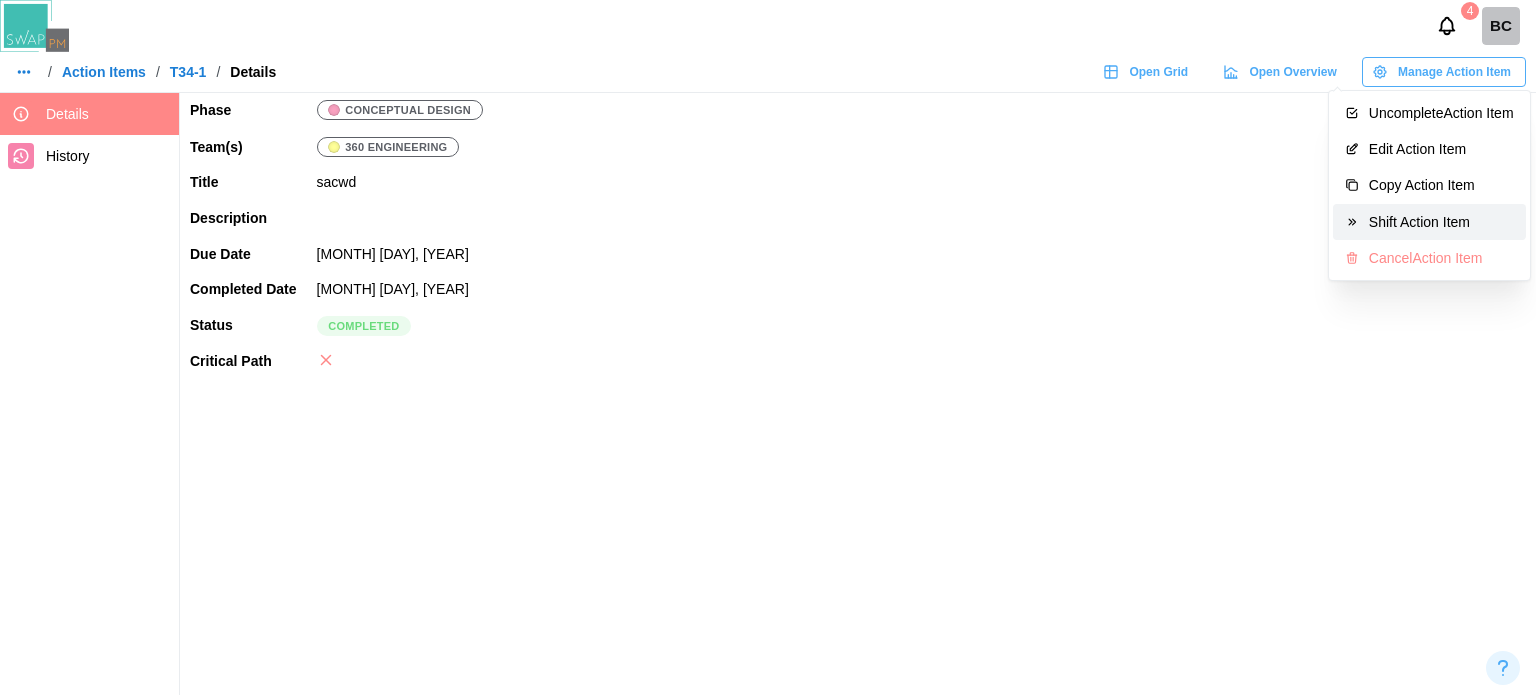 click on "Shift Action Item" at bounding box center (1441, 222) 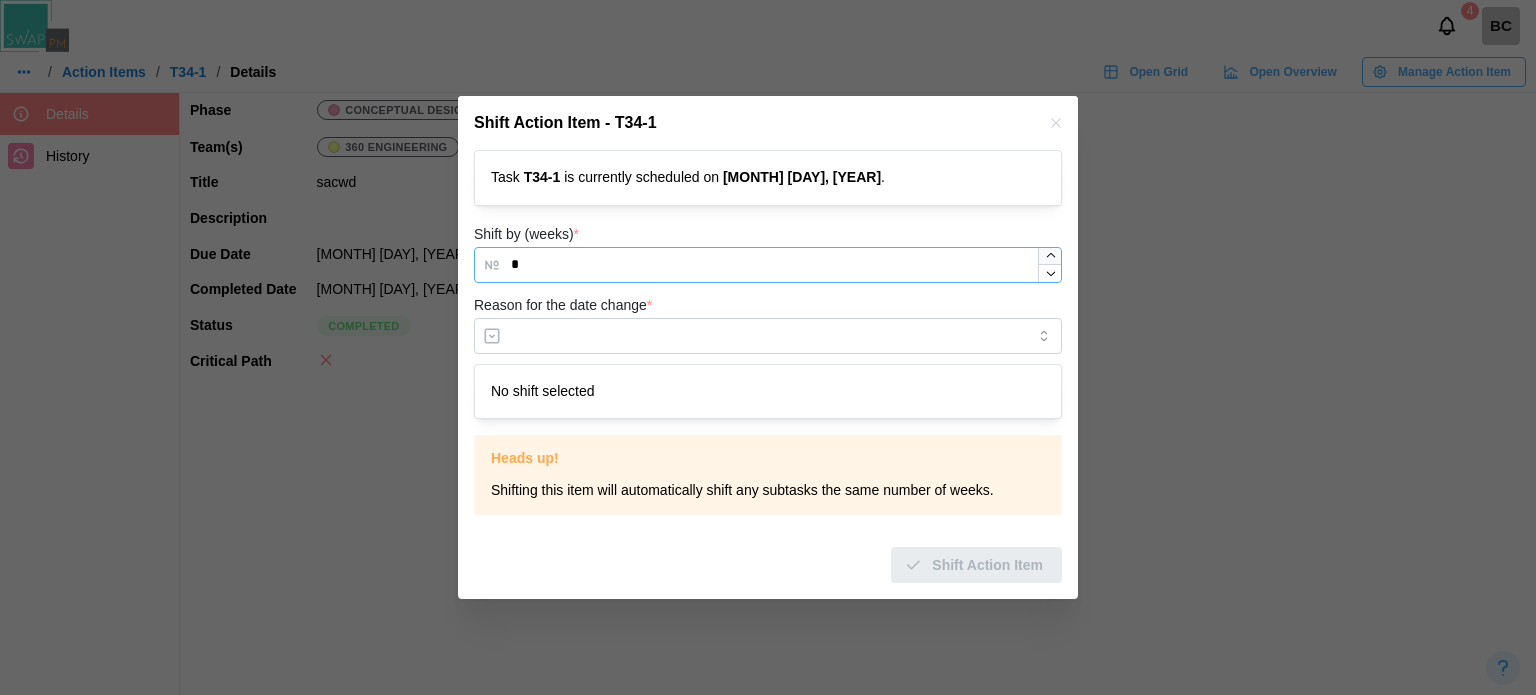 click at bounding box center [1050, 256] 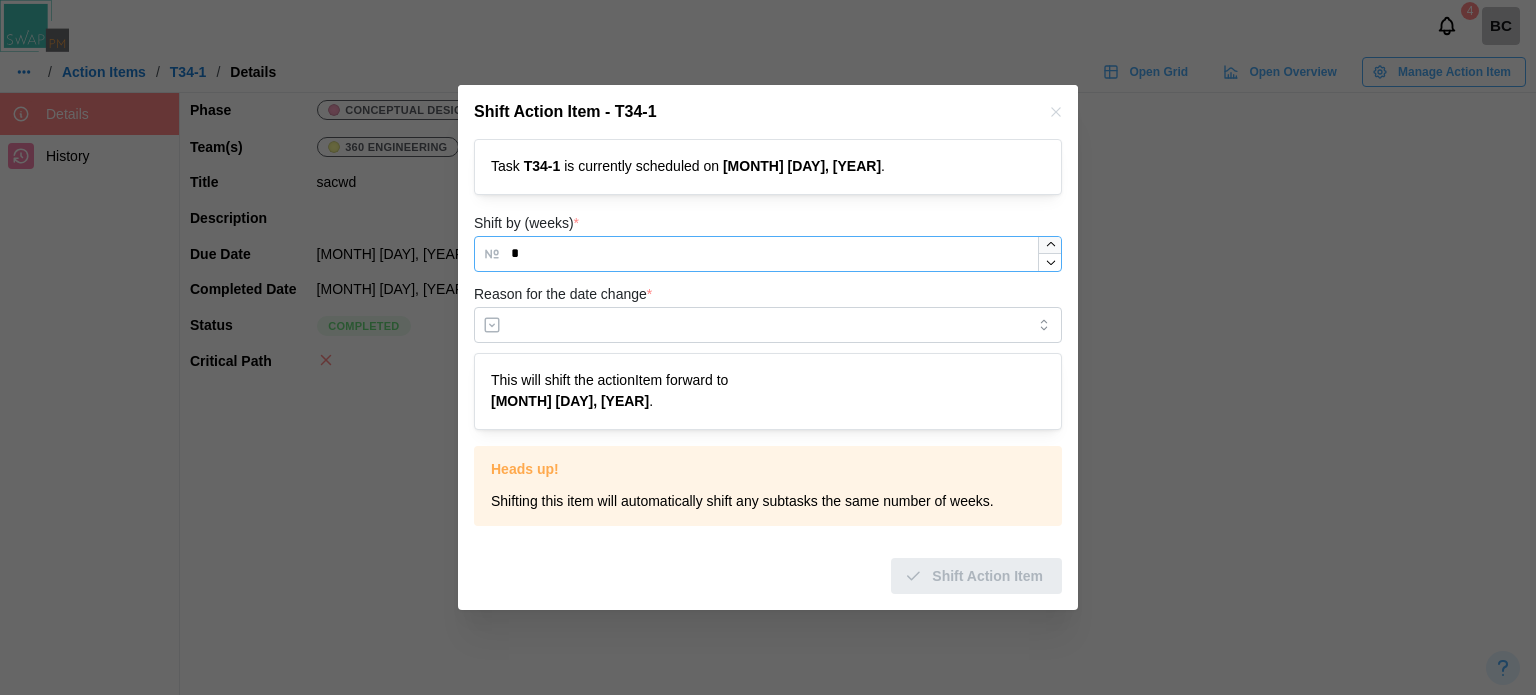 type on "*" 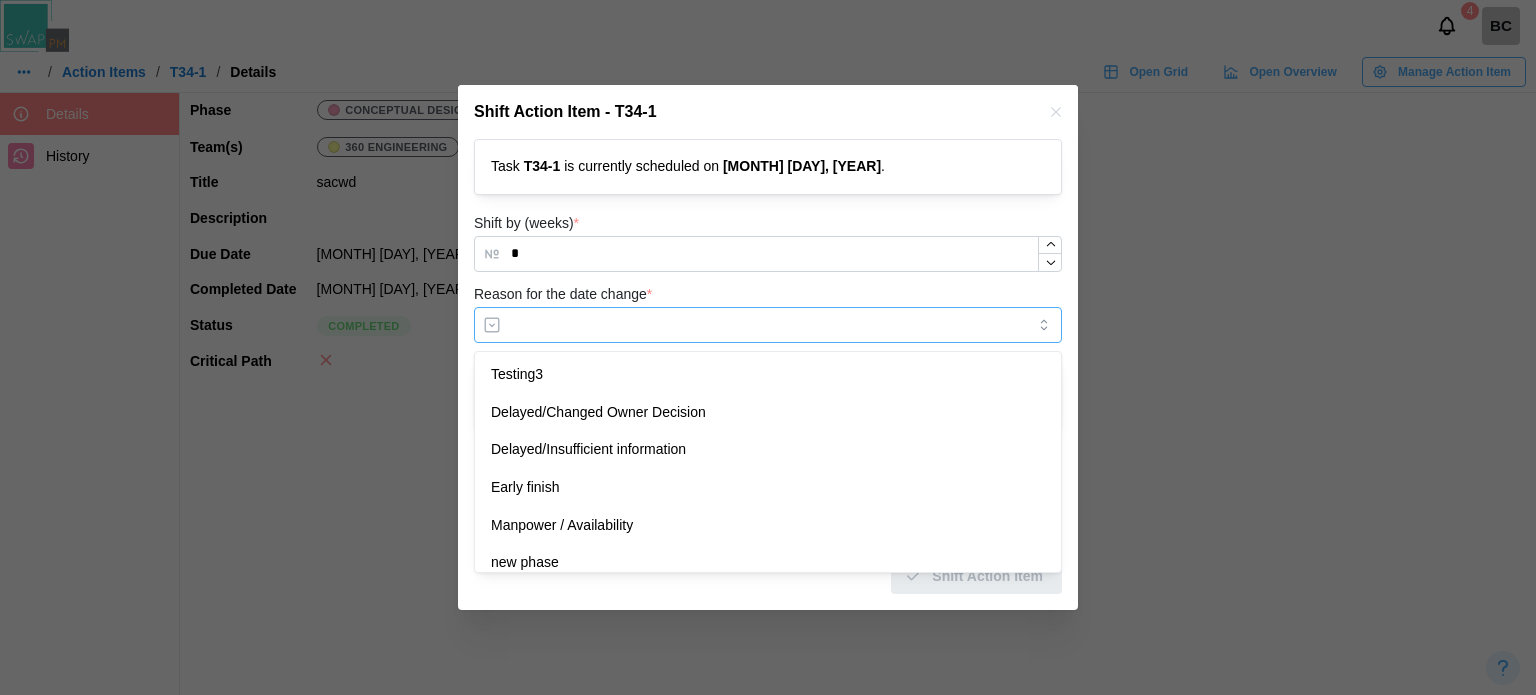 click on "Reason for the date change  *" at bounding box center [768, 325] 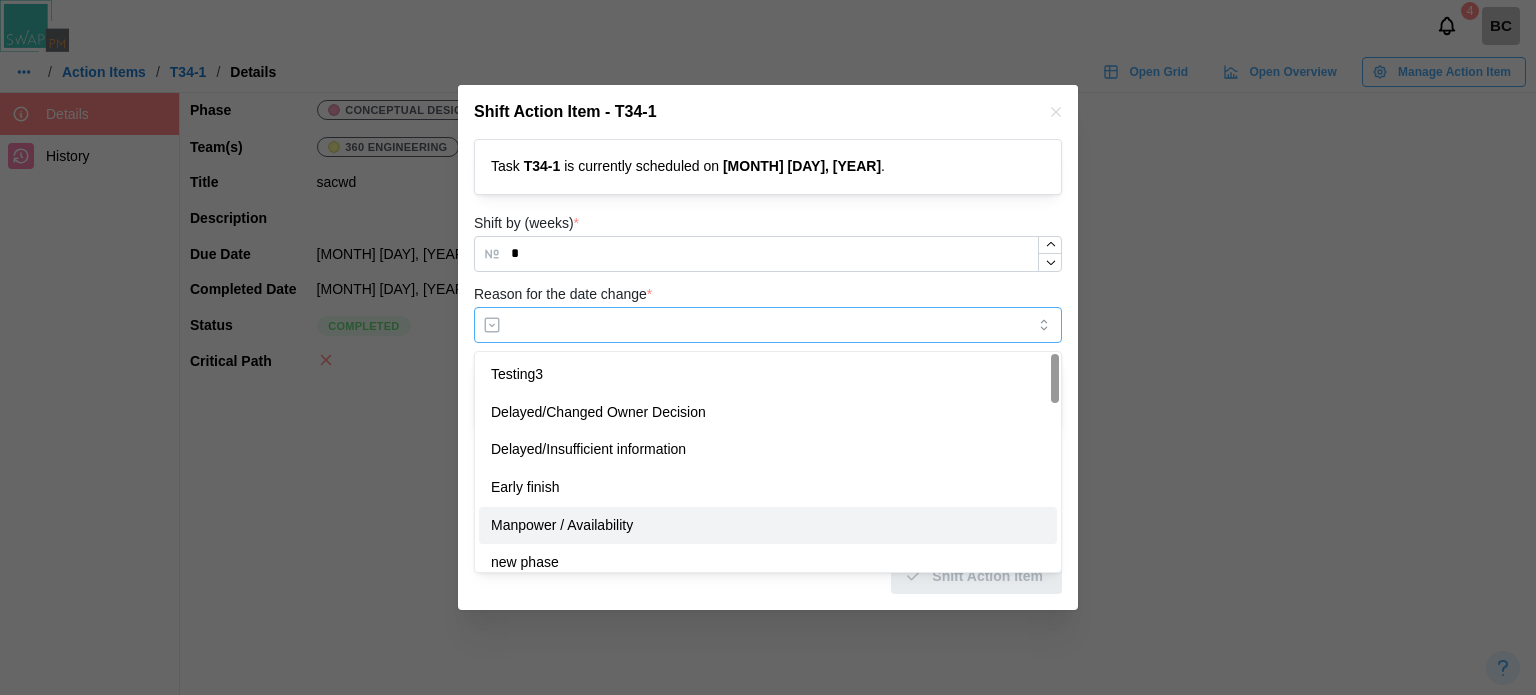type on "**********" 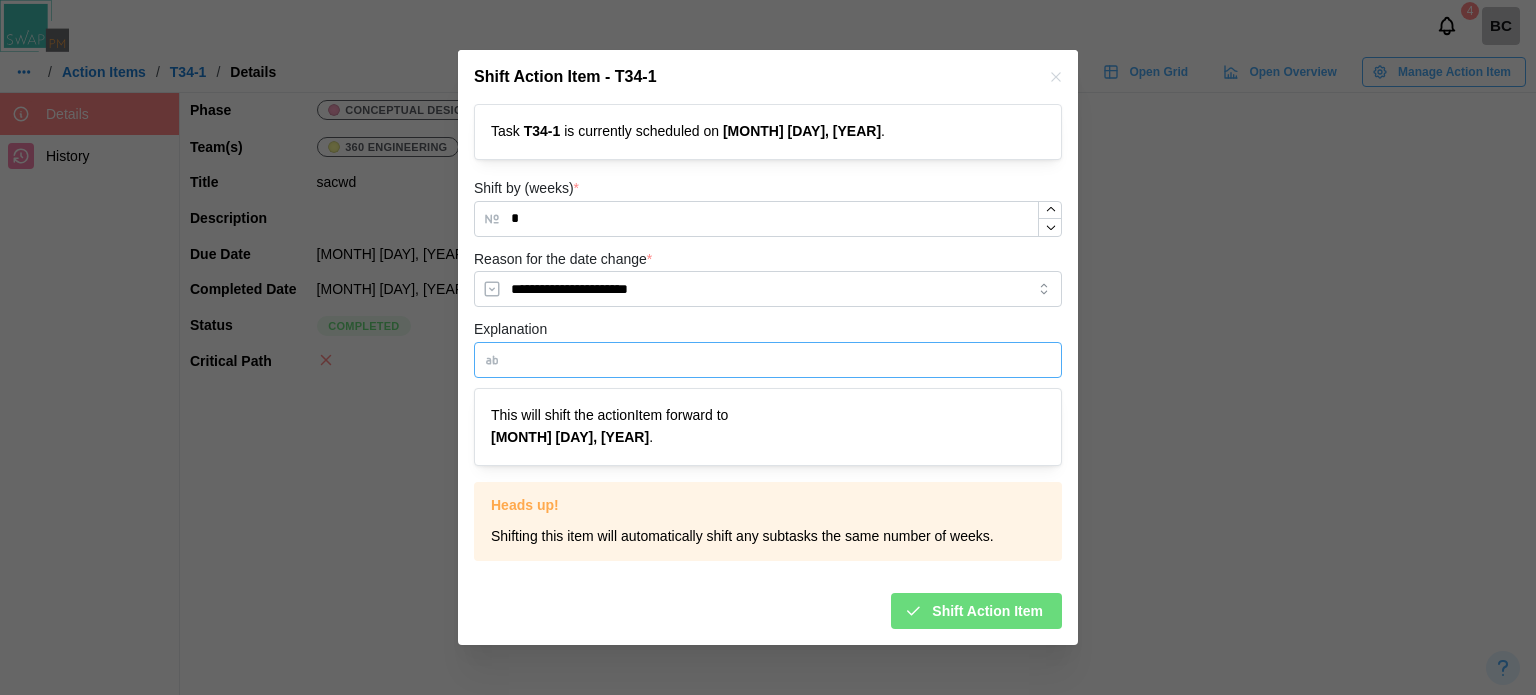 click on "Explanation" at bounding box center [768, 360] 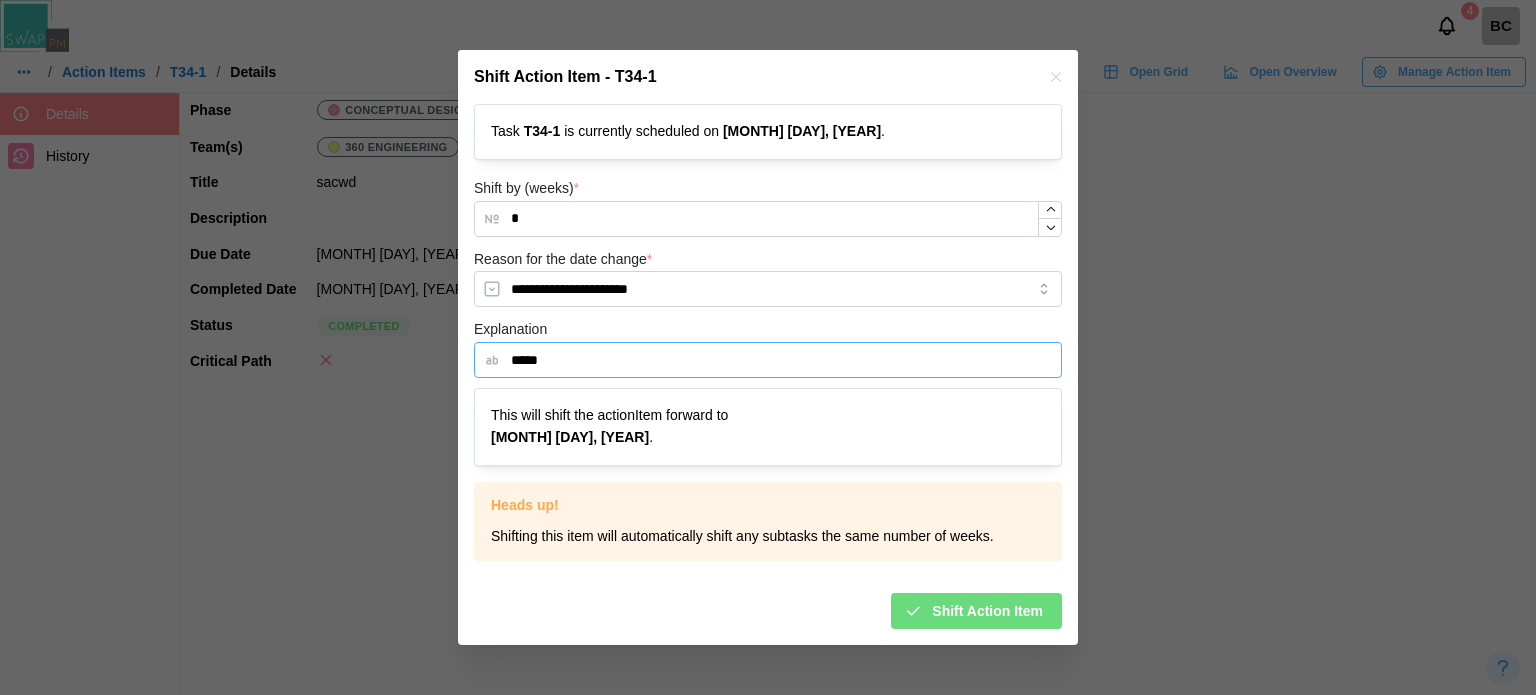 type on "*****" 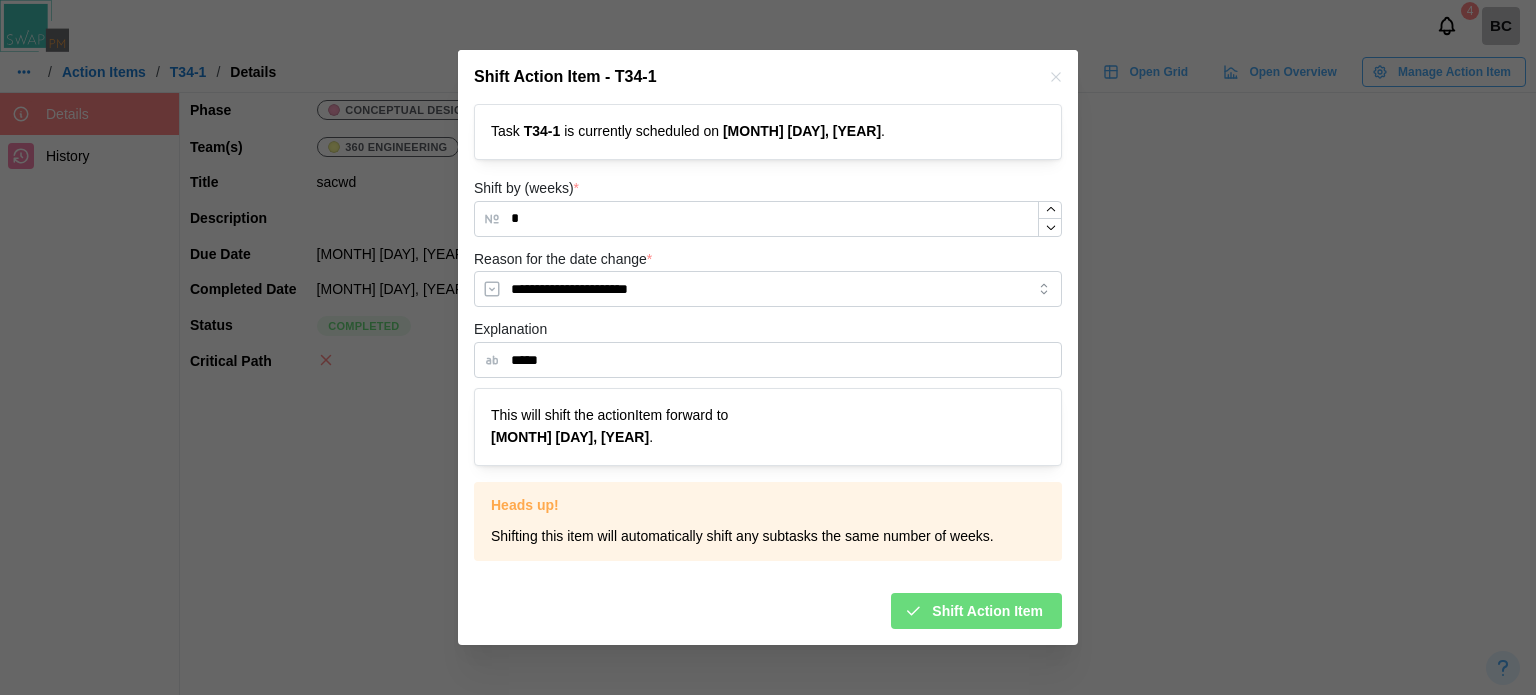 click on "Shift Action Item" at bounding box center (987, 611) 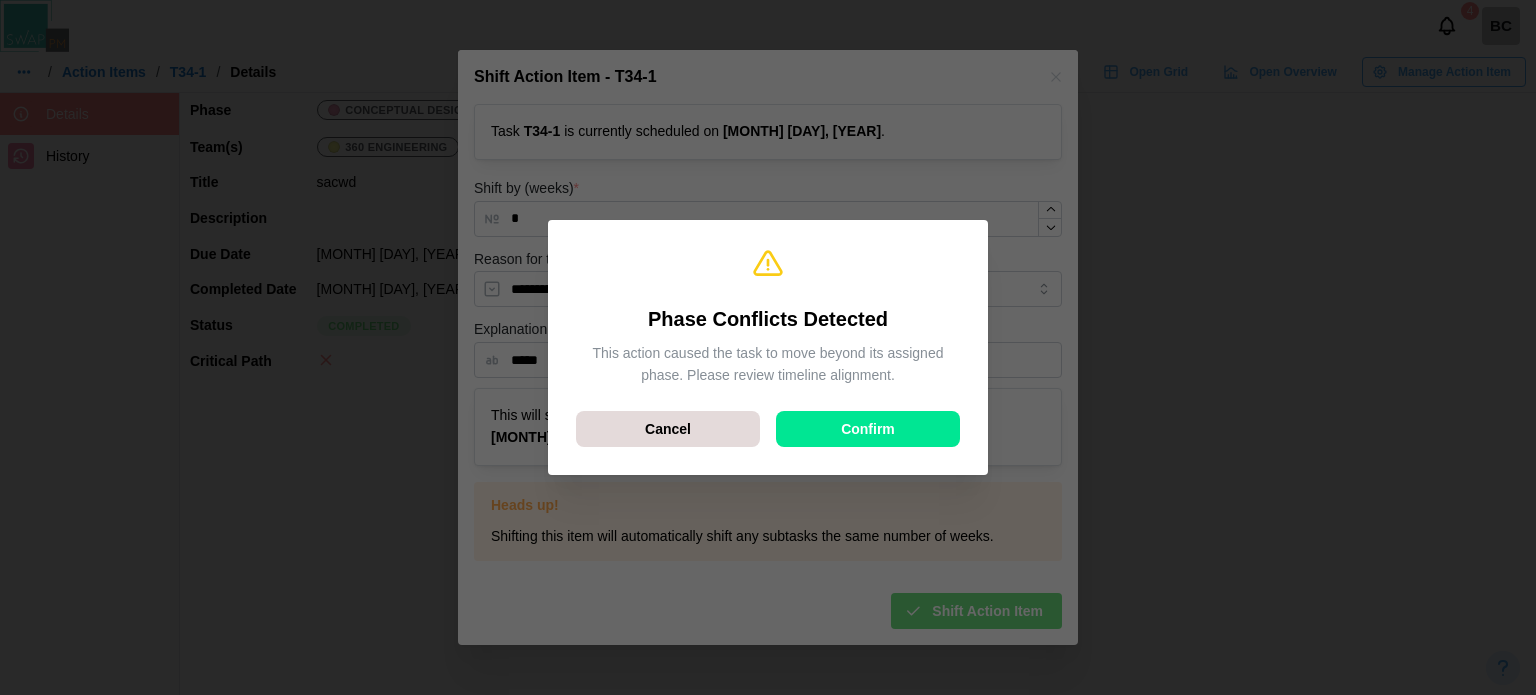 click on "Confirm" at bounding box center [868, 429] 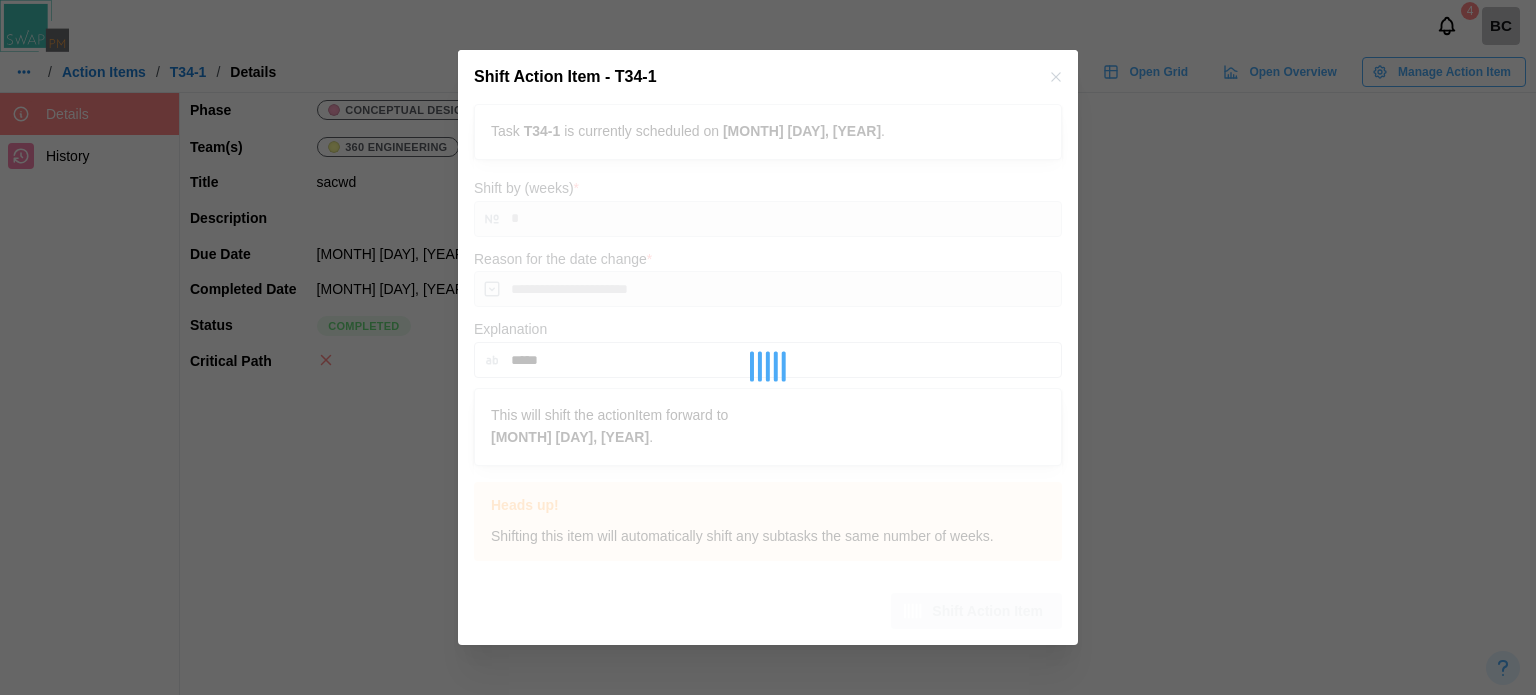 type on "*" 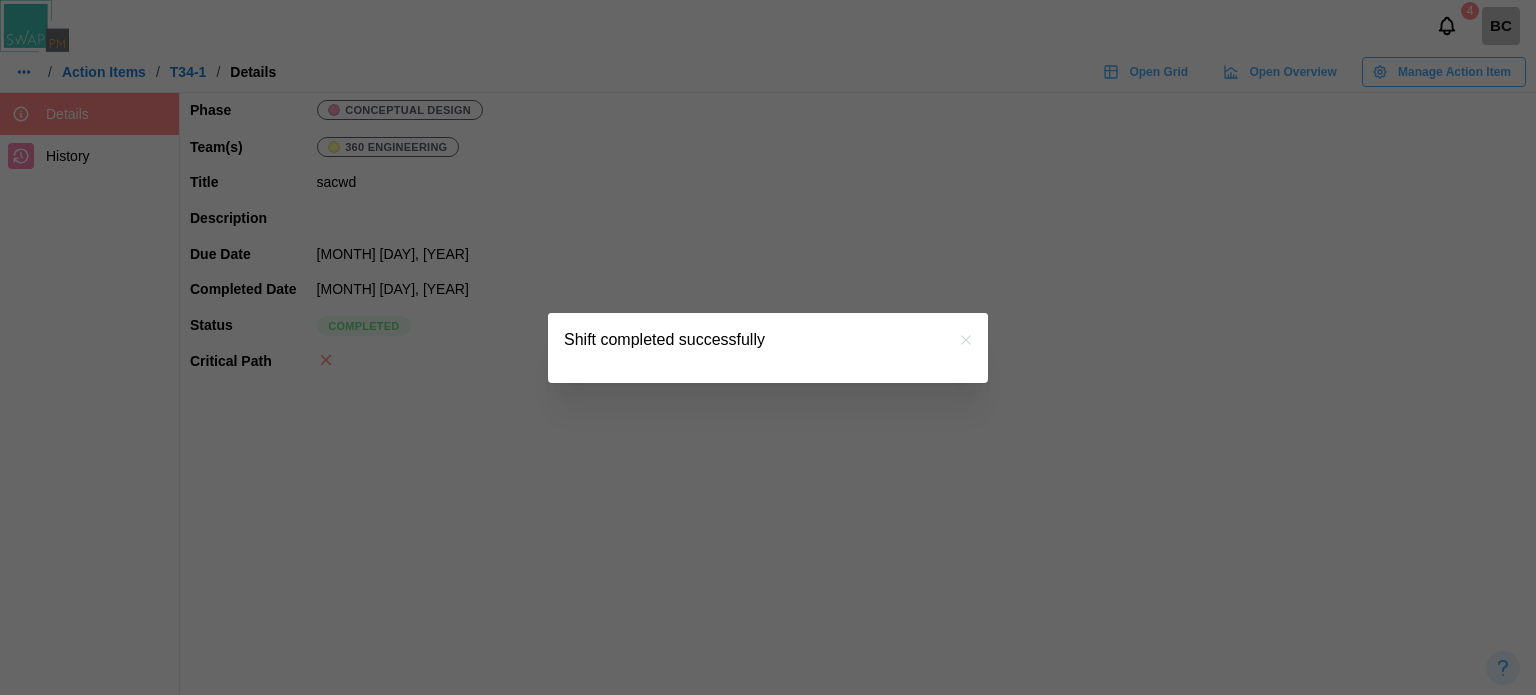 click 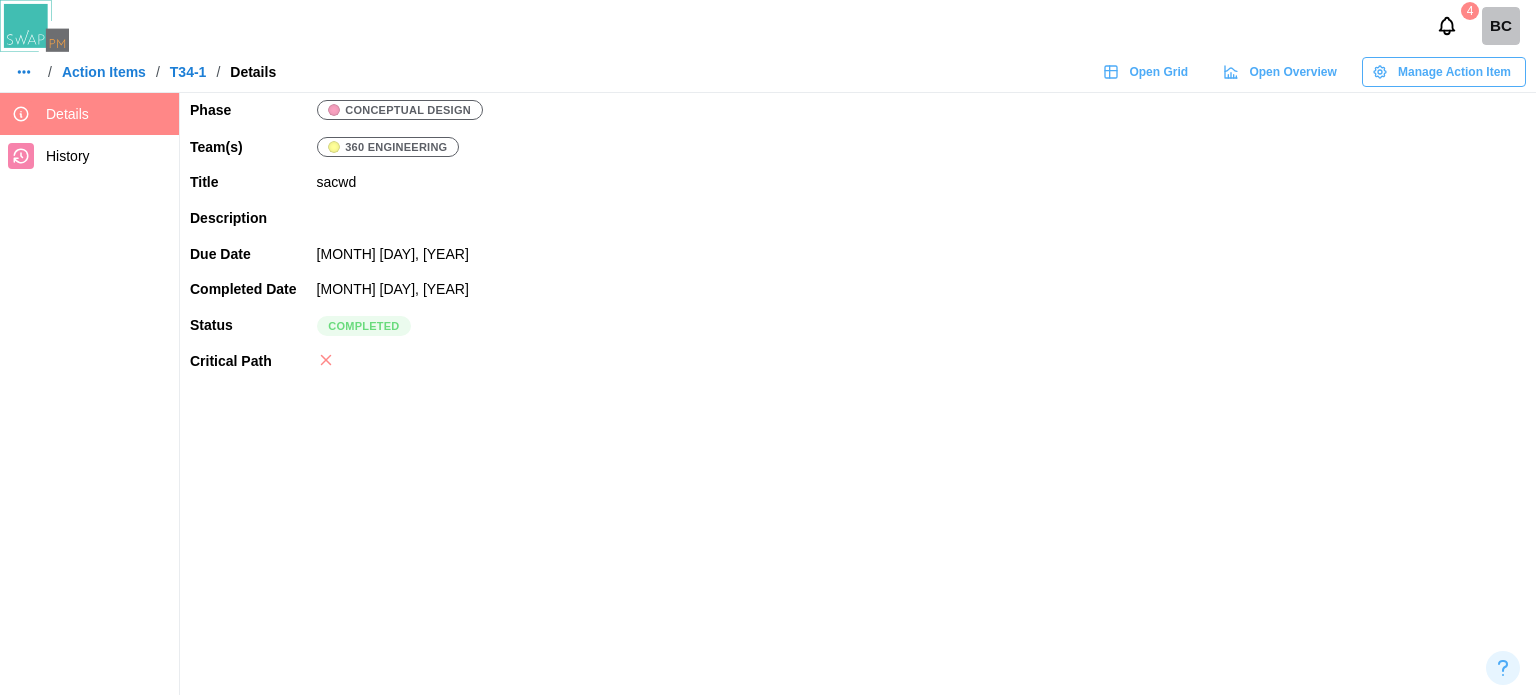 click on "Action Items" at bounding box center [104, 72] 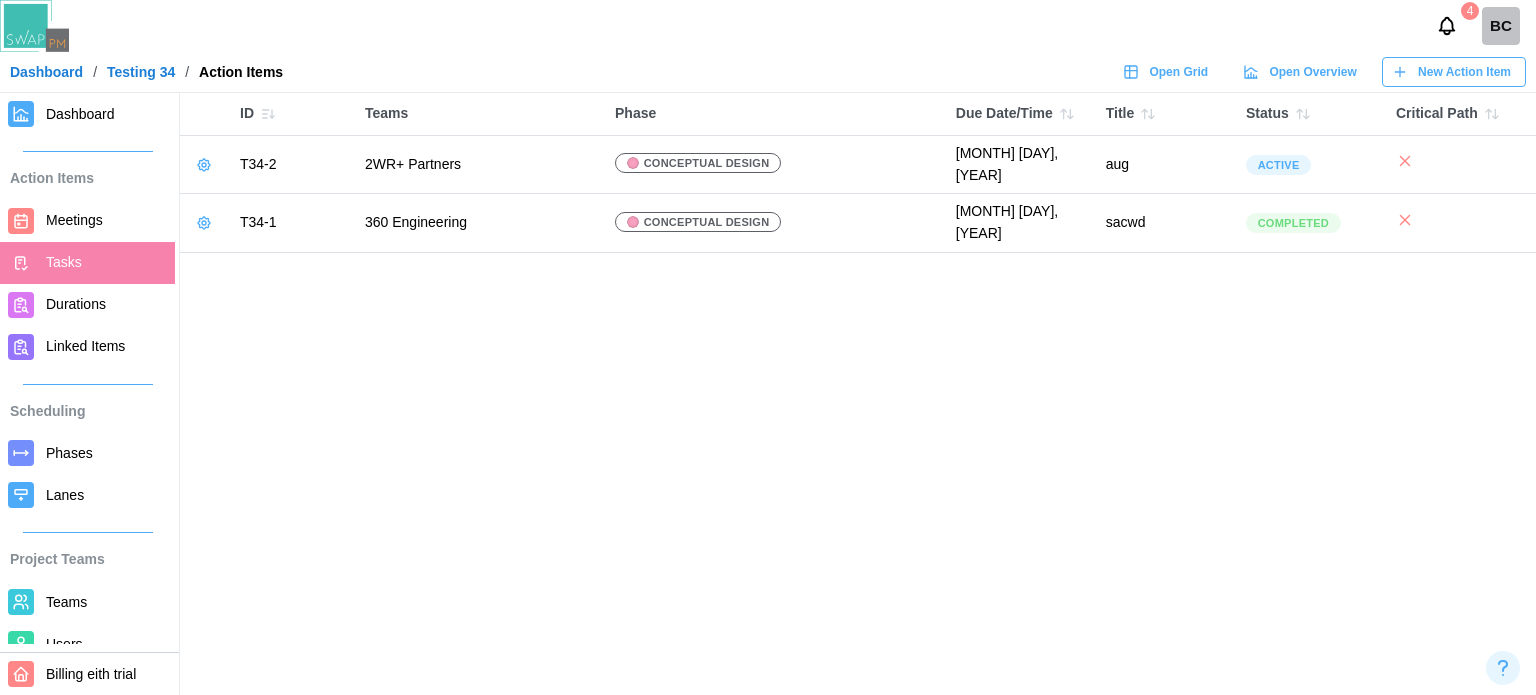 click on "Dashboard" at bounding box center [106, 114] 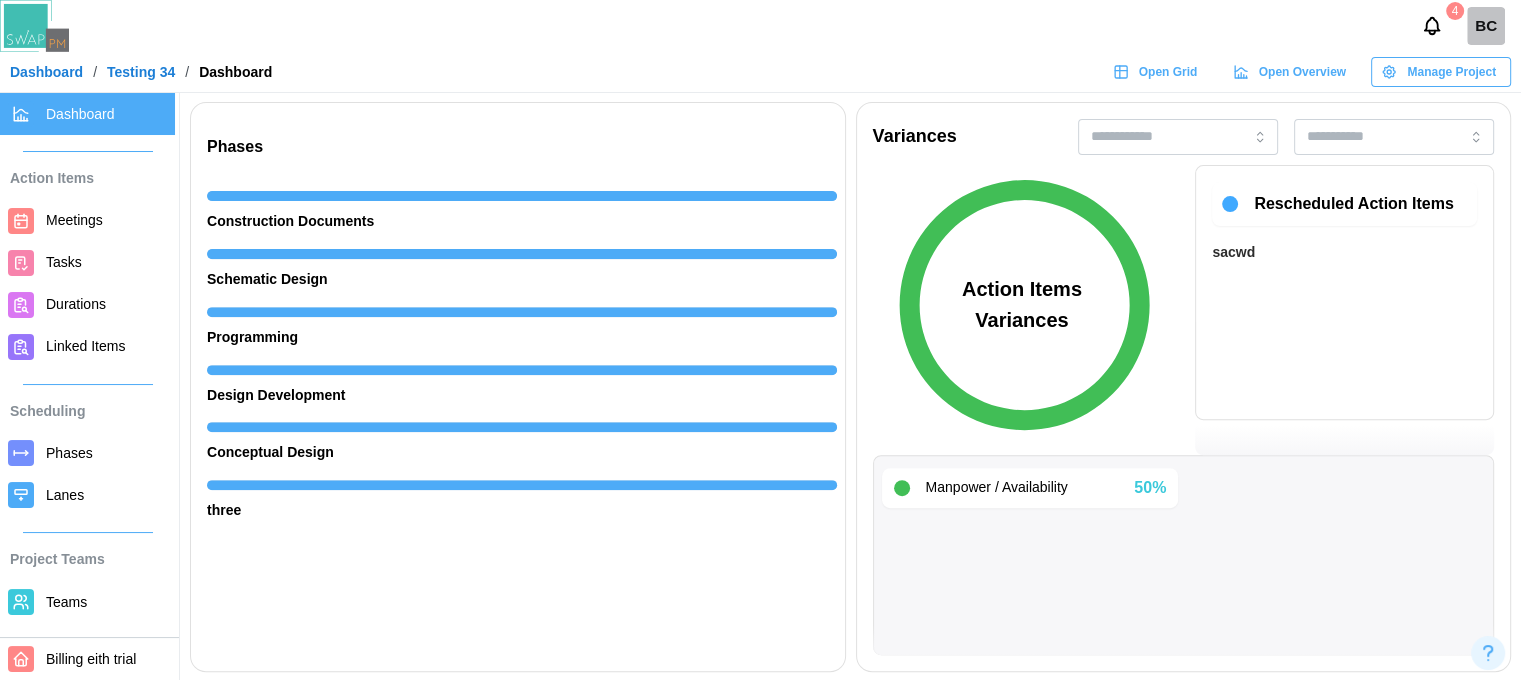 scroll, scrollTop: 700, scrollLeft: 0, axis: vertical 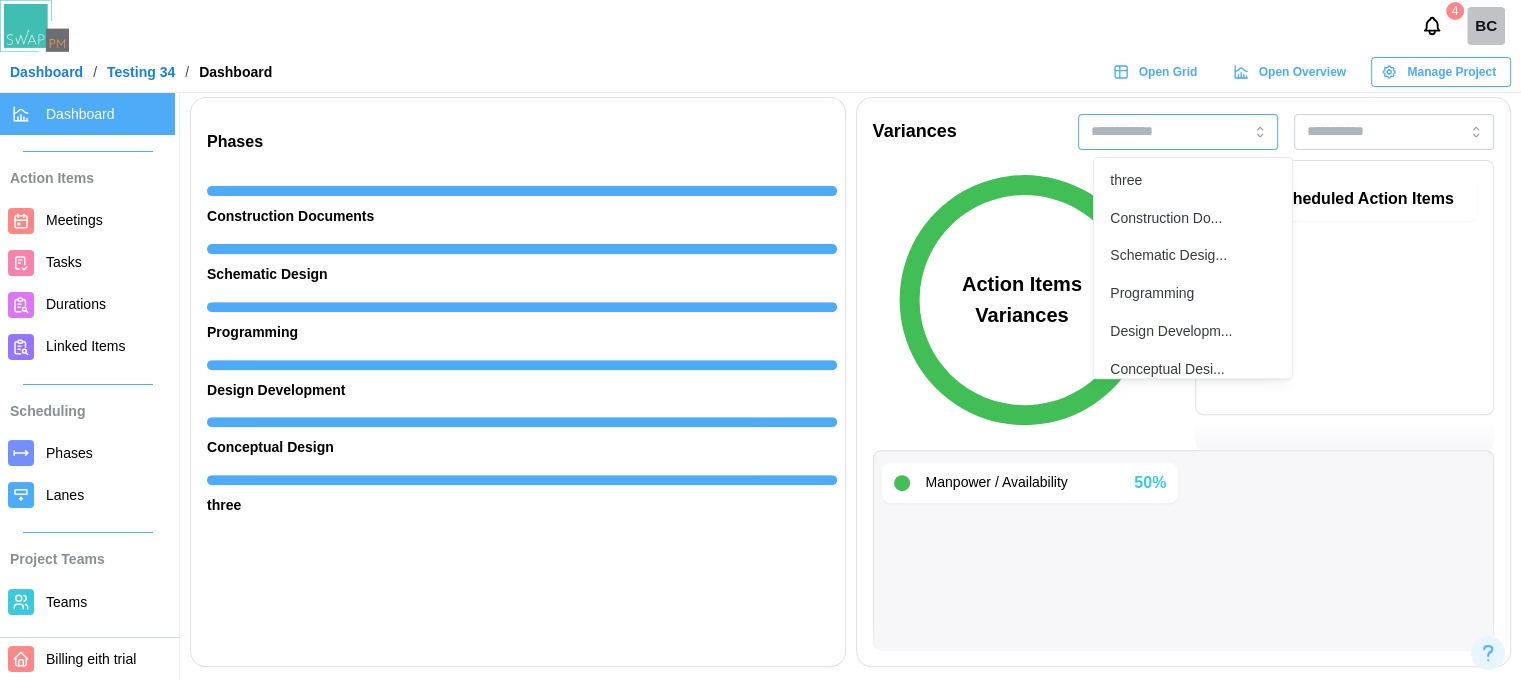 click at bounding box center [1178, 132] 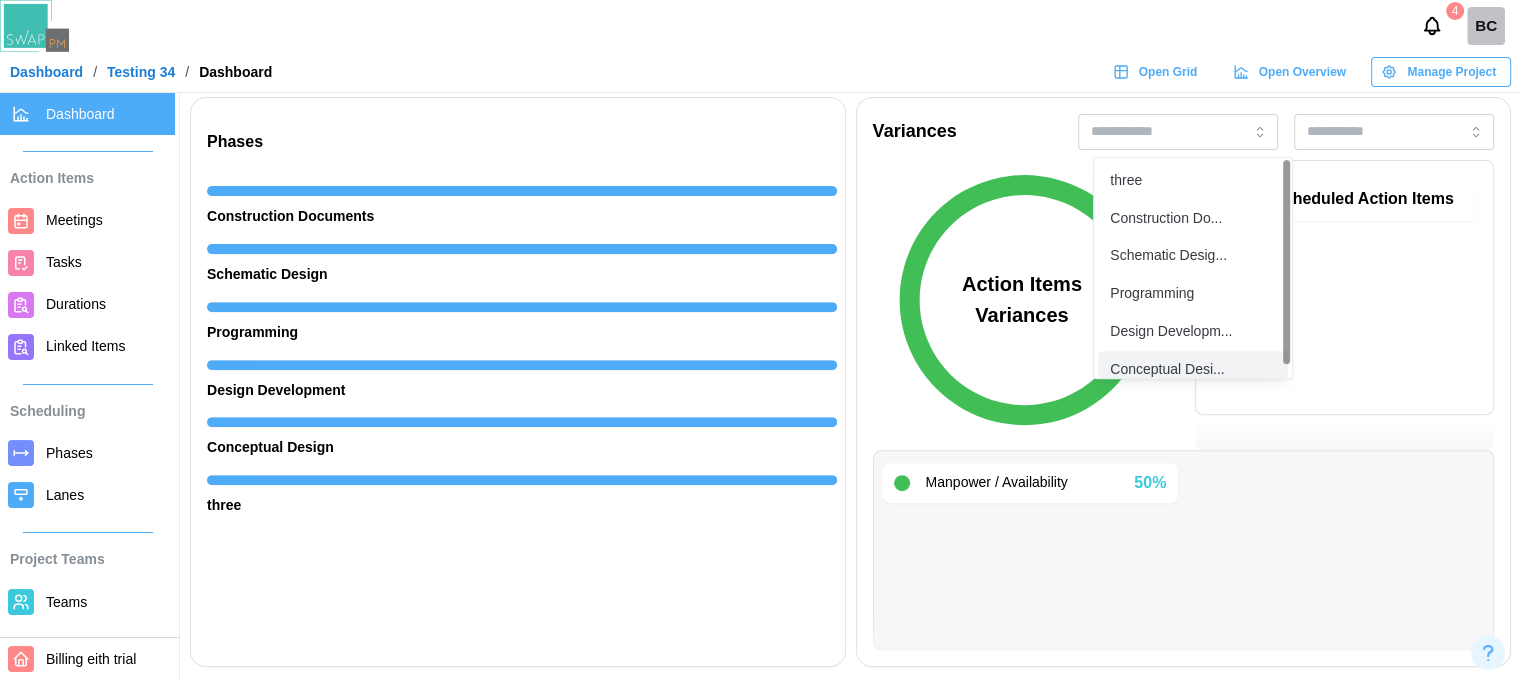 click on "Manpower / Availability 50%" at bounding box center (1030, 483) 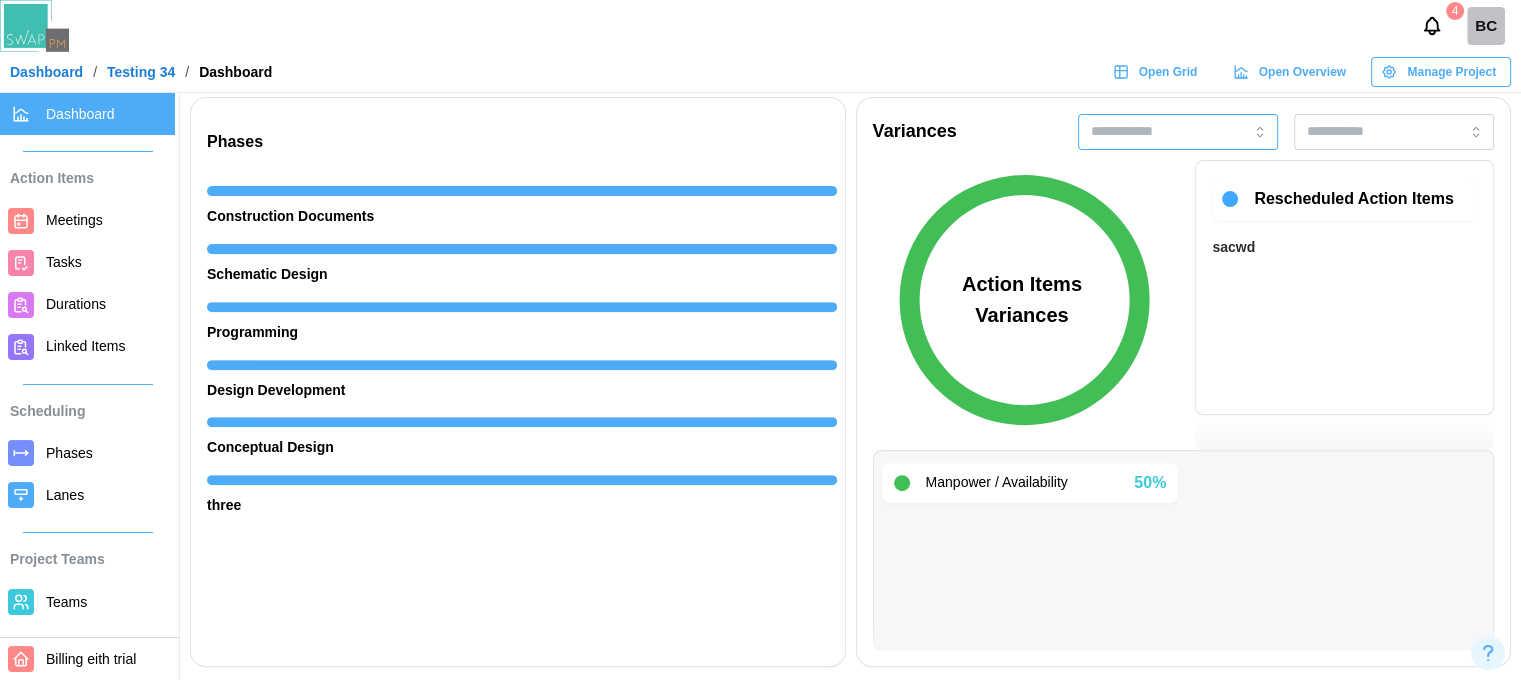 click at bounding box center (1178, 132) 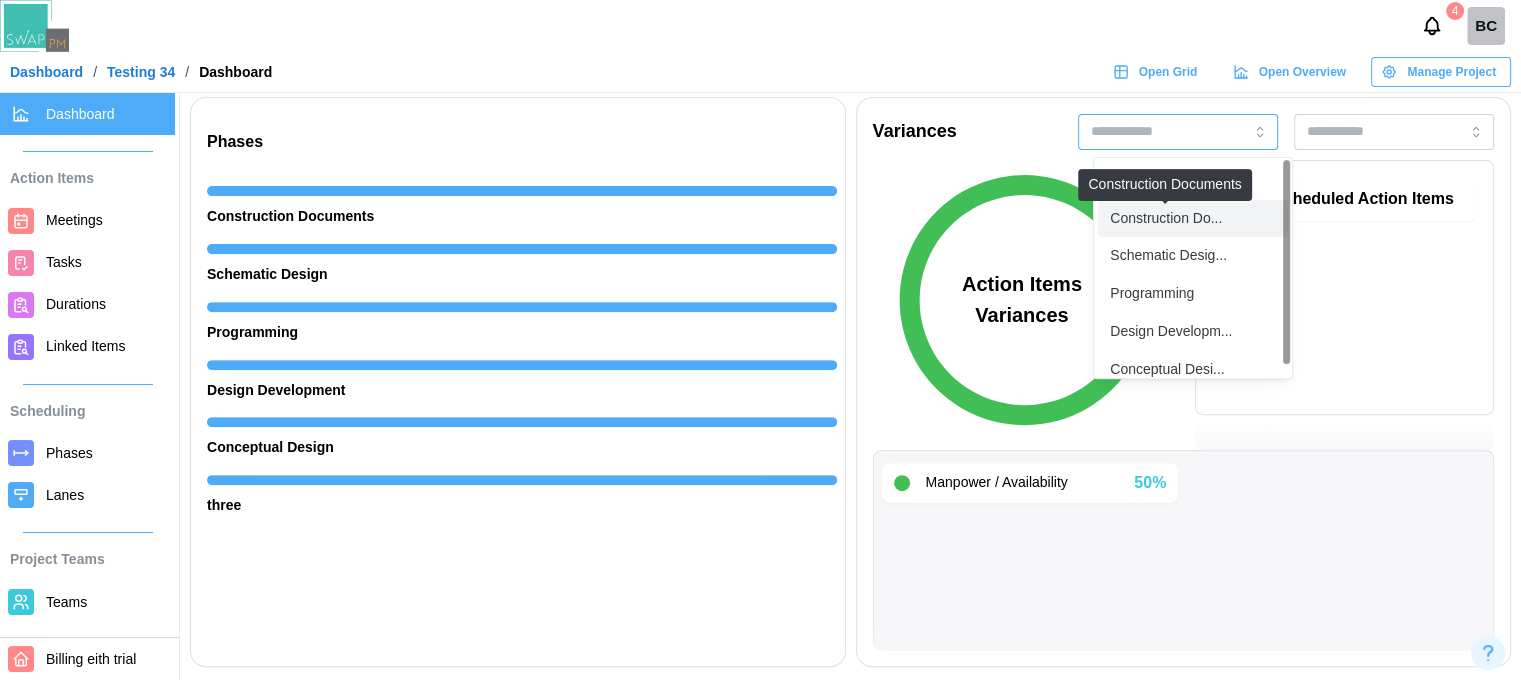 click on "Construction Do..." at bounding box center (1166, 219) 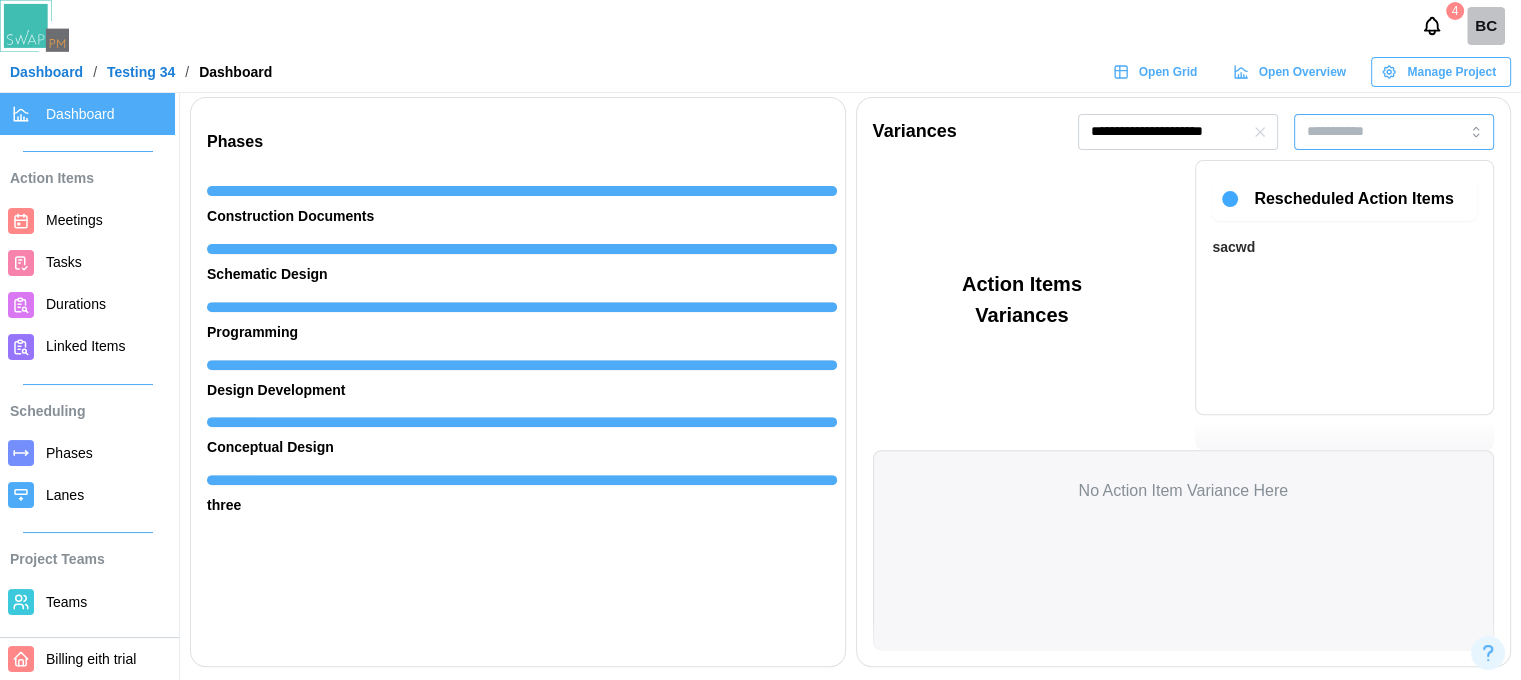 click at bounding box center [1394, 132] 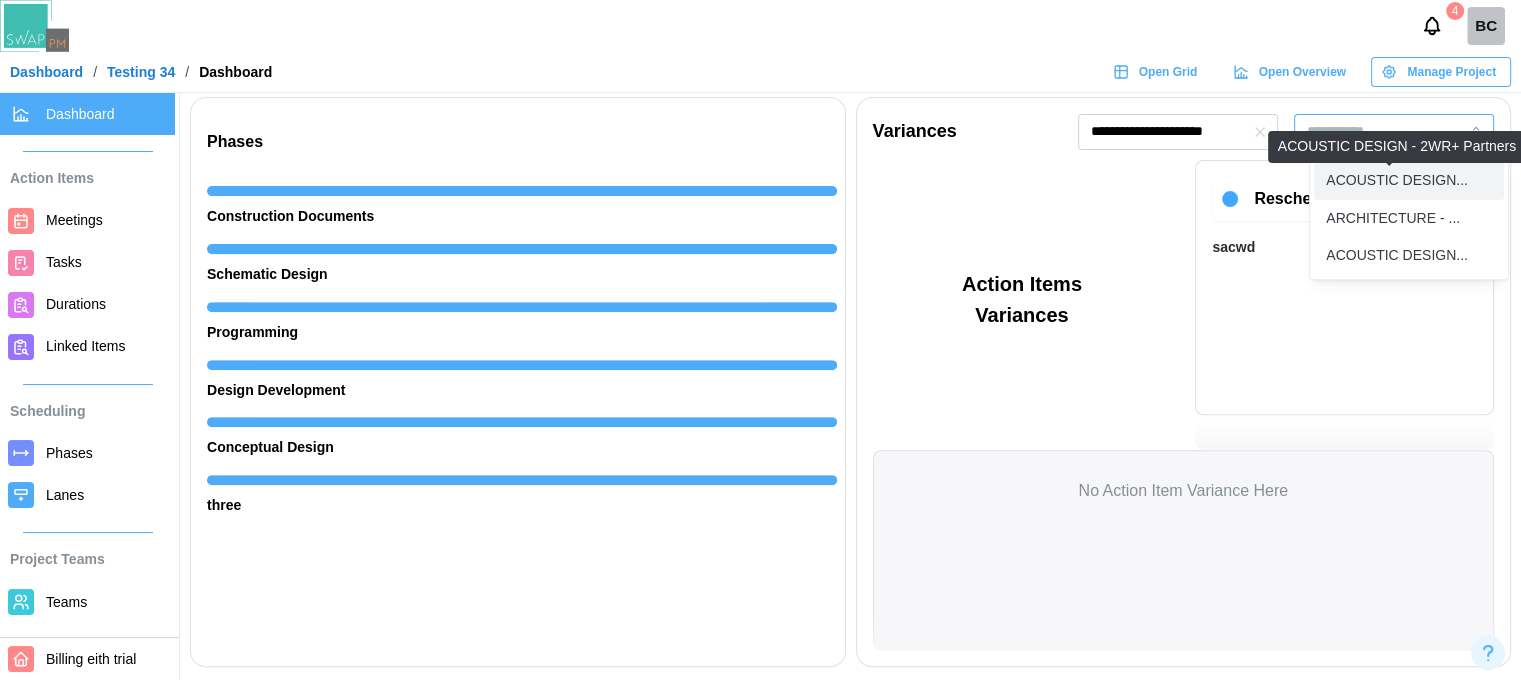 click on "ACOUSTIC DESIGN..." at bounding box center (1397, 181) 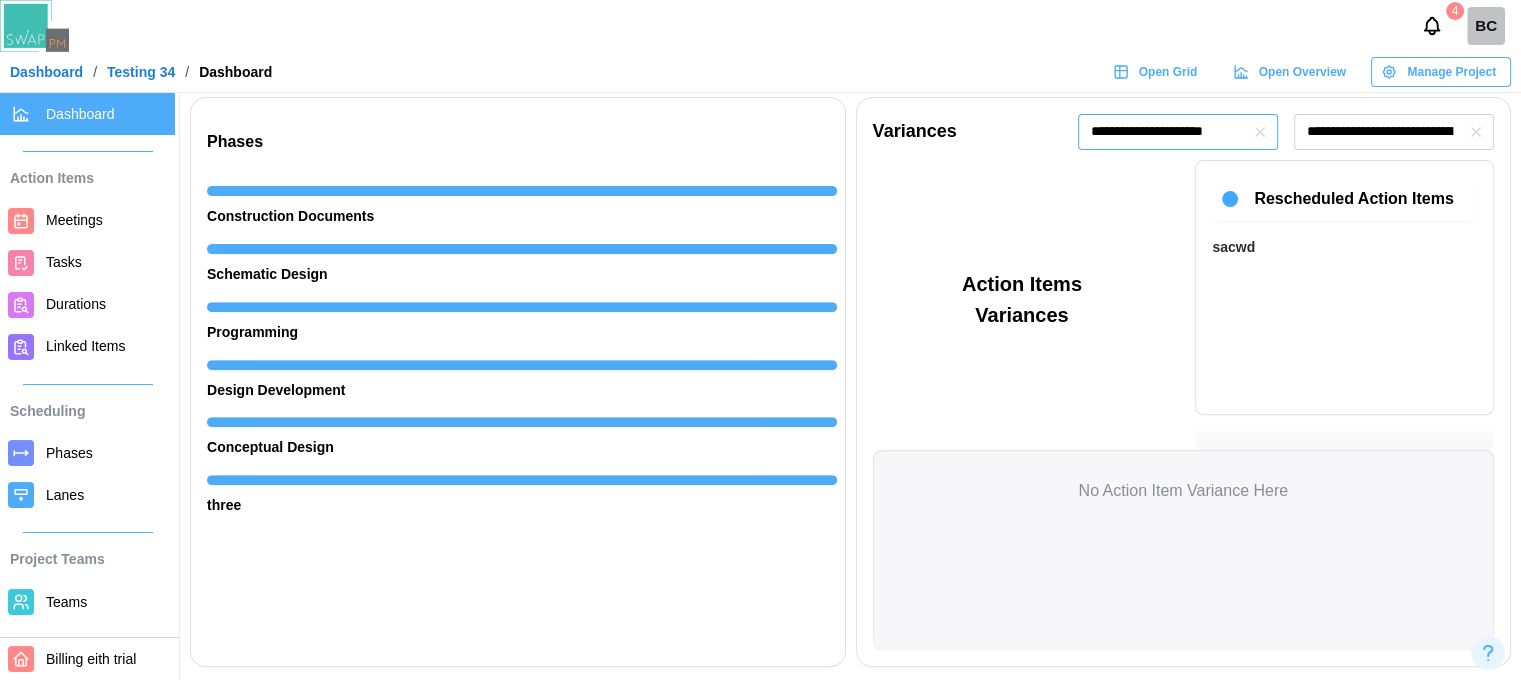 click on "**********" at bounding box center (1178, 132) 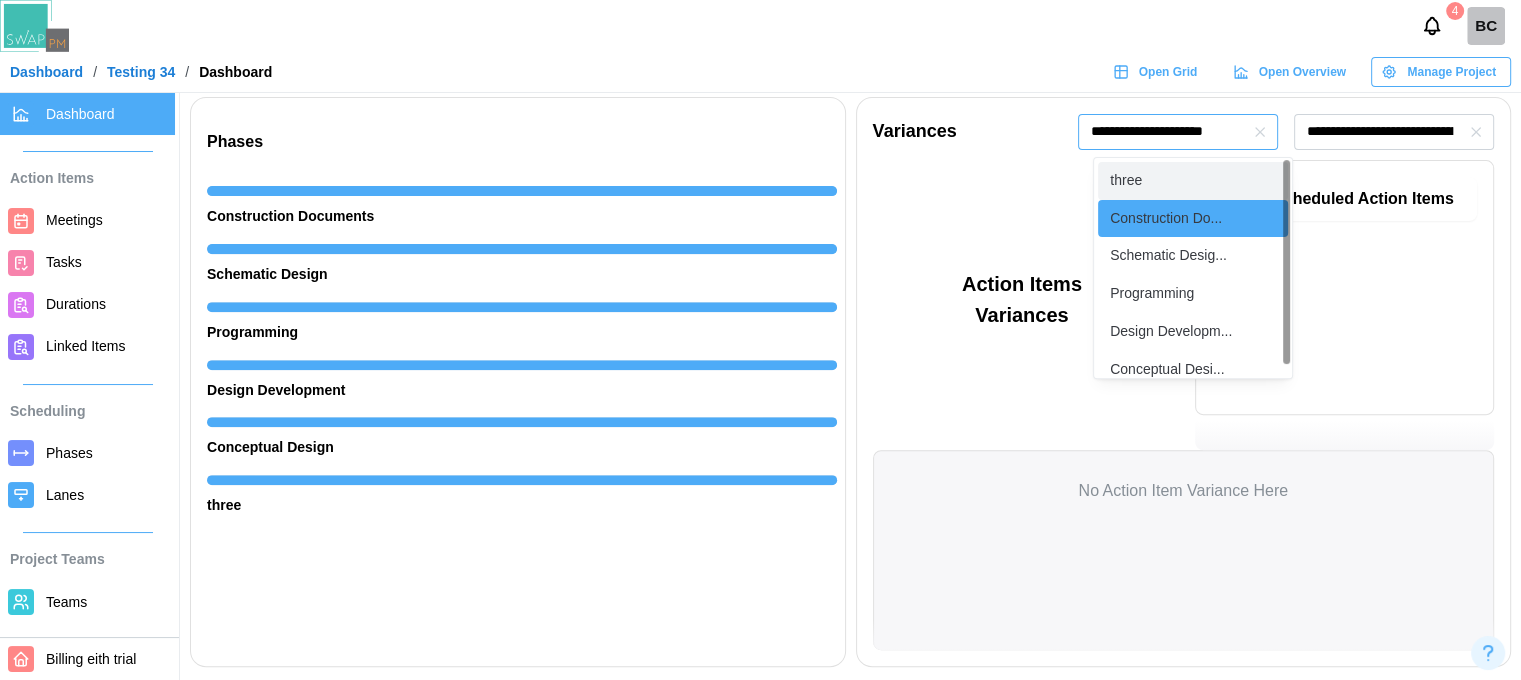 type on "*****" 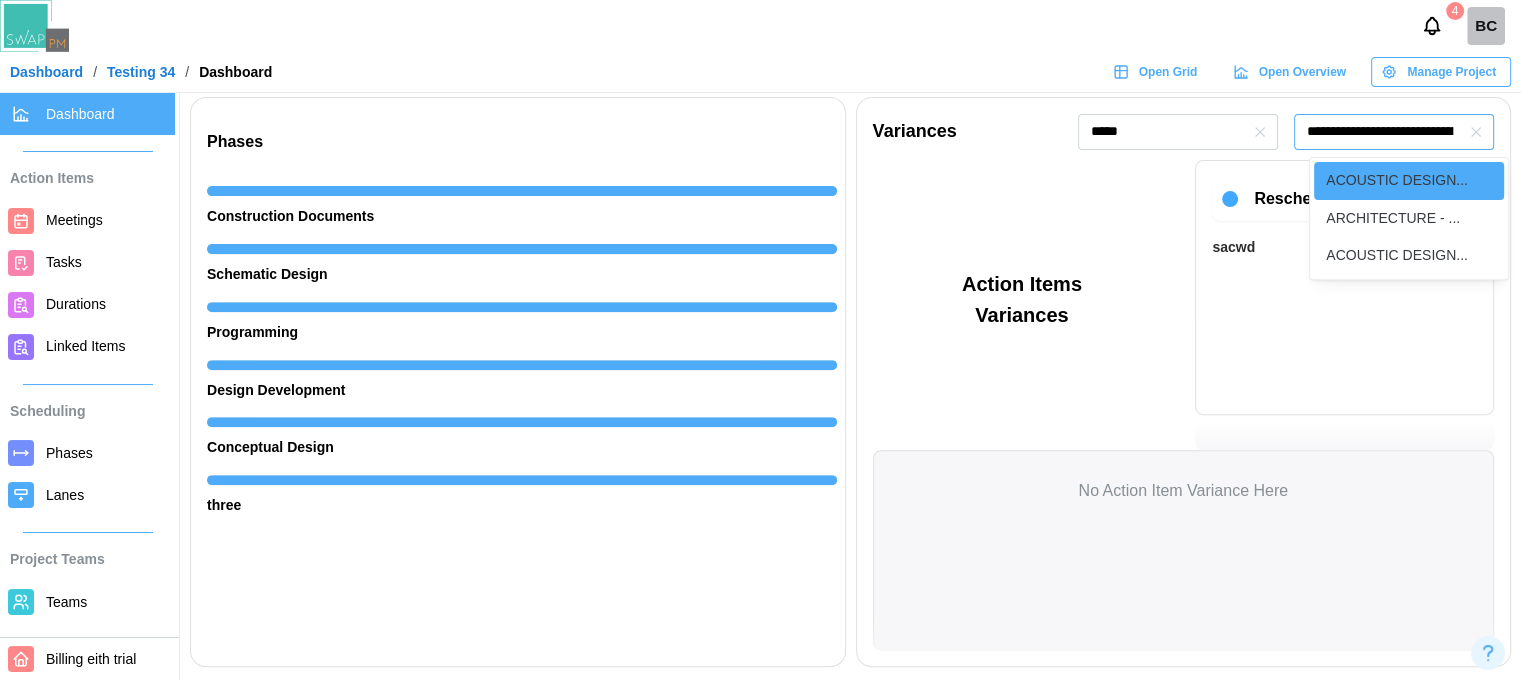 click on "**********" at bounding box center [1394, 132] 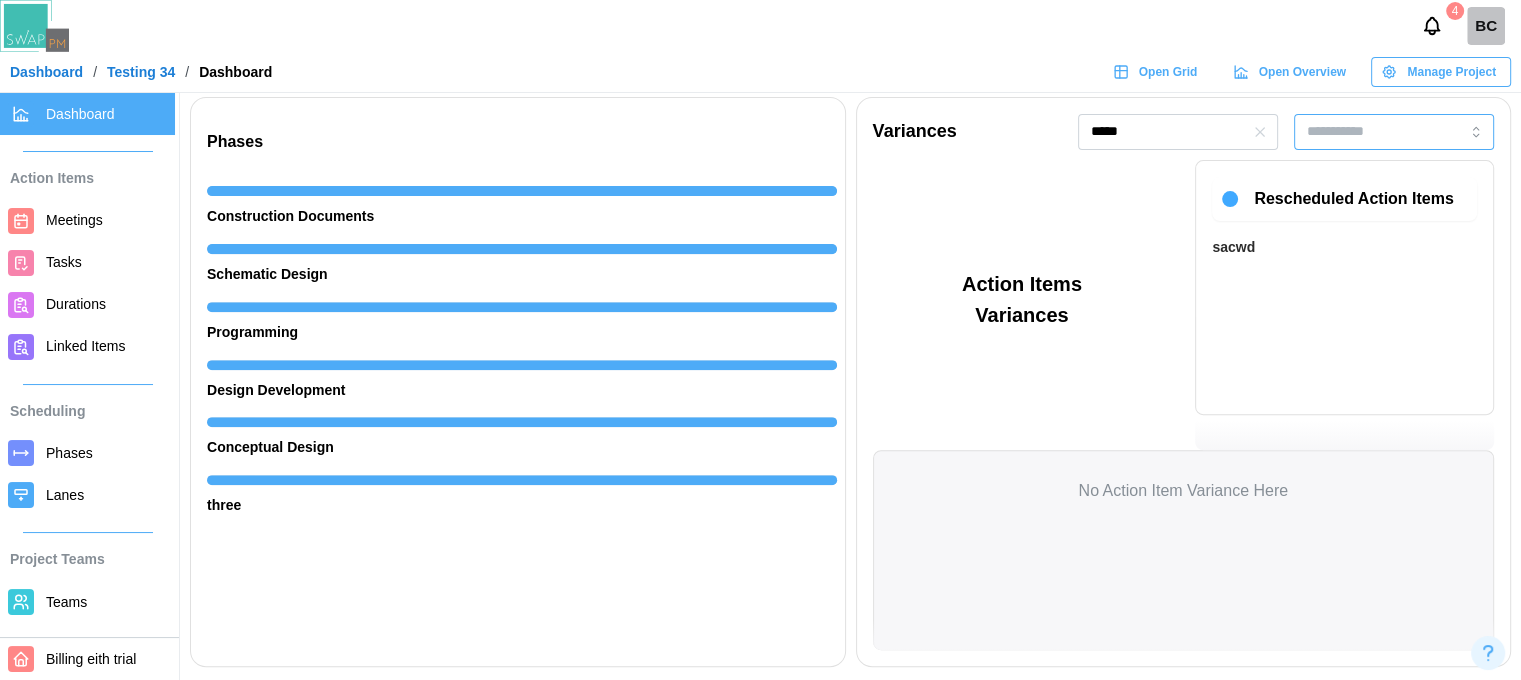 click at bounding box center (1394, 132) 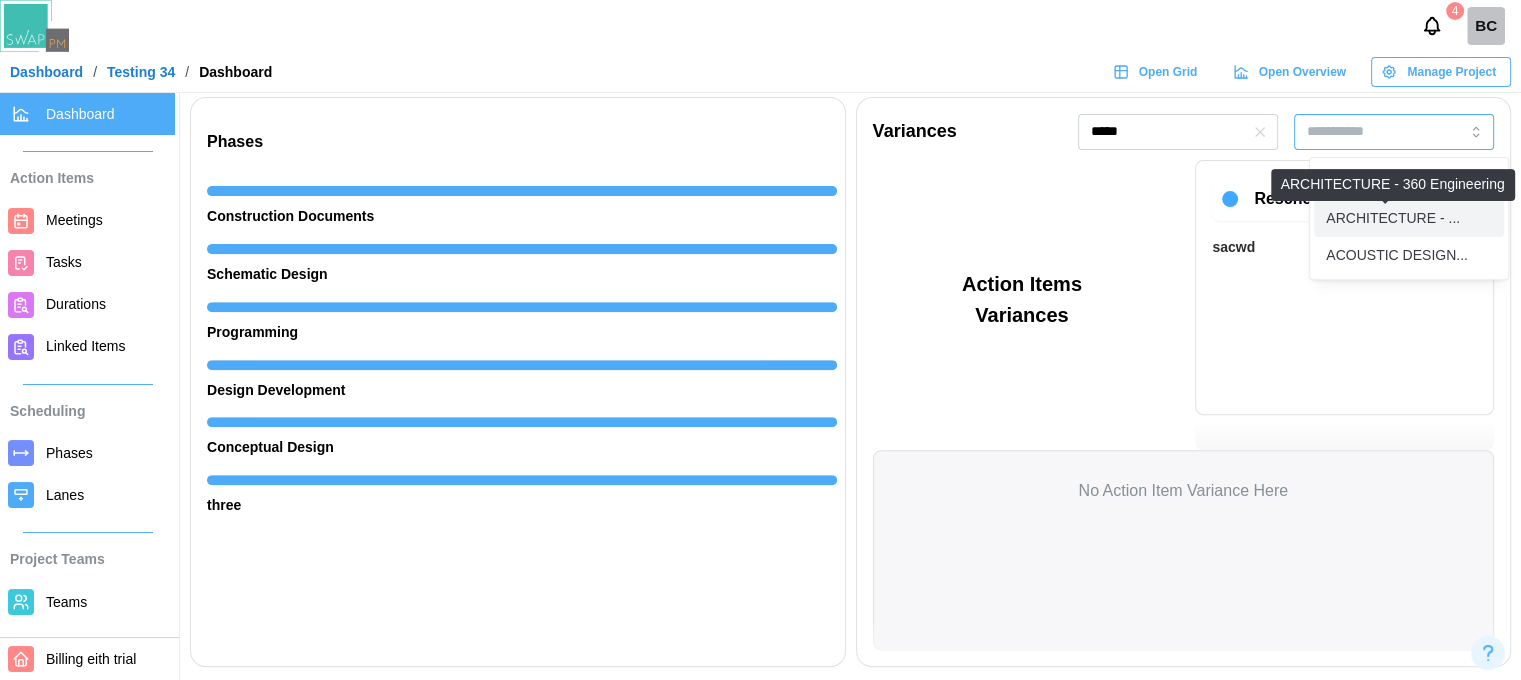 click on "ARCHITECTURE - ..." at bounding box center [1393, 219] 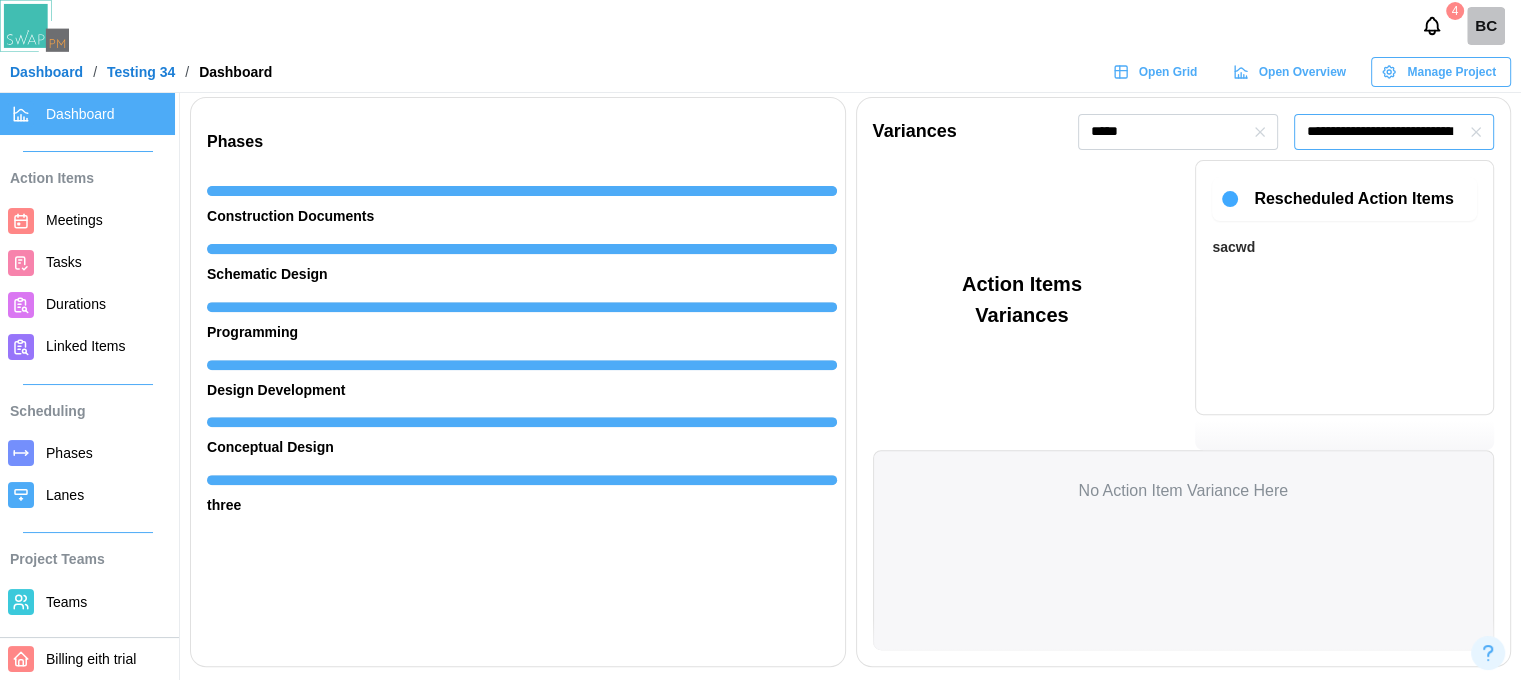 click on "**********" at bounding box center [1394, 132] 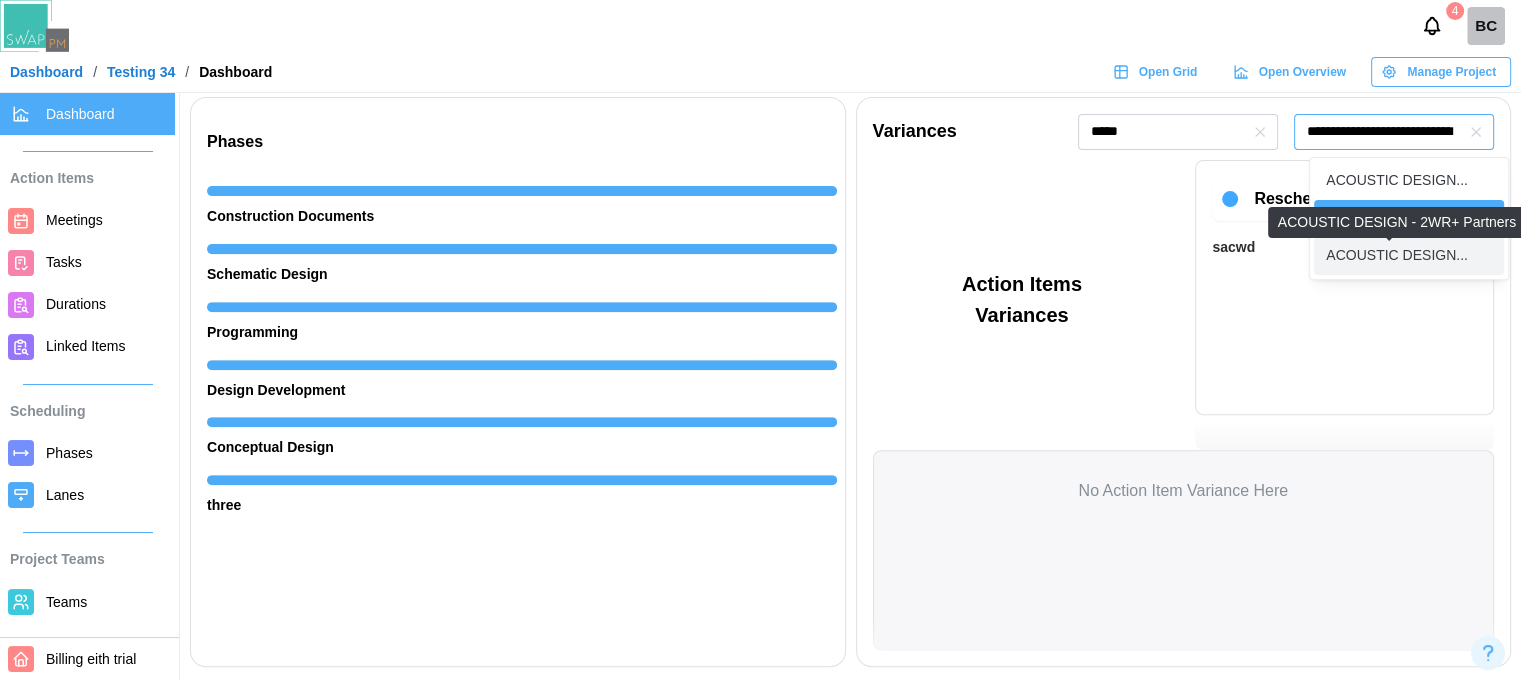 click on "ACOUSTIC DESIGN..." at bounding box center [1397, 256] 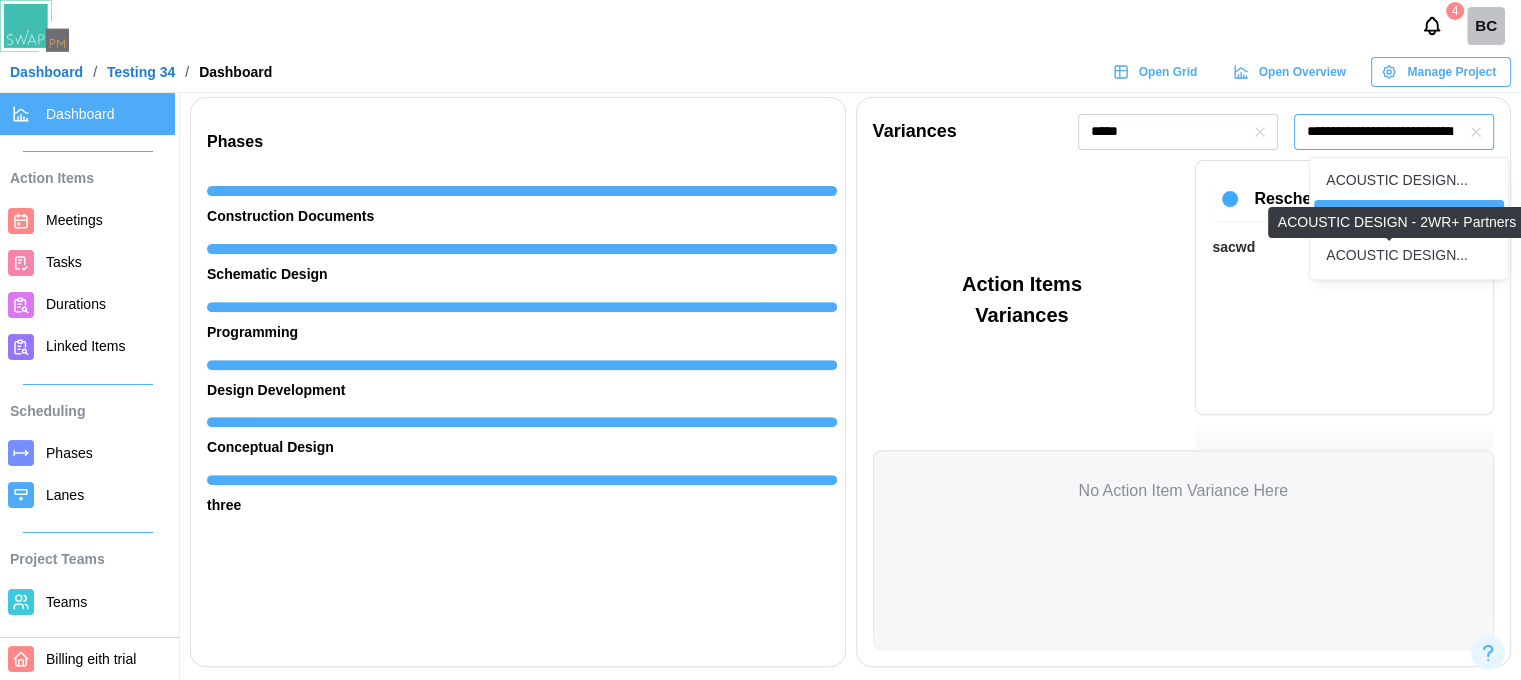 type on "**********" 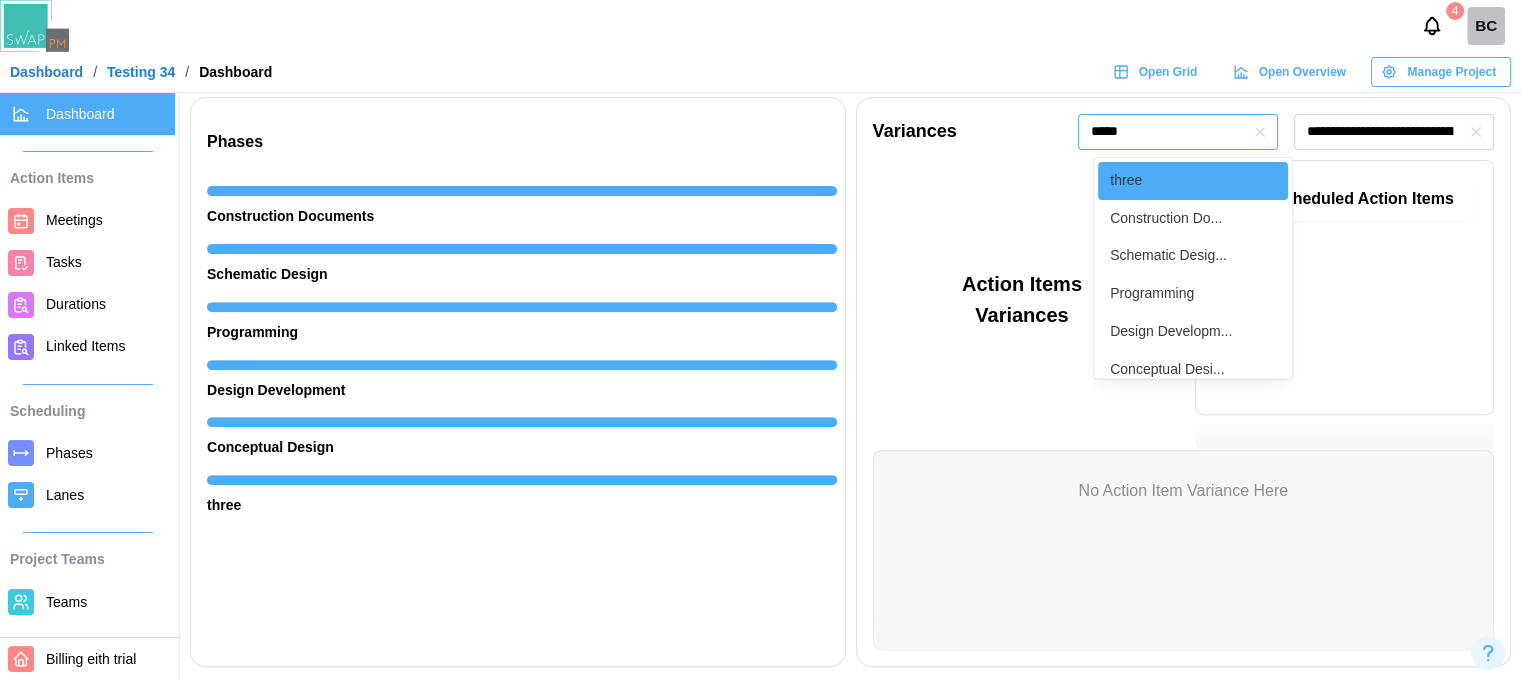 click on "*****" at bounding box center [1178, 132] 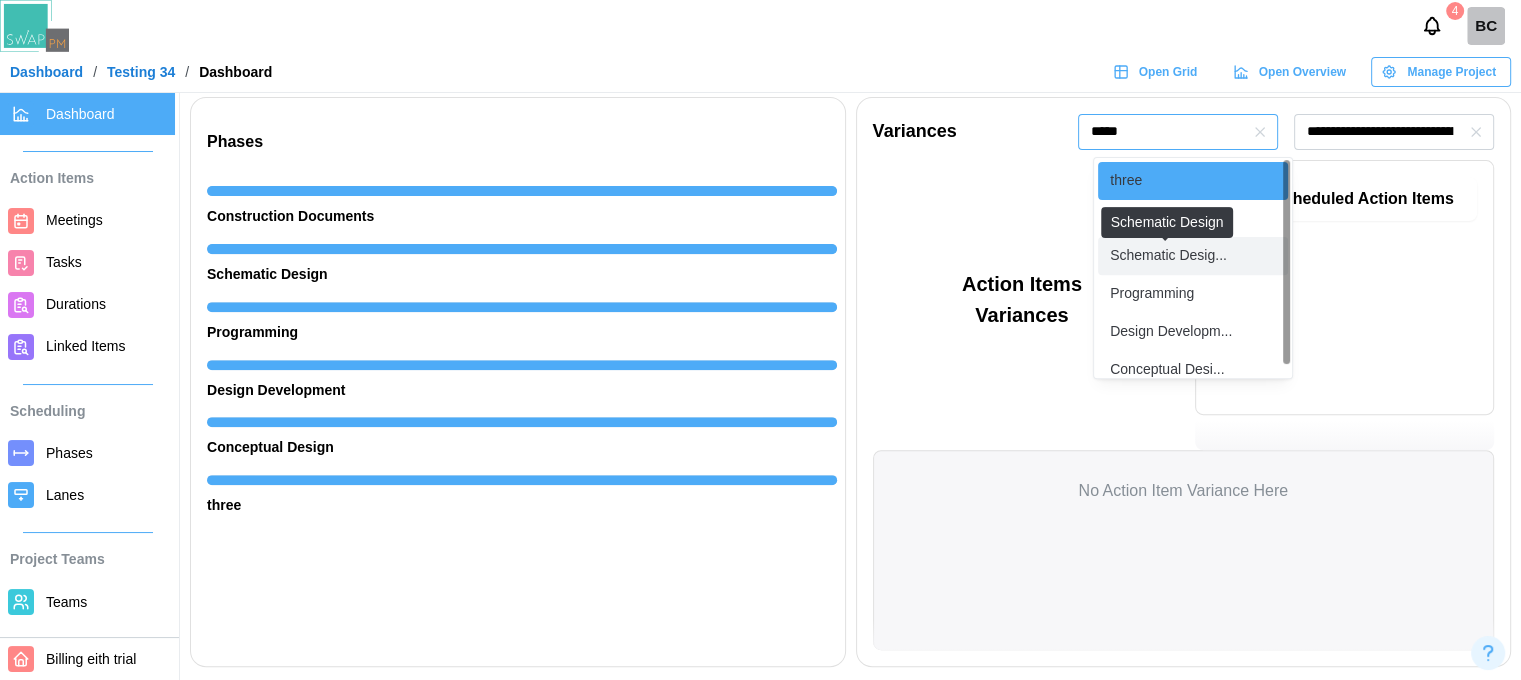 click on "Schematic Desig..." at bounding box center (1168, 256) 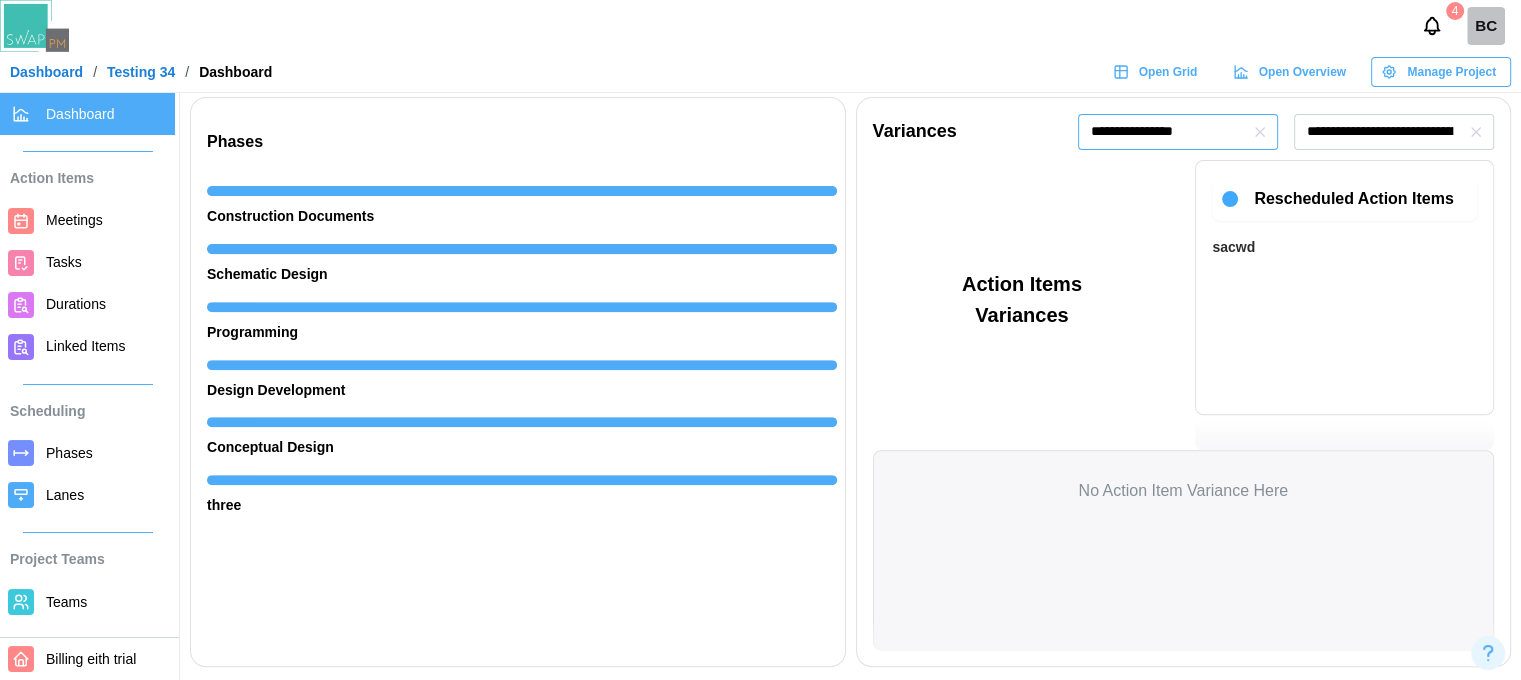 click on "**********" at bounding box center (1178, 132) 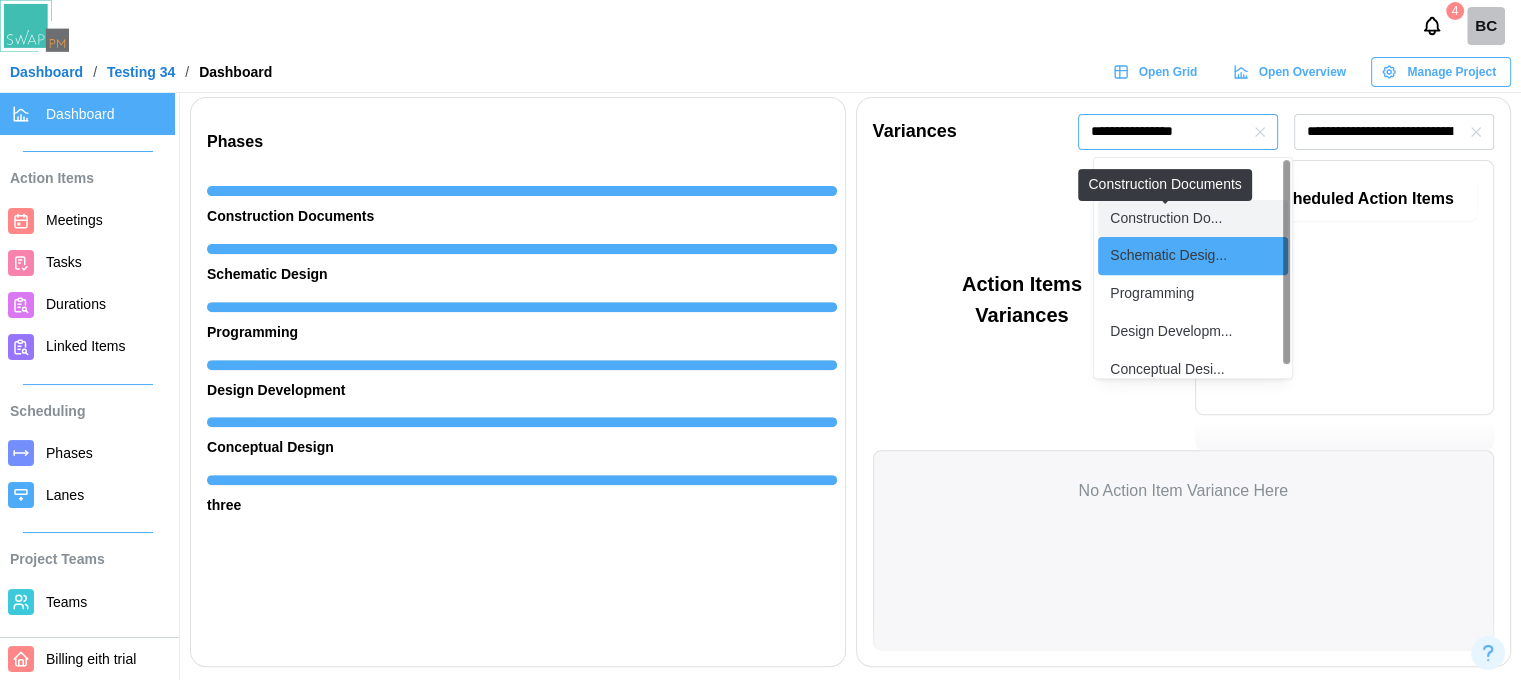 click on "Construction Do..." at bounding box center (1166, 219) 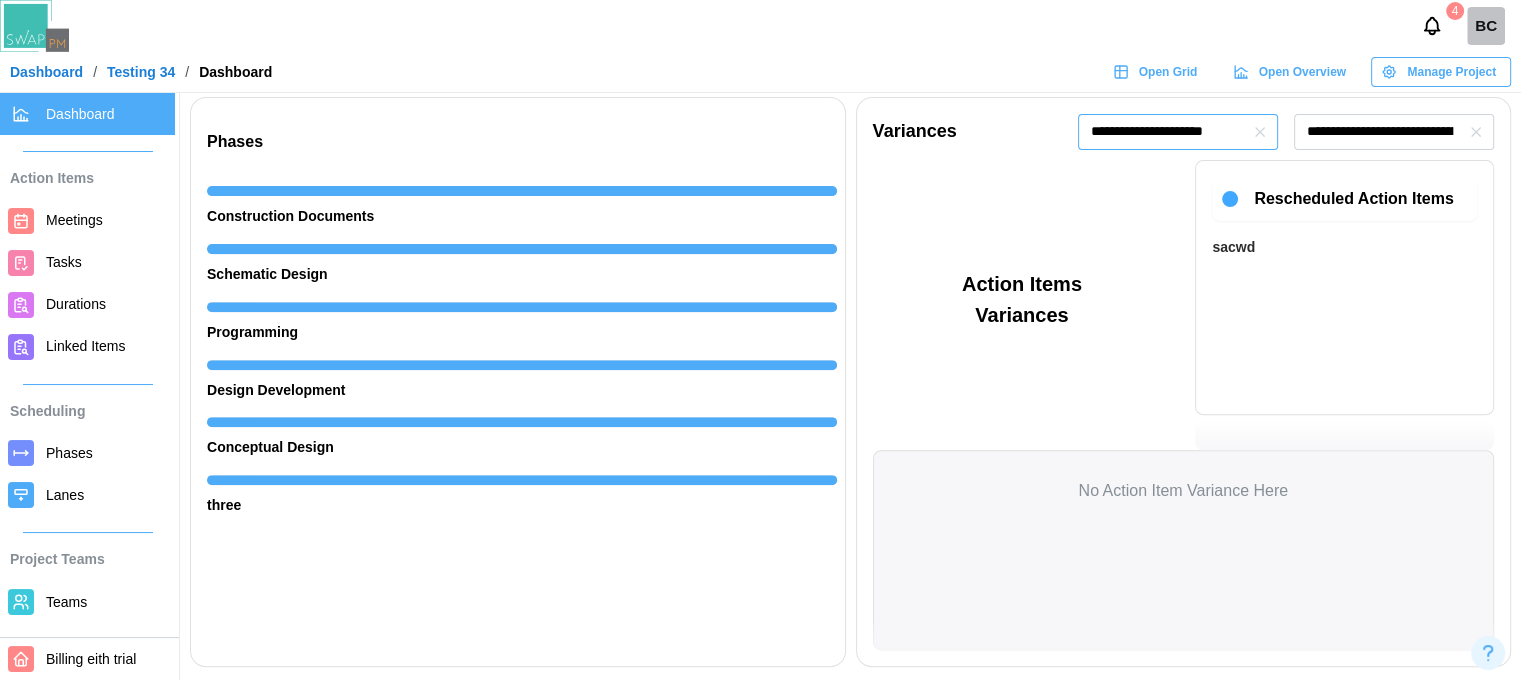click on "**********" at bounding box center [1178, 132] 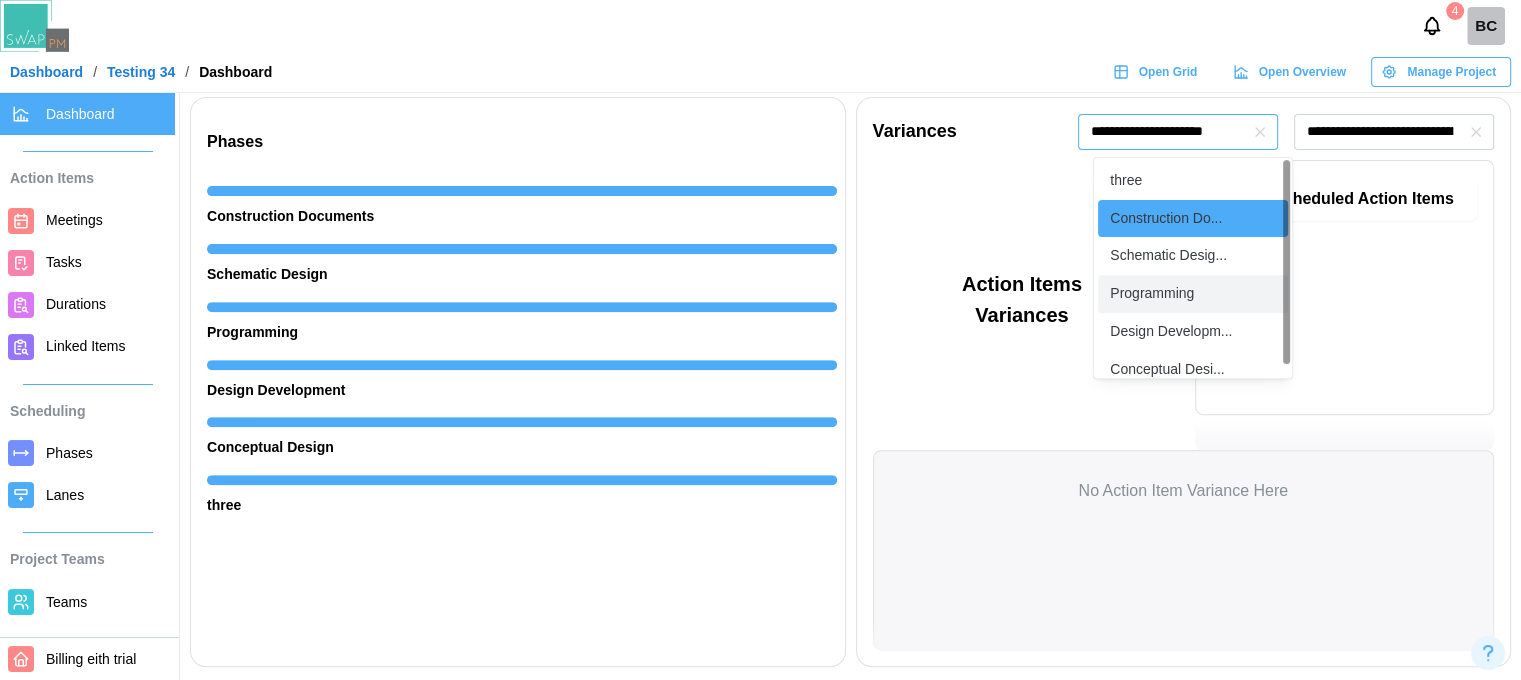 click on "Programming" at bounding box center [1152, 294] 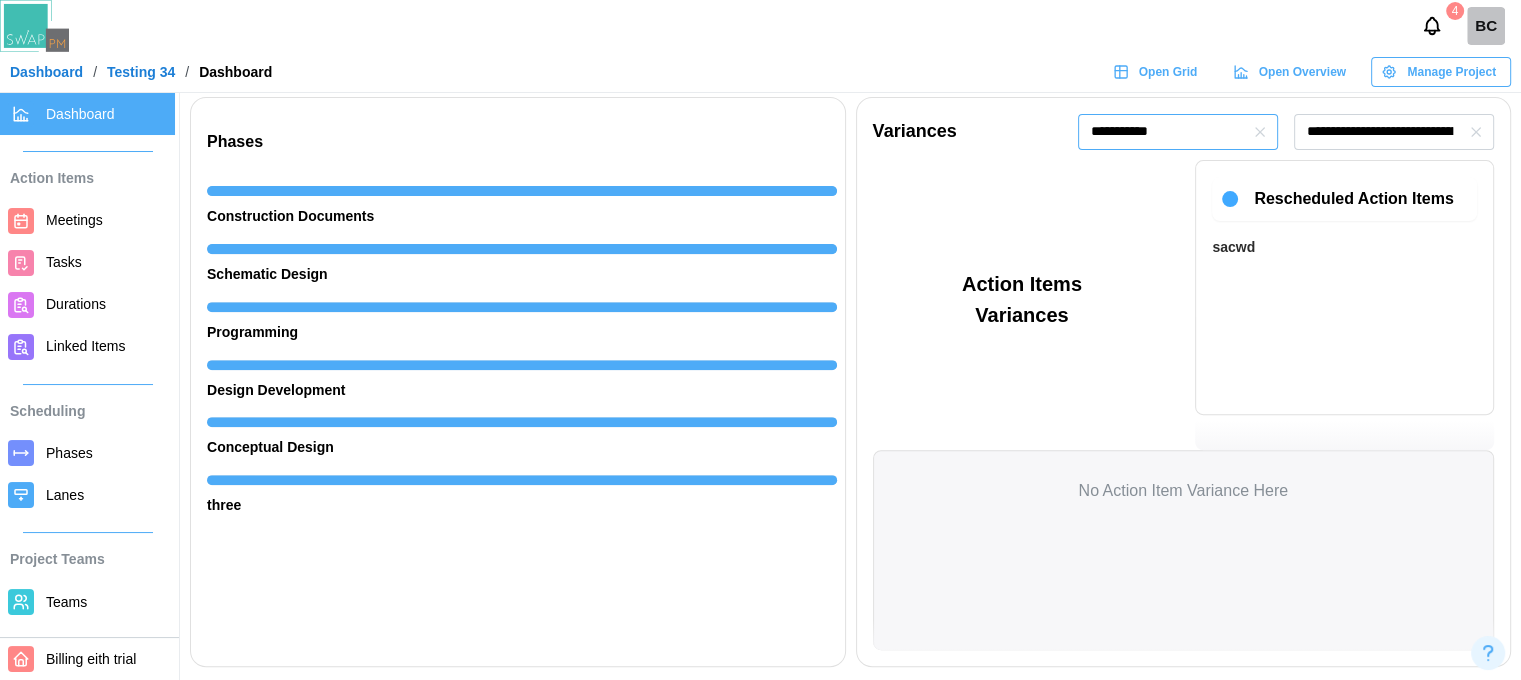 click at bounding box center [1260, 132] 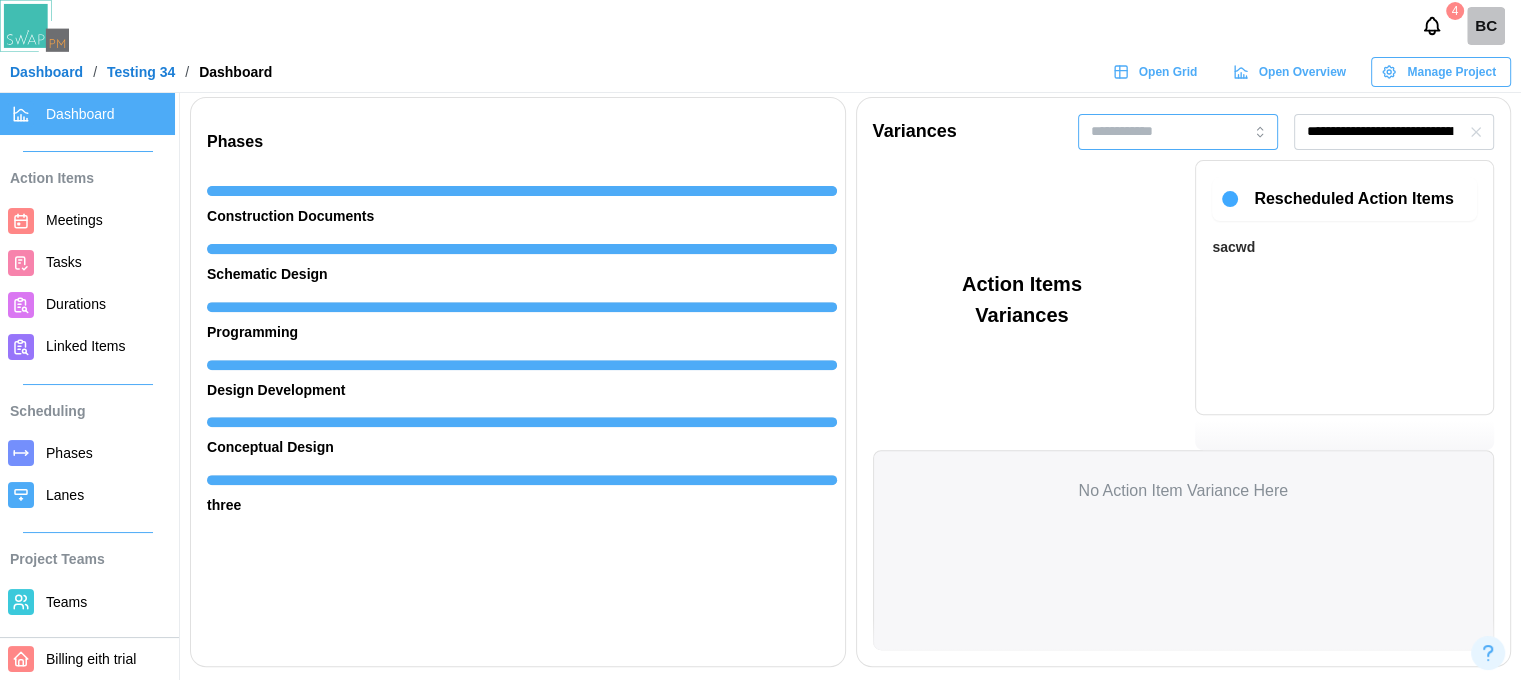 click 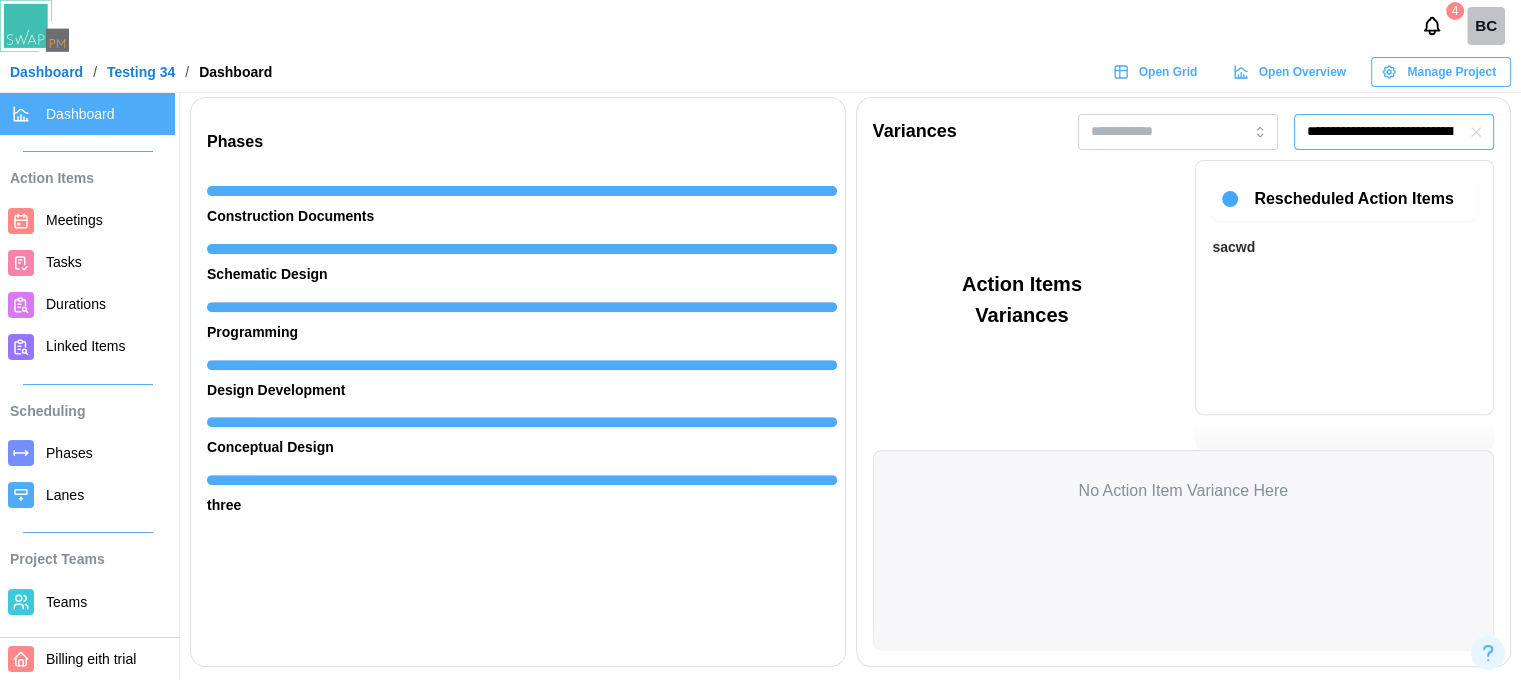 type 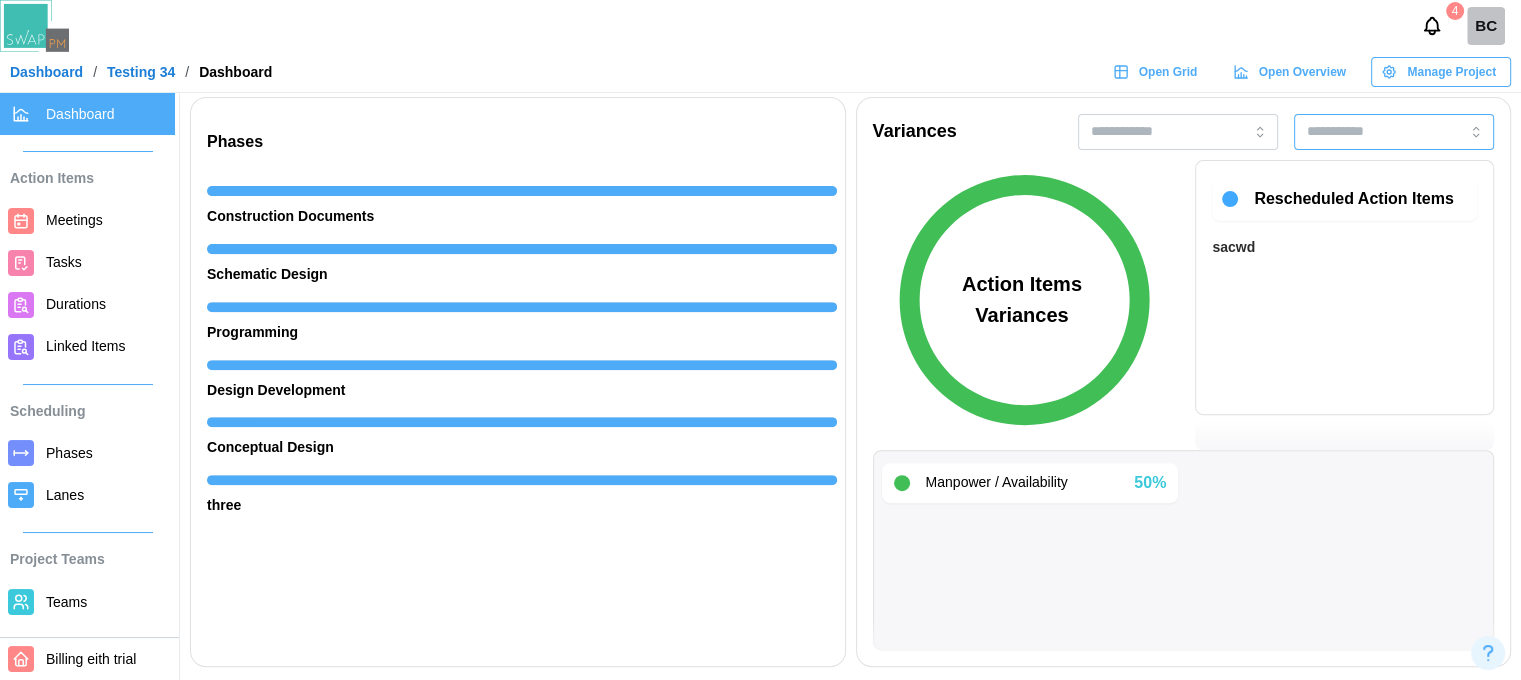 scroll, scrollTop: 0, scrollLeft: 0, axis: both 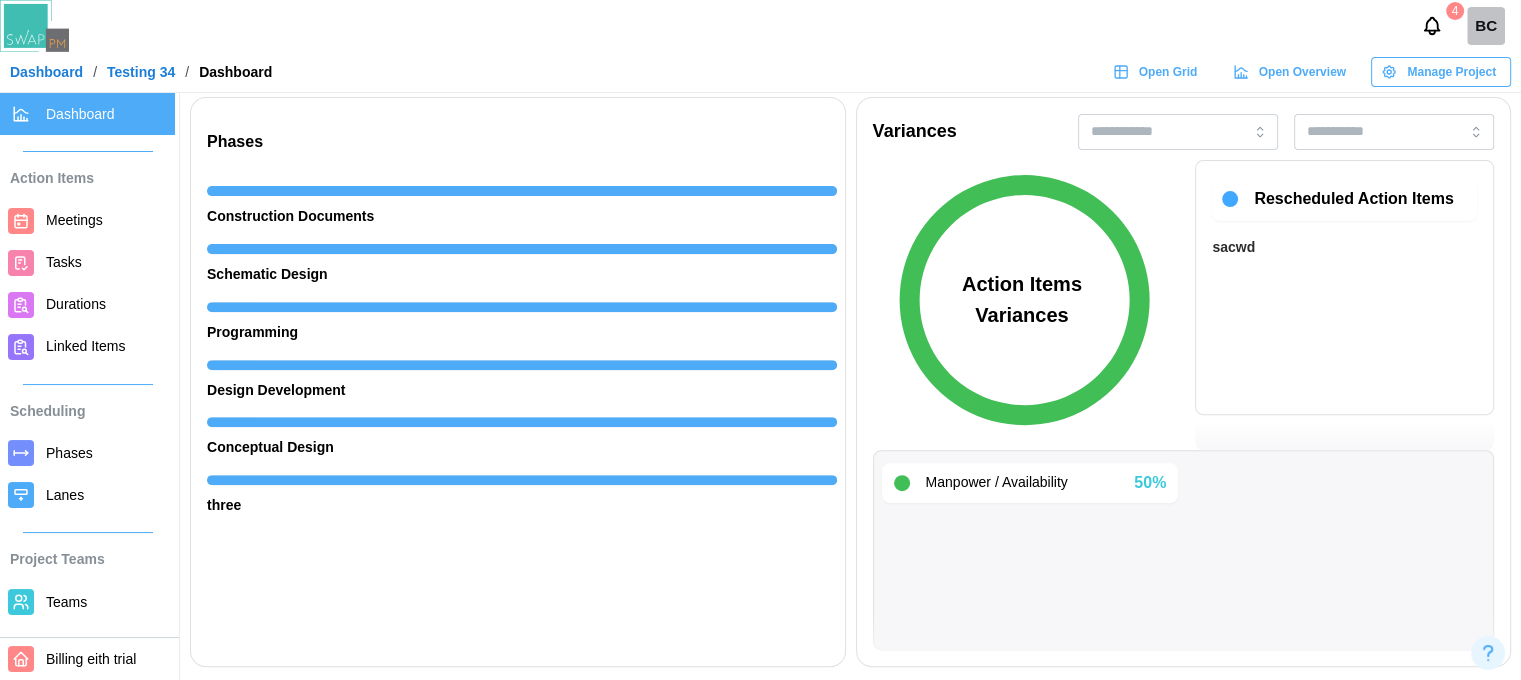 click on "Tasks" at bounding box center (64, 262) 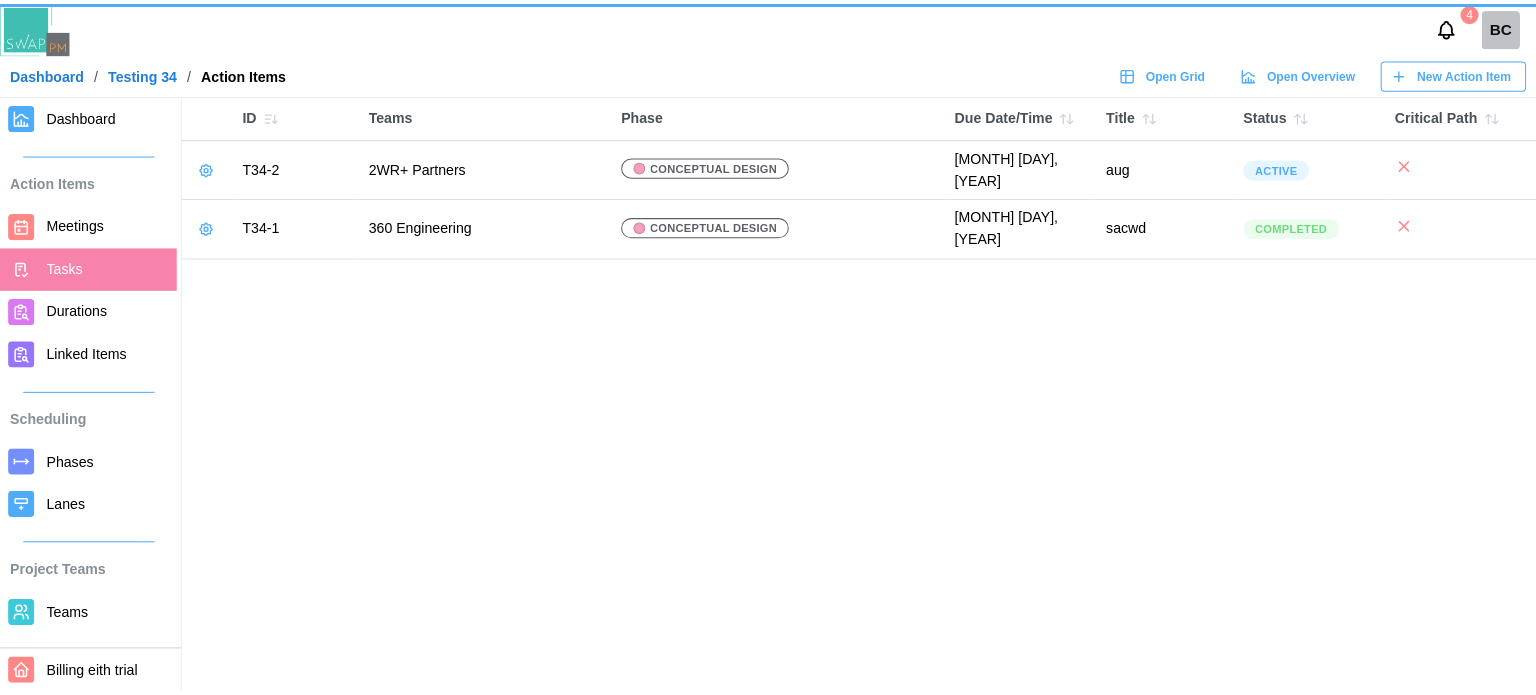 scroll, scrollTop: 0, scrollLeft: 0, axis: both 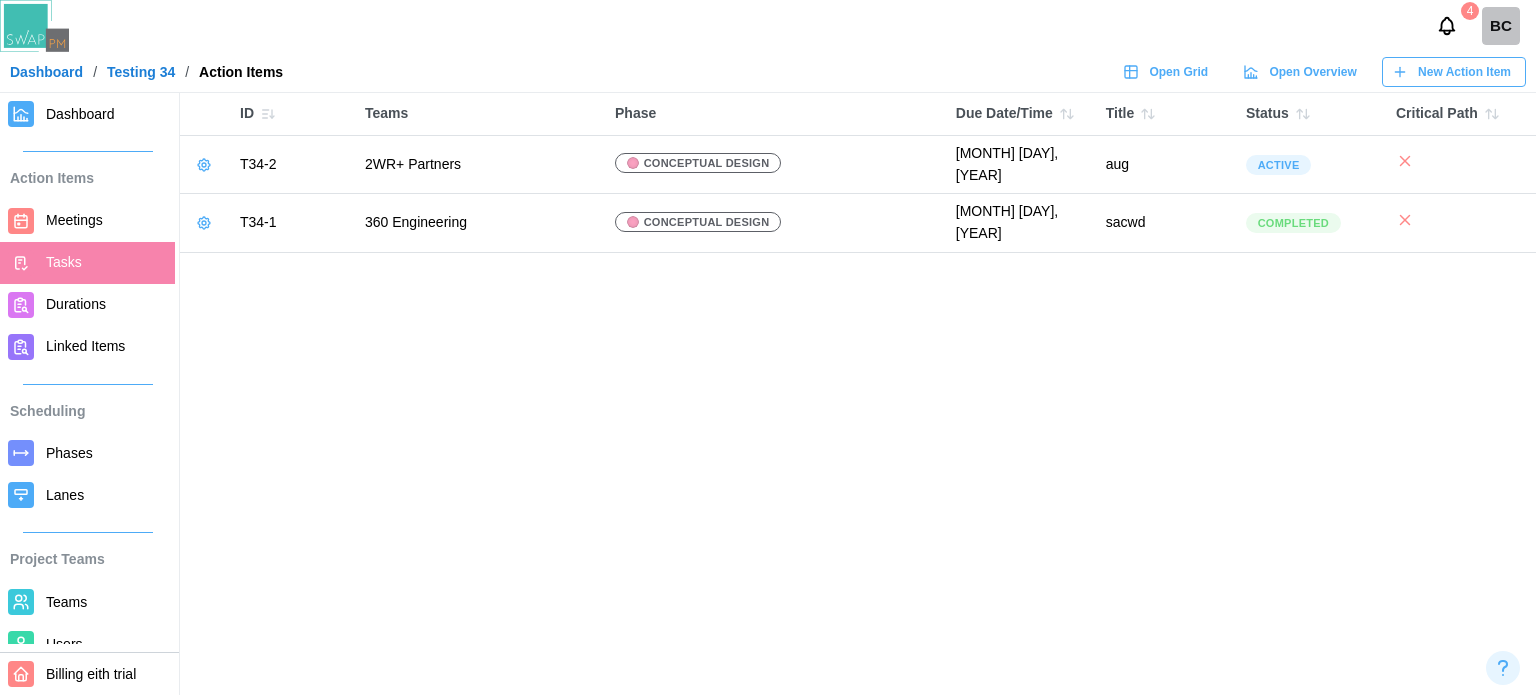 click on "New Action Item" at bounding box center (1451, 72) 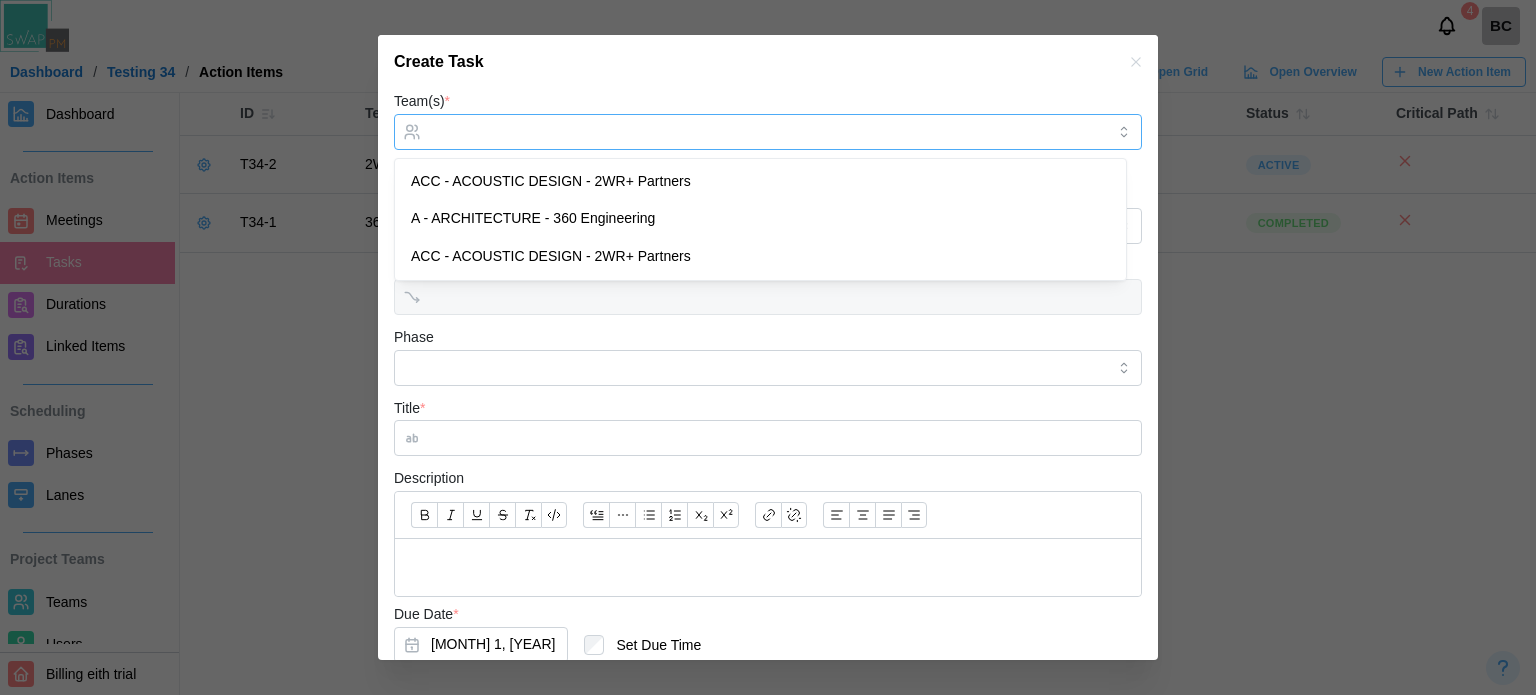 click at bounding box center [765, 132] 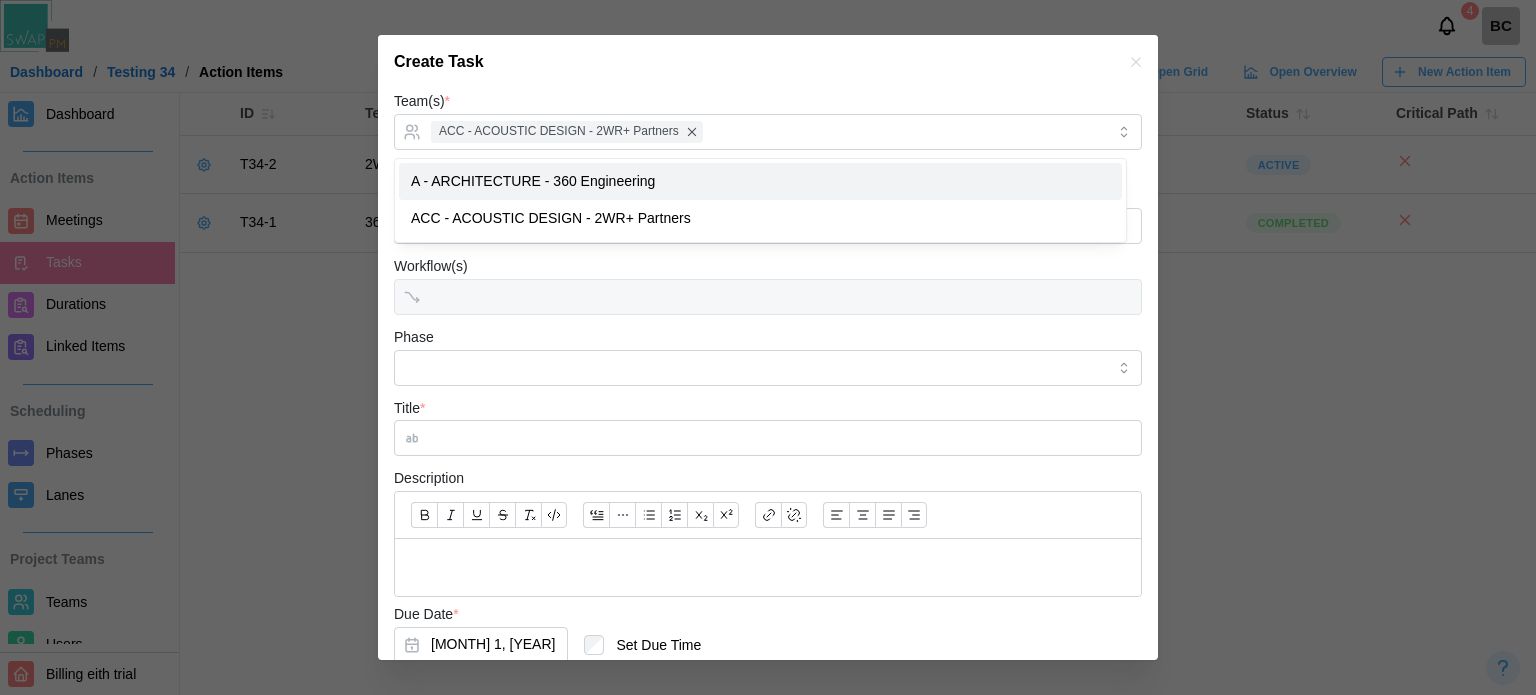 click on "Create Task" at bounding box center [768, 62] 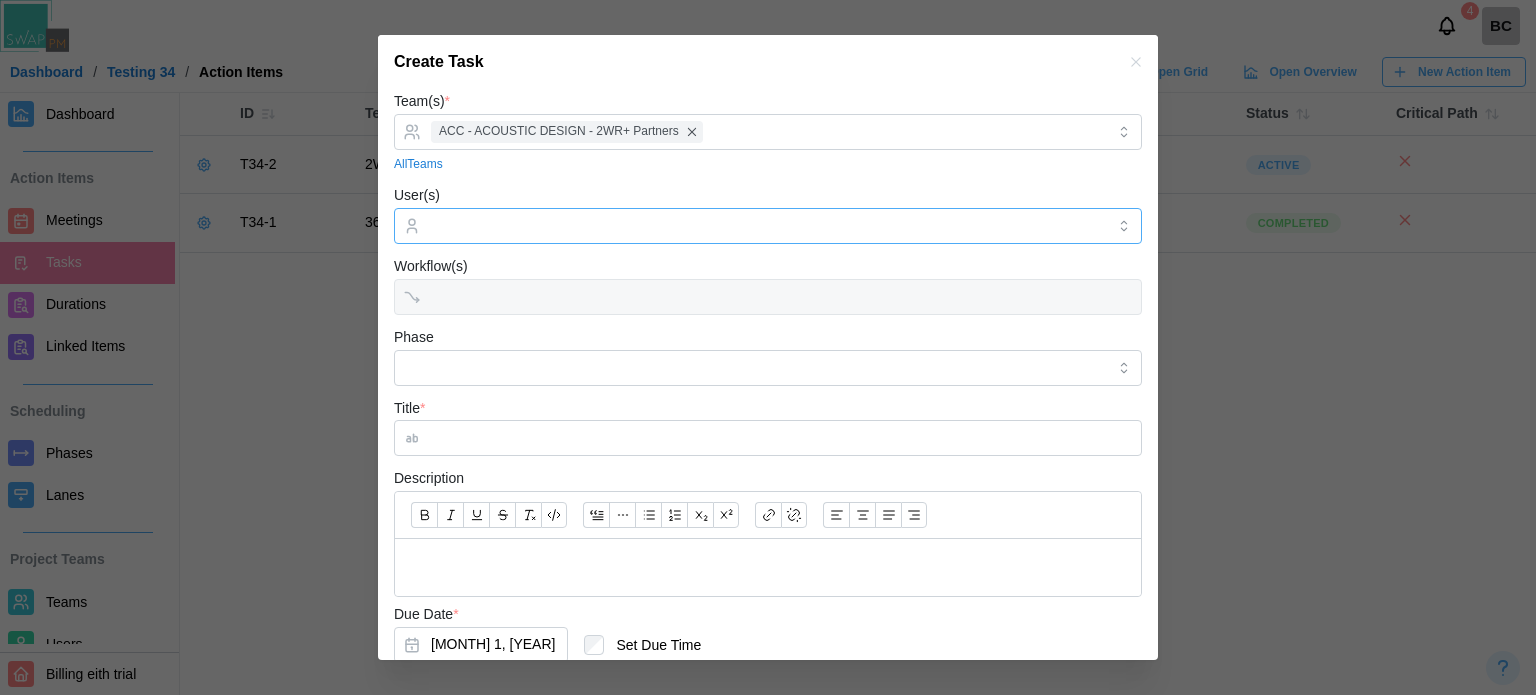 click at bounding box center [765, 226] 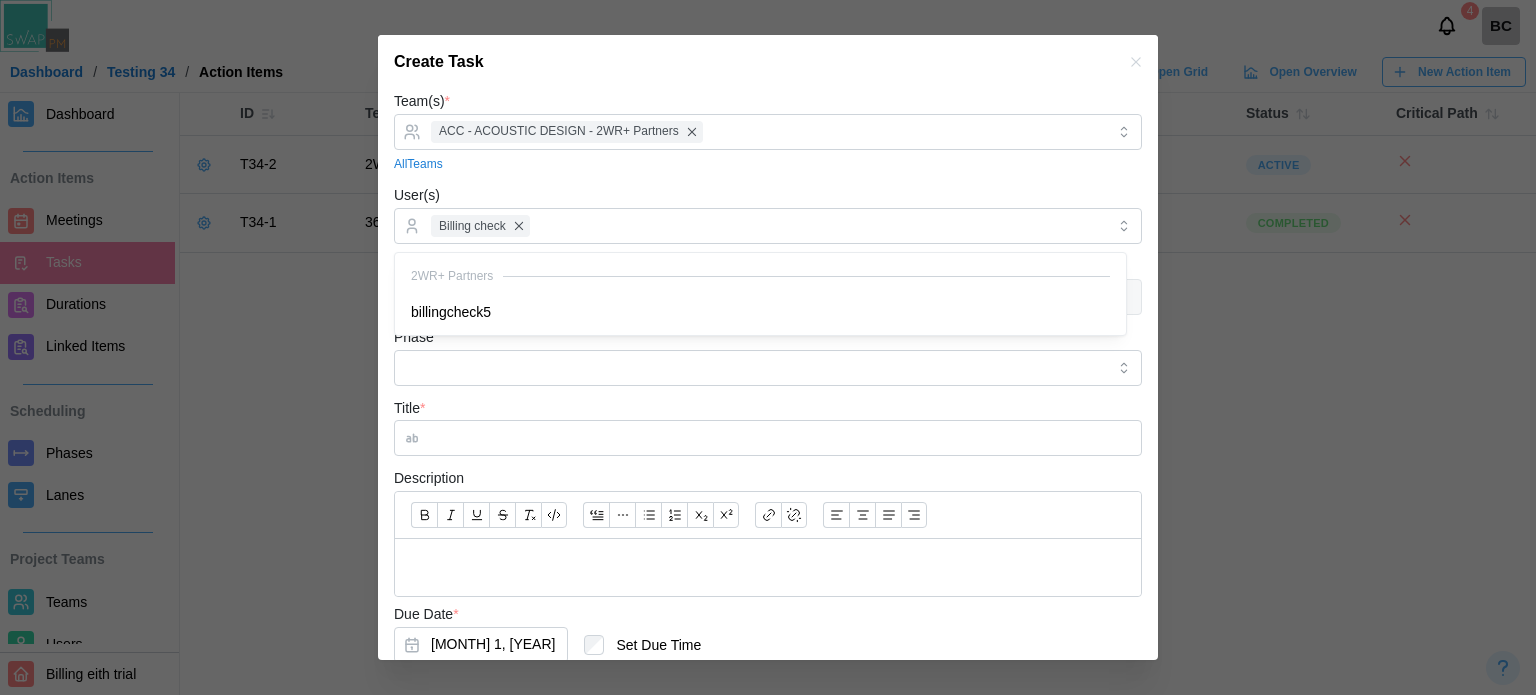 click on "All  Teams" at bounding box center (768, 164) 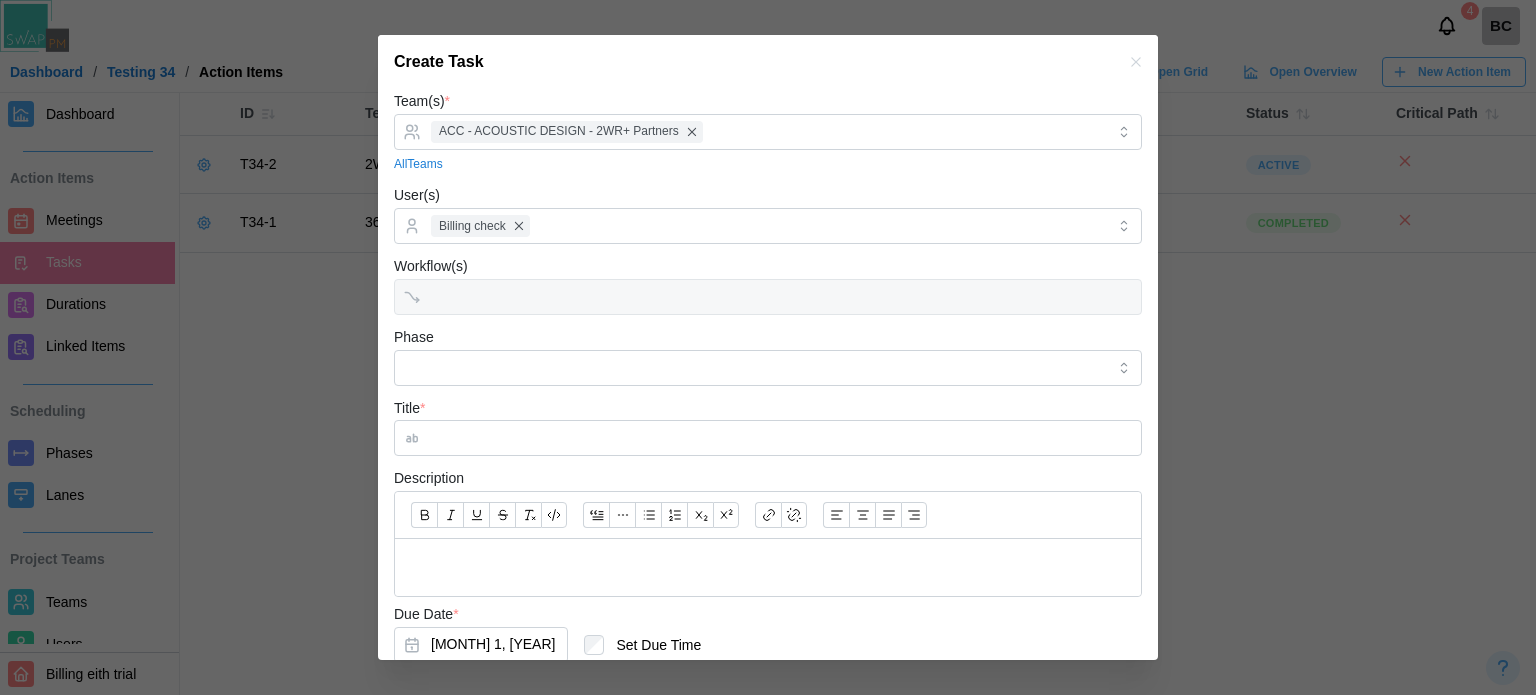 click on "Phase" at bounding box center (768, 355) 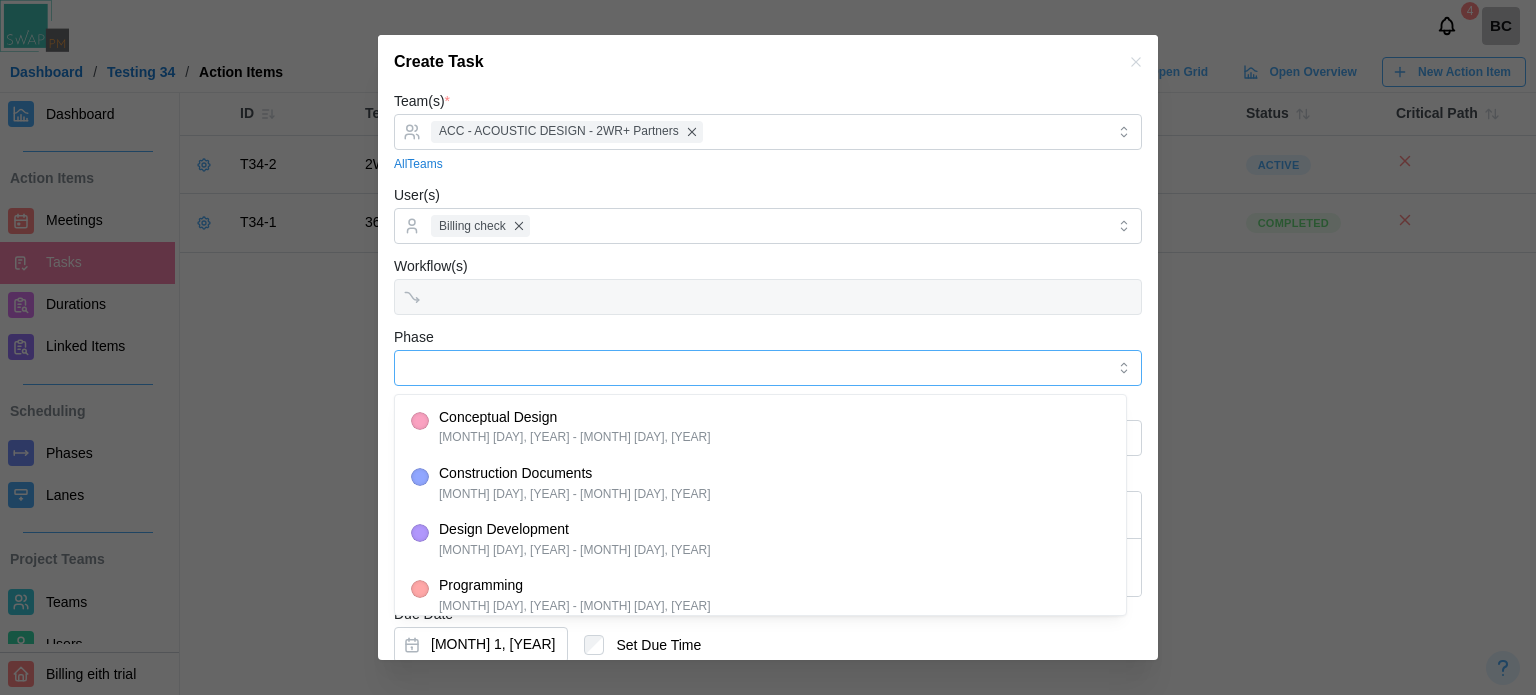 click on "Phase" at bounding box center (768, 368) 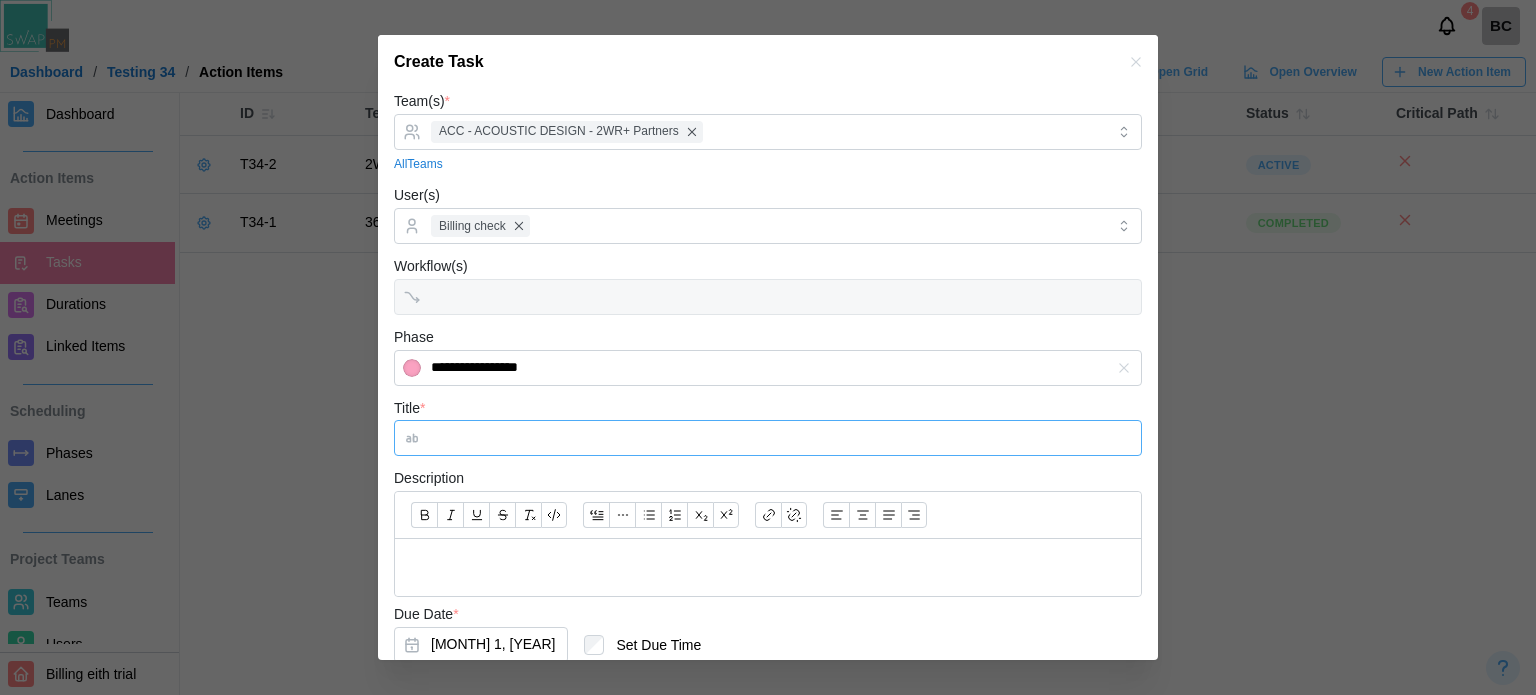 click on "Title  *" at bounding box center [768, 438] 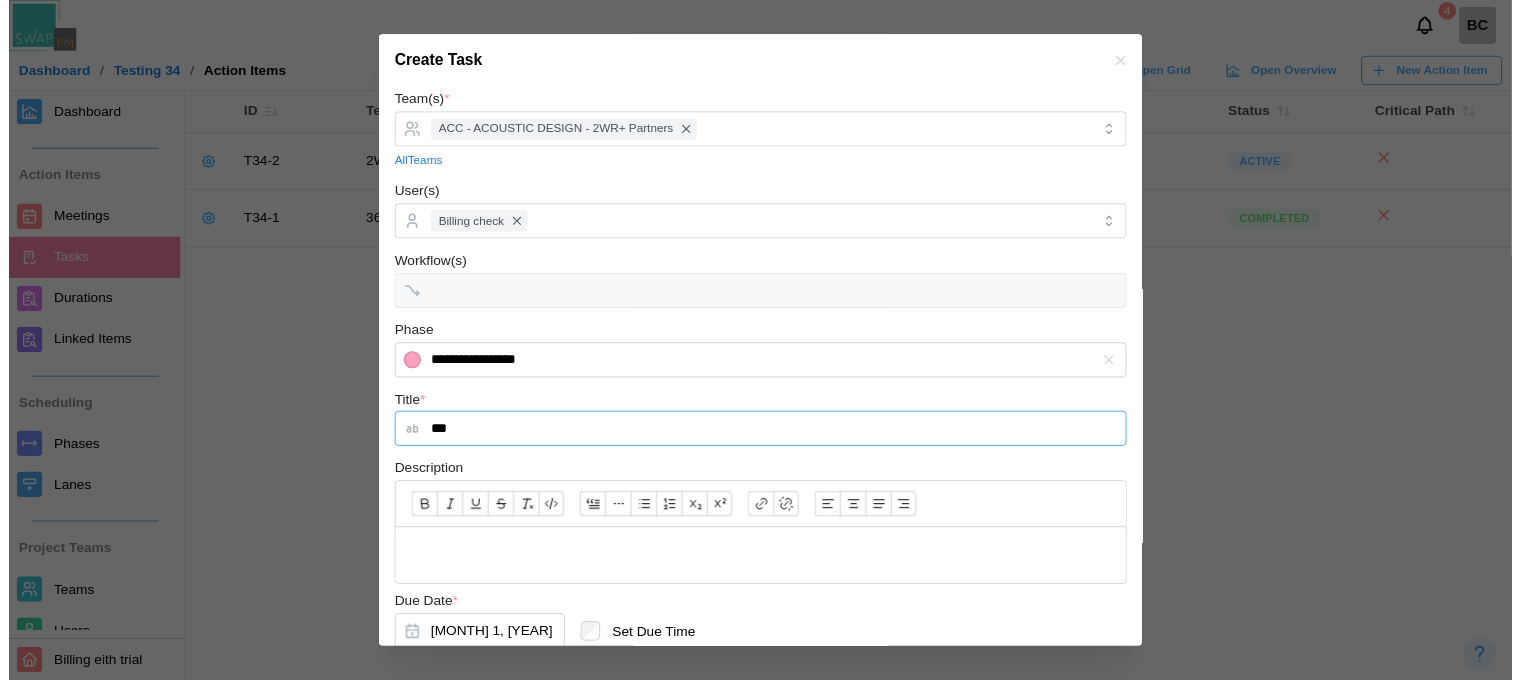 scroll, scrollTop: 131, scrollLeft: 0, axis: vertical 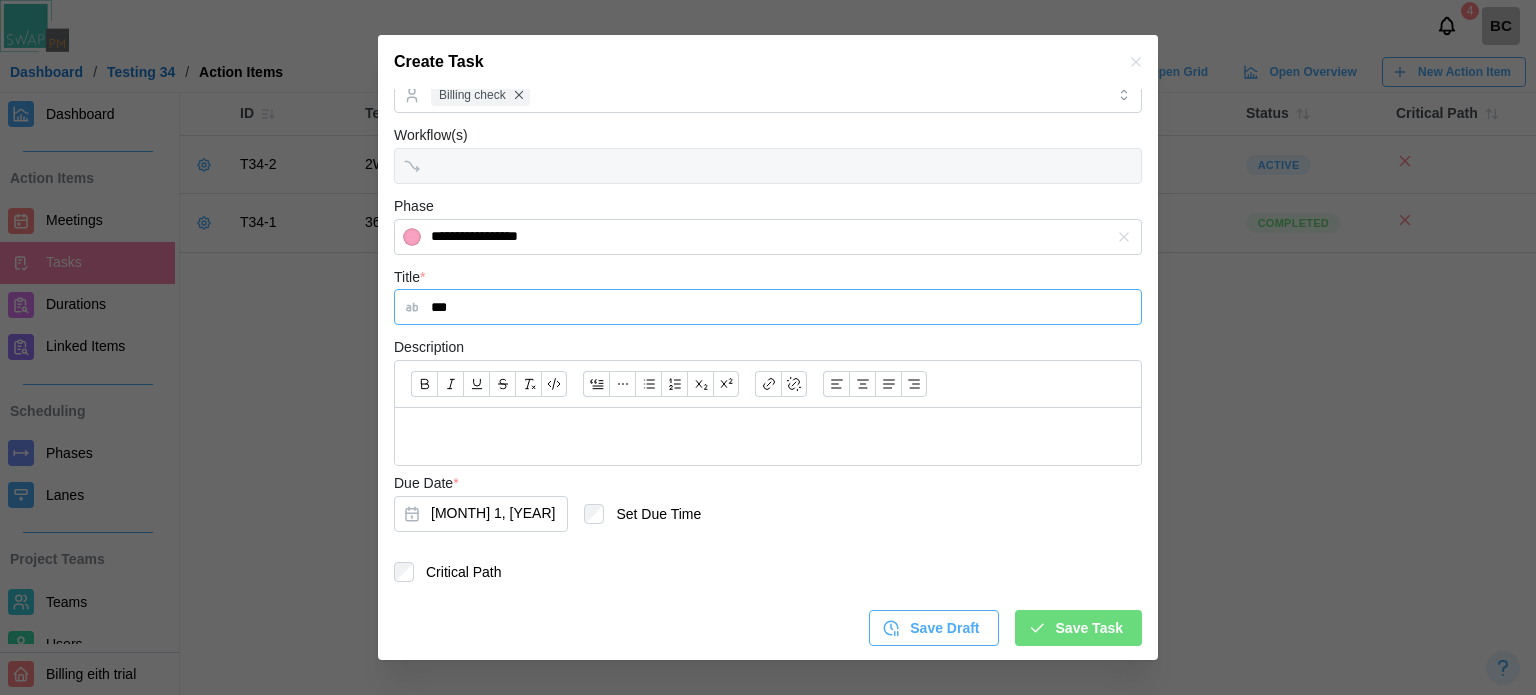 type on "***" 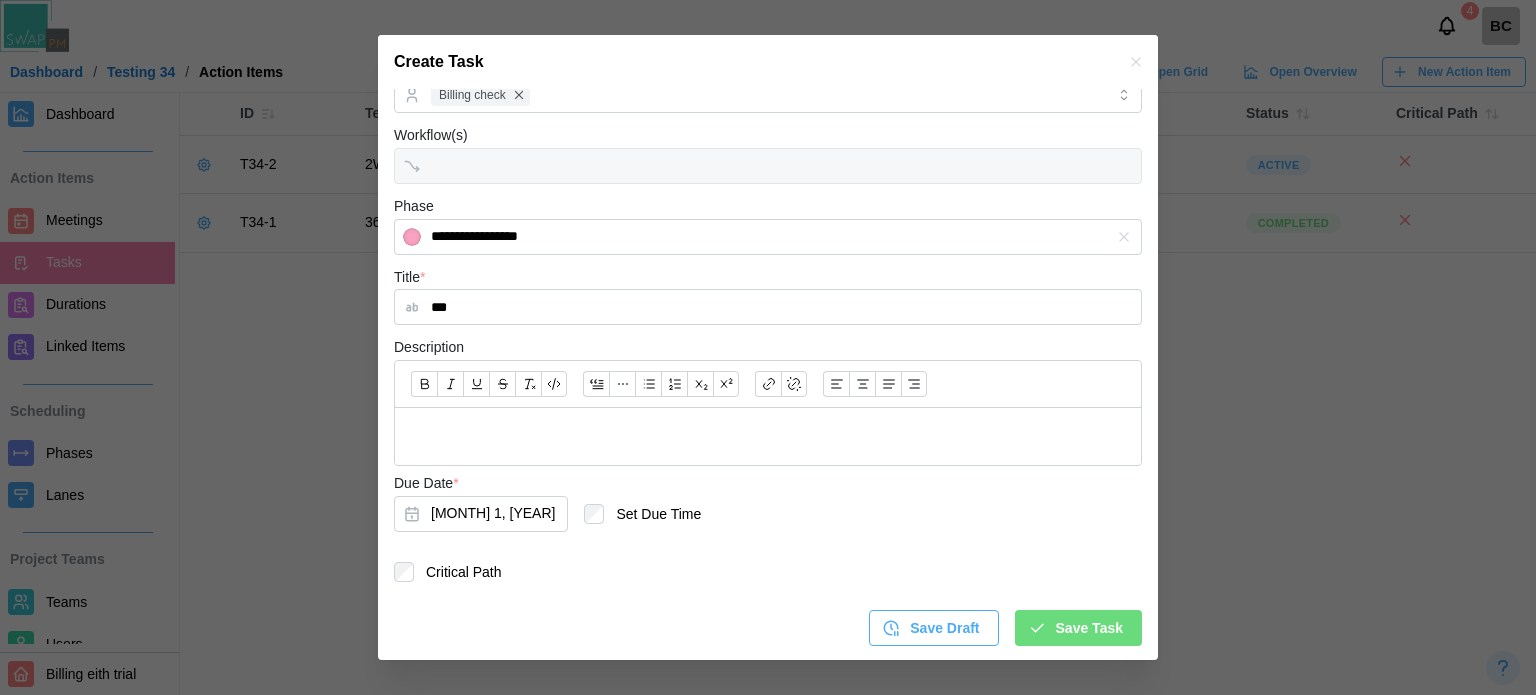 click at bounding box center (768, 436) 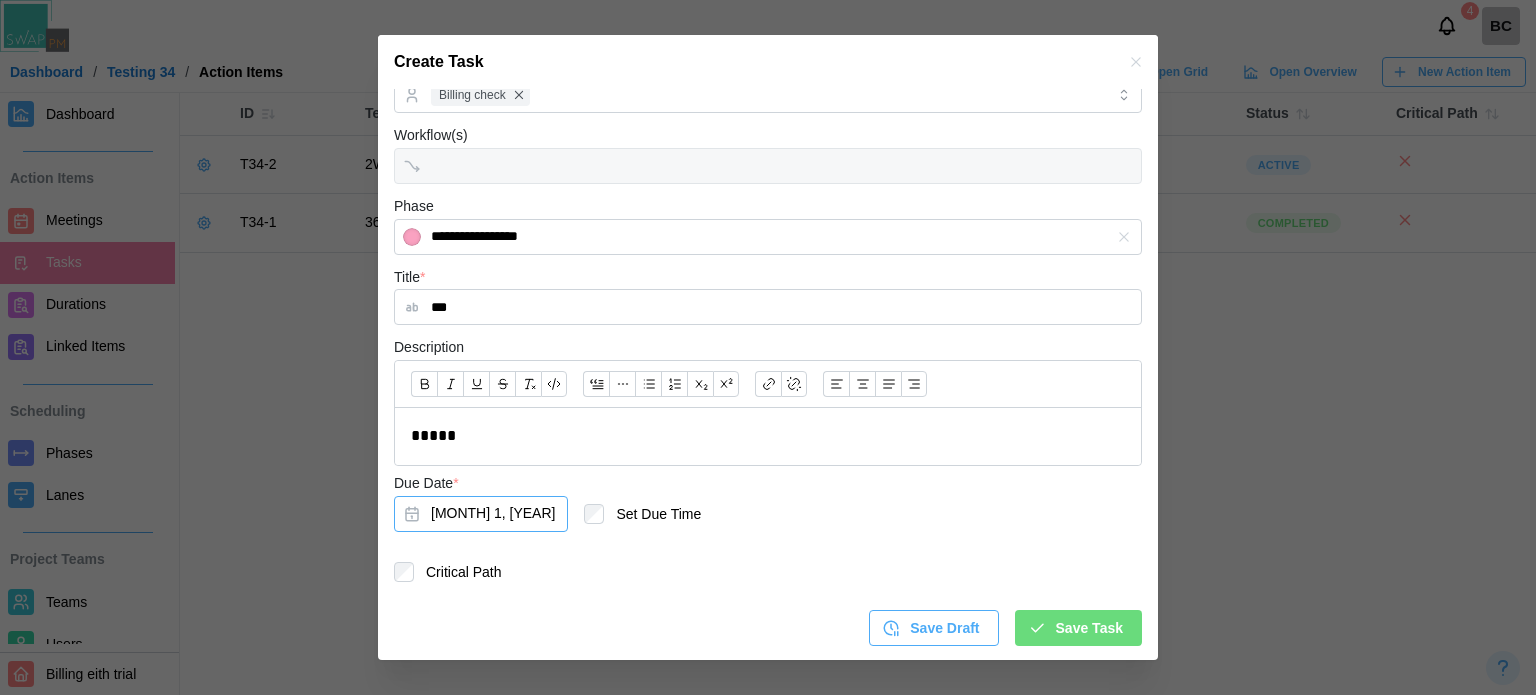 click on "[MONTH] [DAY], [YEAR]" at bounding box center [481, 514] 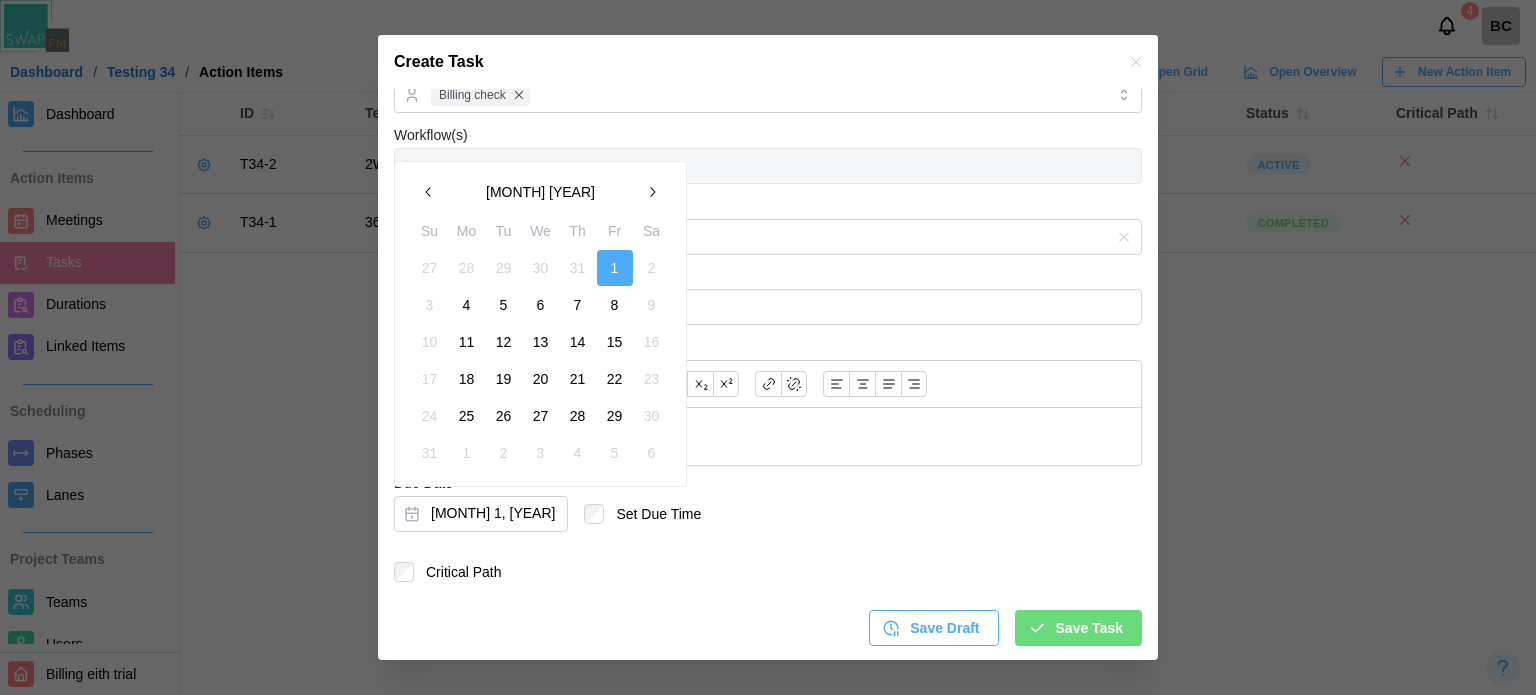 click on "21" at bounding box center [578, 379] 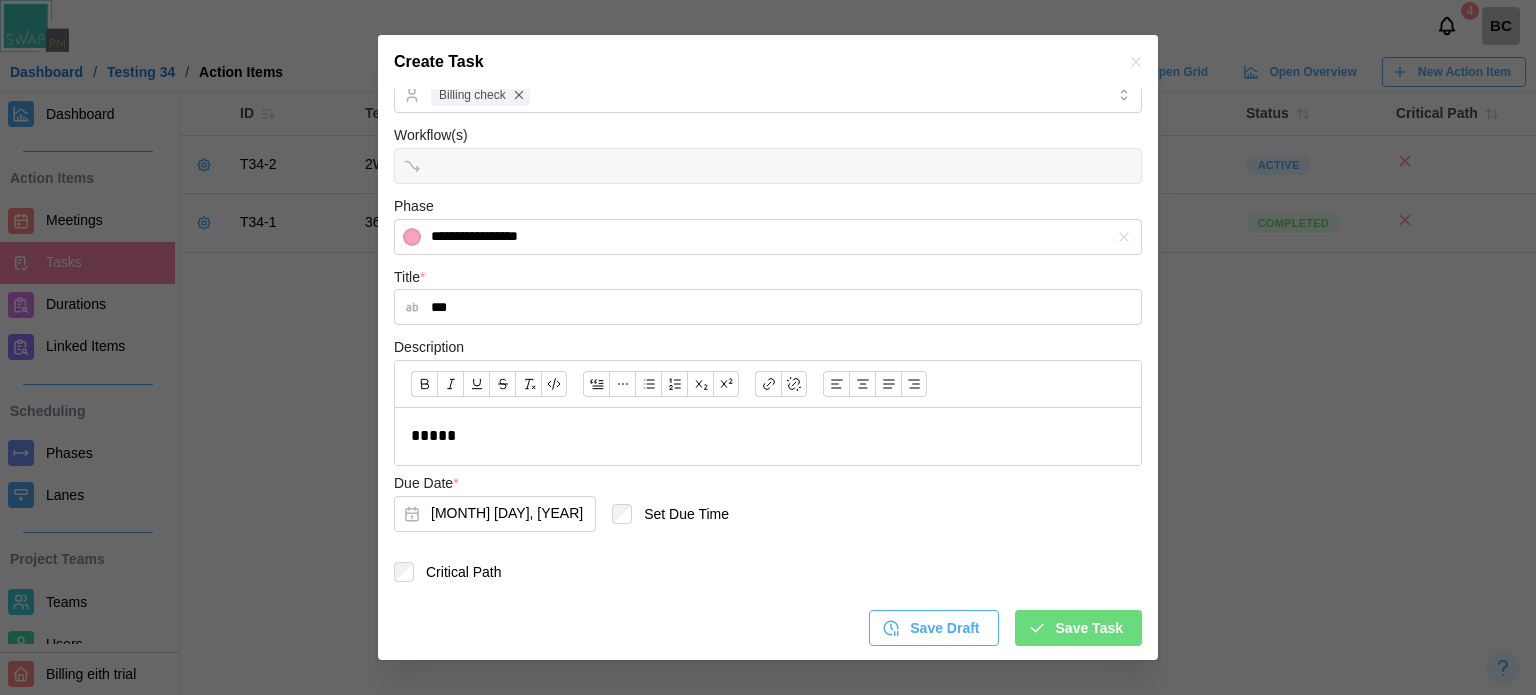 click on "Save Task" at bounding box center (1075, 628) 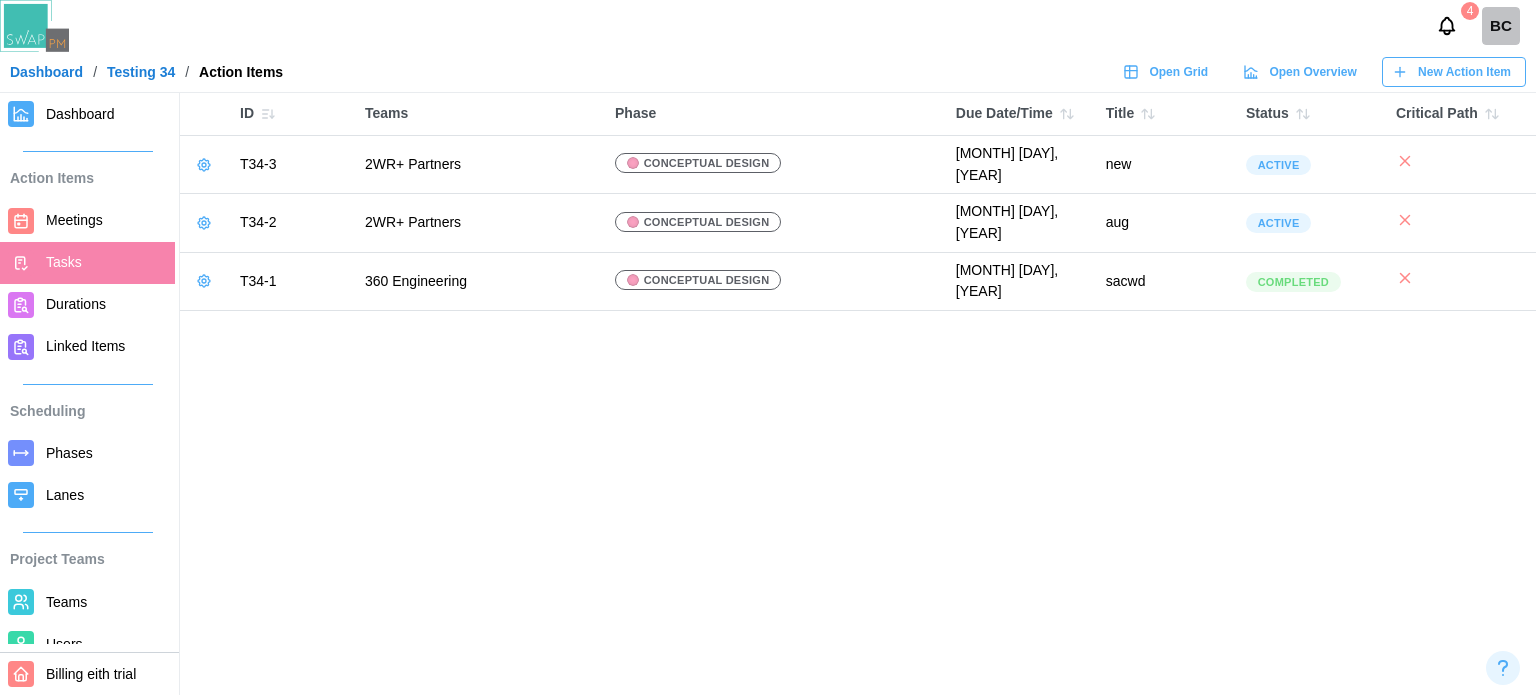click 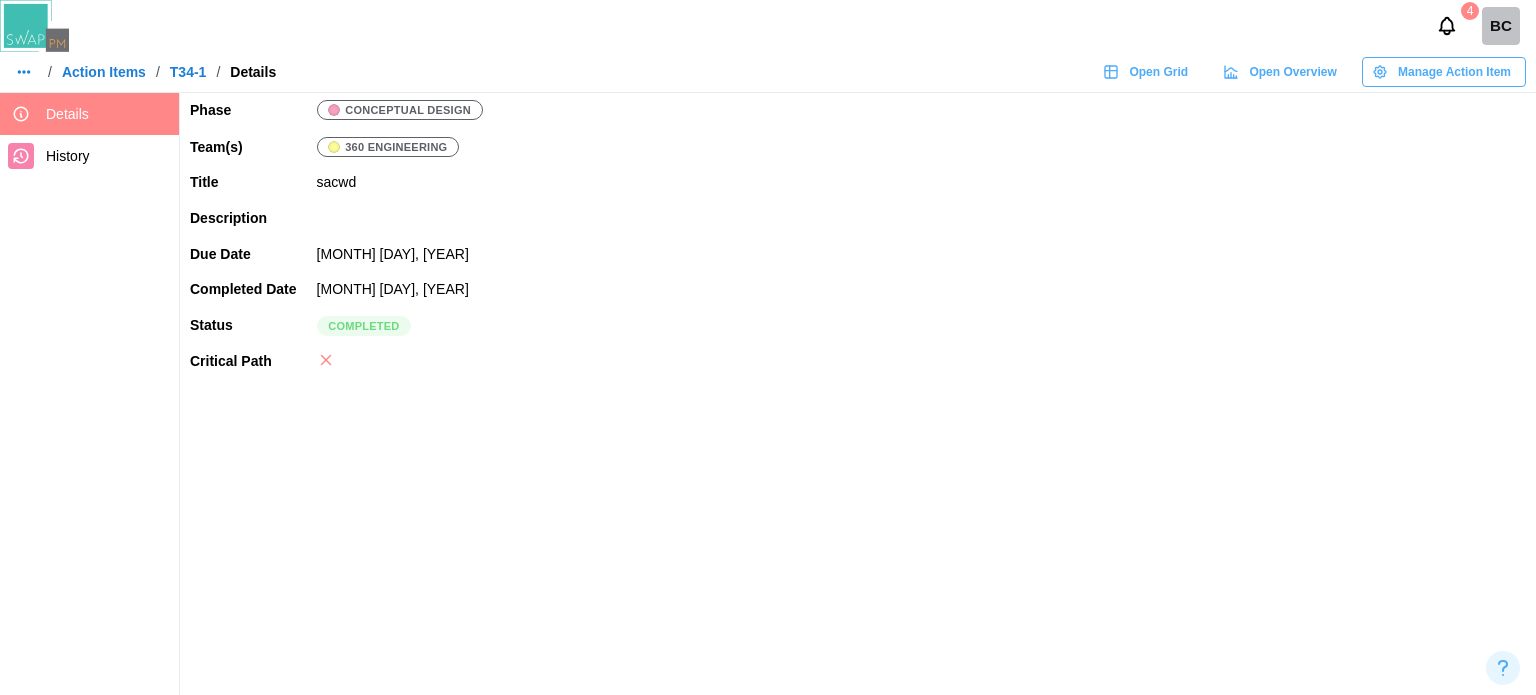 click on "Manage Action Item" at bounding box center [1441, 72] 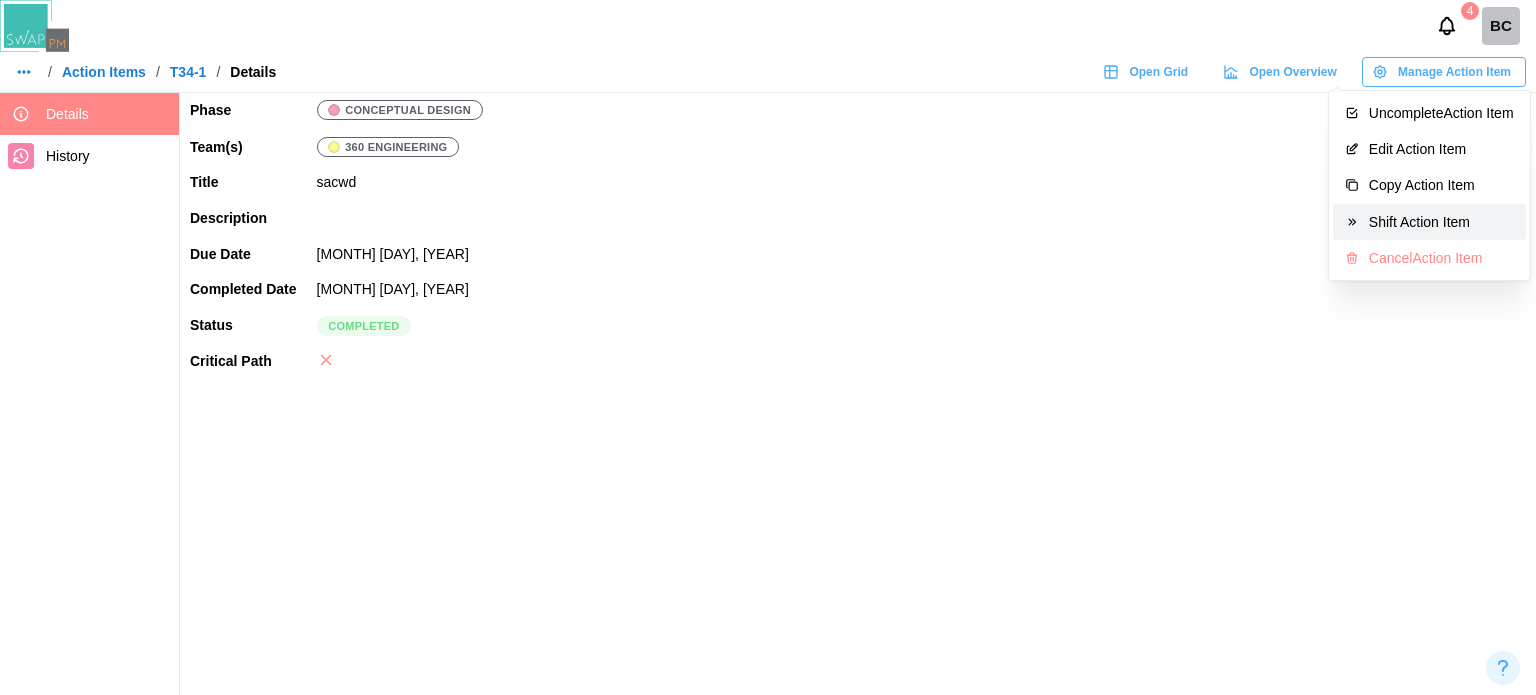 click on "Shift Action Item" at bounding box center [1429, 222] 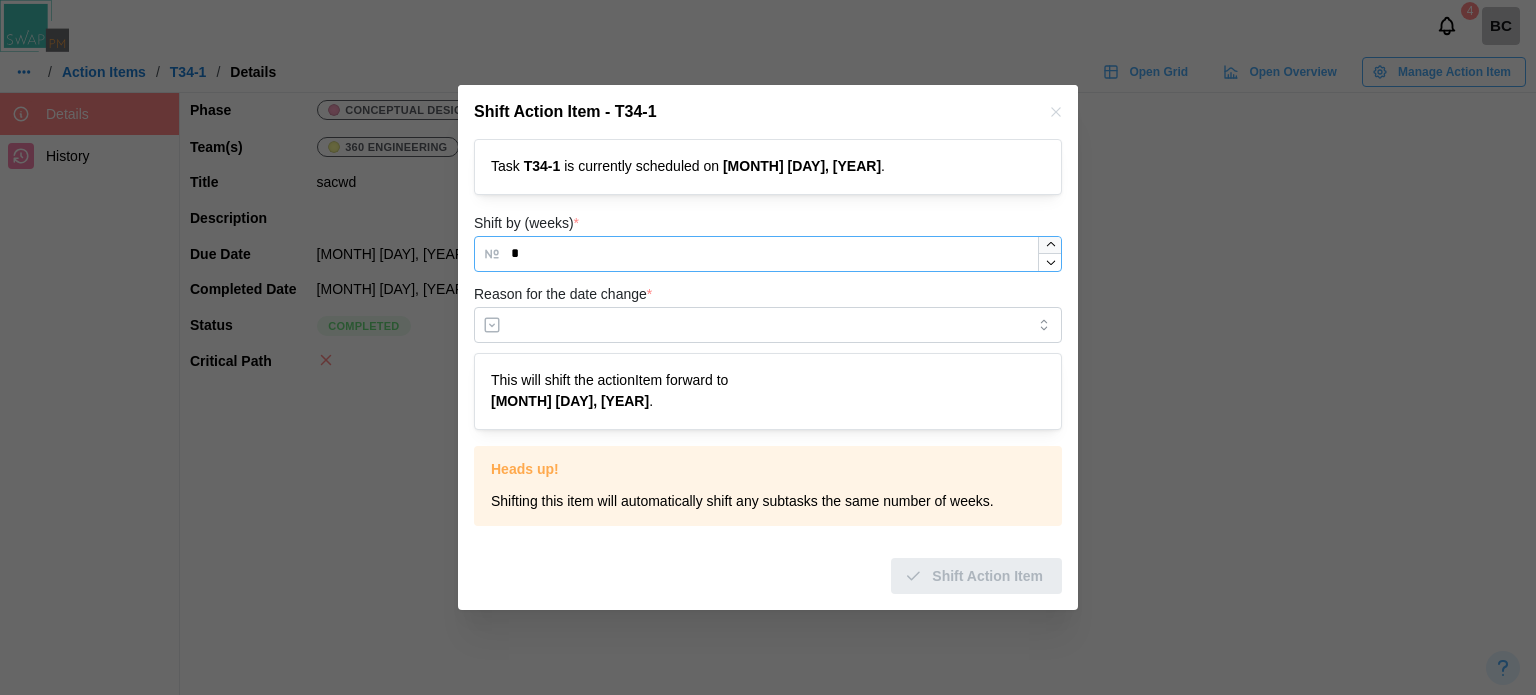 click 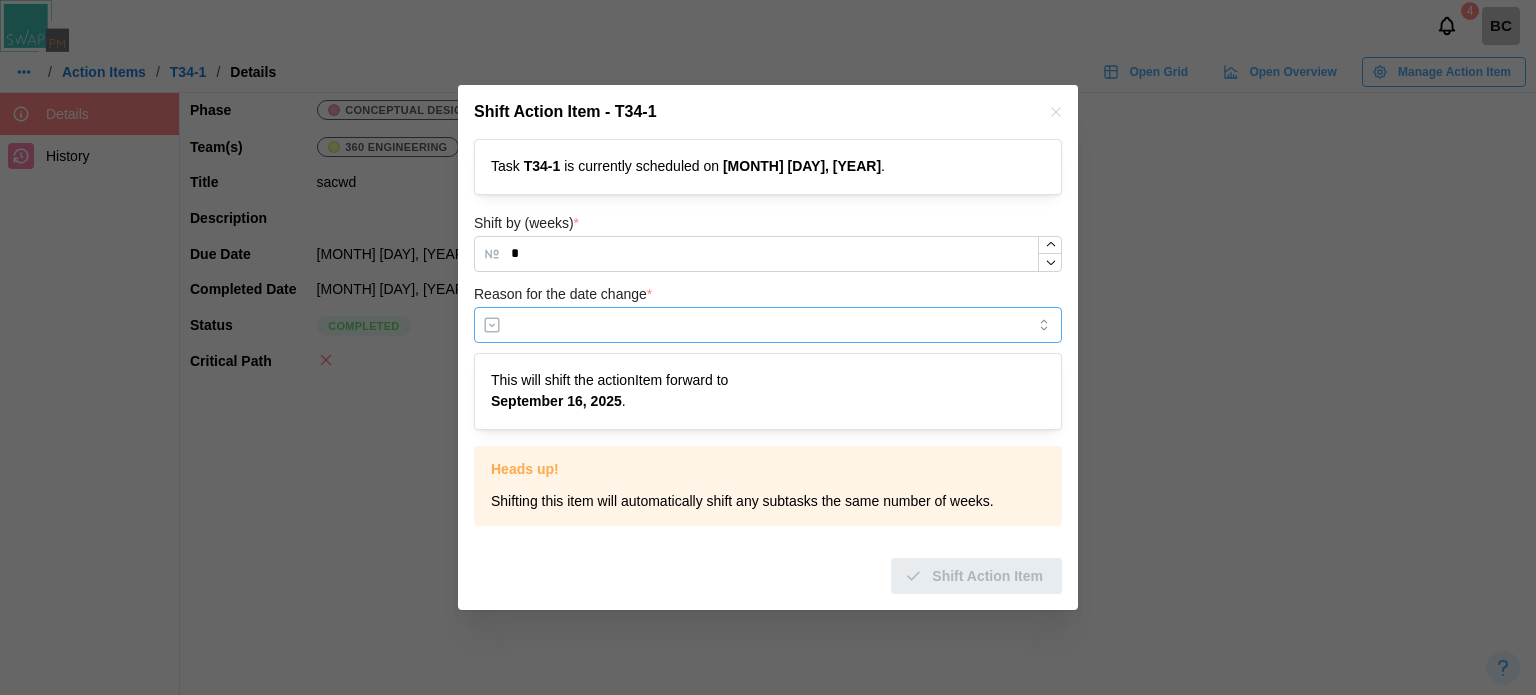 click on "Reason for the date change  *" at bounding box center [768, 325] 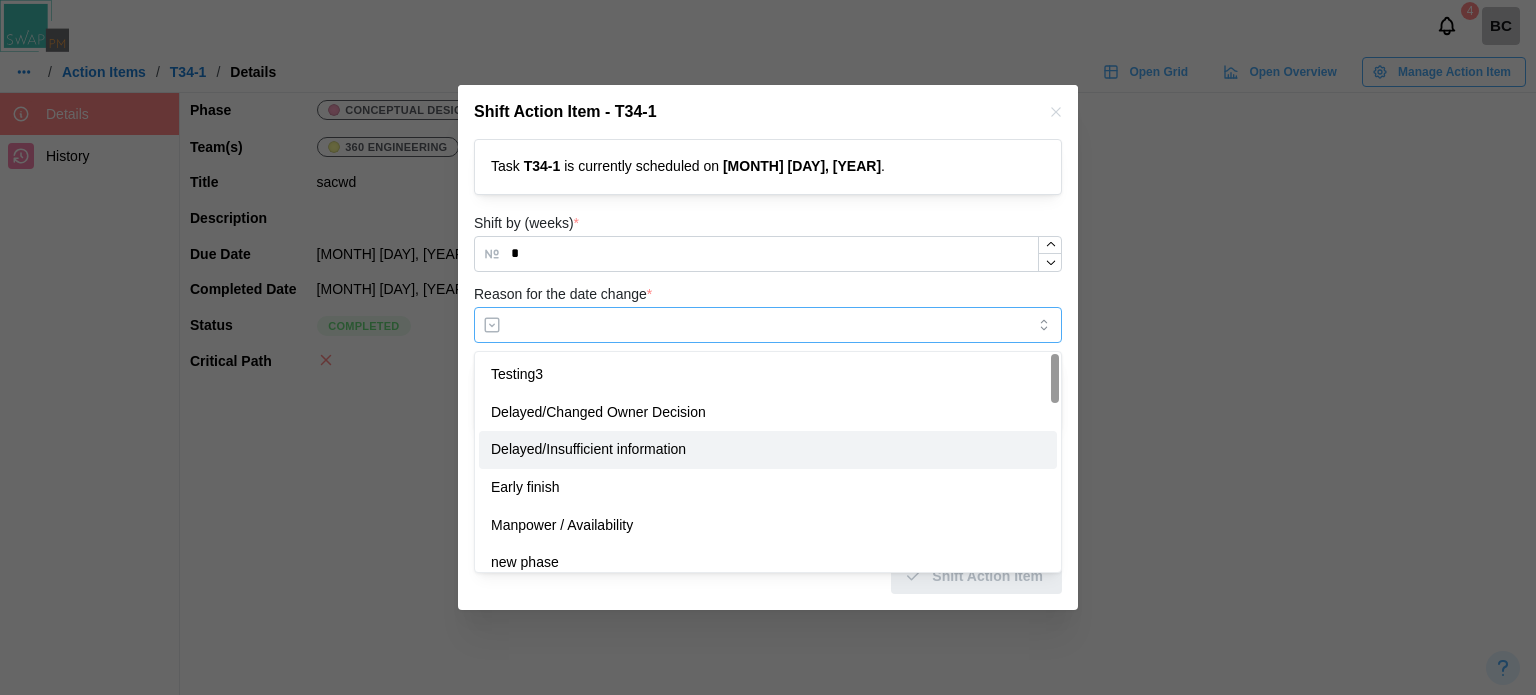 type on "**********" 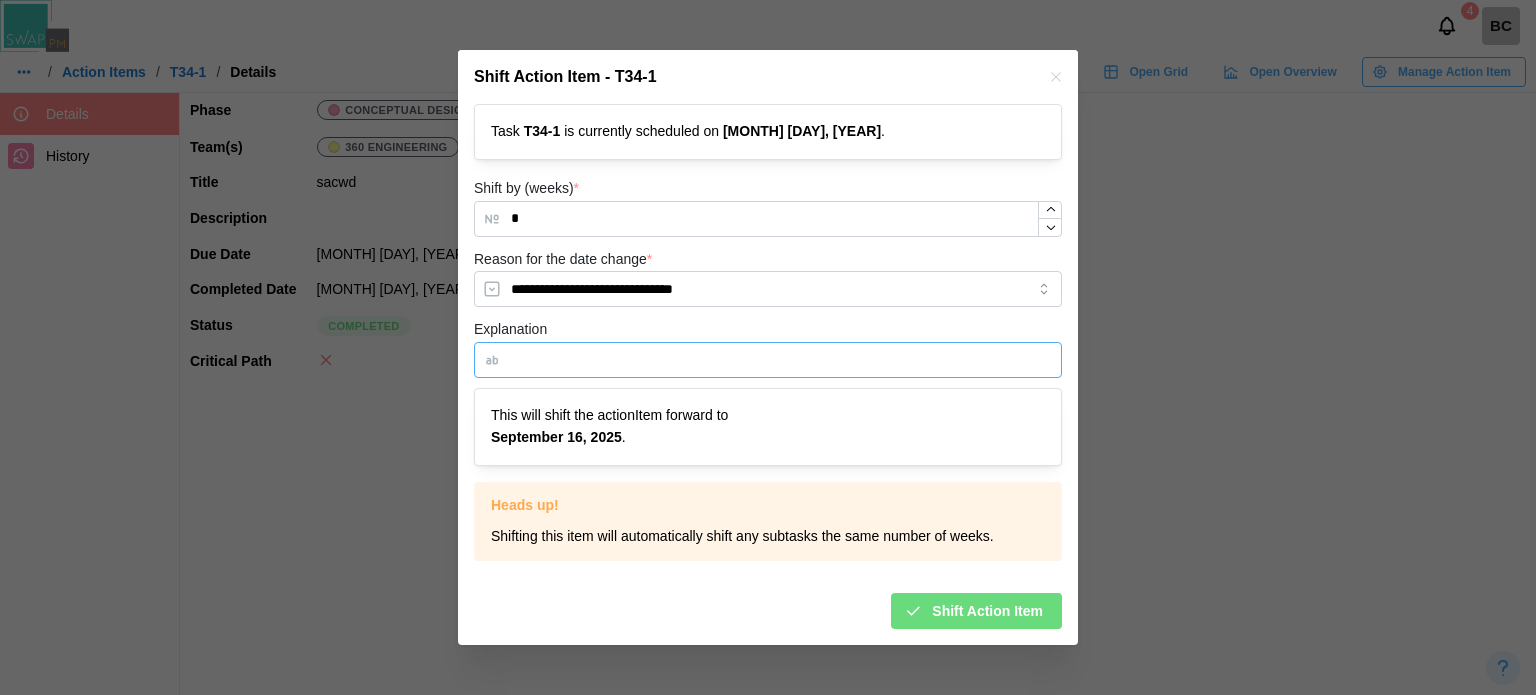 click on "Explanation" at bounding box center (768, 360) 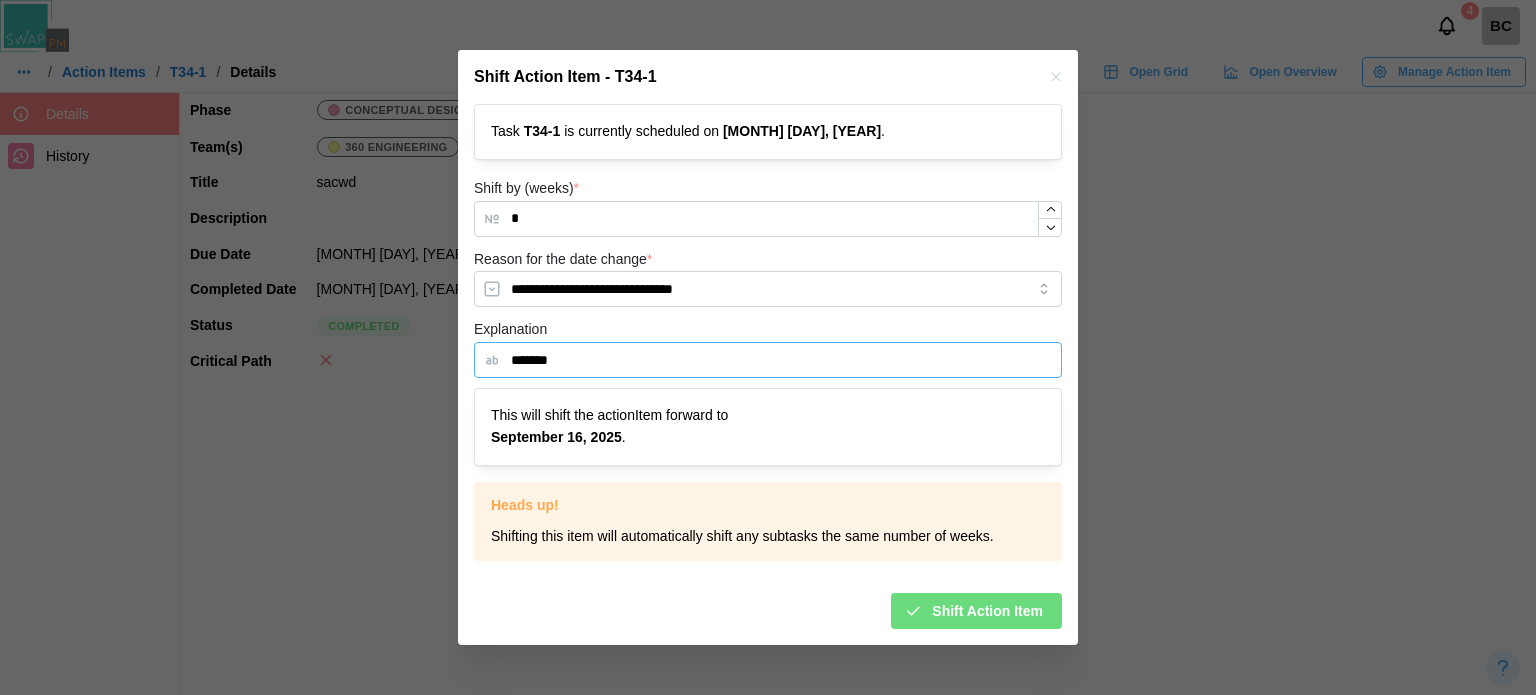 type on "*******" 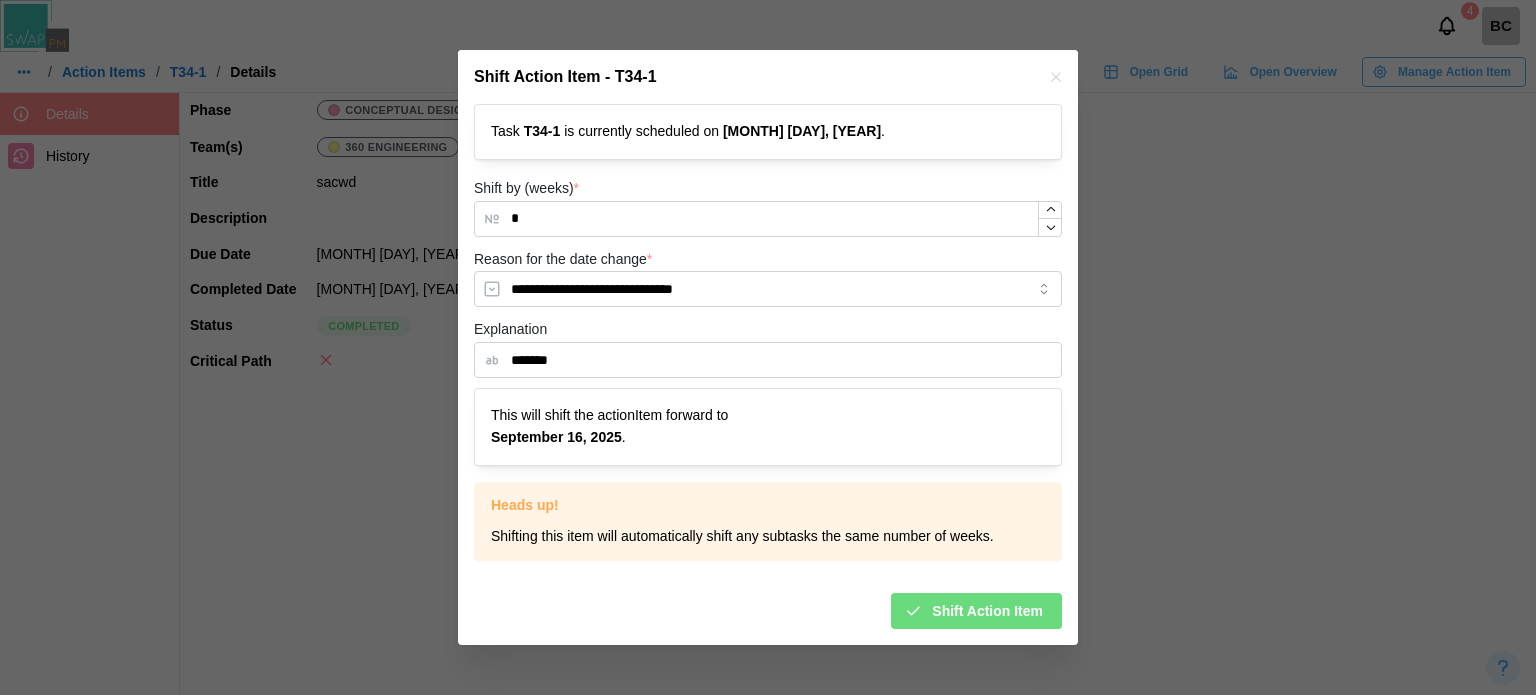 click on "Shift Action Item" at bounding box center [987, 611] 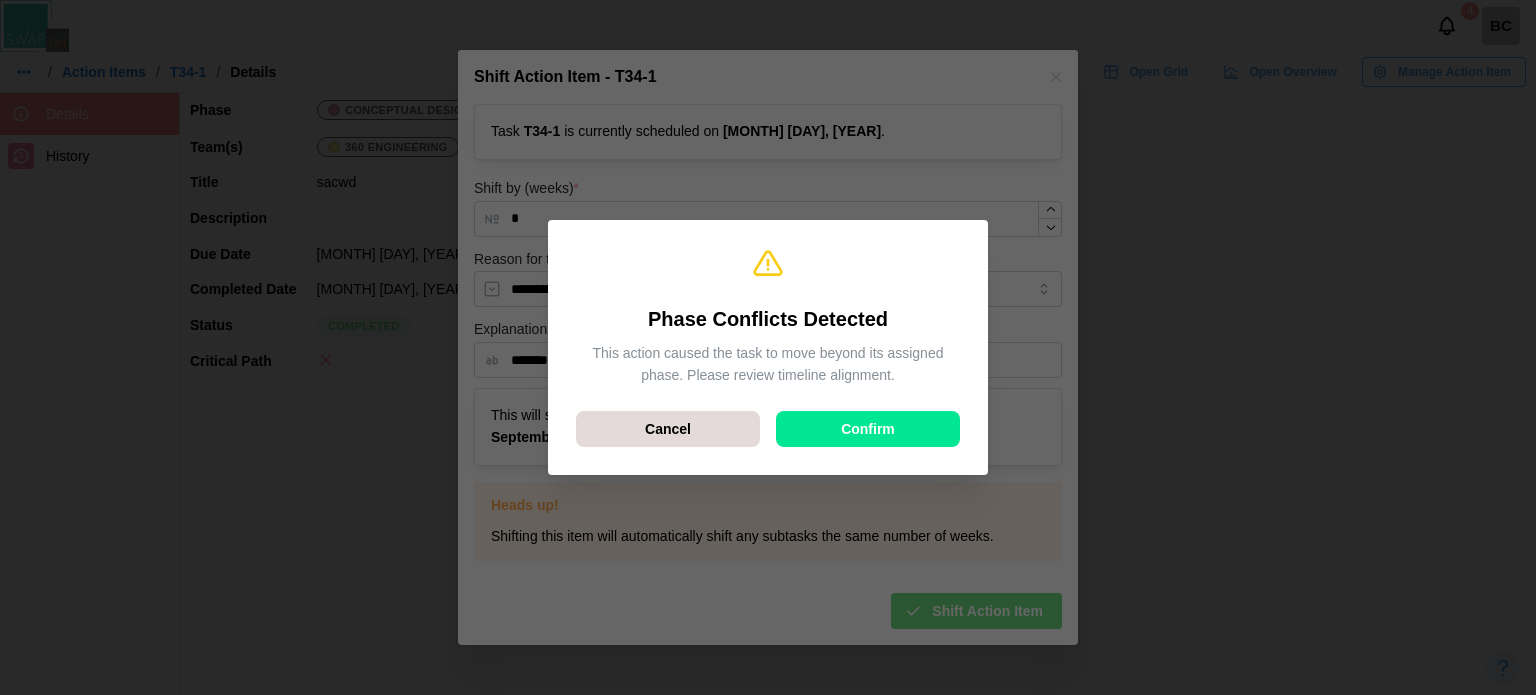 click on "Confirm" at bounding box center [868, 429] 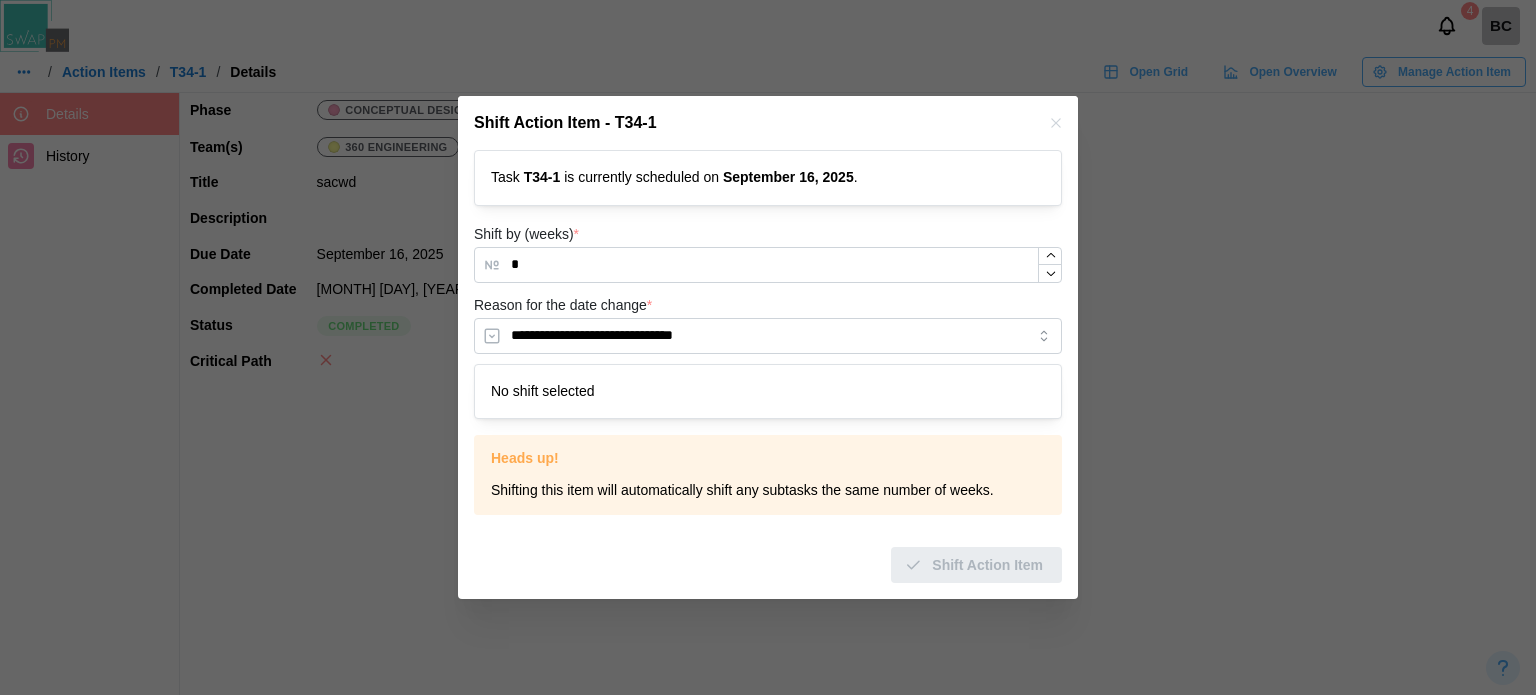 type on "*" 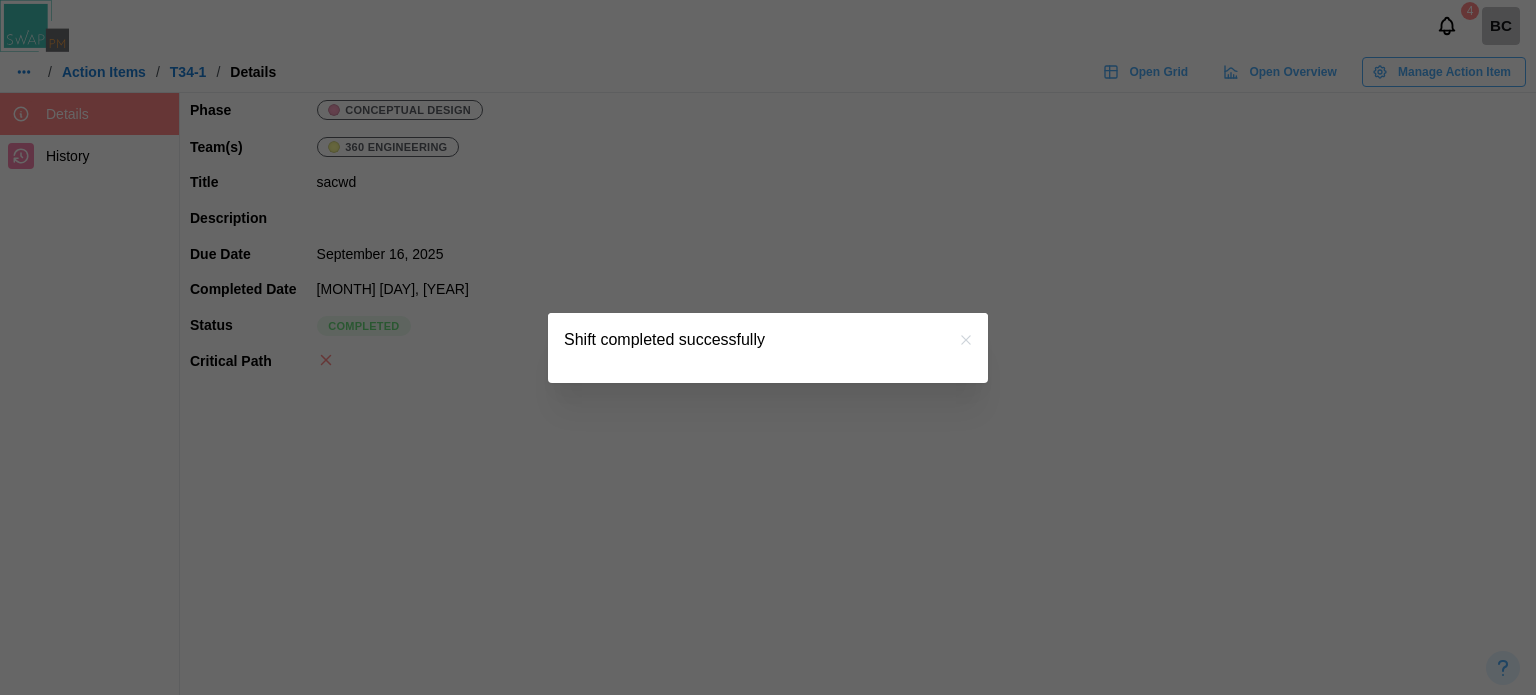 click 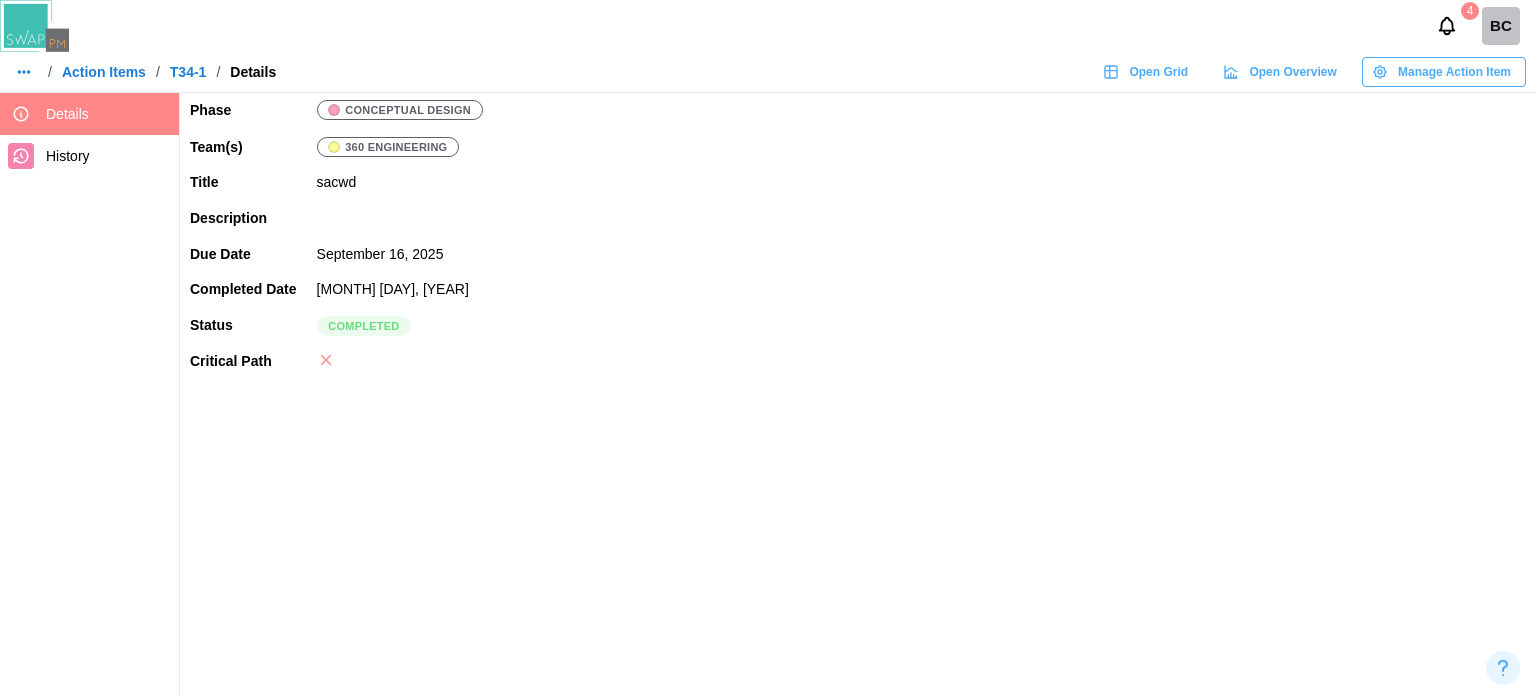click on "Action Items" at bounding box center [104, 72] 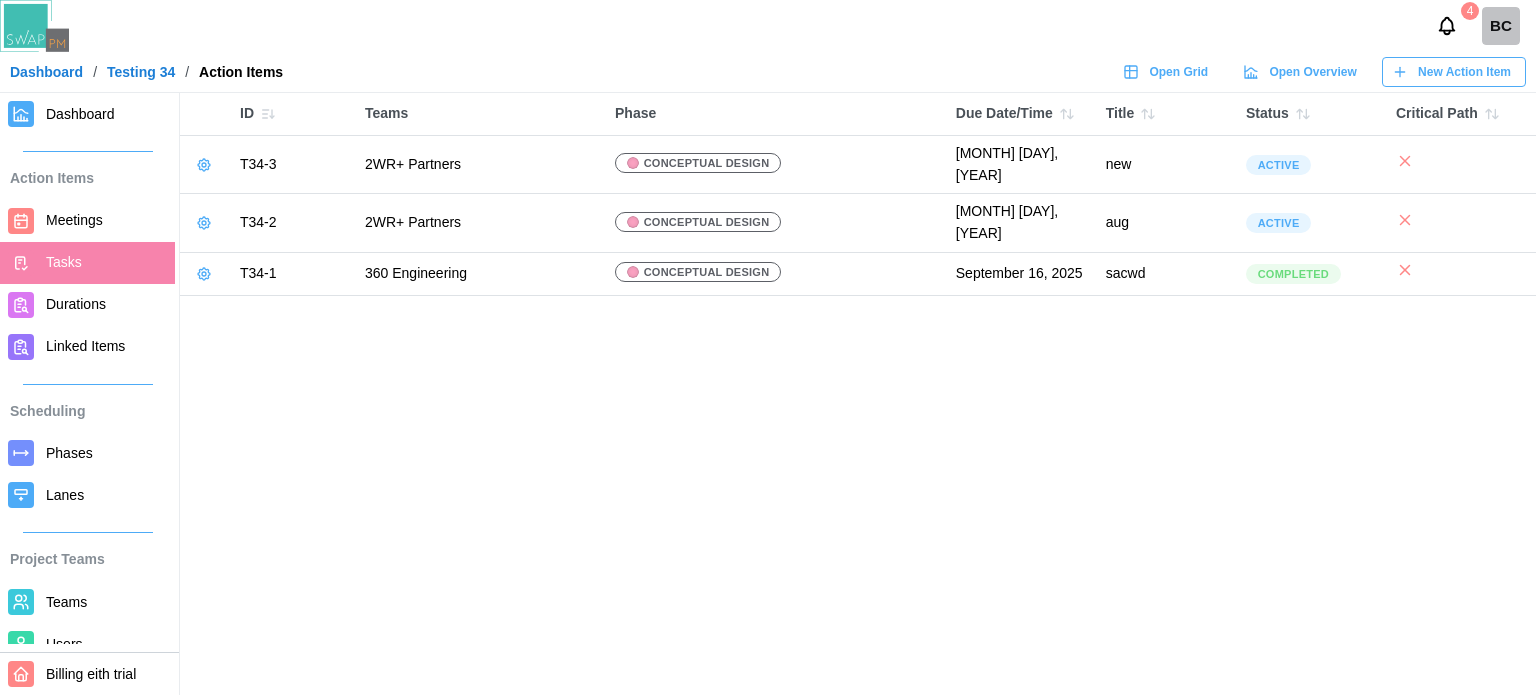 click on "Dashboard" at bounding box center [80, 114] 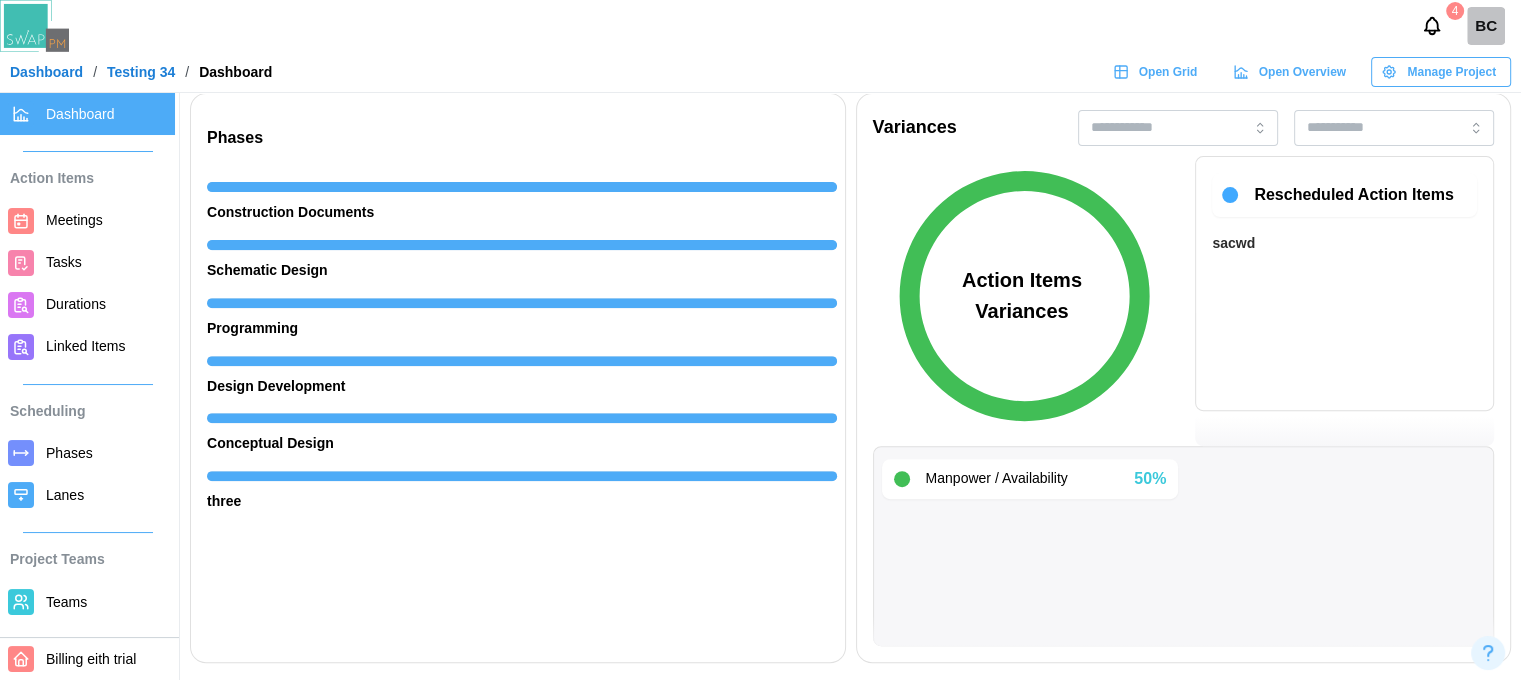 scroll, scrollTop: 700, scrollLeft: 0, axis: vertical 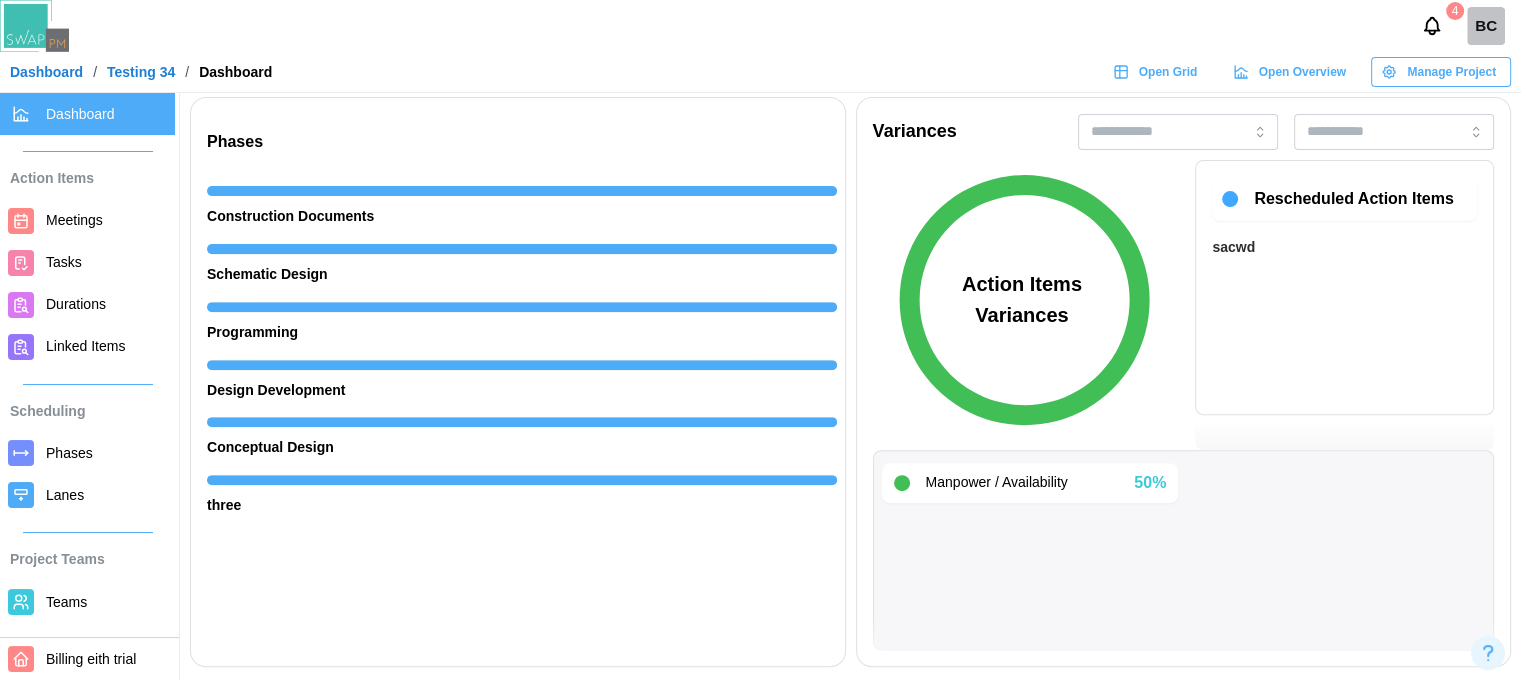 click on "Tasks" at bounding box center (64, 262) 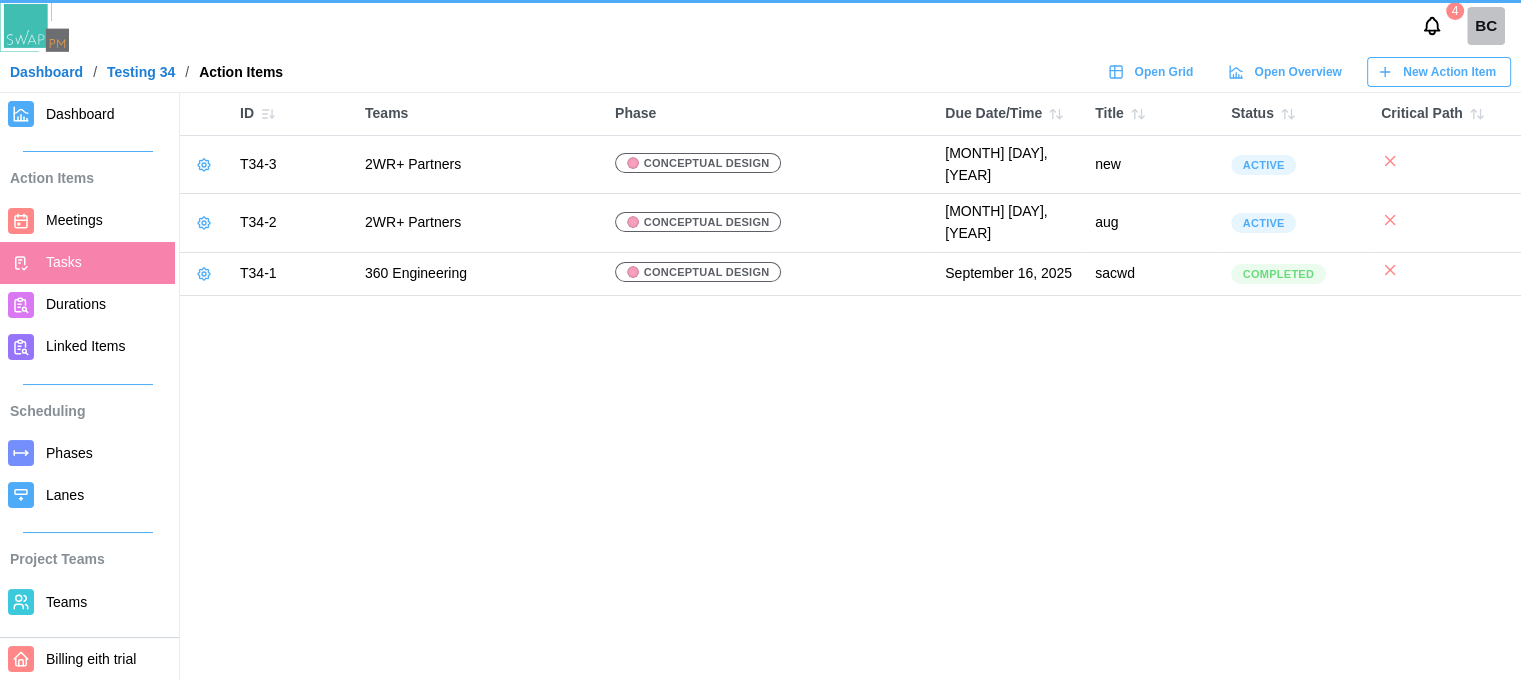 scroll, scrollTop: 0, scrollLeft: 0, axis: both 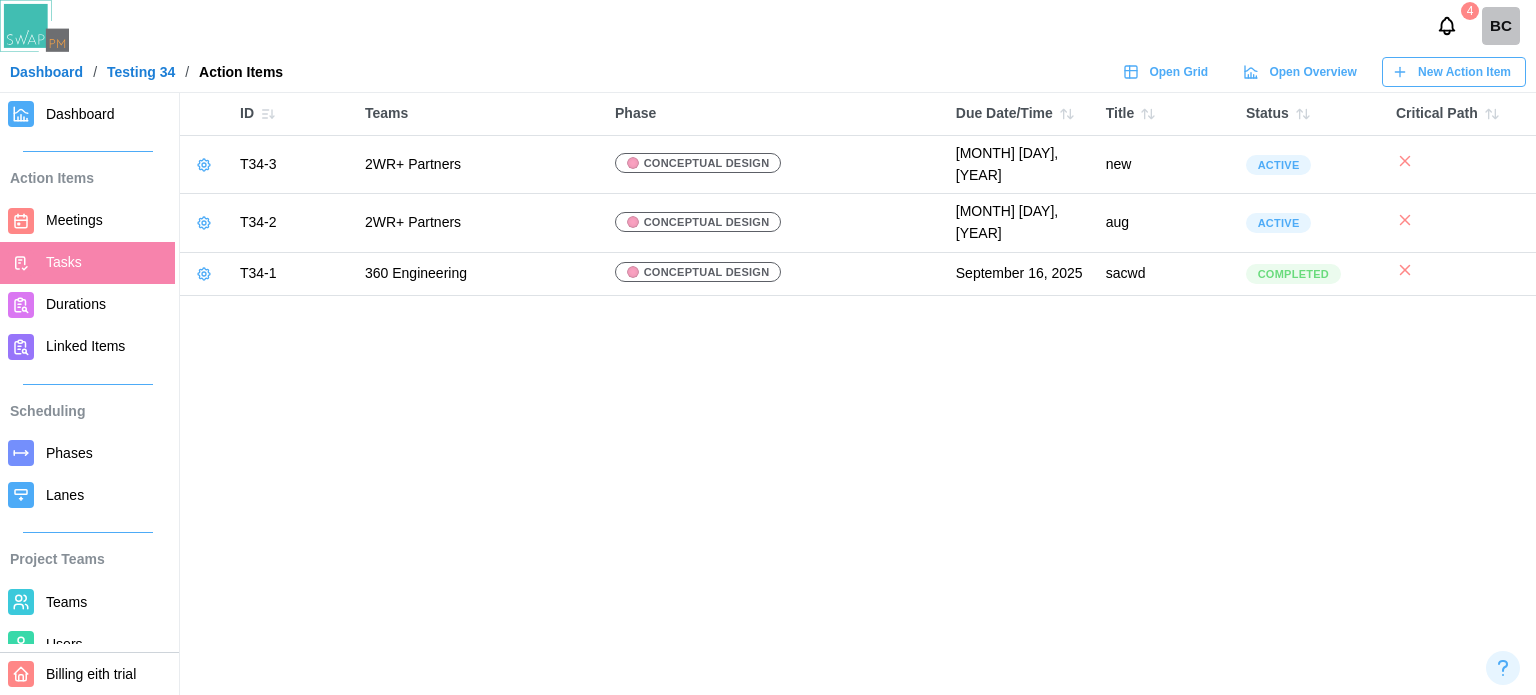 click 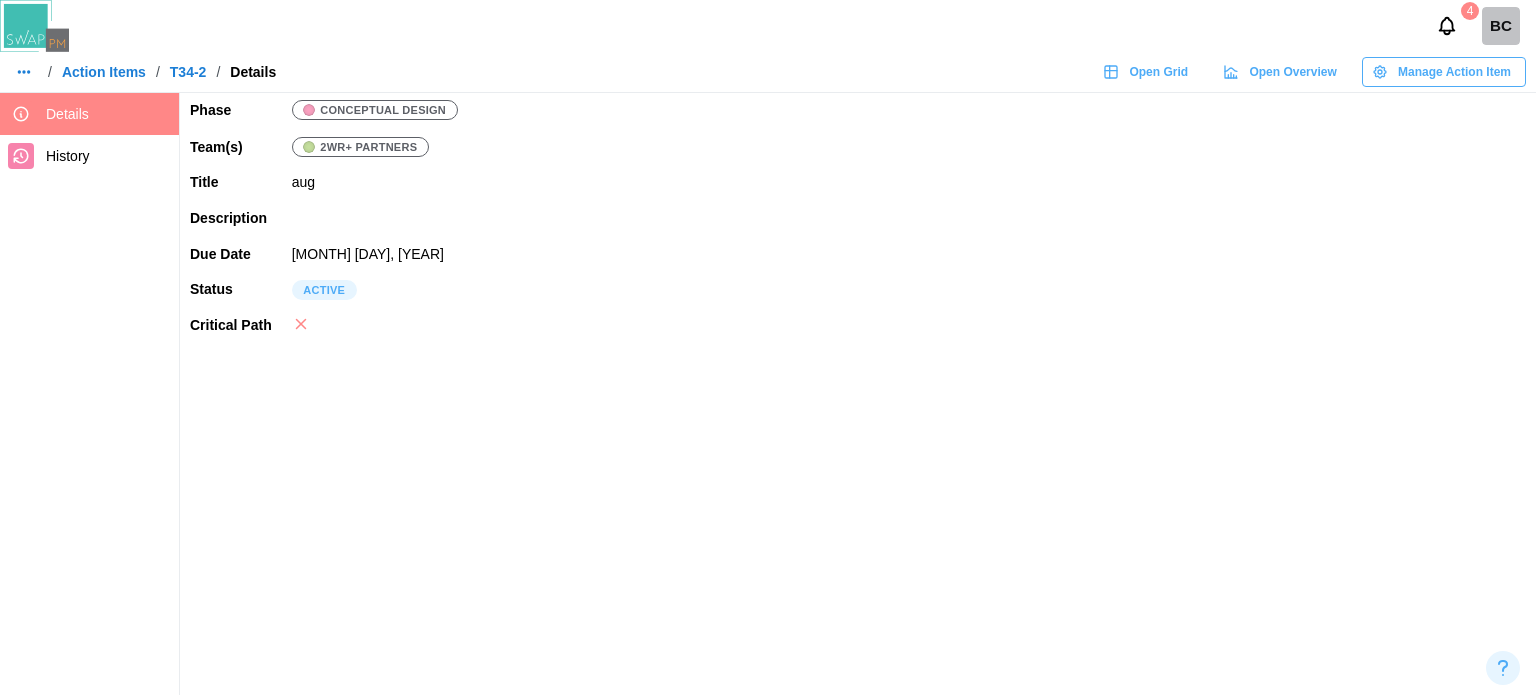 click on "Manage Action Item" at bounding box center [1454, 72] 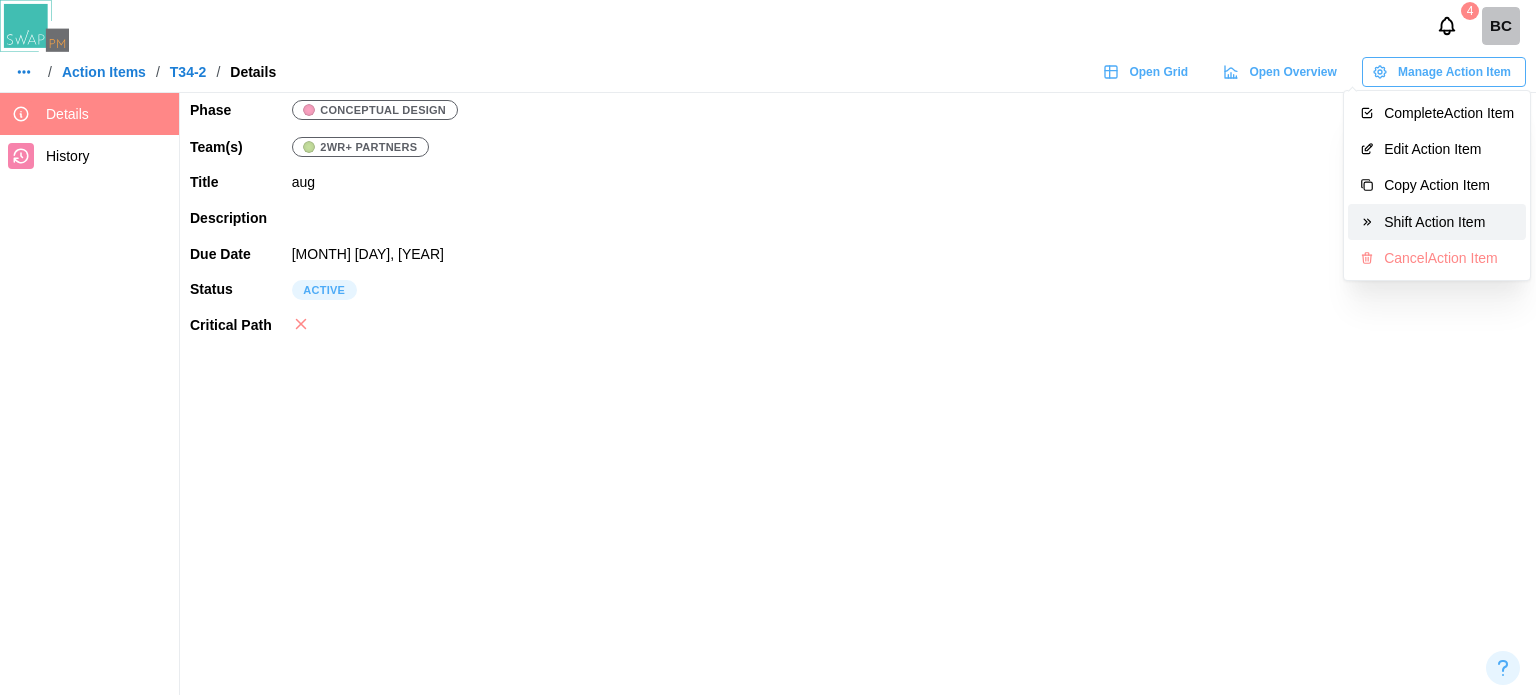 click on "Shift Action Item" at bounding box center [1449, 222] 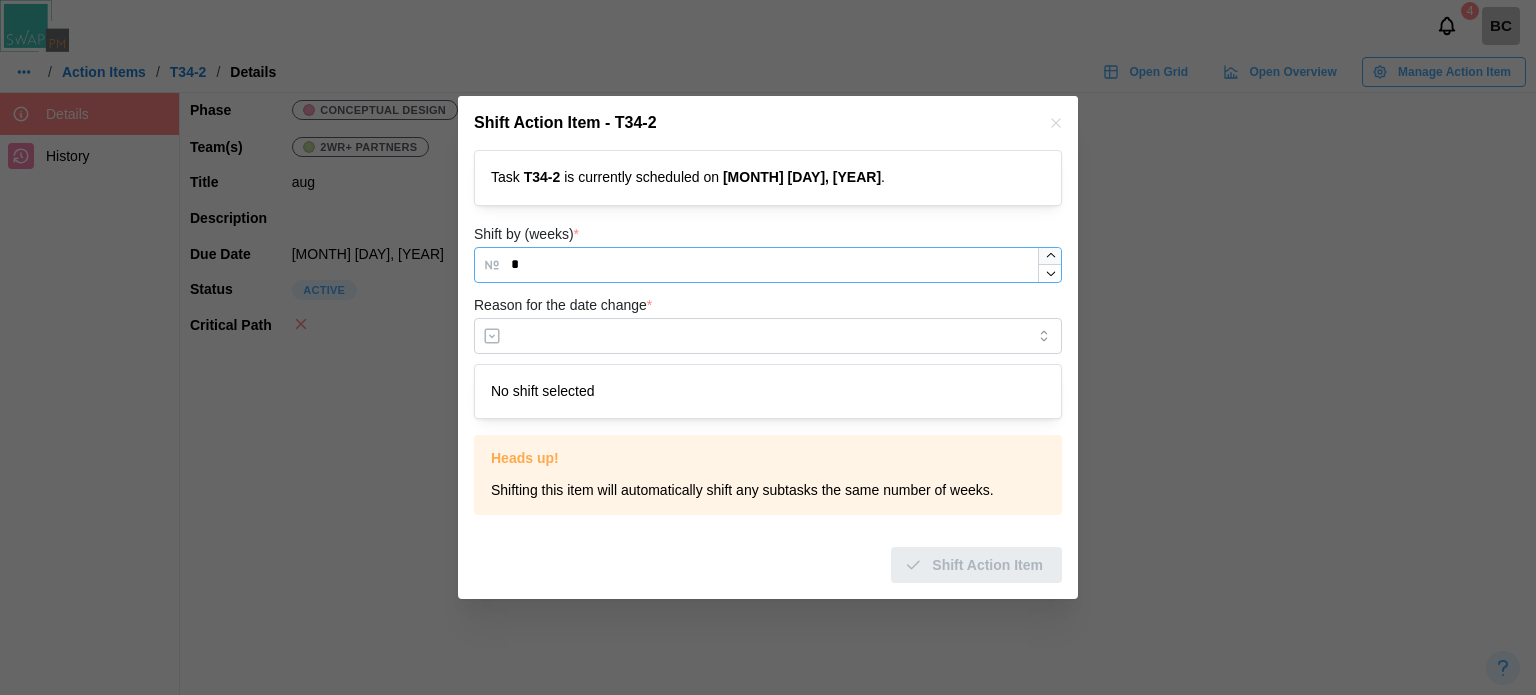 click at bounding box center [1049, 265] 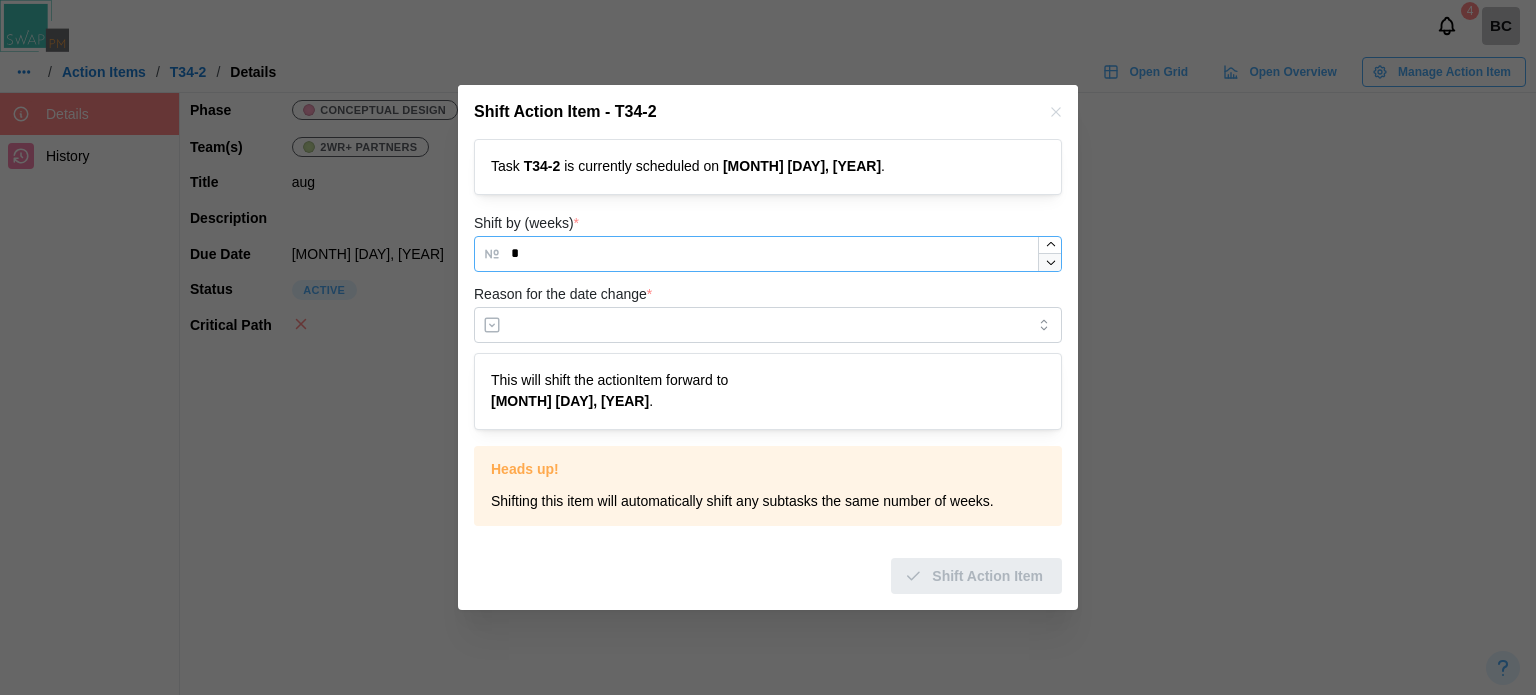 click at bounding box center (1049, 254) 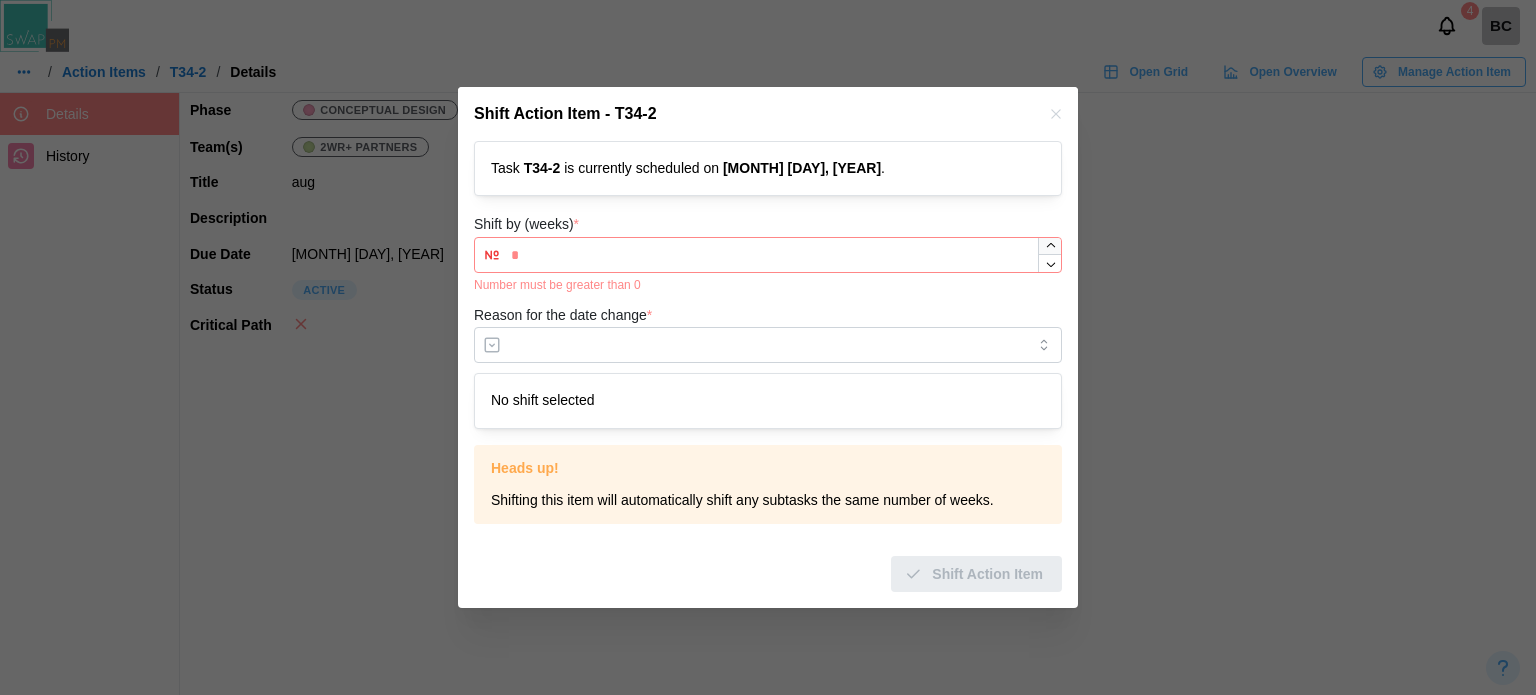click 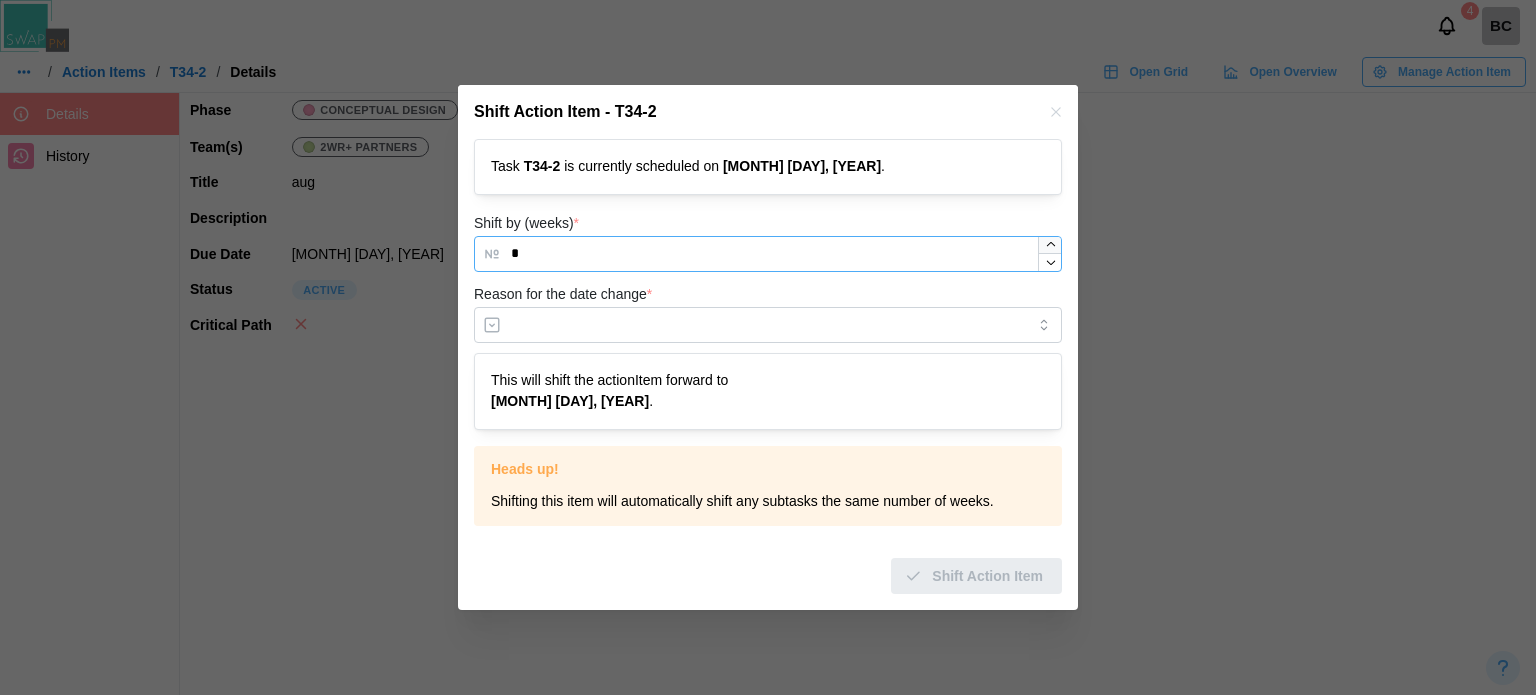 click 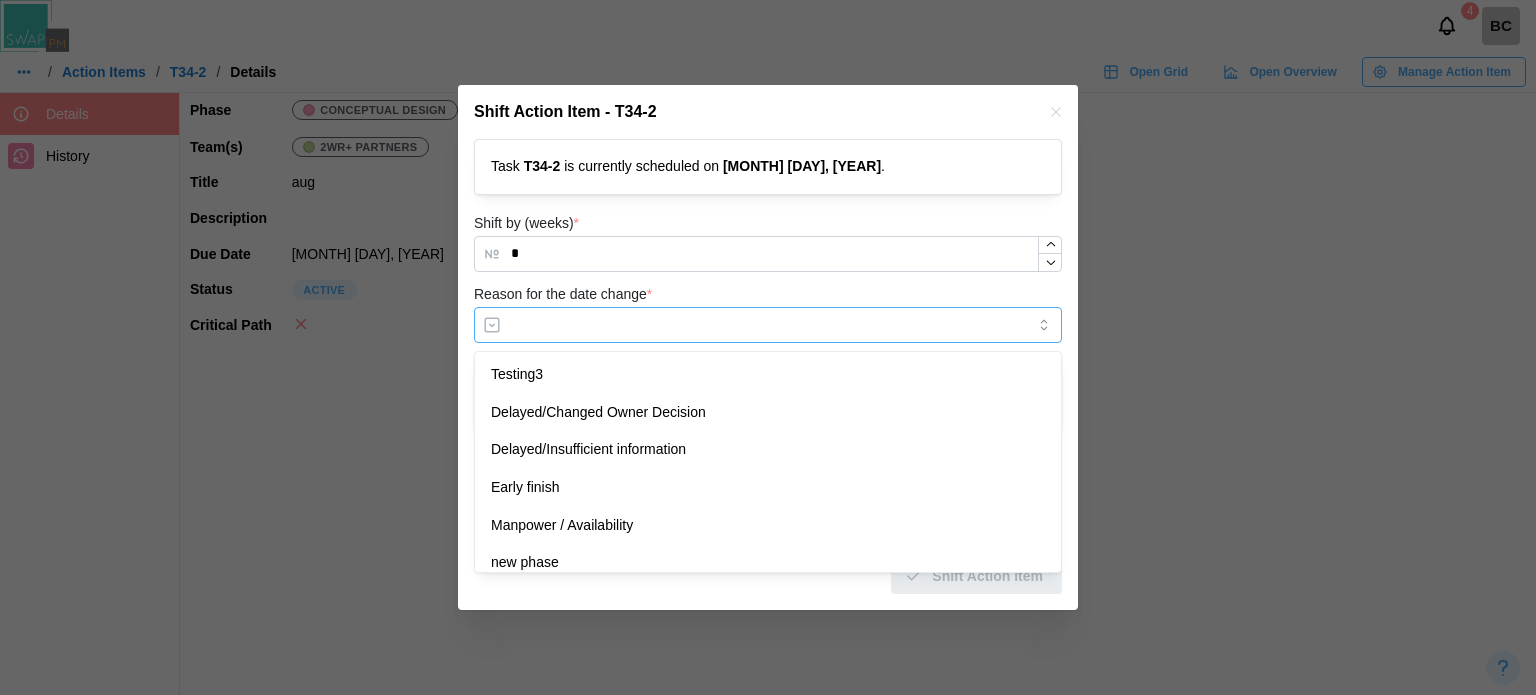click on "Reason for the date change  *" at bounding box center (768, 325) 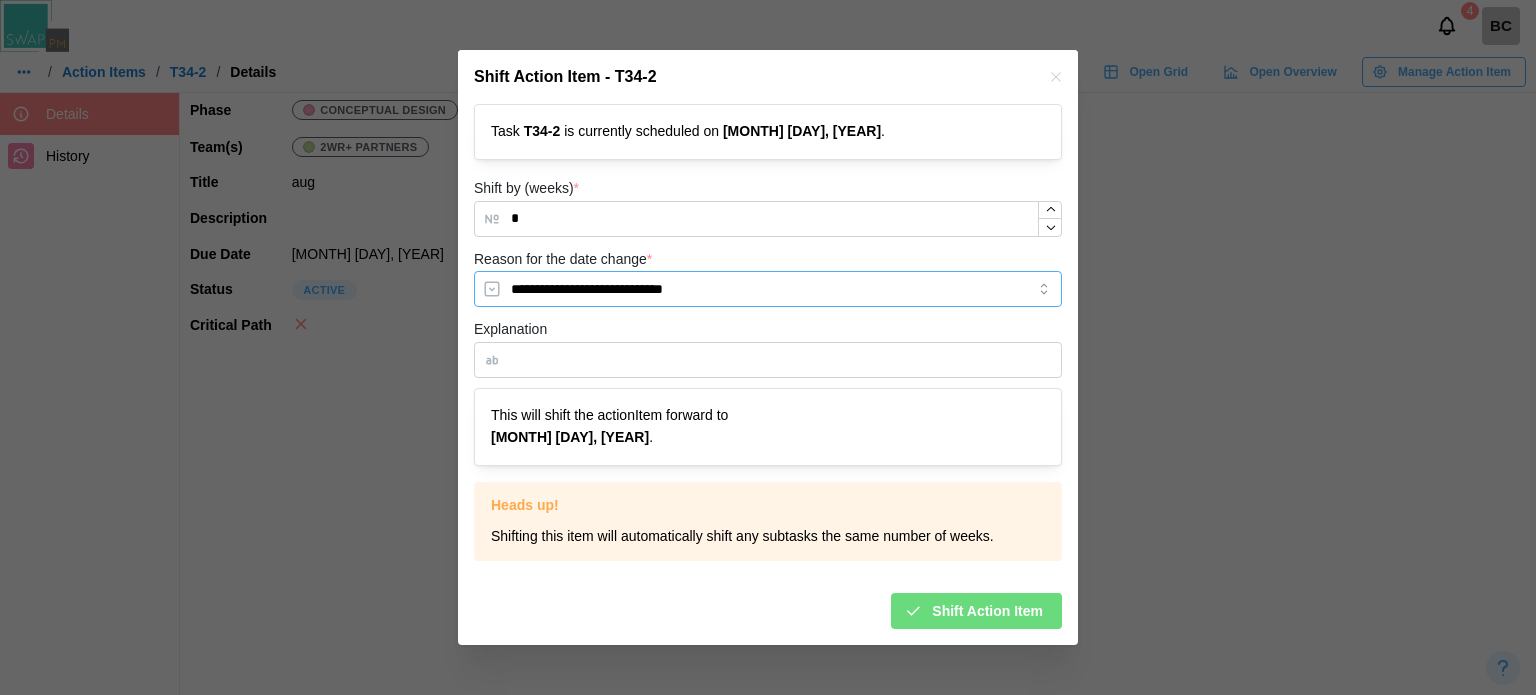 click on "**********" at bounding box center (768, 289) 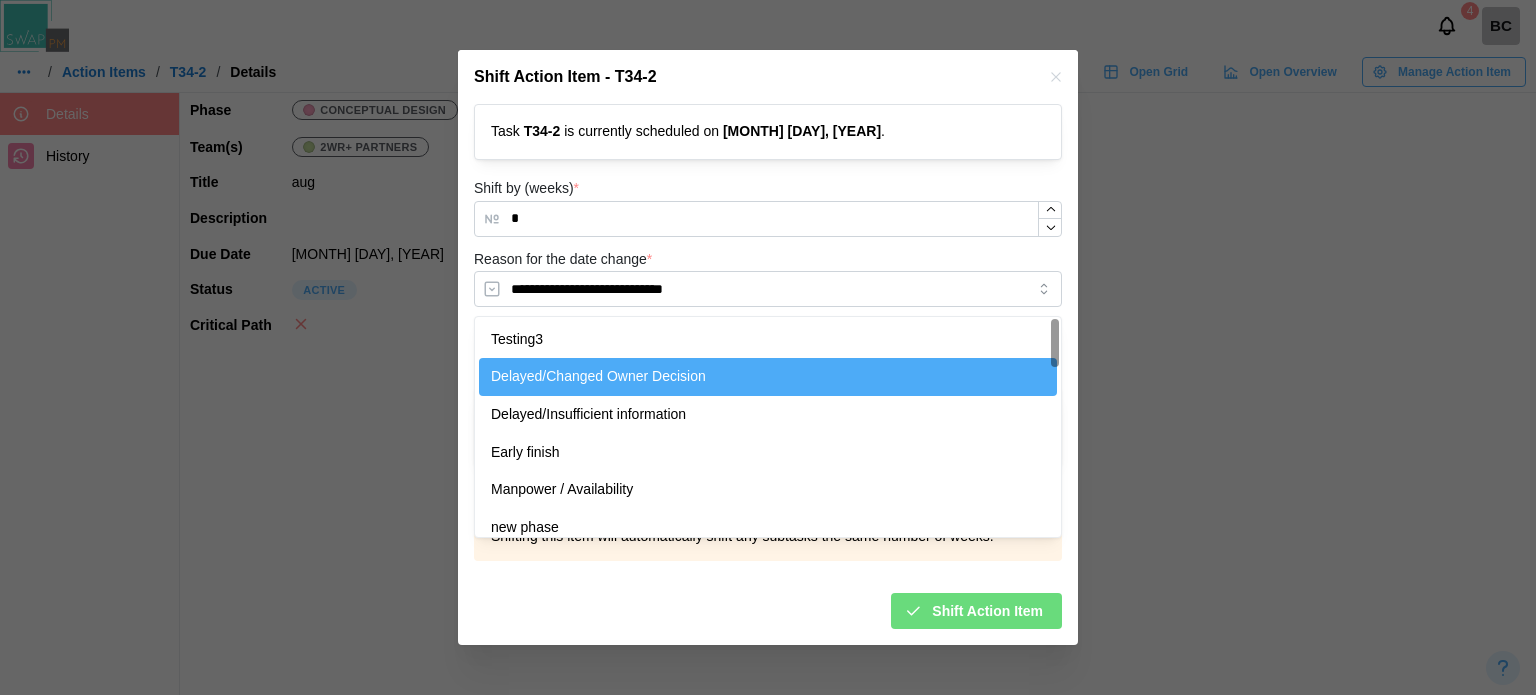 click on "**********" at bounding box center [768, 277] 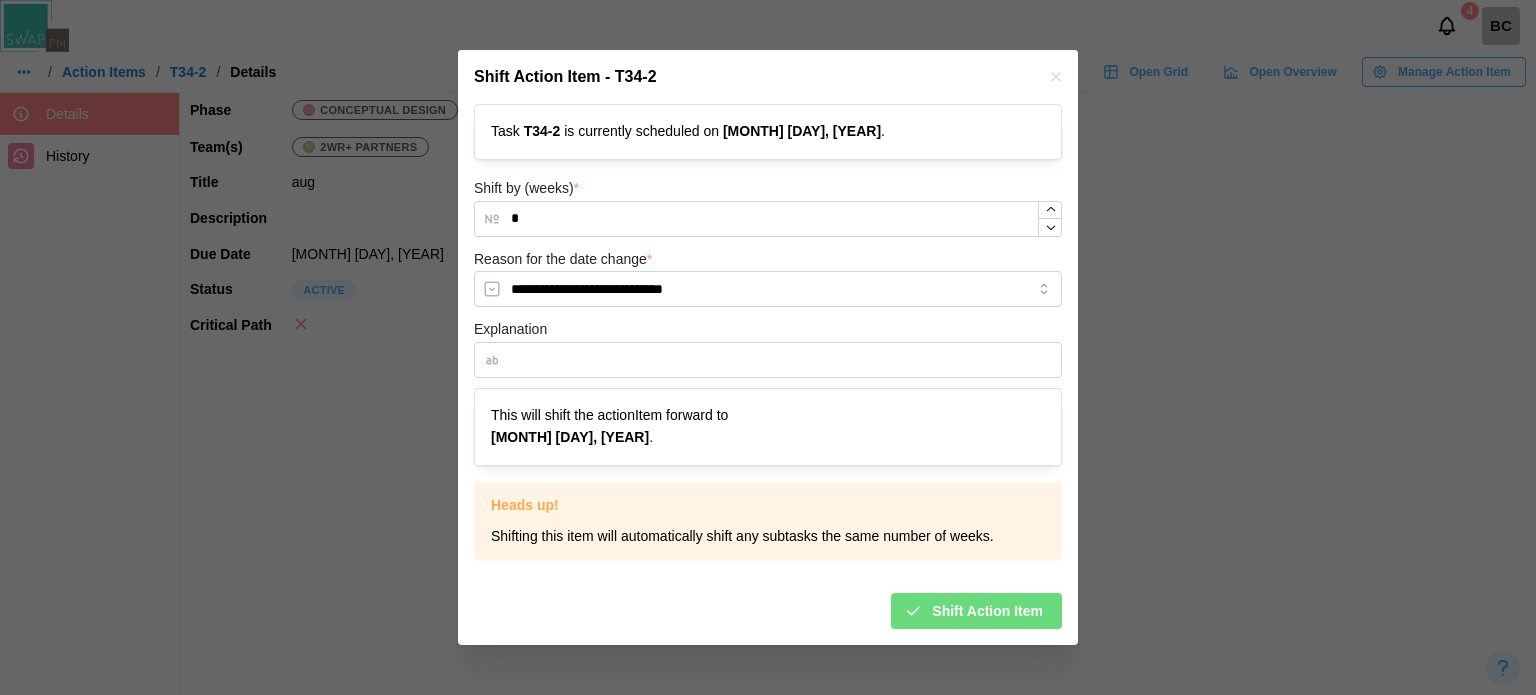 click on "Shift Action Item" at bounding box center [987, 611] 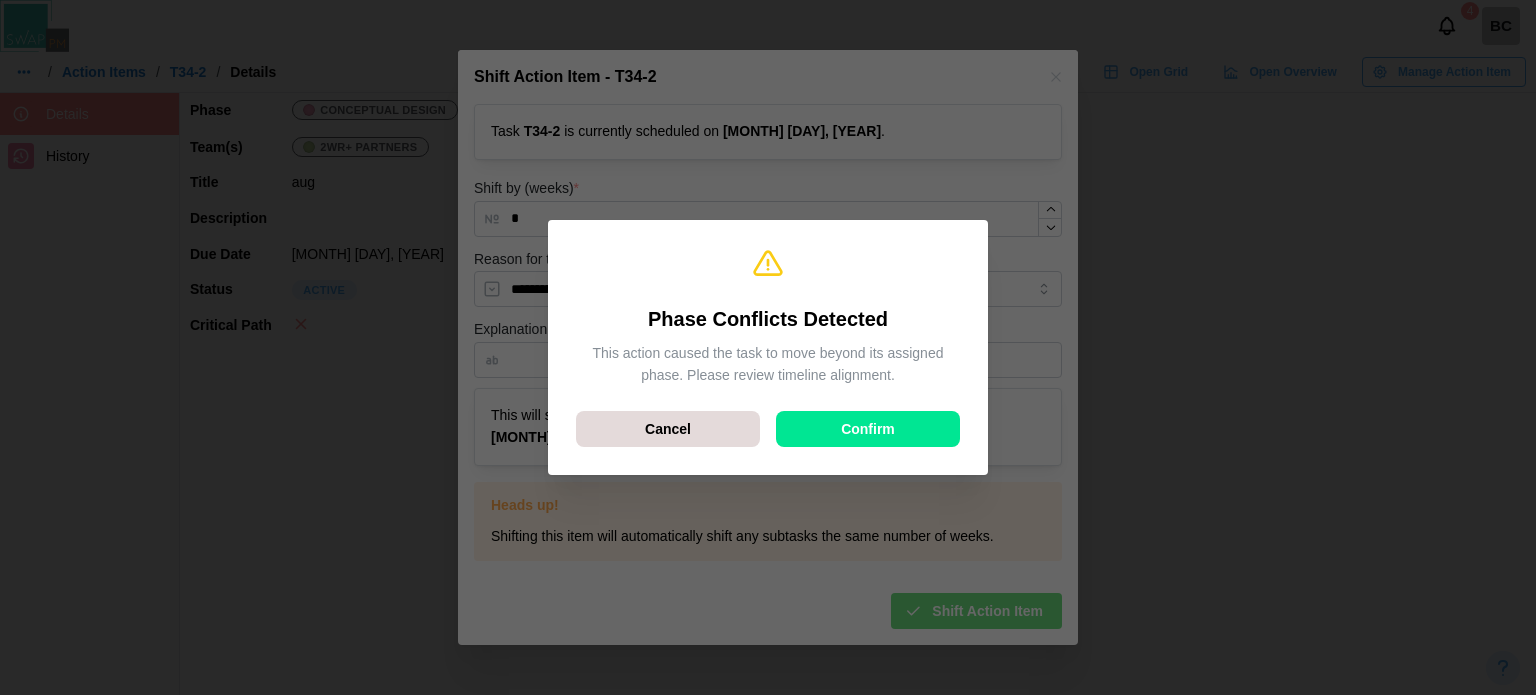 click on "Confirm" at bounding box center (868, 429) 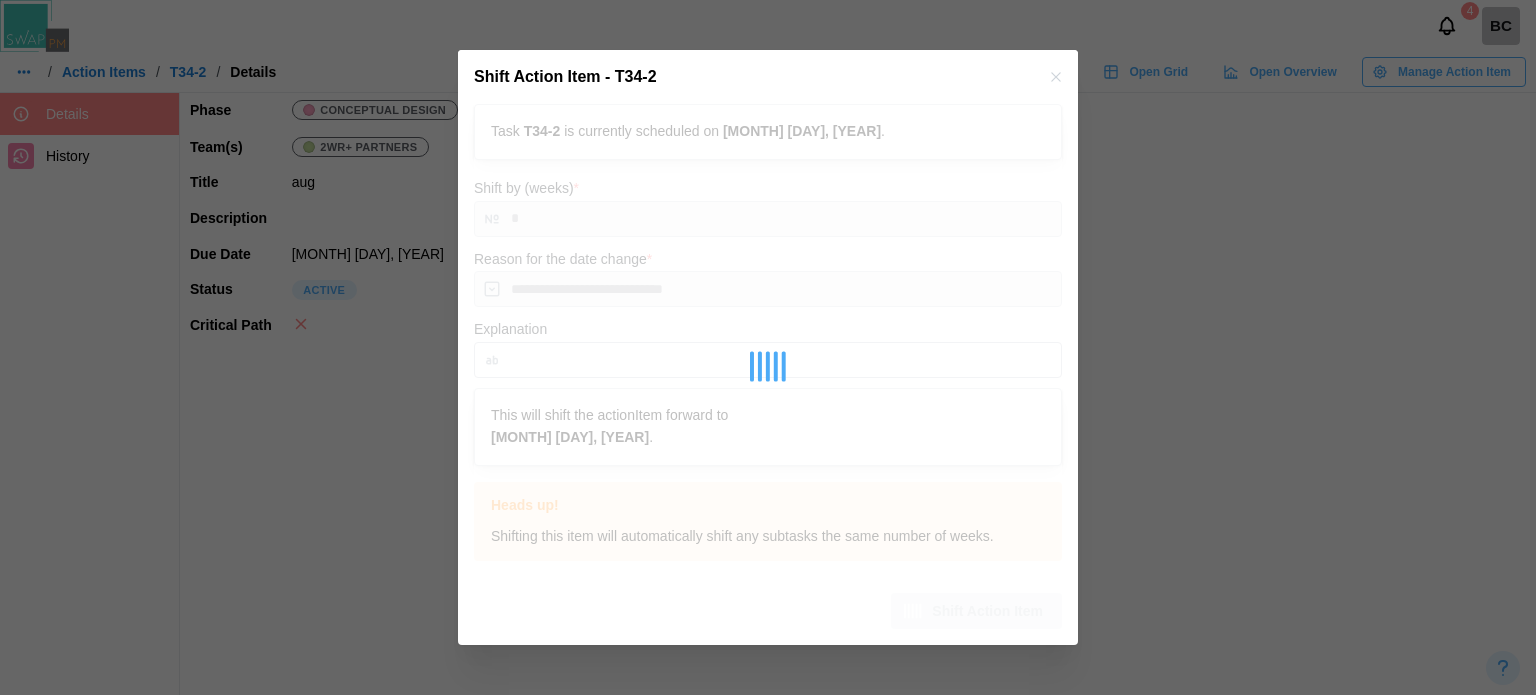 type on "*" 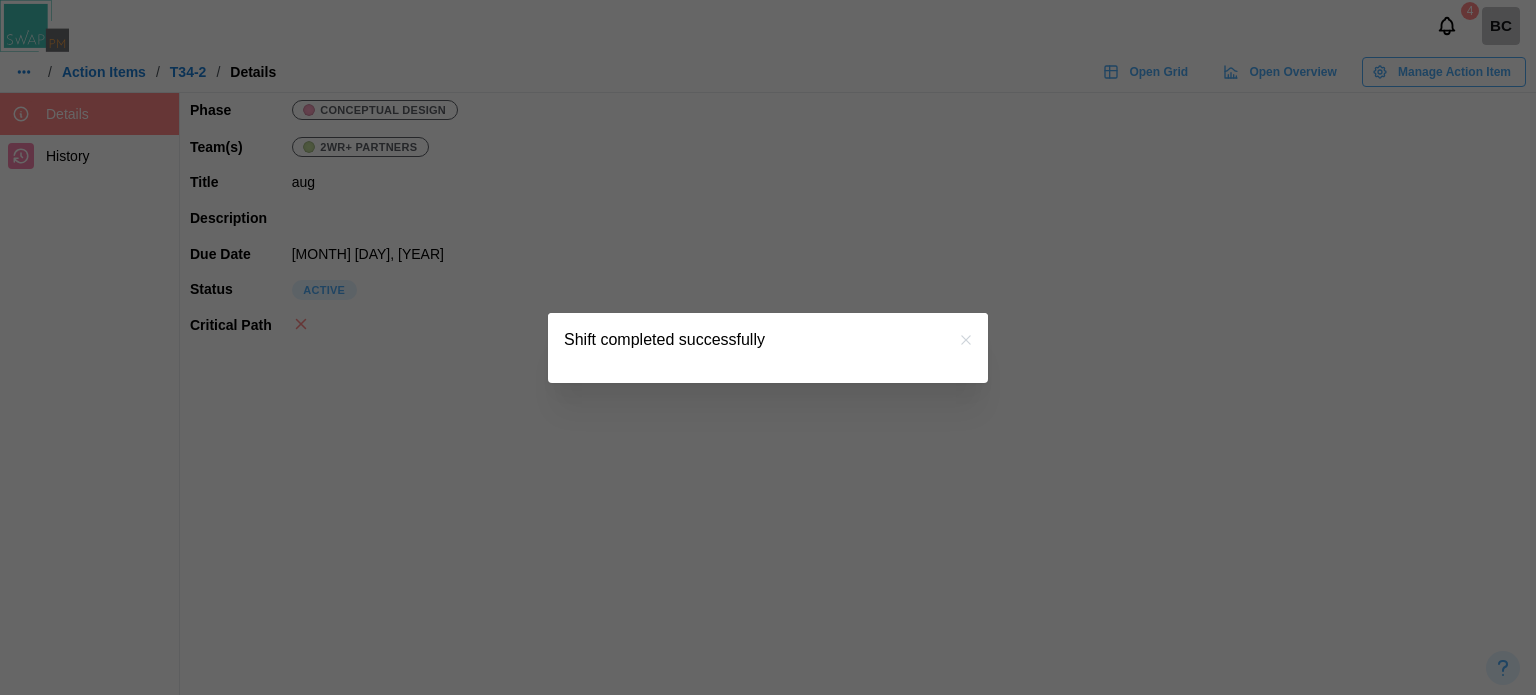 click 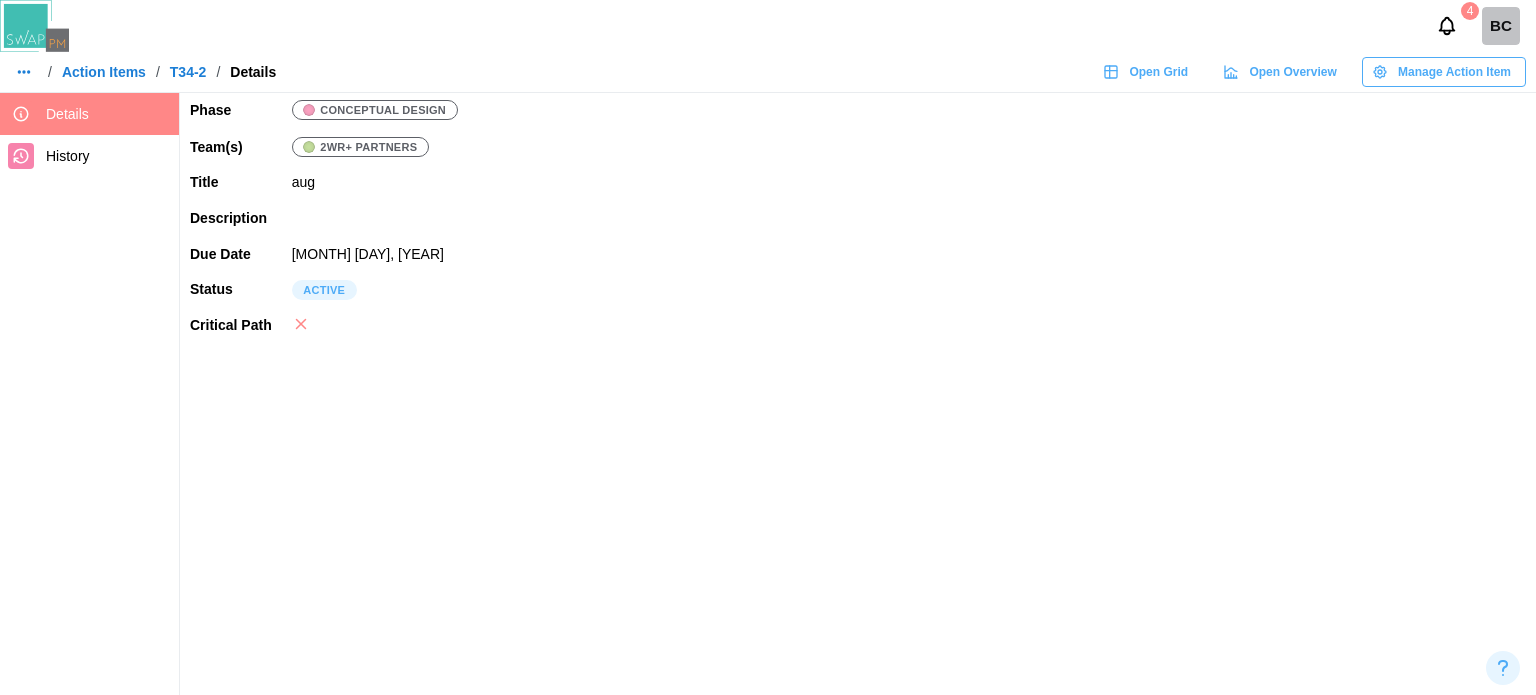 click on "/ Action Items / T34-2 / Details" at bounding box center [143, 72] 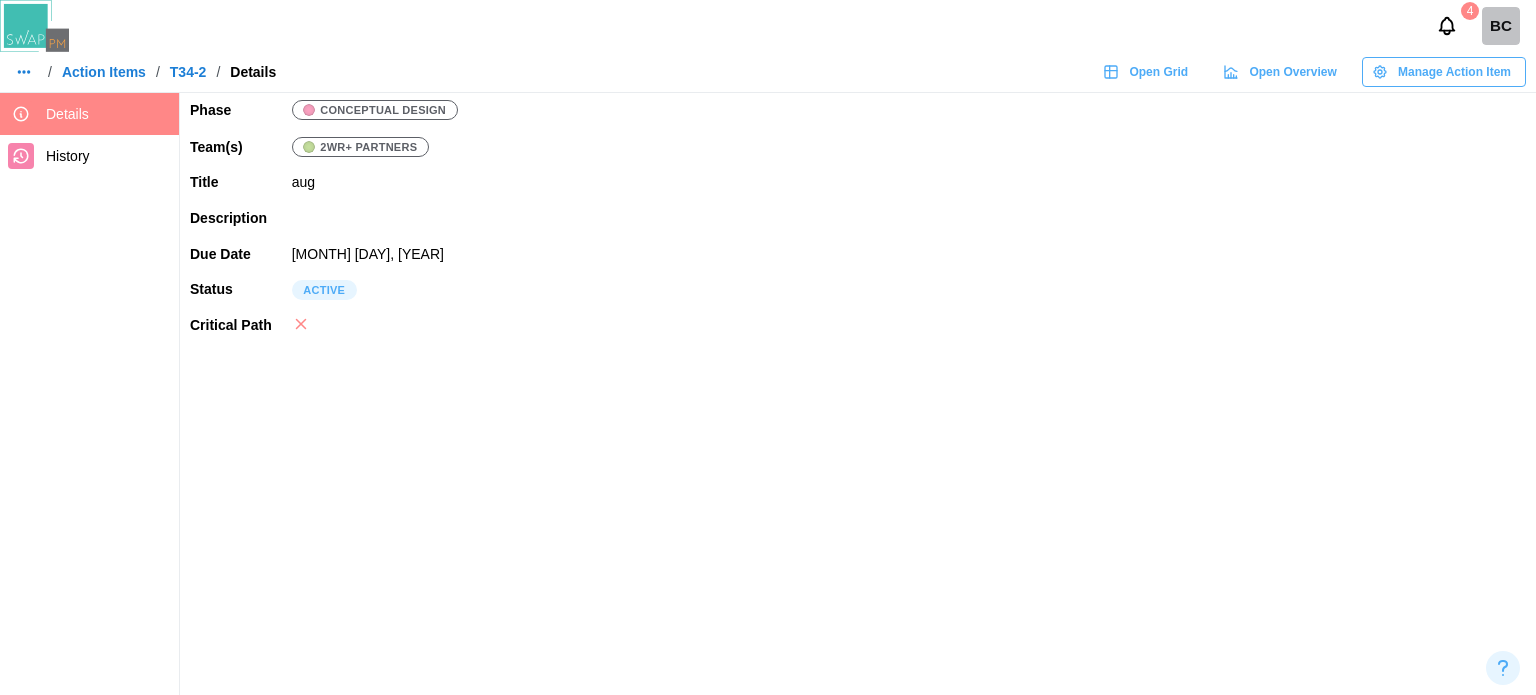 click on "Action Items" at bounding box center (104, 72) 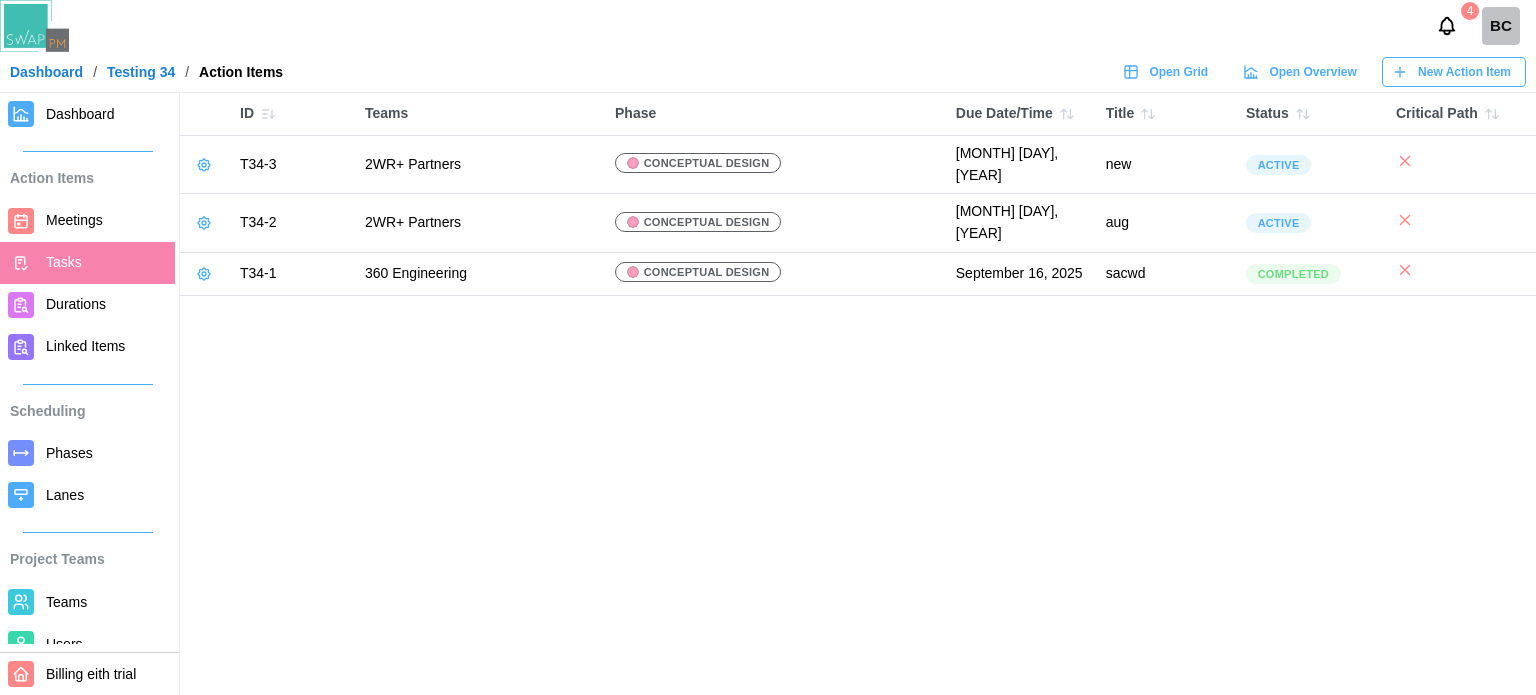 click on "Dashboard" at bounding box center [87, 114] 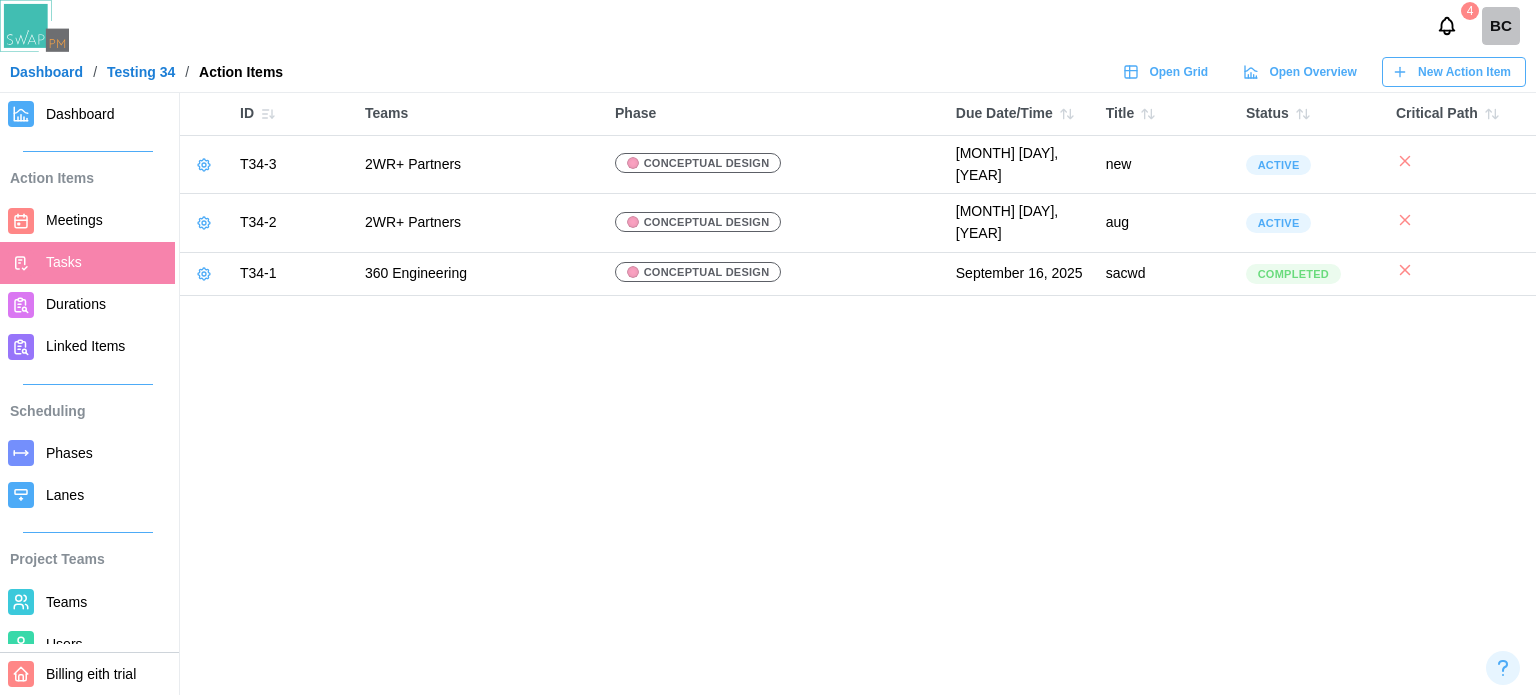 click on "Dashboard" at bounding box center [106, 114] 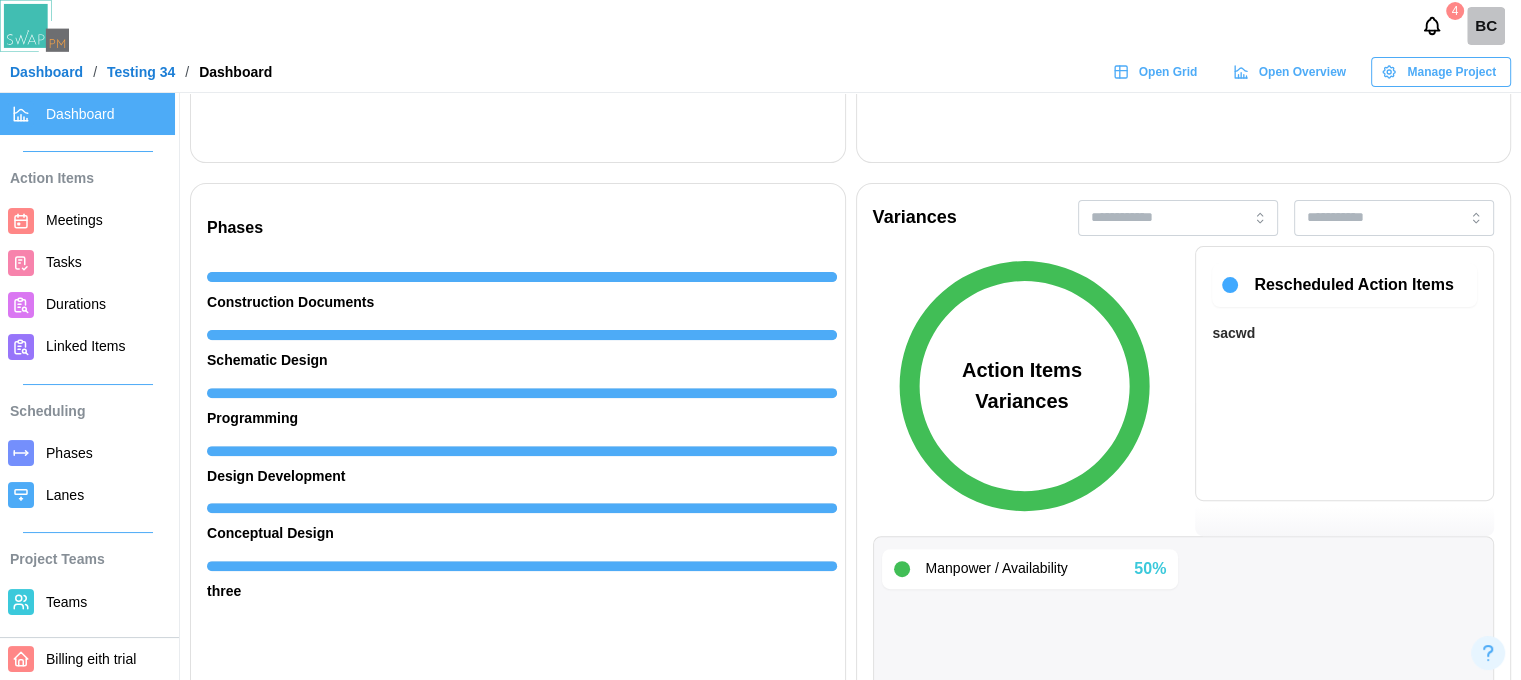 scroll, scrollTop: 600, scrollLeft: 0, axis: vertical 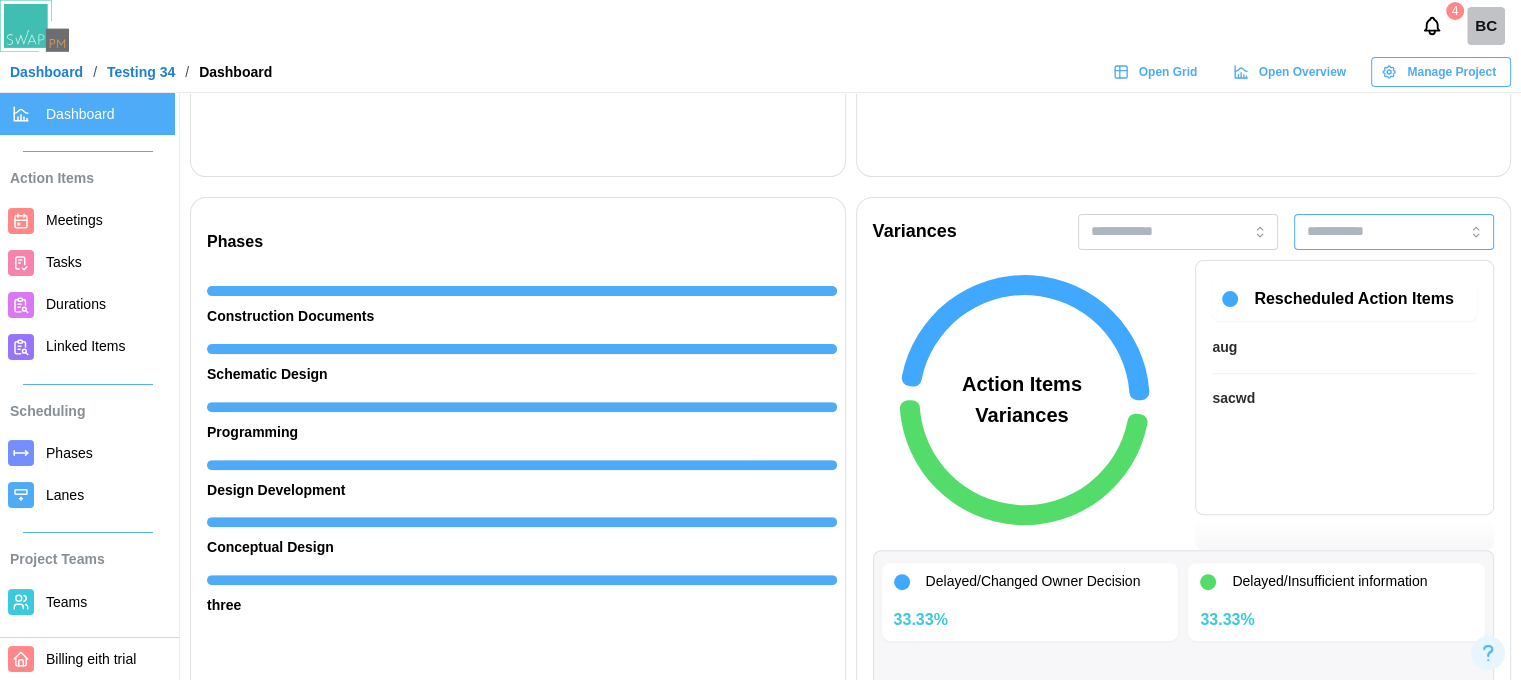 click at bounding box center [1394, 232] 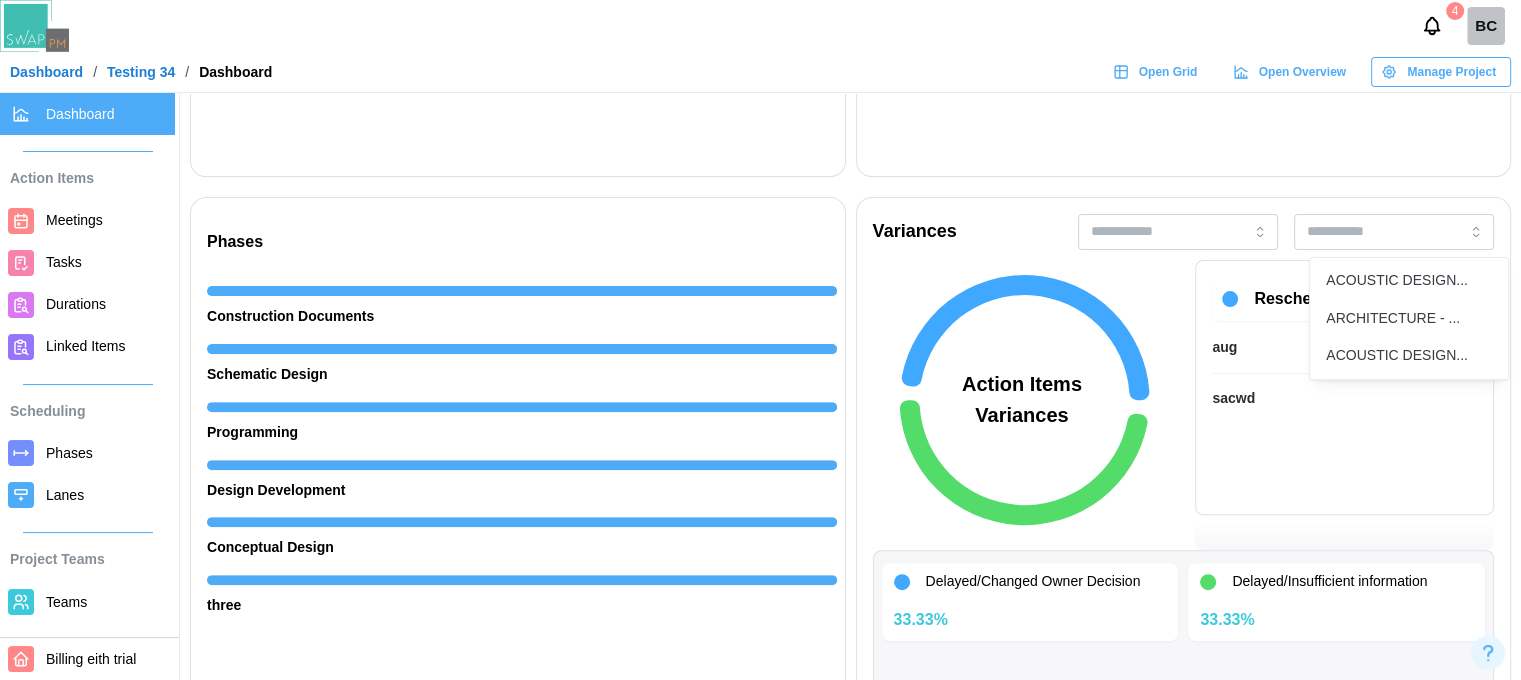 click on "Variances ACOUSTIC DESIGN... ARCHITECTURE - ... ACOUSTIC DESIGN... Action Items Variances Rescheduled Action Items aug sacwd Delayed/Changed Owner Decision 33.33% Delayed/Insufficient information 33.33%" at bounding box center (1184, 482) 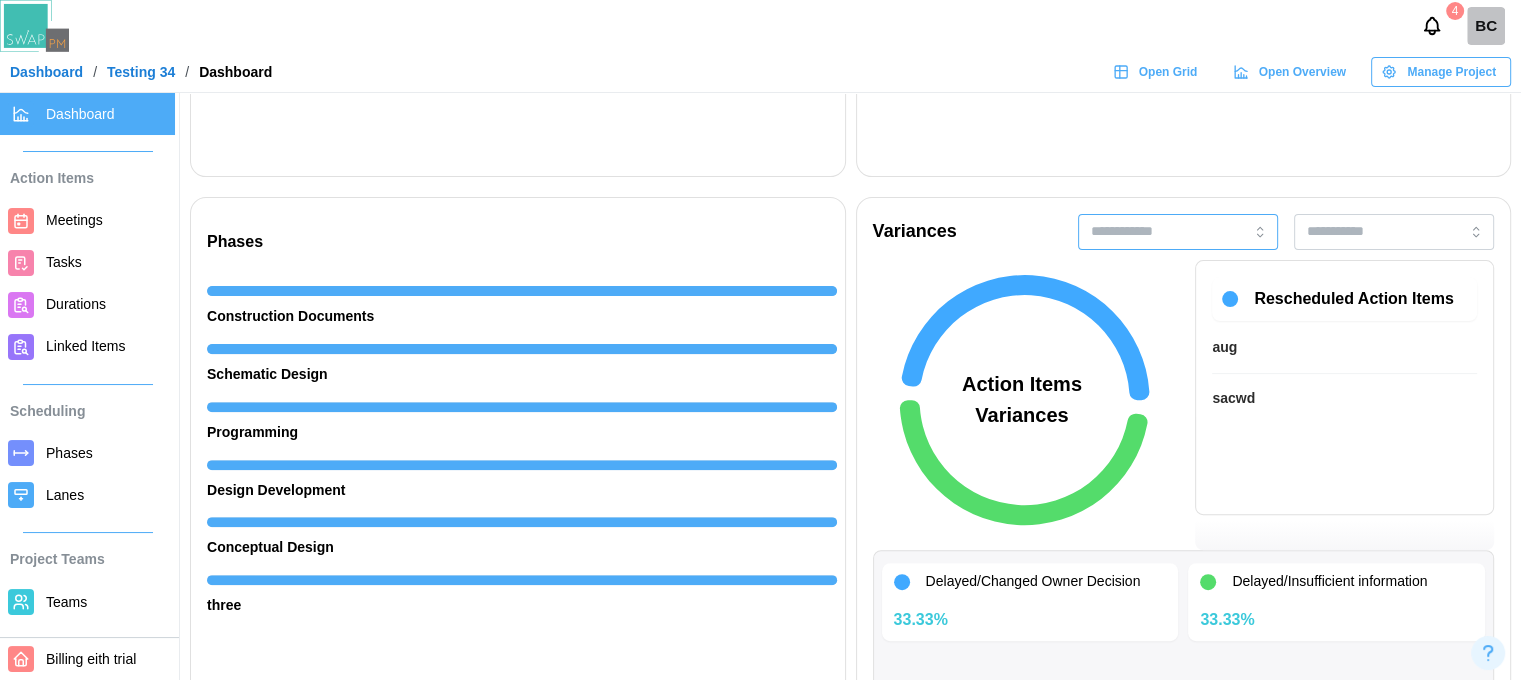 click at bounding box center [1178, 232] 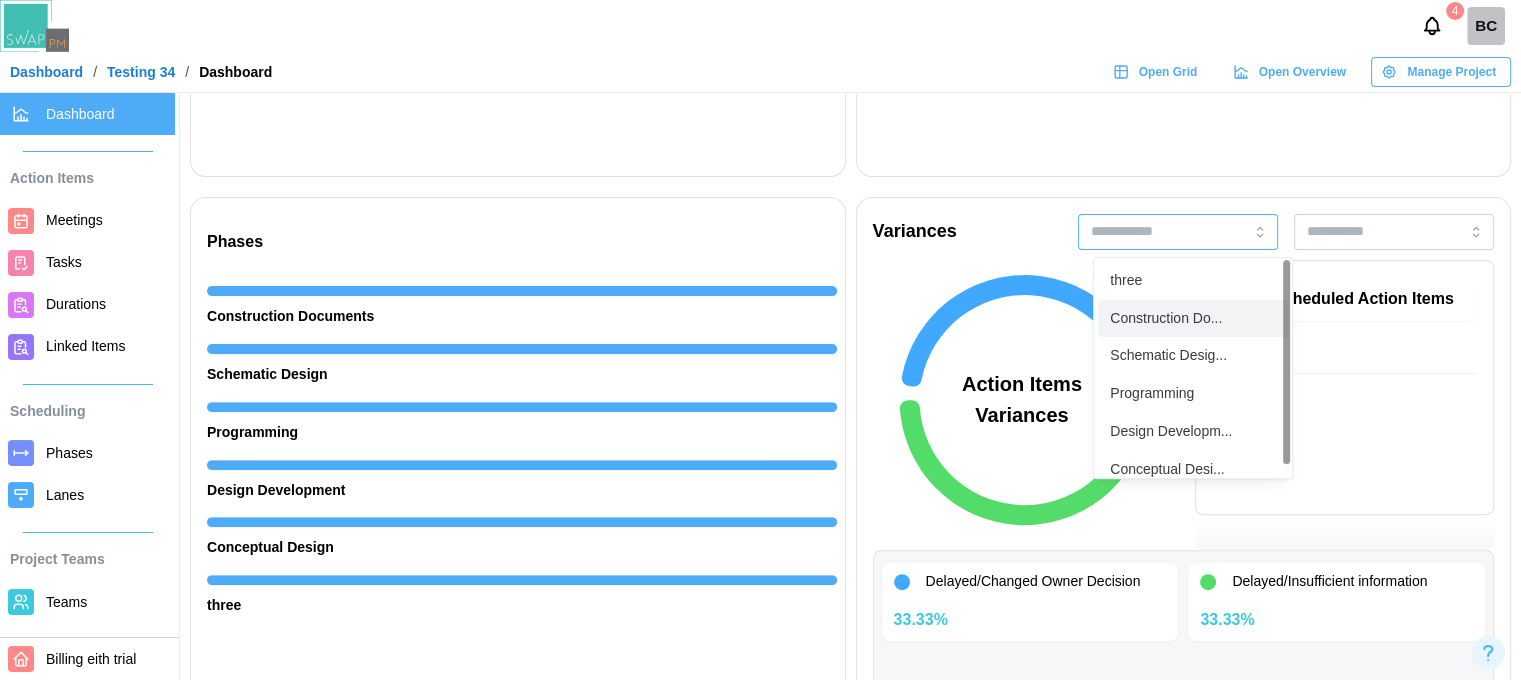 click on "Construction Do..." at bounding box center [1193, 319] 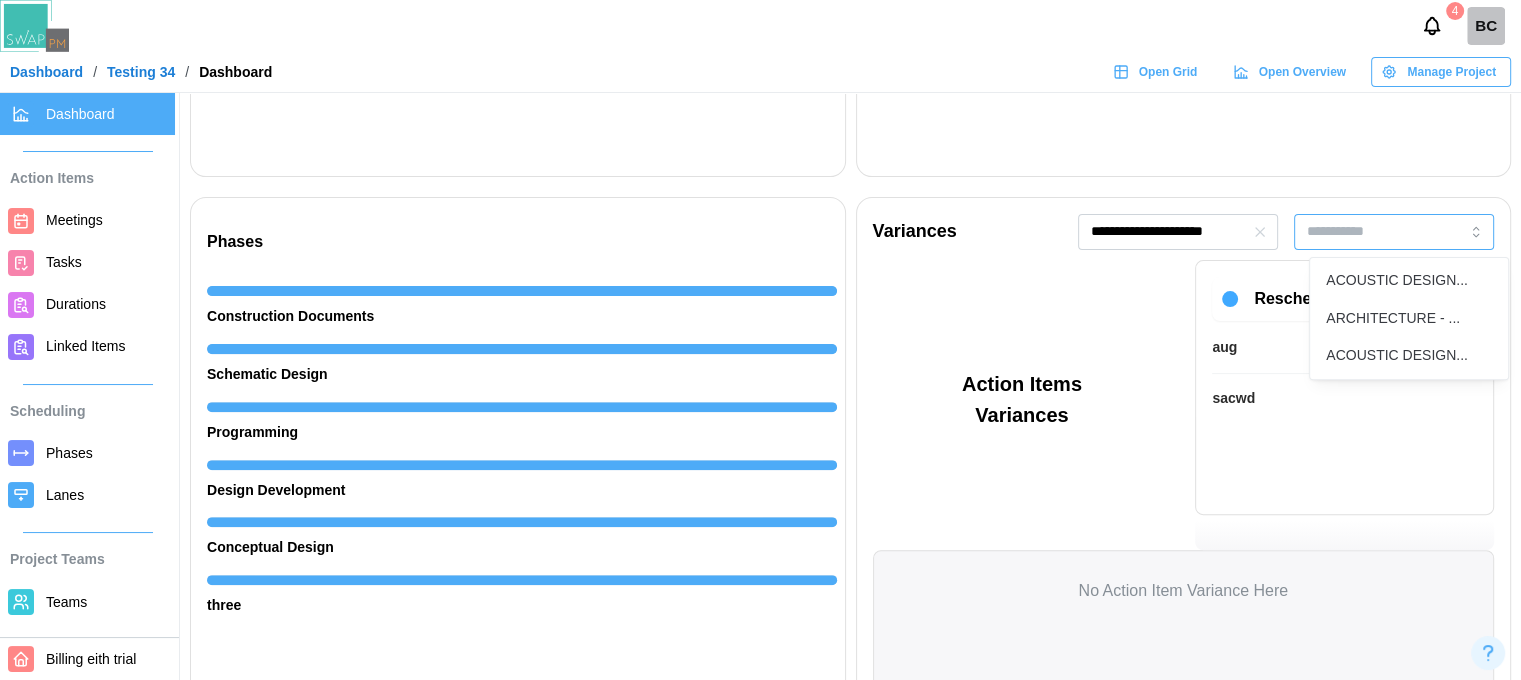 click at bounding box center (1394, 232) 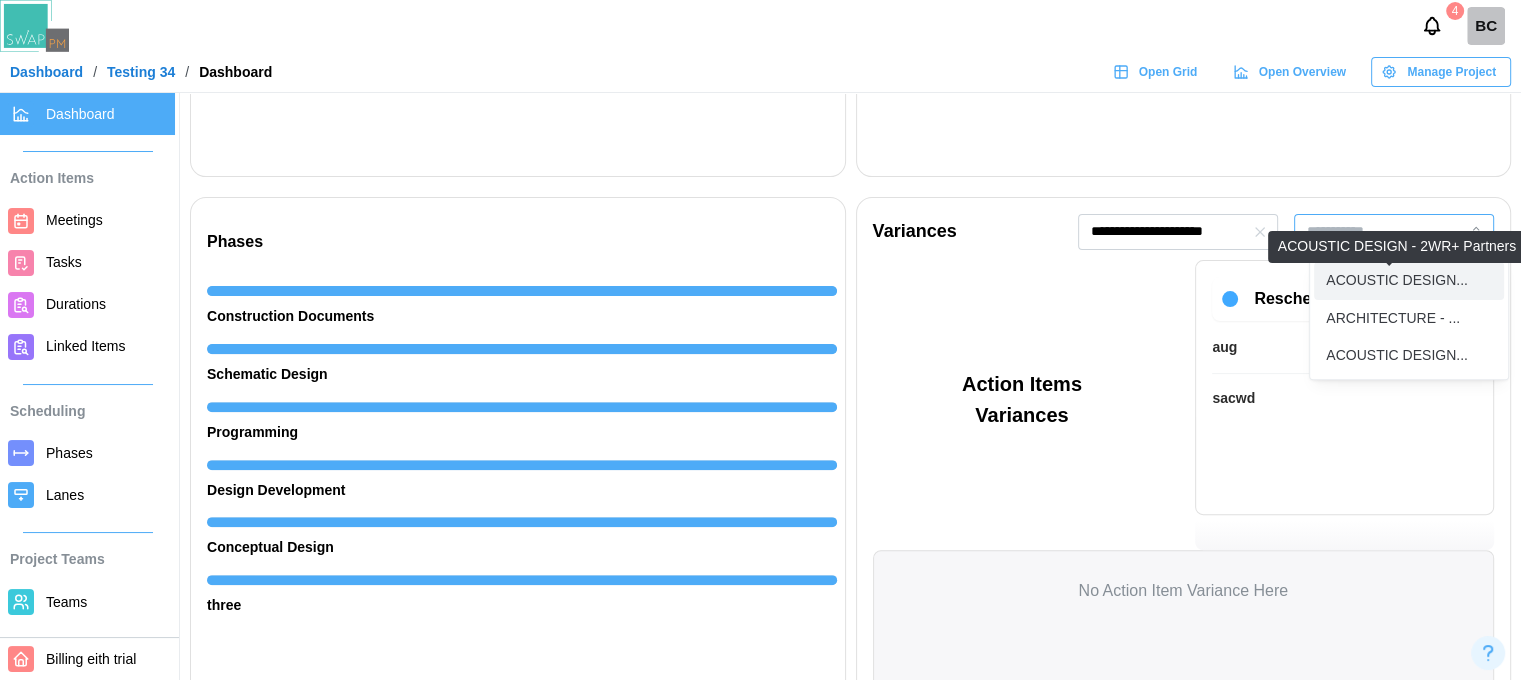 click on "ACOUSTIC DESIGN..." at bounding box center (1409, 281) 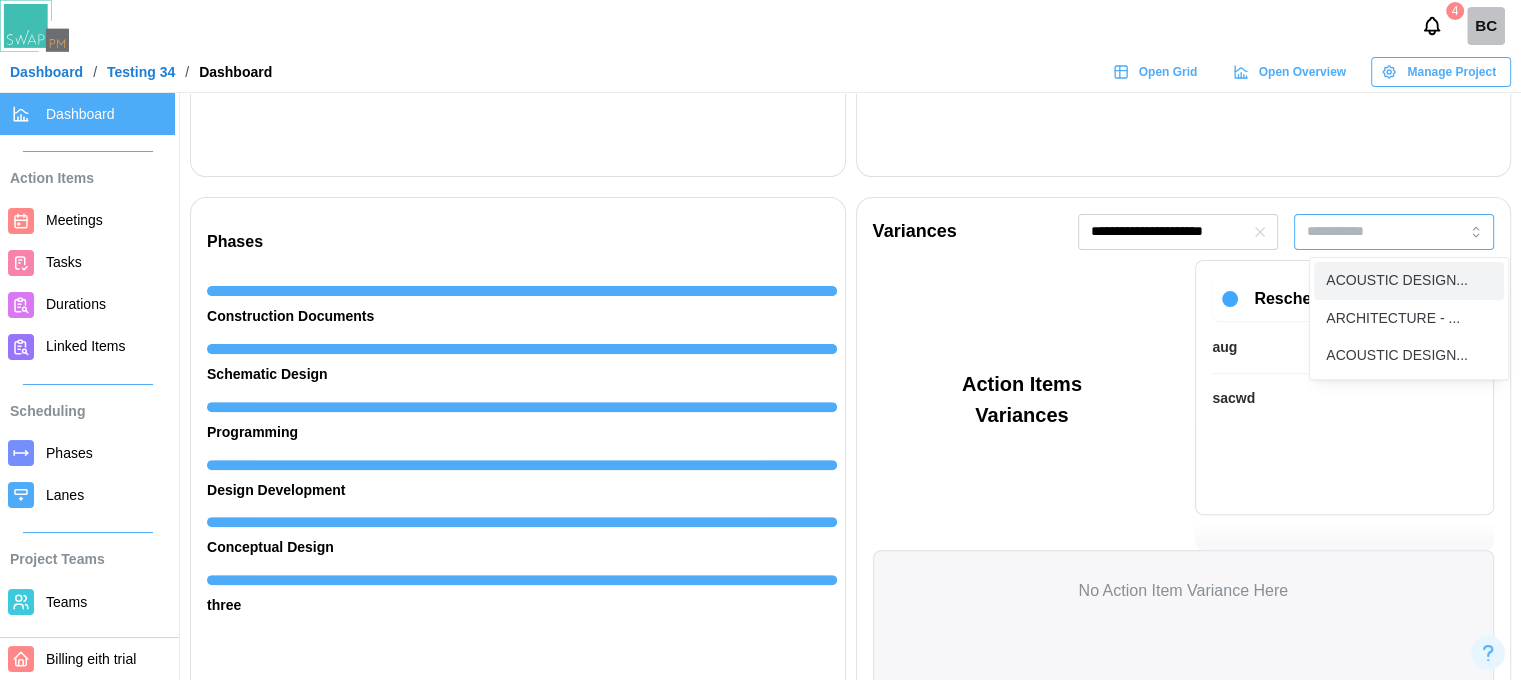 type on "**********" 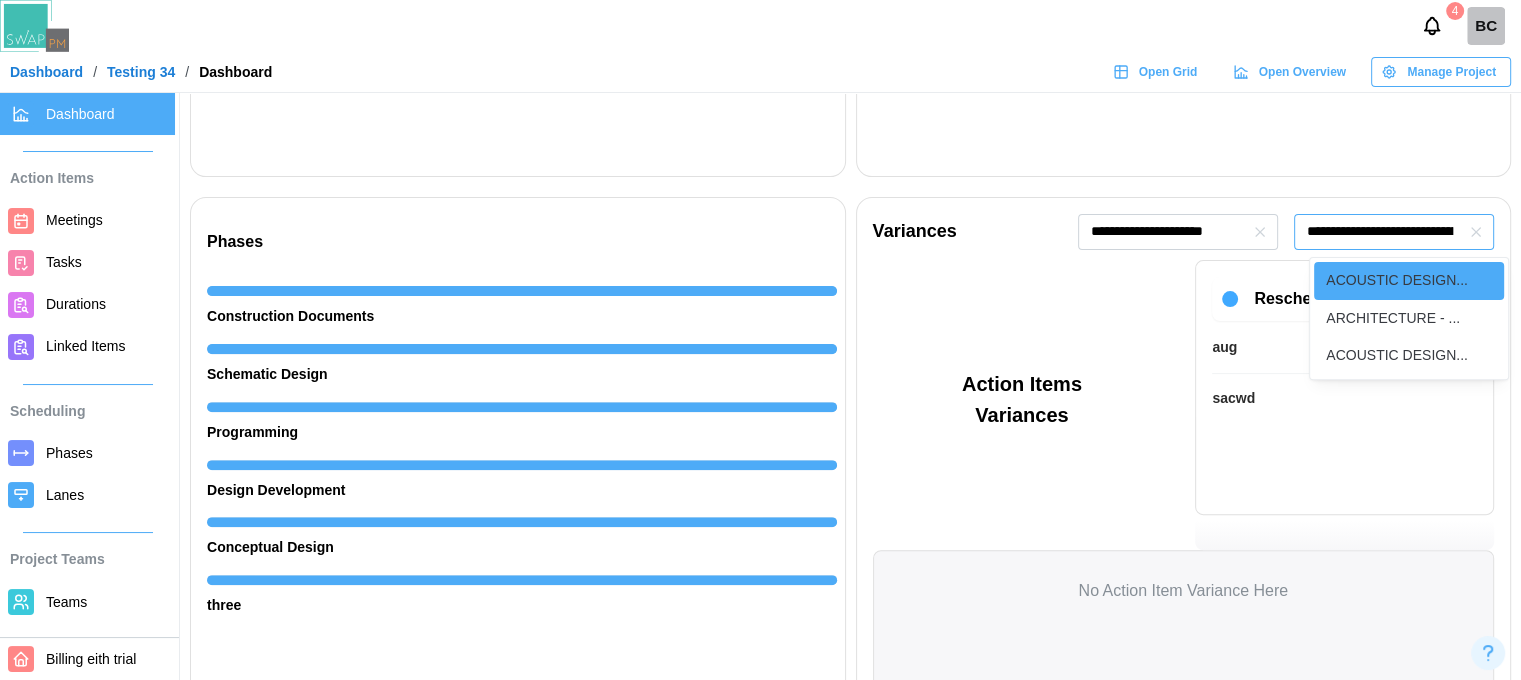 click on "**********" at bounding box center (1394, 232) 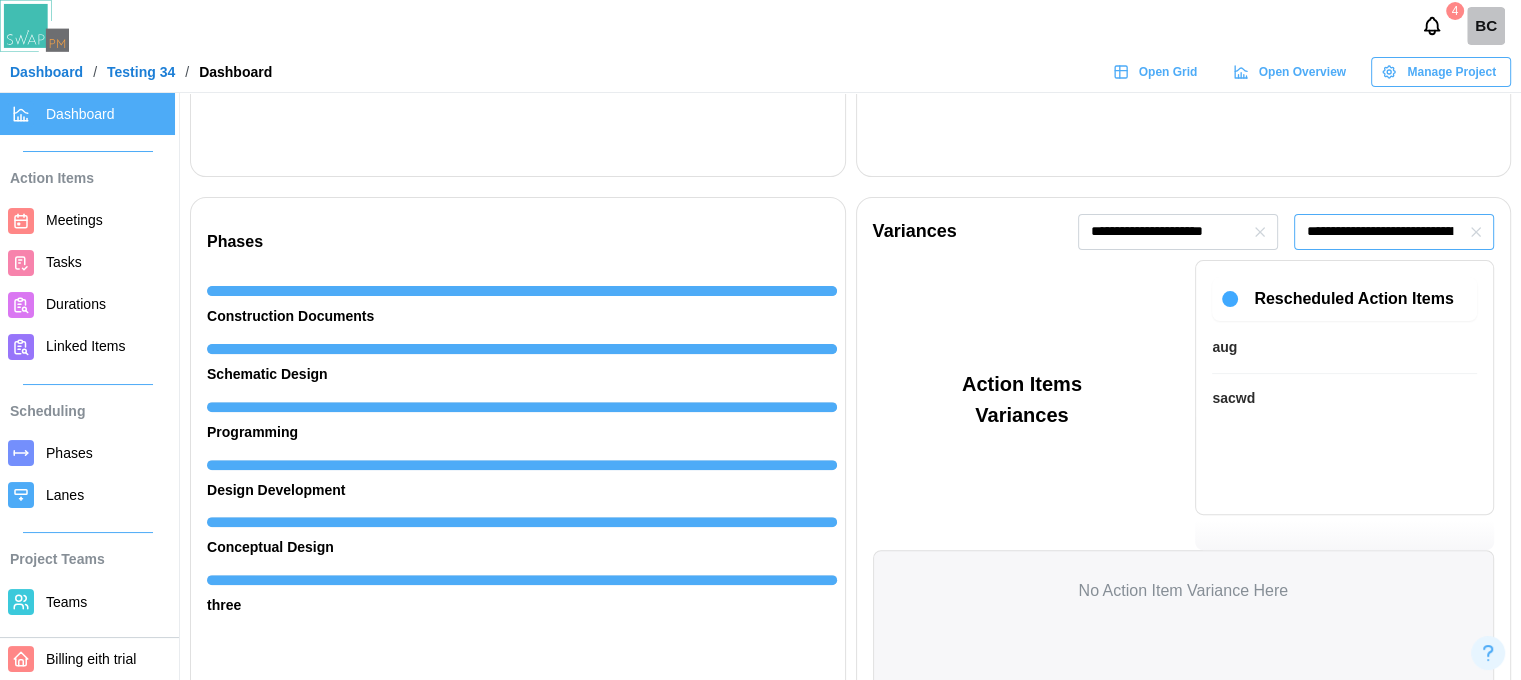 drag, startPoint x: 1383, startPoint y: 222, endPoint x: 1373, endPoint y: 229, distance: 12.206555 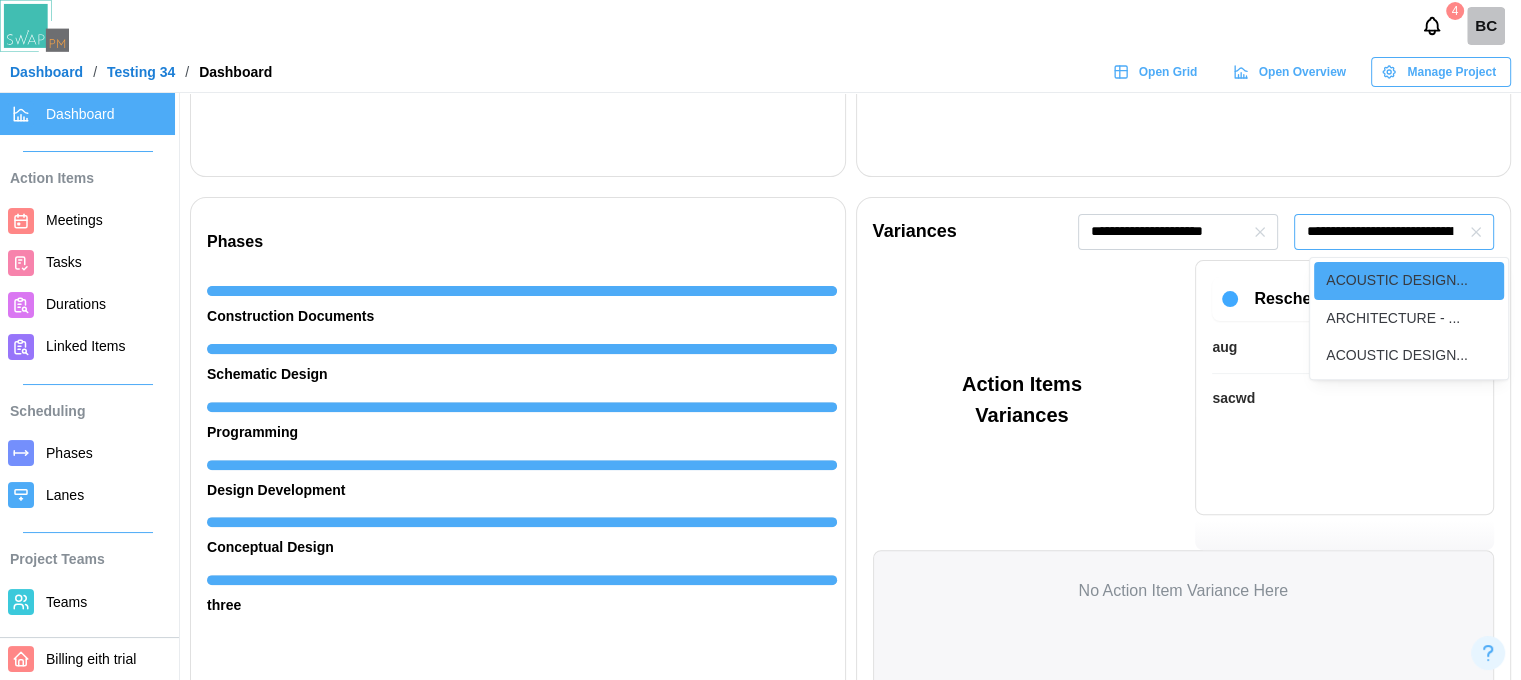 click on "**********" at bounding box center [1394, 232] 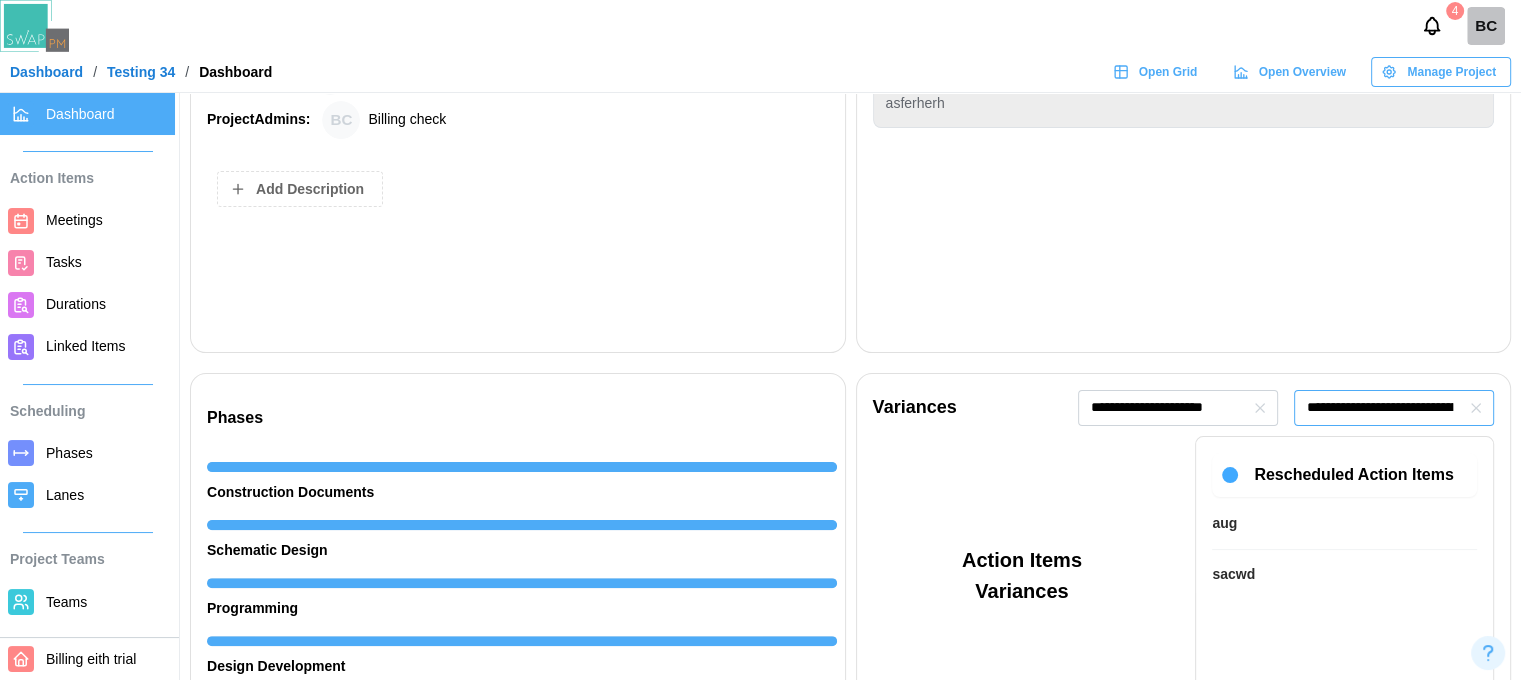scroll, scrollTop: 500, scrollLeft: 0, axis: vertical 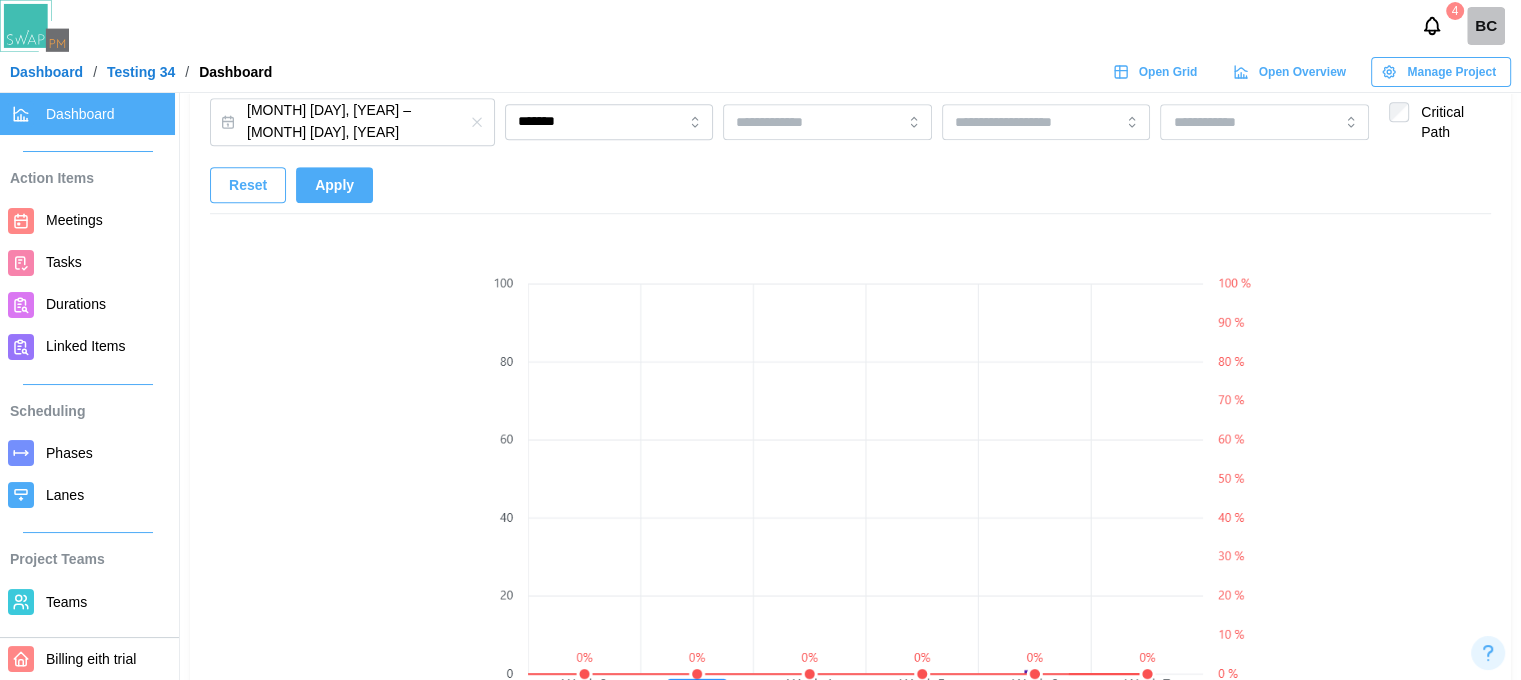click on "Dashboard / Testing 34 / Dashboard Open Grid Open Overview Manage Project" at bounding box center [760, 72] 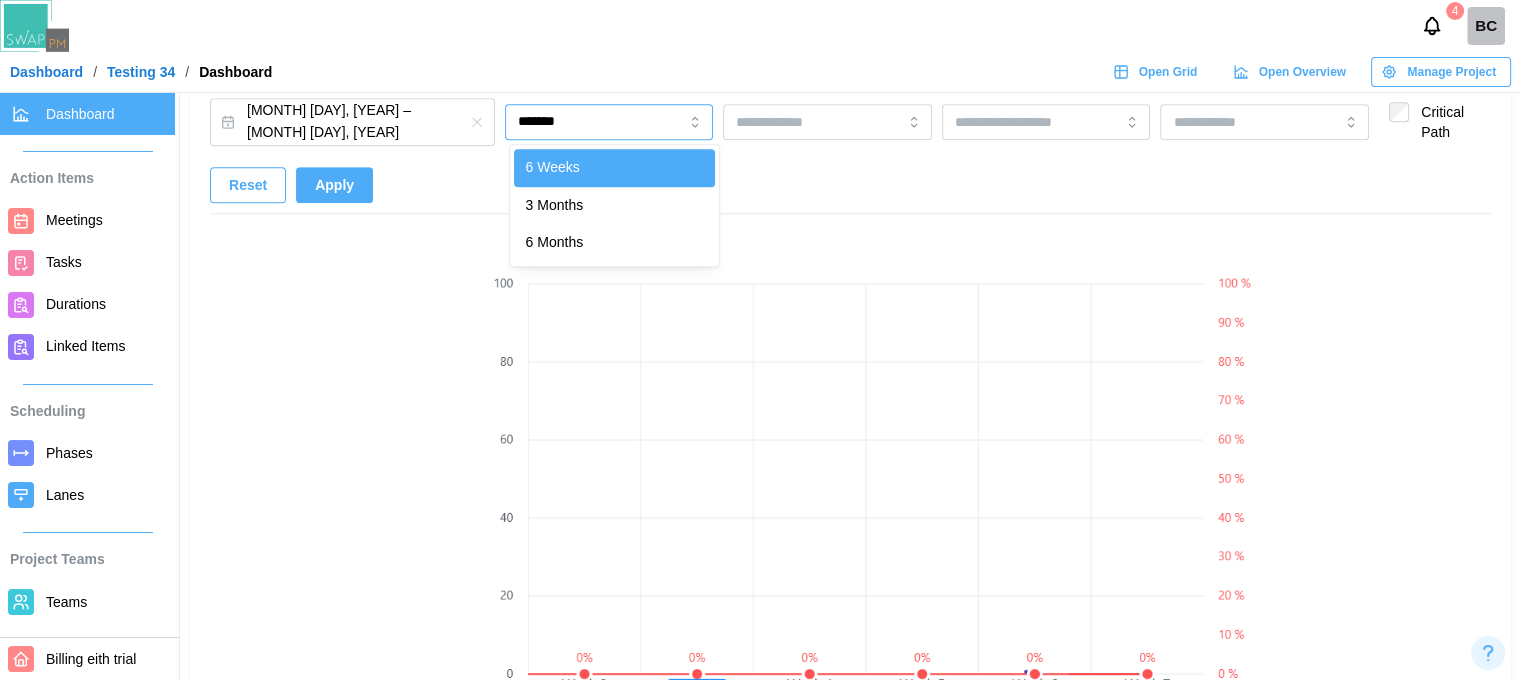 click on "*******" at bounding box center (609, 122) 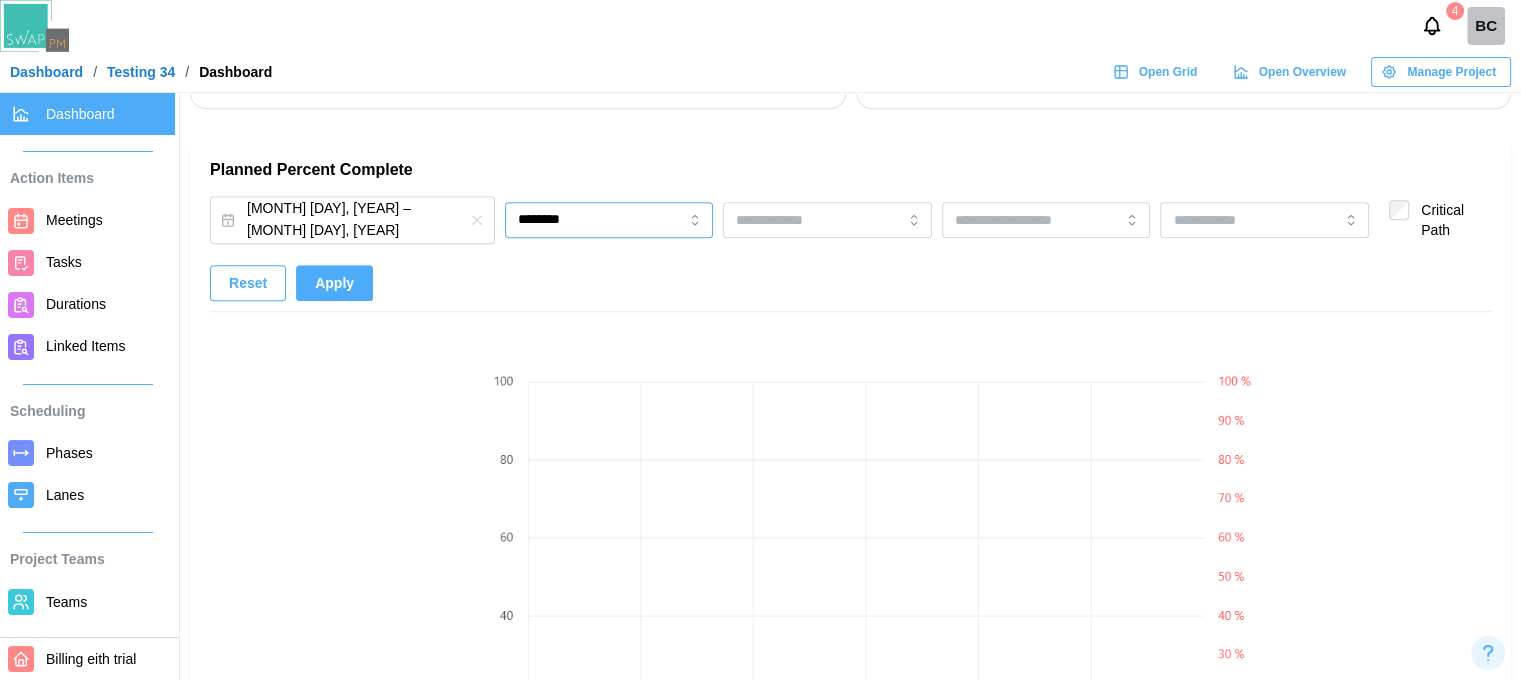 scroll, scrollTop: 1256, scrollLeft: 15, axis: both 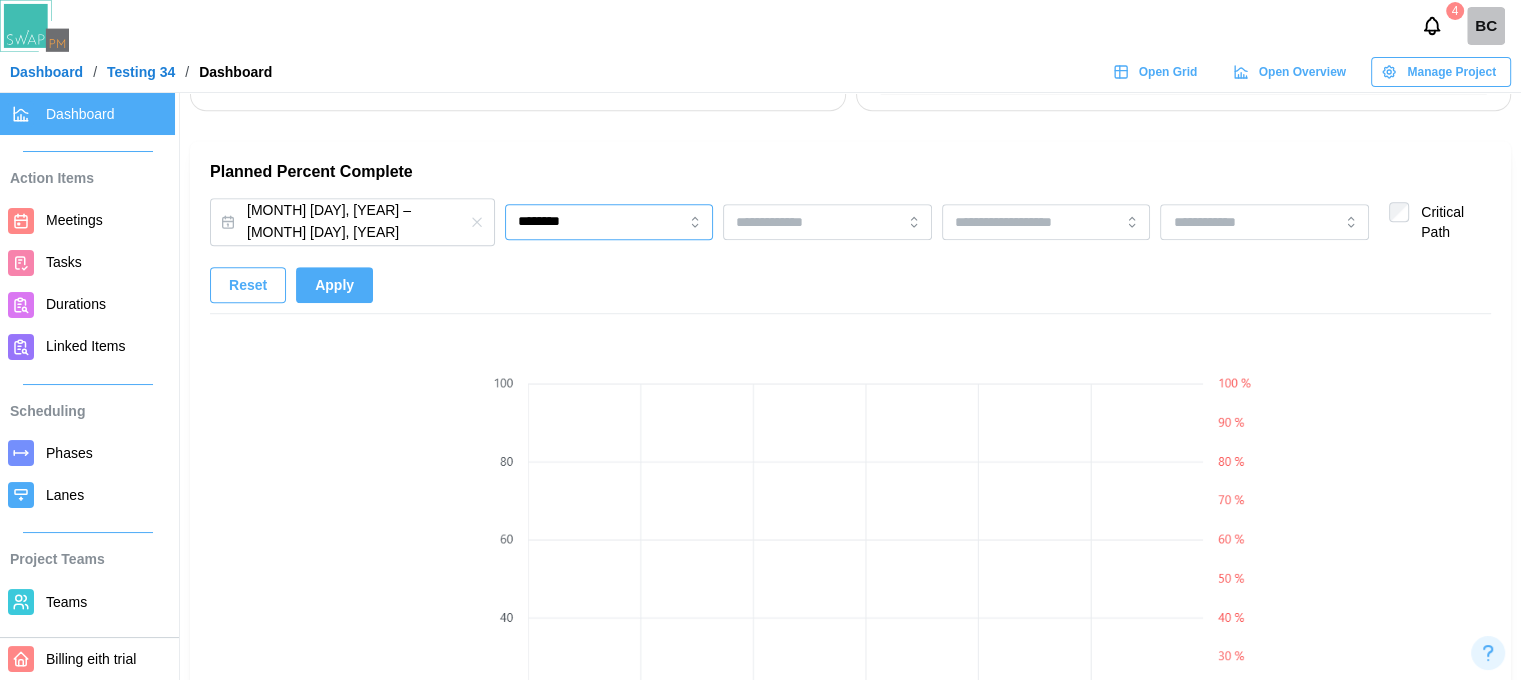 click on "********" at bounding box center (609, 222) 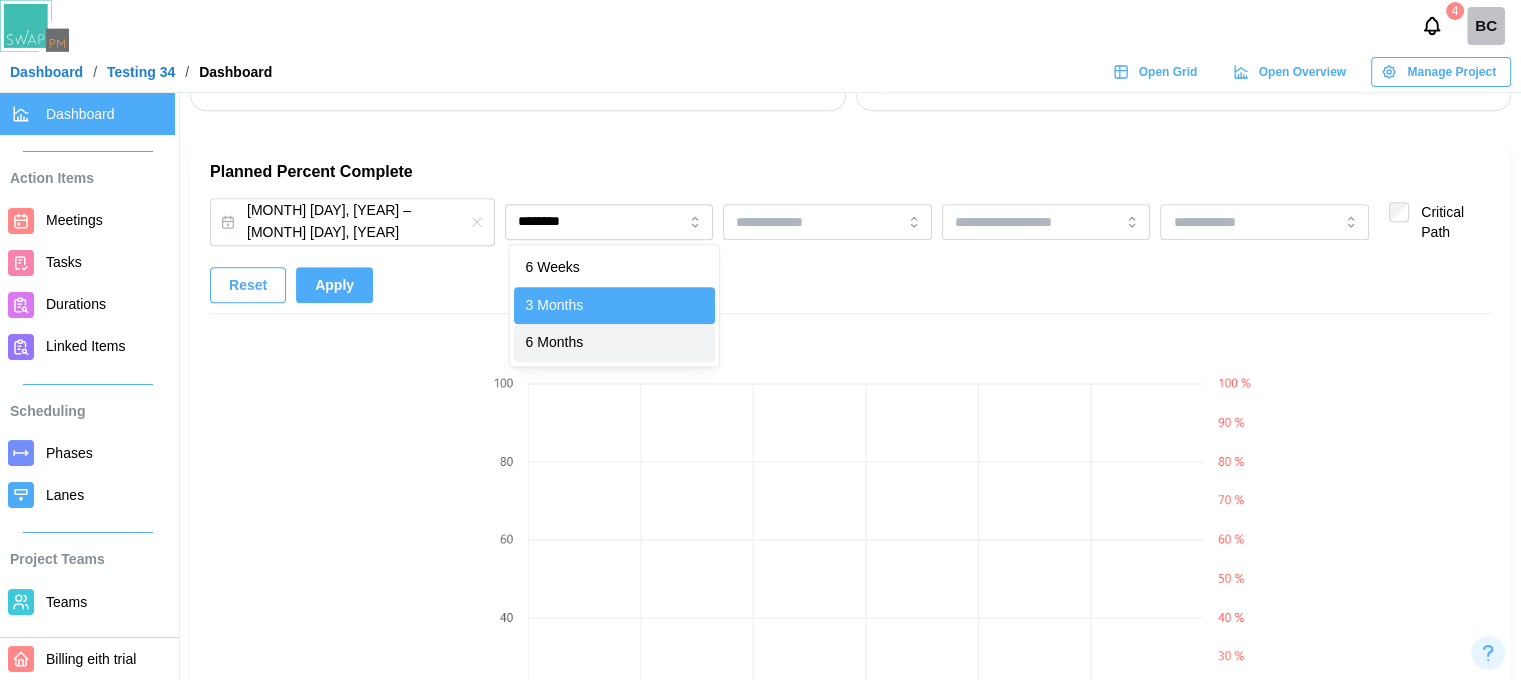 click on "Apply" at bounding box center [334, 285] 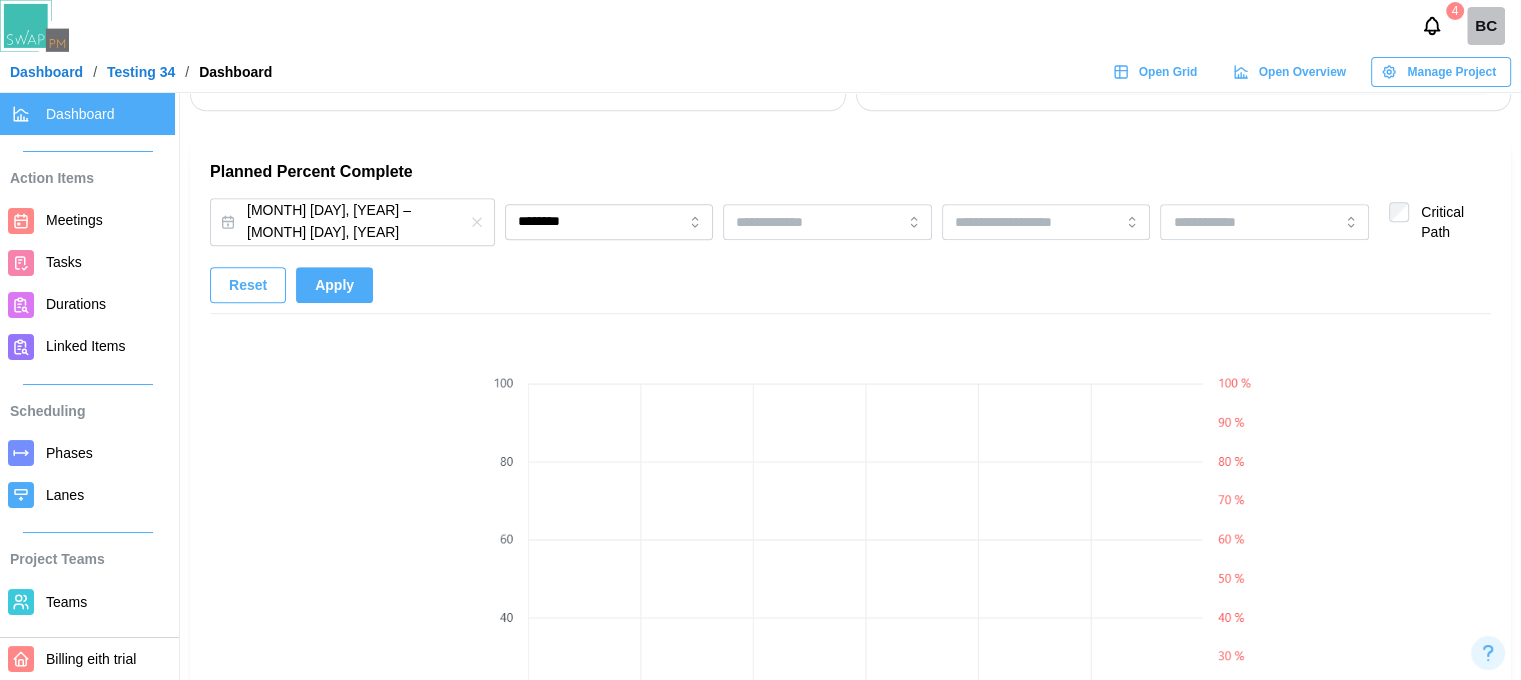click on "Apply" at bounding box center [334, 285] 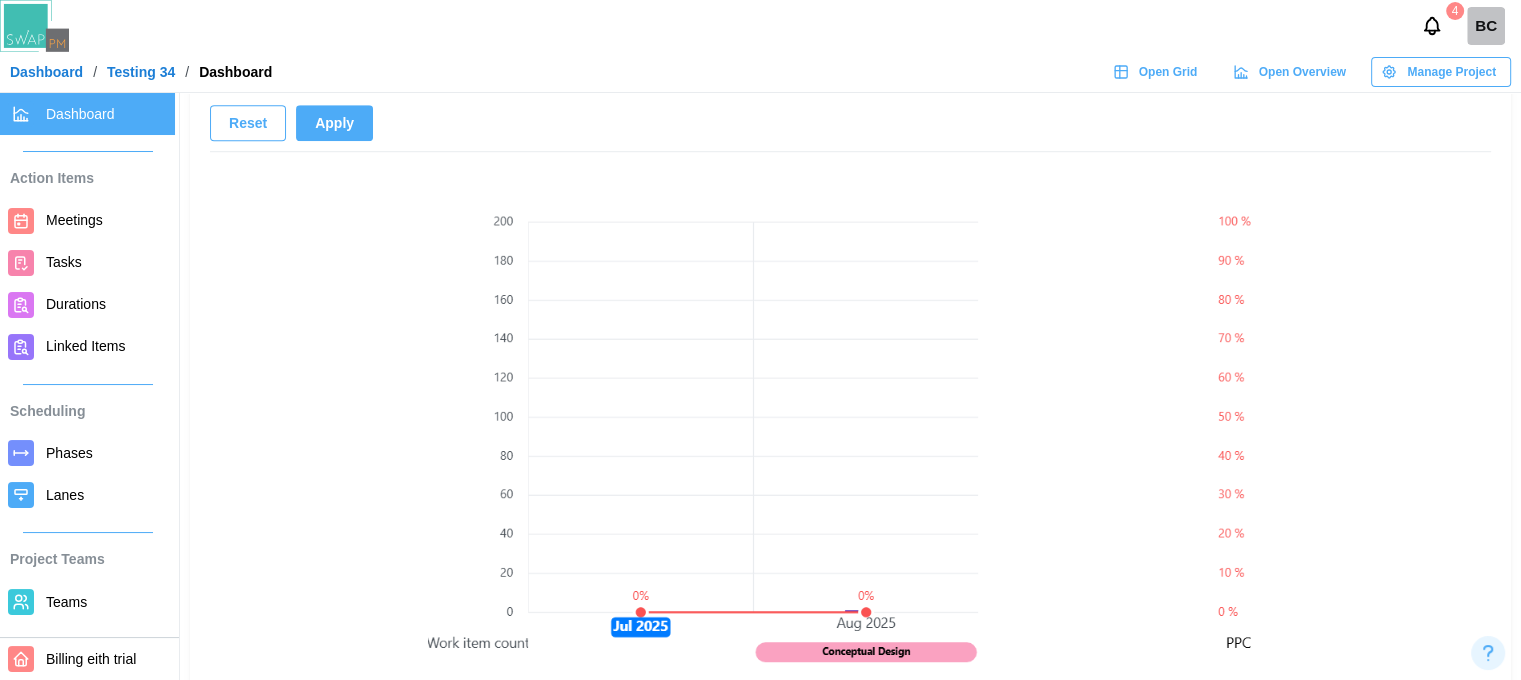 scroll, scrollTop: 1256, scrollLeft: 15, axis: both 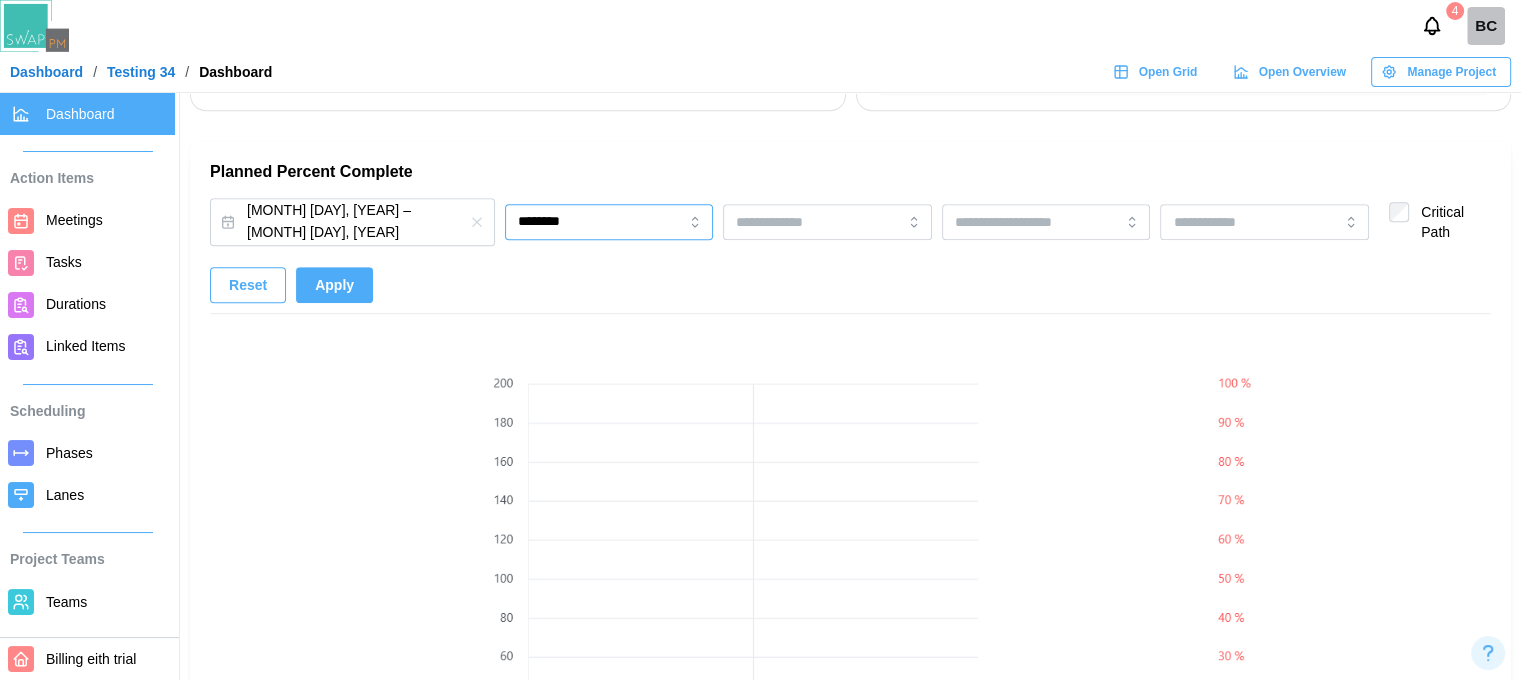 click on "********" at bounding box center [609, 222] 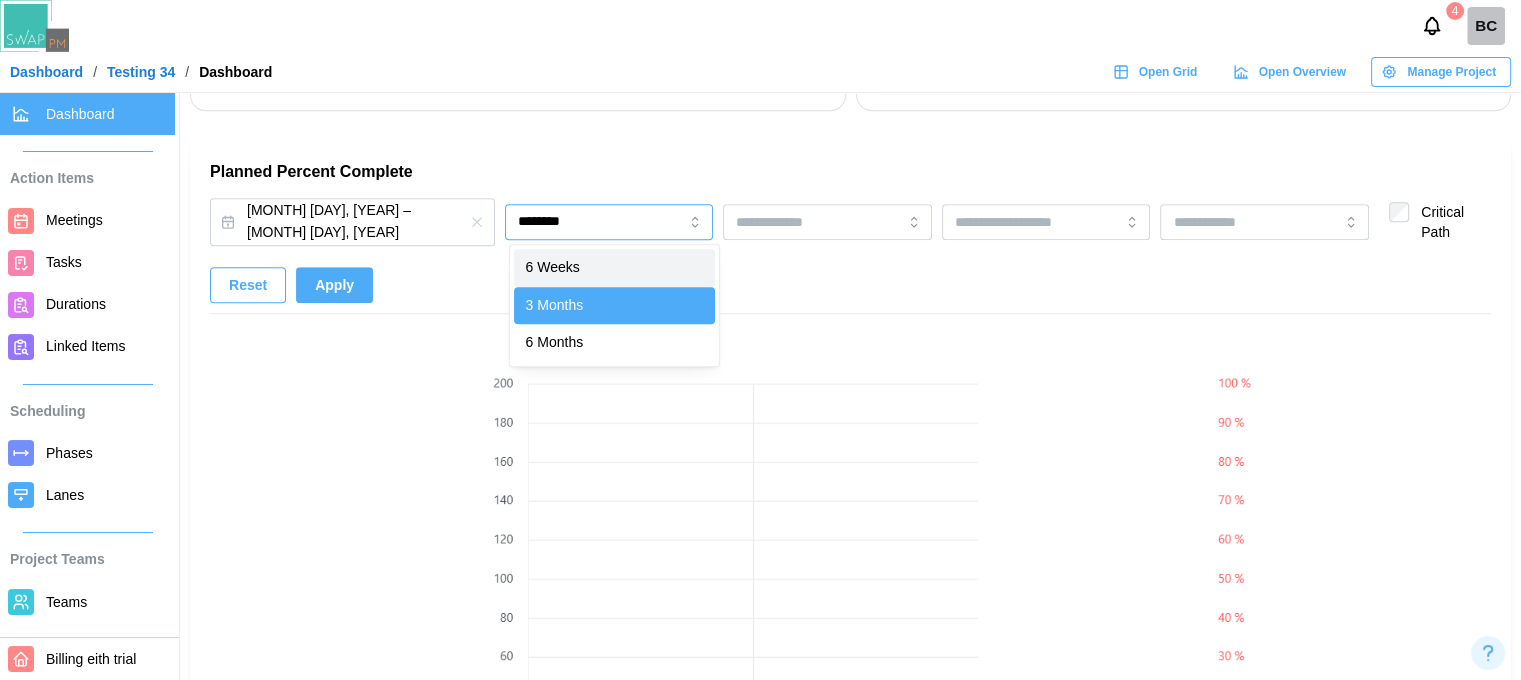 type on "*******" 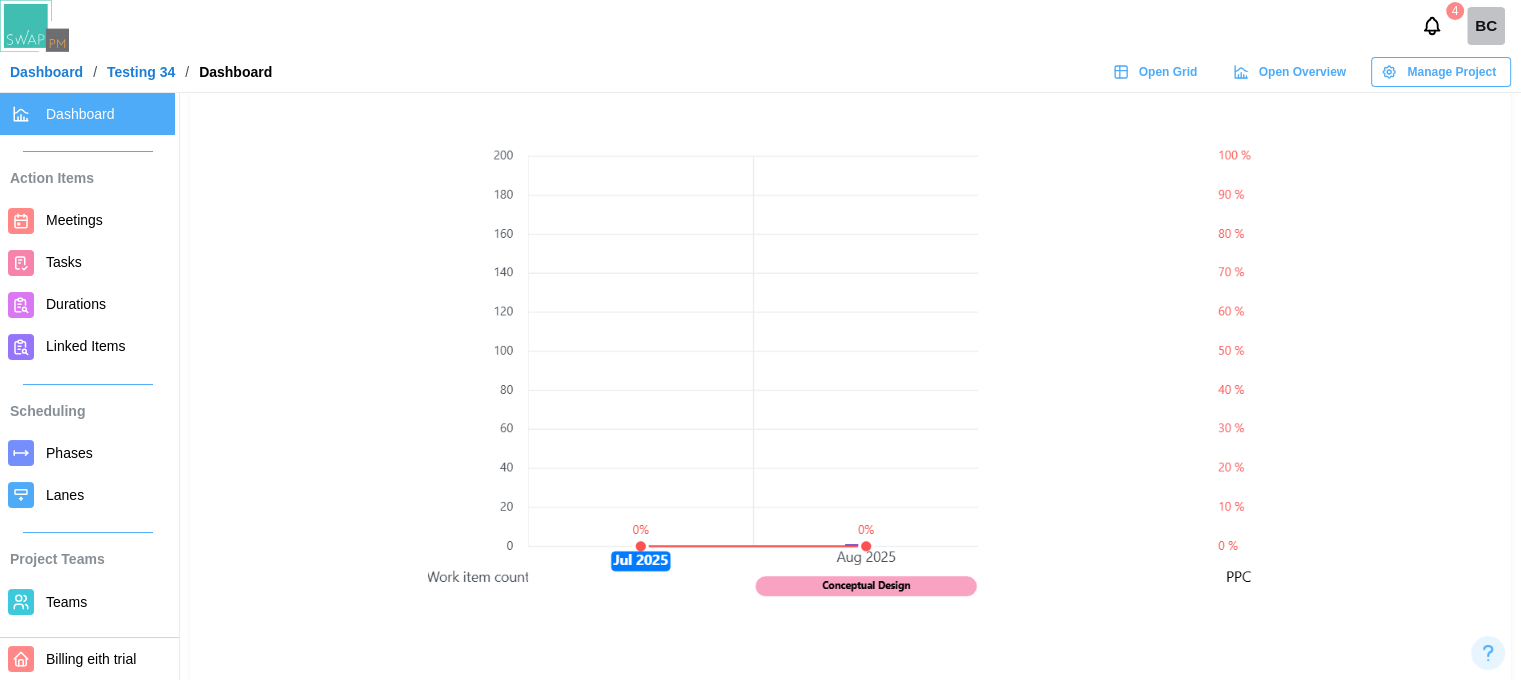 scroll, scrollTop: 1356, scrollLeft: 15, axis: both 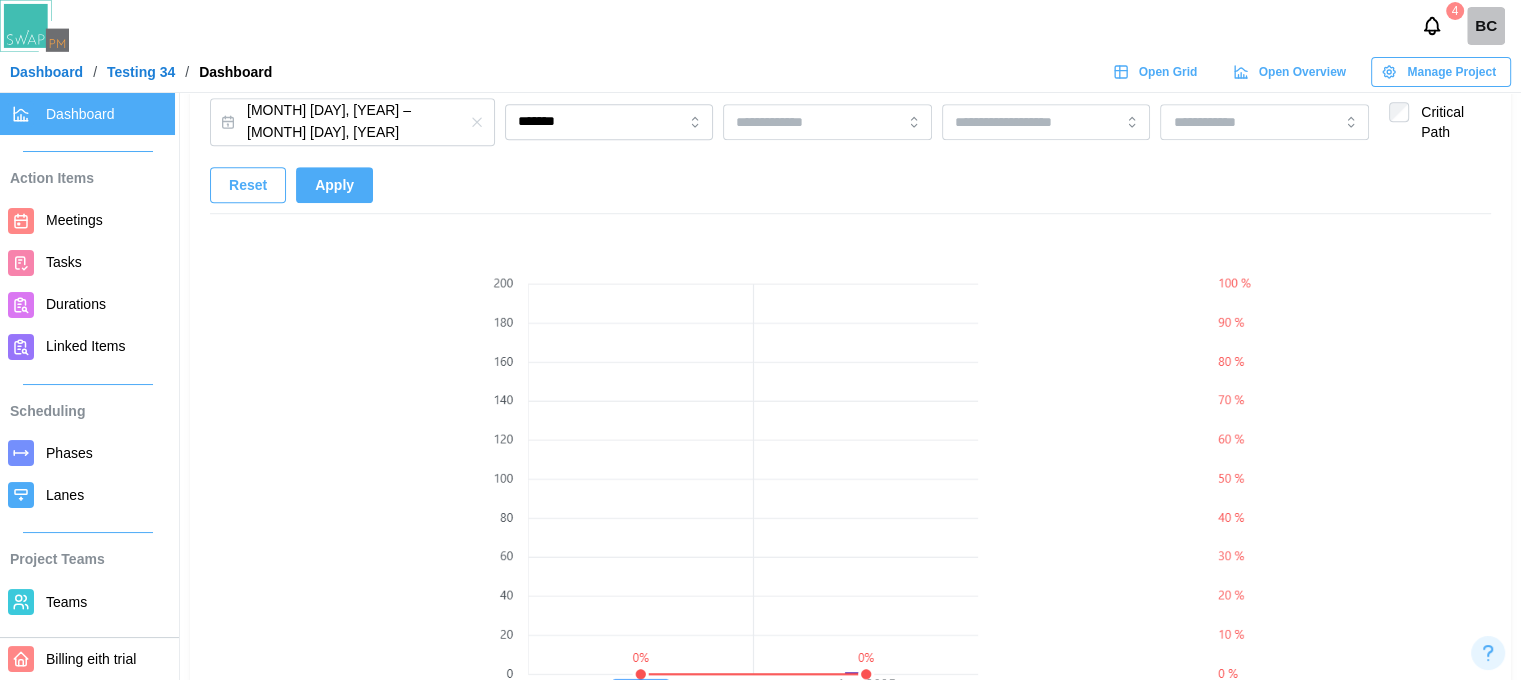 click on "Apply" at bounding box center (334, 185) 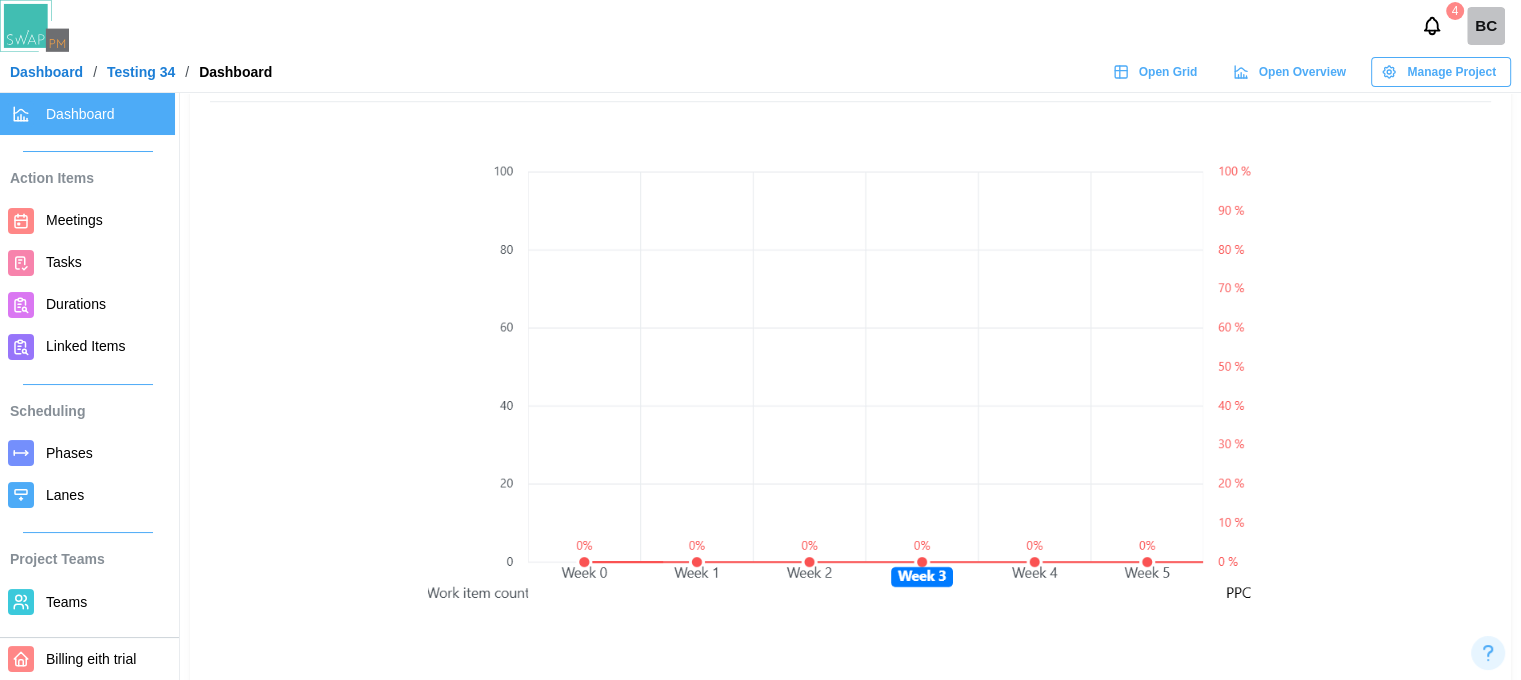 scroll, scrollTop: 1556, scrollLeft: 15, axis: both 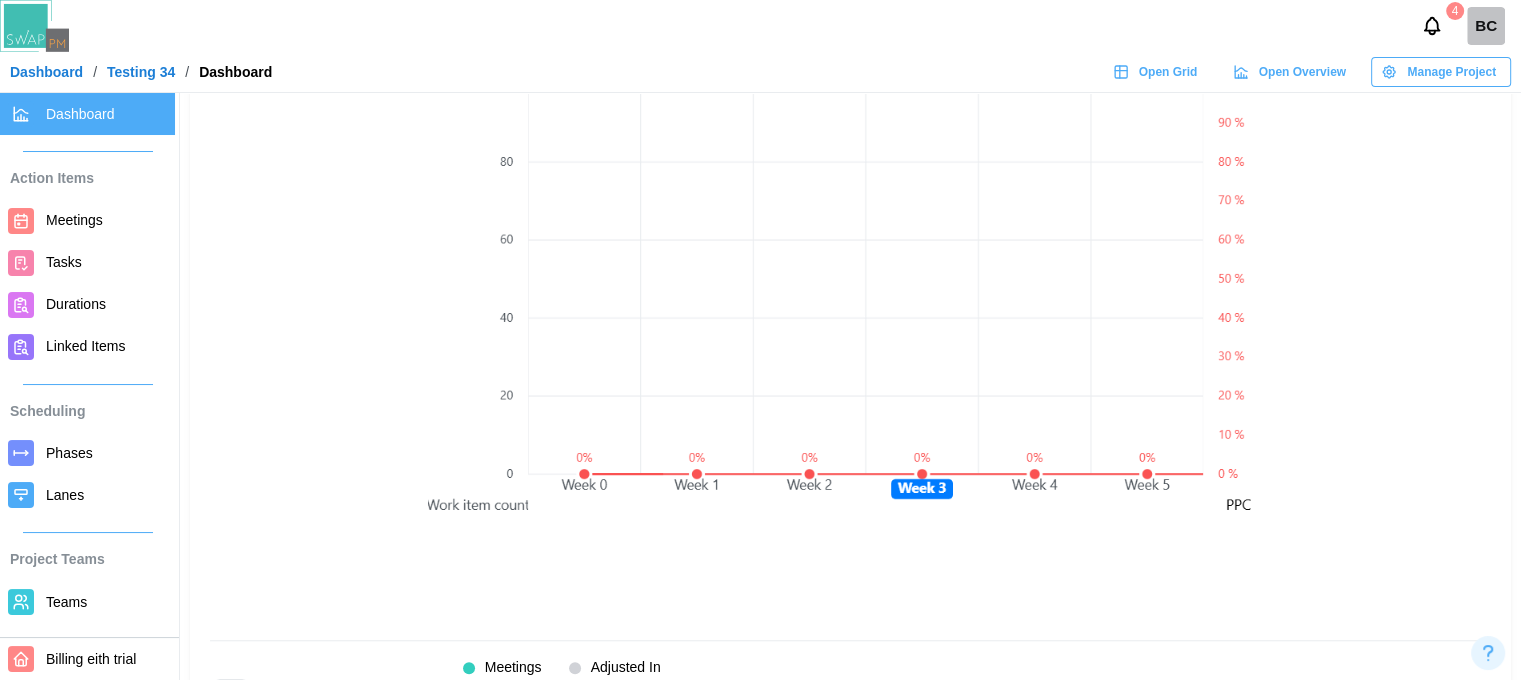 click on "Tasks" at bounding box center (87, 263) 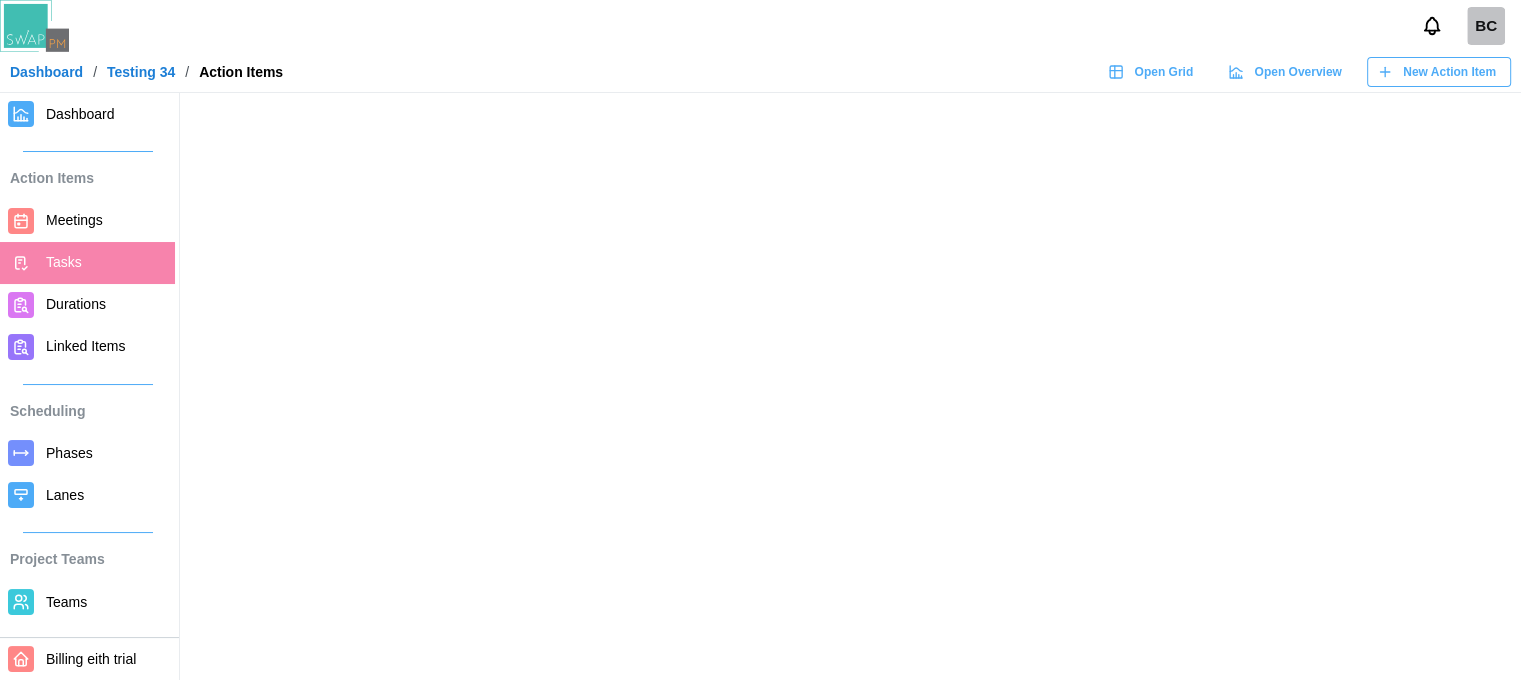 scroll, scrollTop: 0, scrollLeft: 0, axis: both 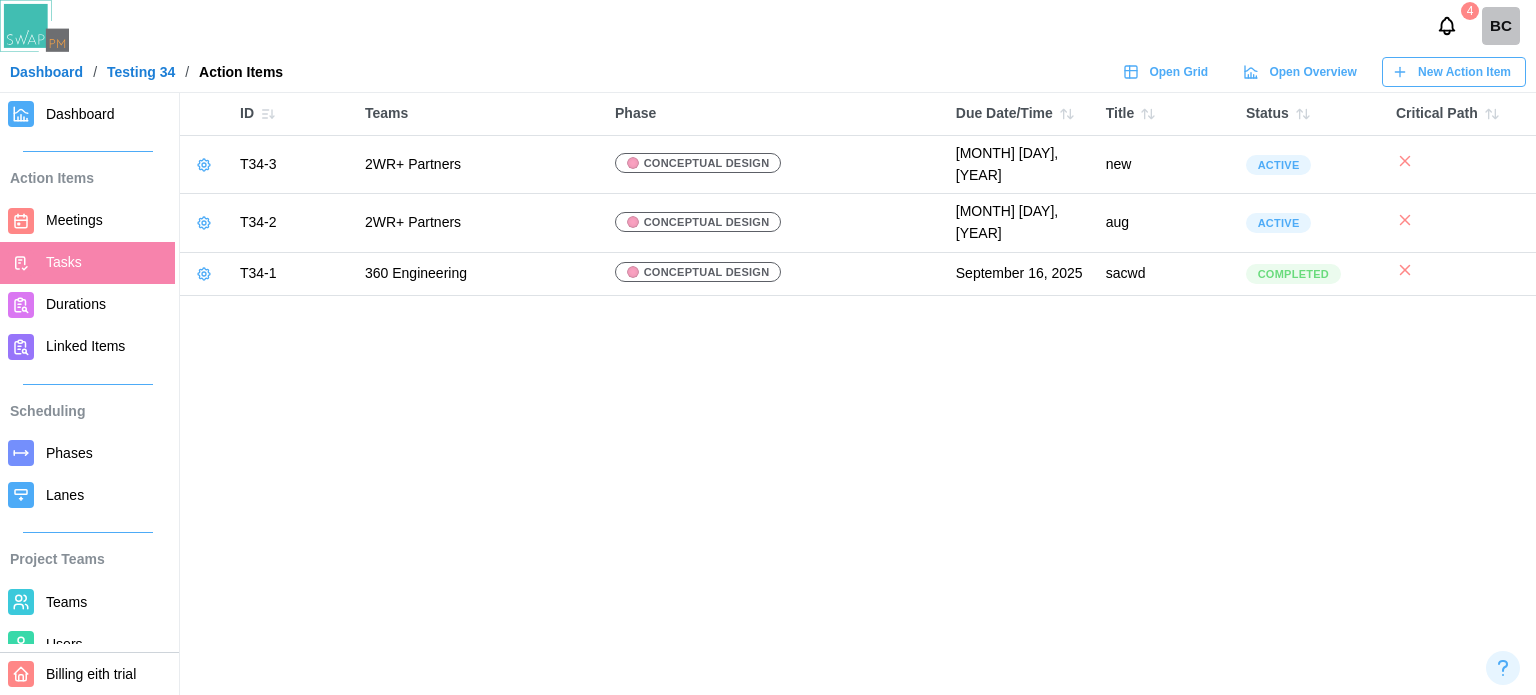 click on "Dashboard" at bounding box center [87, 114] 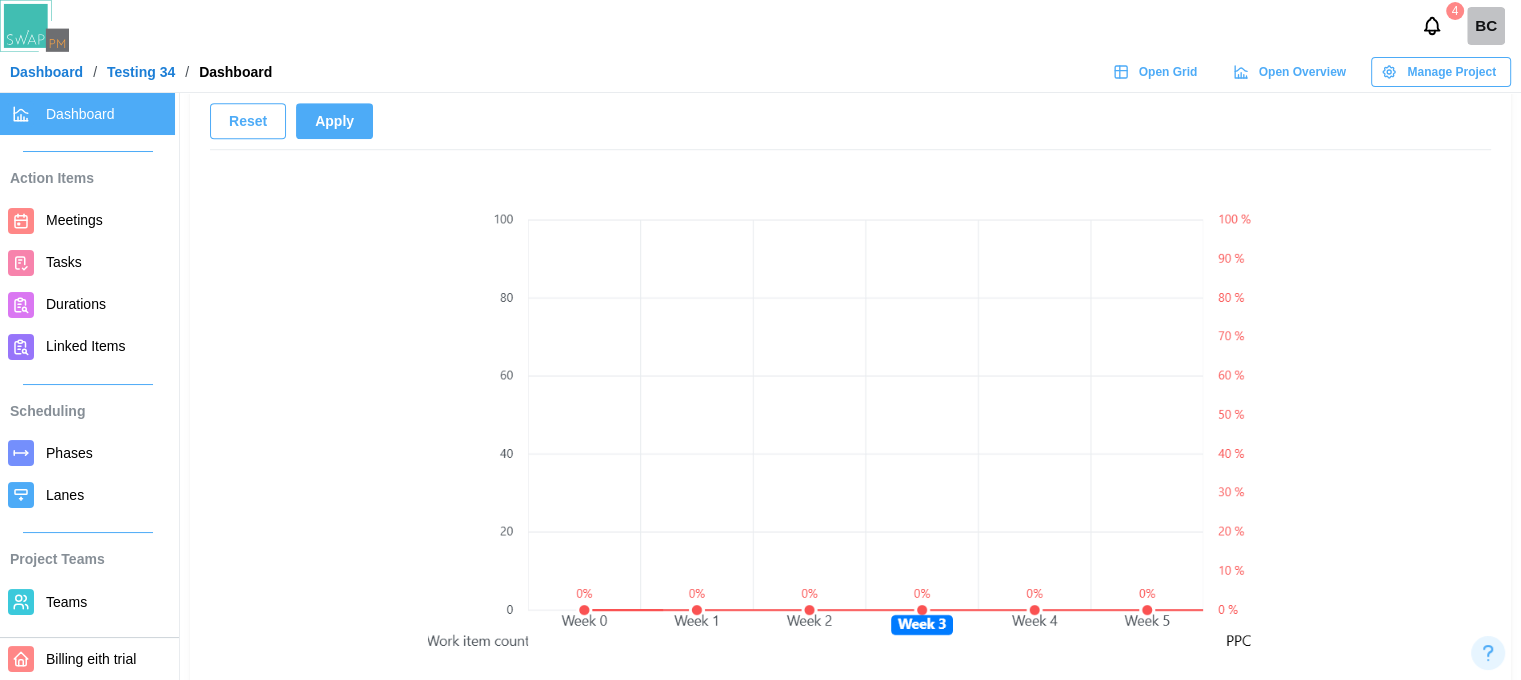 scroll, scrollTop: 1300, scrollLeft: 0, axis: vertical 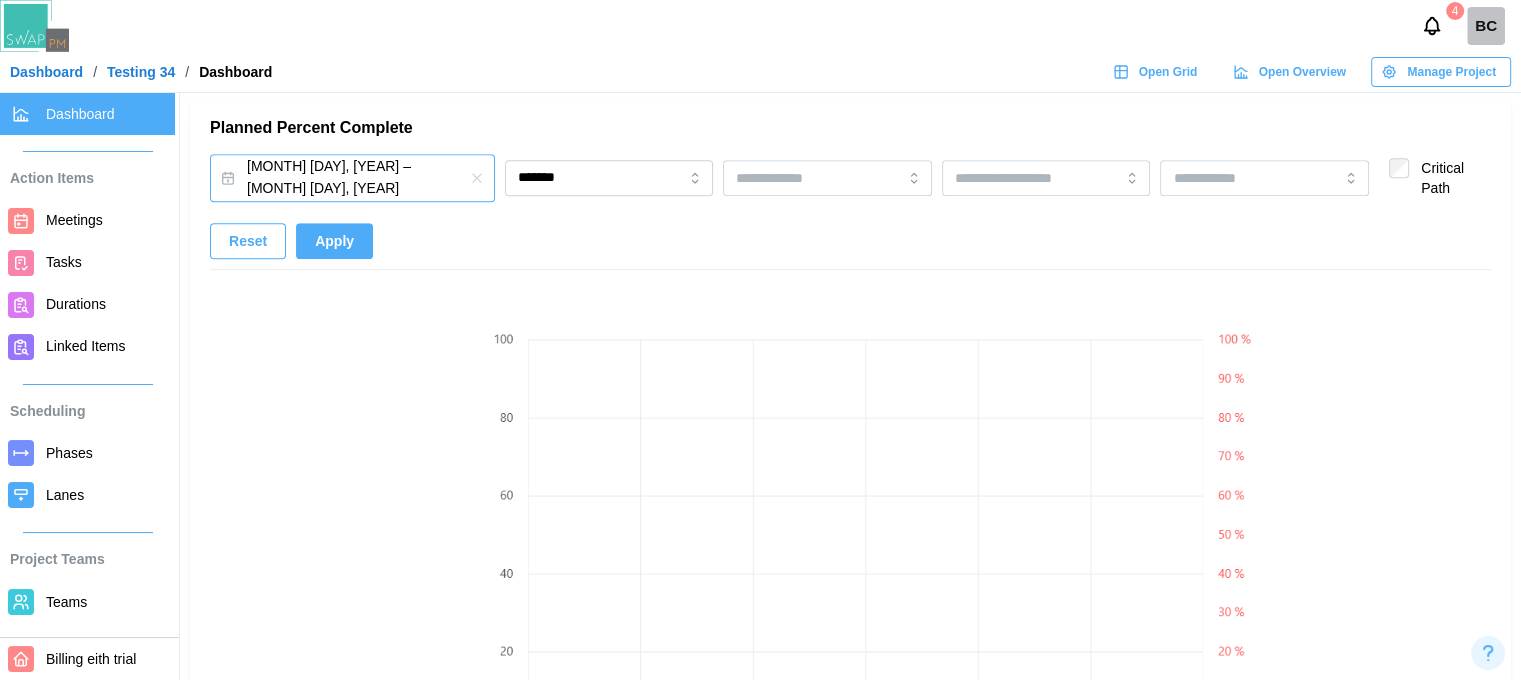 click on "Jul 10, 2025 – Sep 04, 2025" at bounding box center (352, 177) 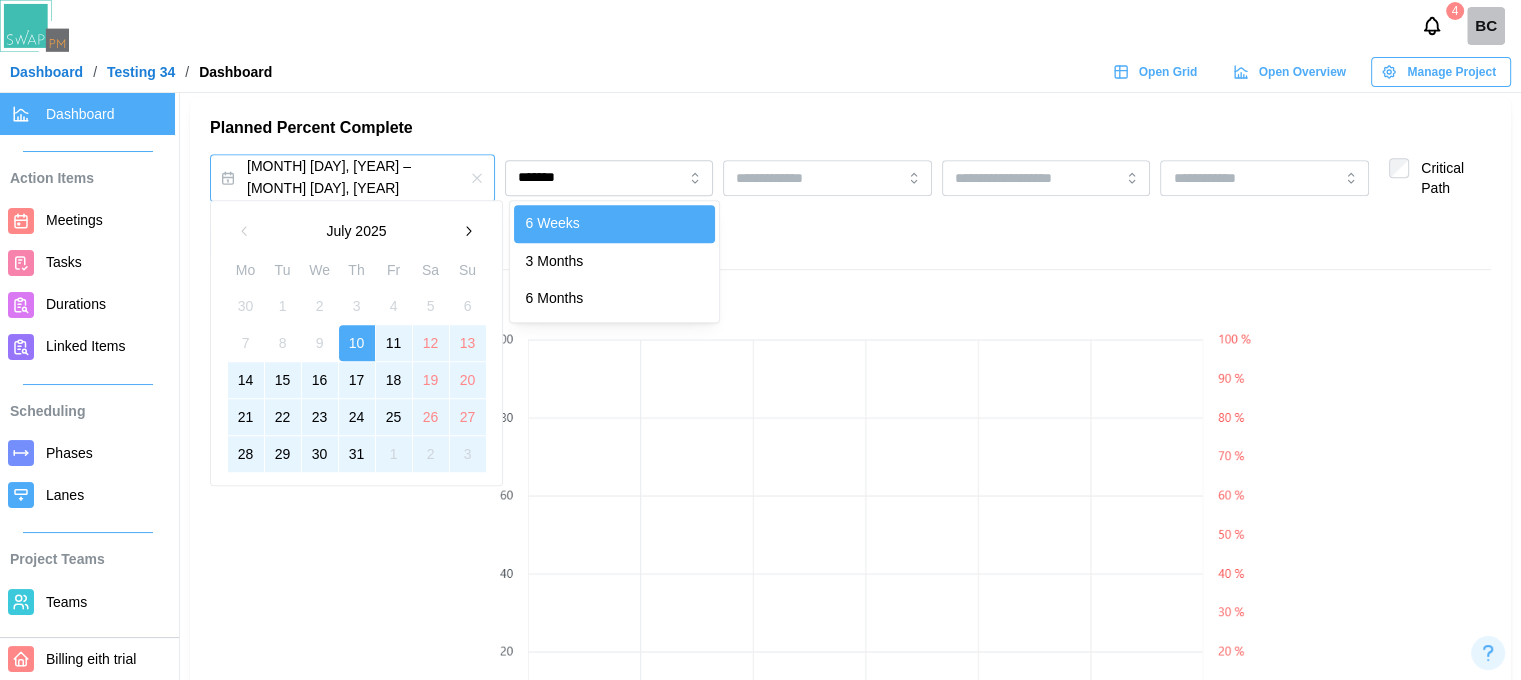 scroll, scrollTop: 0, scrollLeft: 0, axis: both 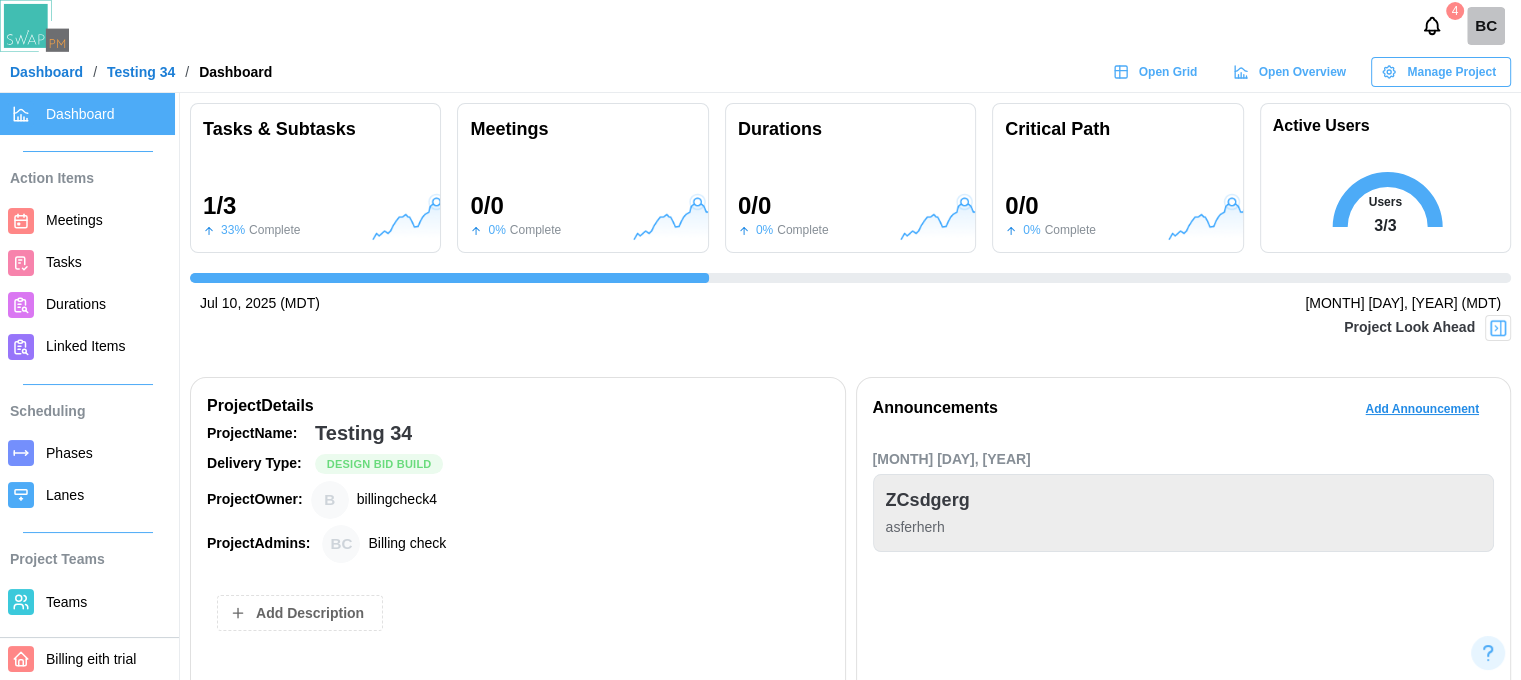 click on "Tasks & Subtasks 1 / 3 33 % Complete Meetings 0 / 0 0 % Complete Durations 0 / 0 0 % Complete Critical Path 0 / 0 0 % Complete Active Users Users 3 / 3 Jul 10, 2025 (MDT) Sep 4, 2025 (MDT) Project Look Ahead Project  Details Project  Name: Testing 34 Delivery Type: Design Bid Build Project  Owner: B billingcheck4 Project  Admins: BC Billing check Add Description Announcements Add Announcement Aug 1, 2025 ZCsdgerg asferherh Phases Construction Documents Schematic Design Programming Design Development Conceptual Design three Variances Action Items Variances Rescheduled Action Items aug sacwd Delayed/Changed Owner Decision 33.33% Delayed/Insufficient information 33.33% Planned Percent Complete Jul 10, 2025 – Sep 04, 2025 ******* 6 Weeks 3 Months 6 Months Critical Path Reset Apply Show Action Item Trendlines Meetings Tasks Durations Adjusted In Completed item Action Items + Add Action Item Action Item Title Teams Duration Status Action Task new 2P 08/21/2025 active Task aug 2P 09/11/2025 active Task sacwd 3E 3" at bounding box center (850, 1624) 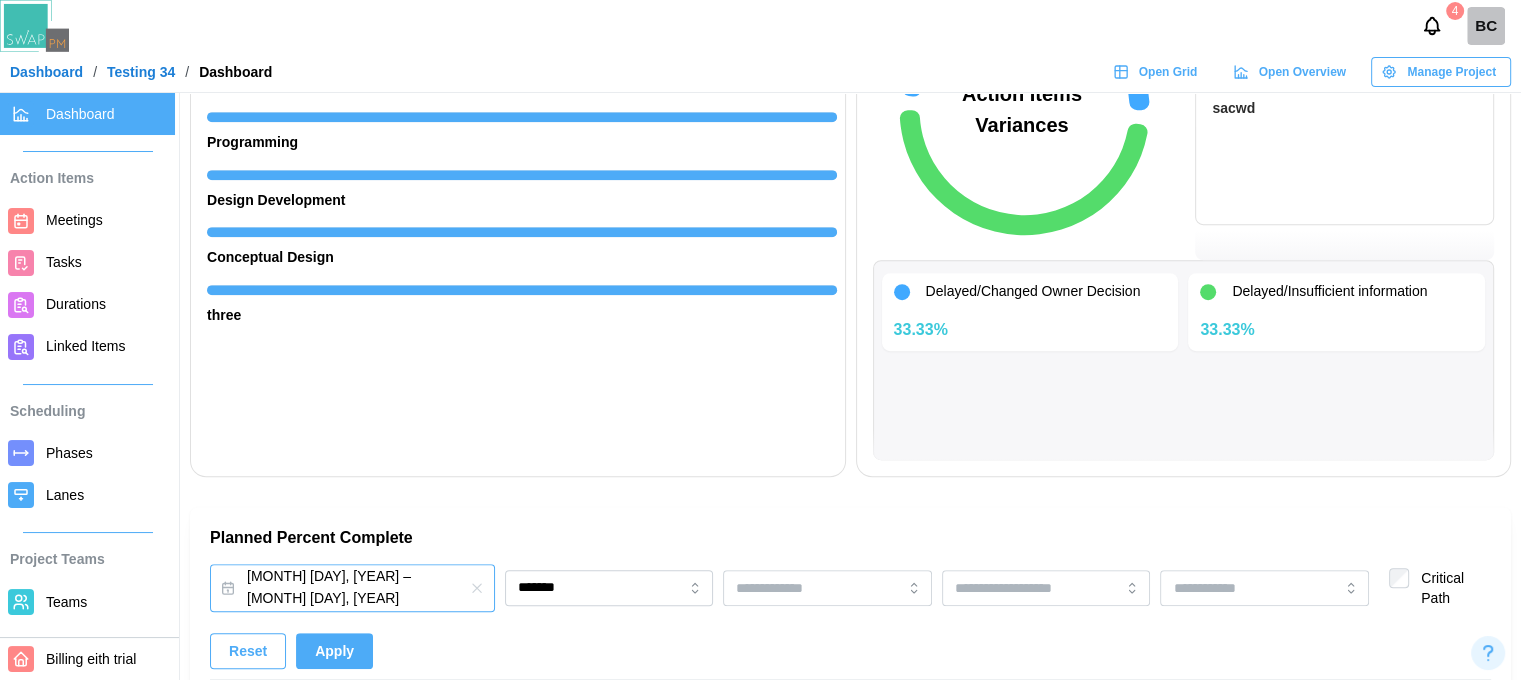 scroll, scrollTop: 1100, scrollLeft: 0, axis: vertical 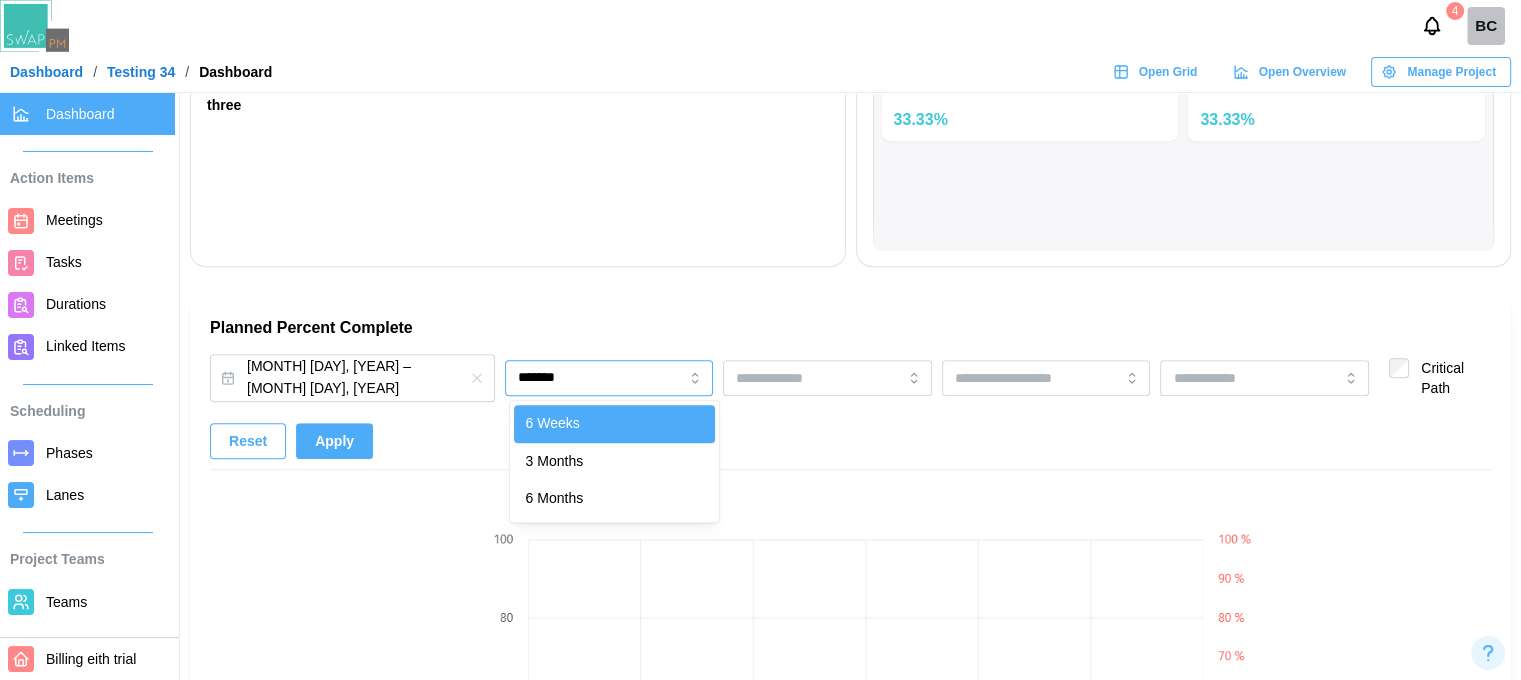 click on "*******" at bounding box center [609, 378] 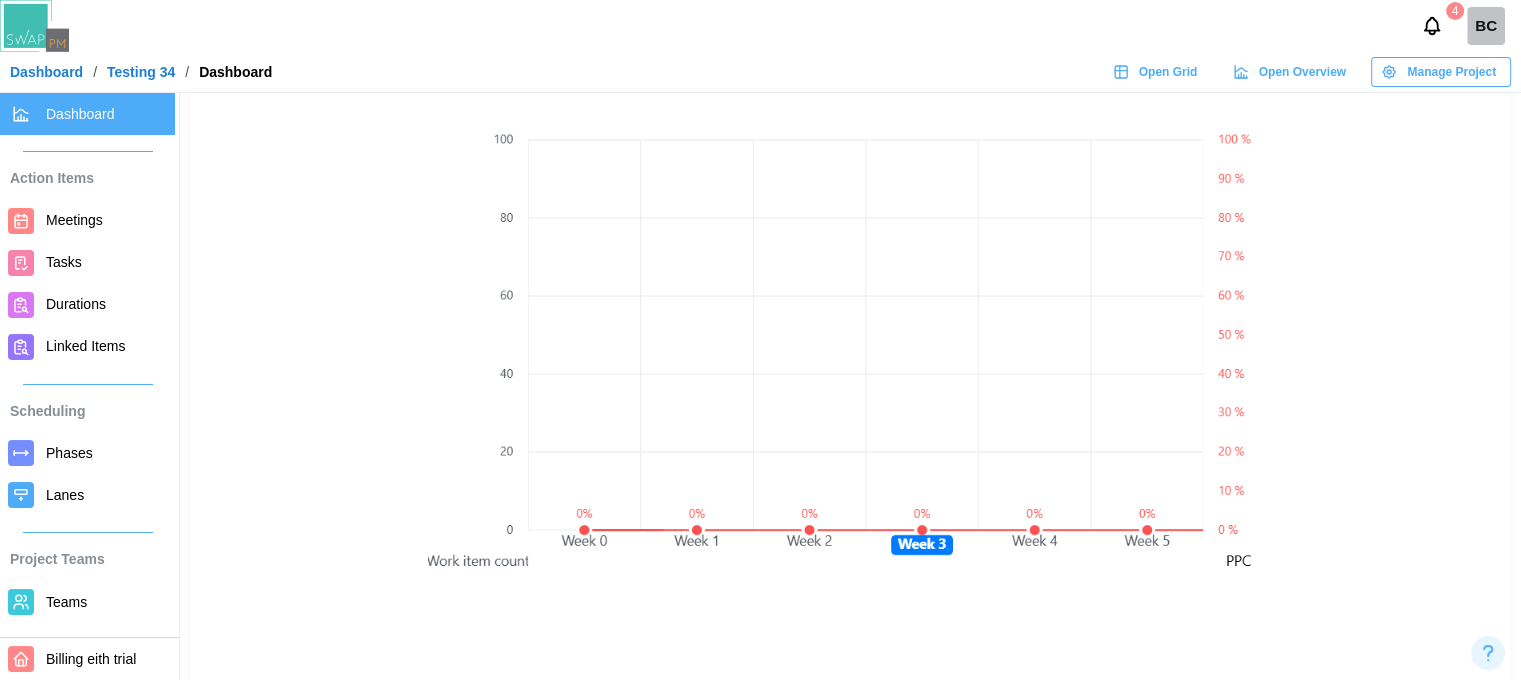 scroll, scrollTop: 1400, scrollLeft: 0, axis: vertical 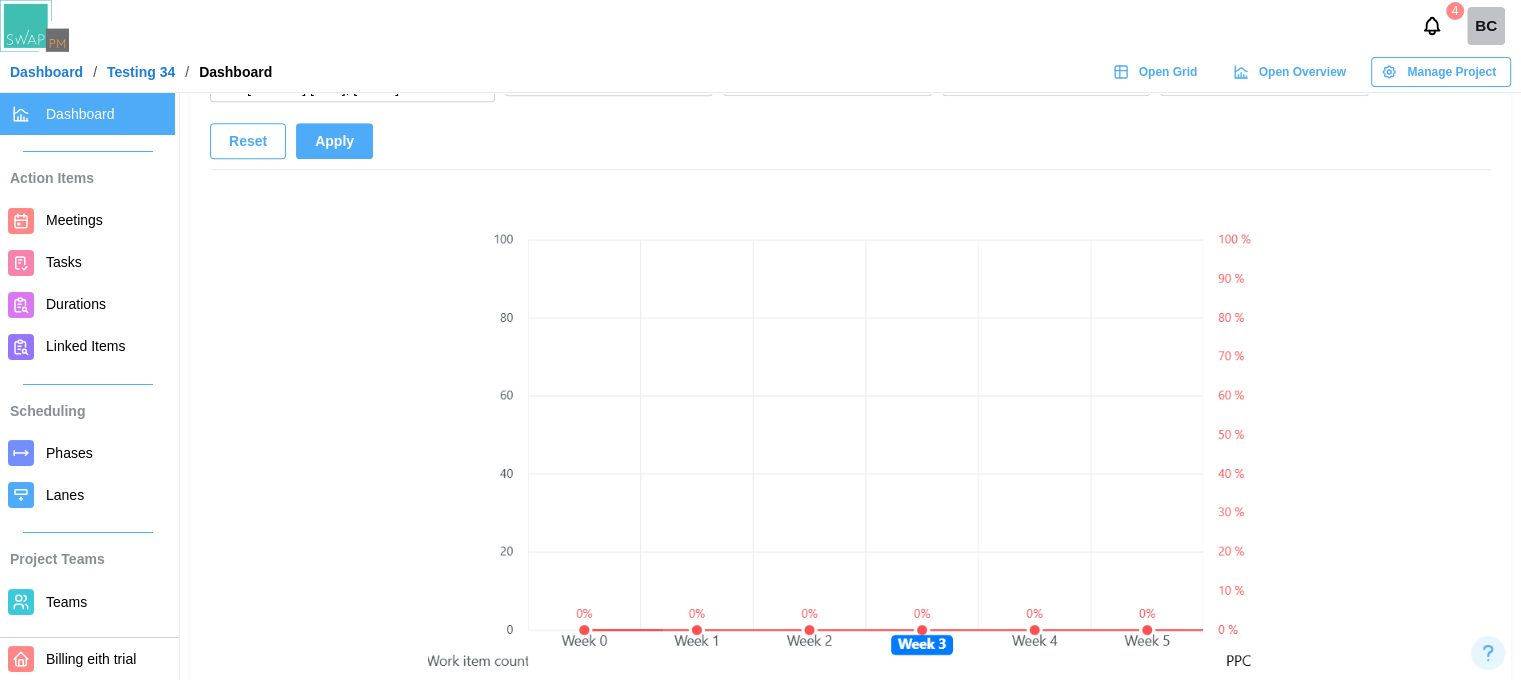 click on "Apply" at bounding box center [334, 141] 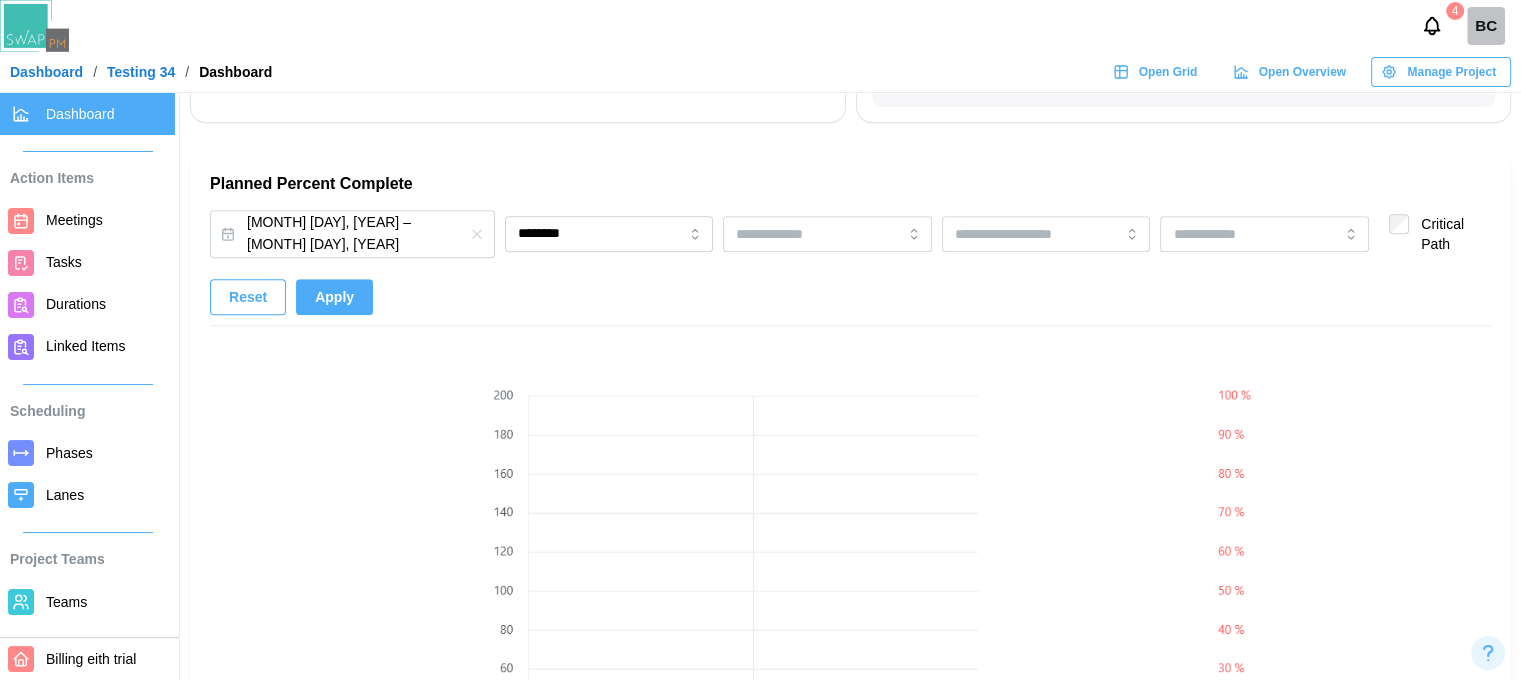 scroll, scrollTop: 1200, scrollLeft: 0, axis: vertical 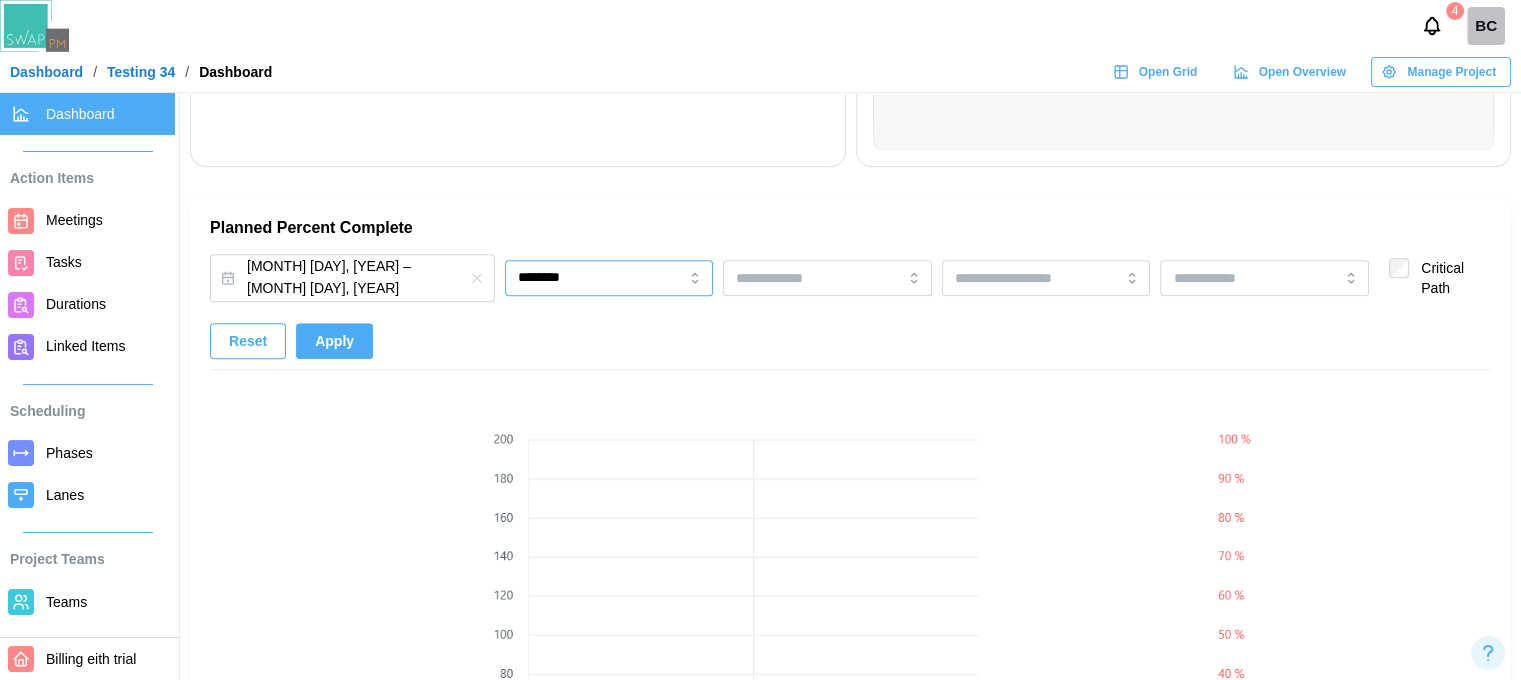 click on "********" at bounding box center [609, 278] 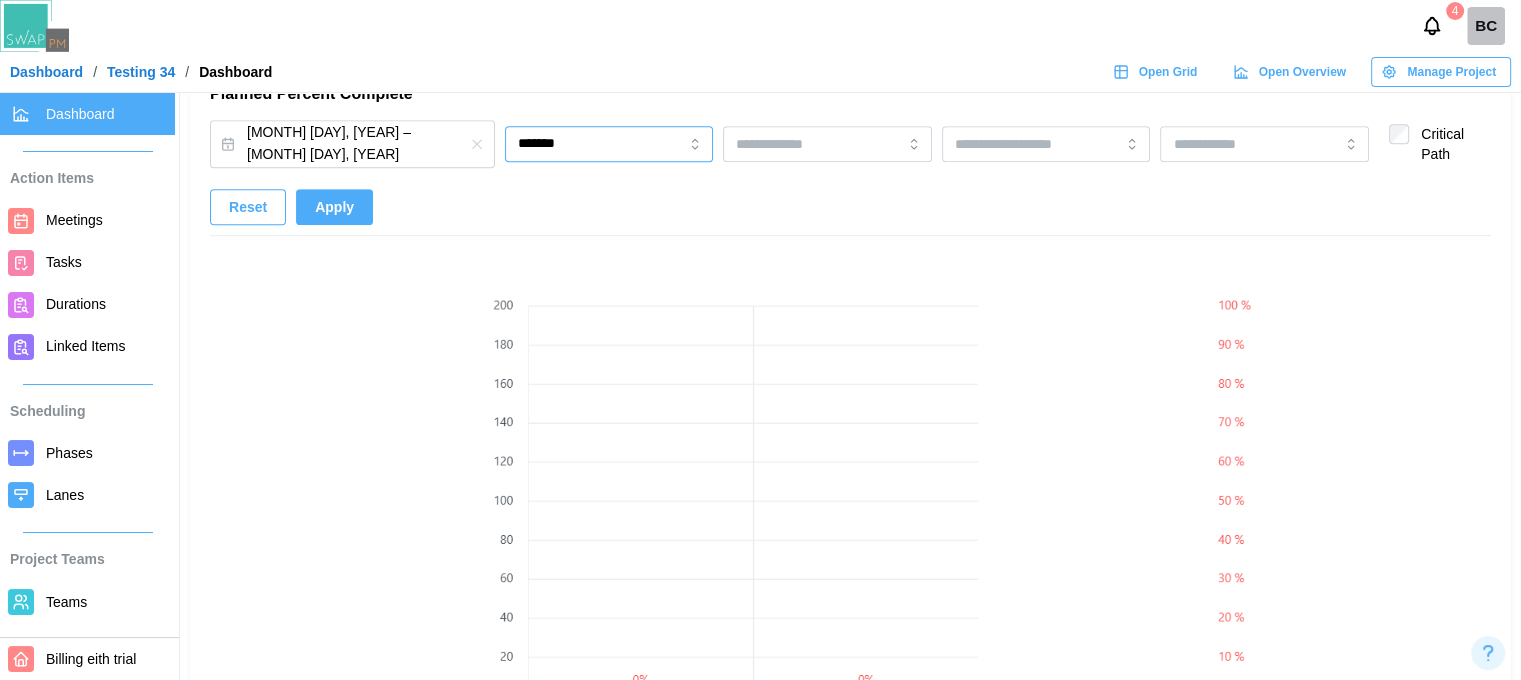 scroll, scrollTop: 1300, scrollLeft: 0, axis: vertical 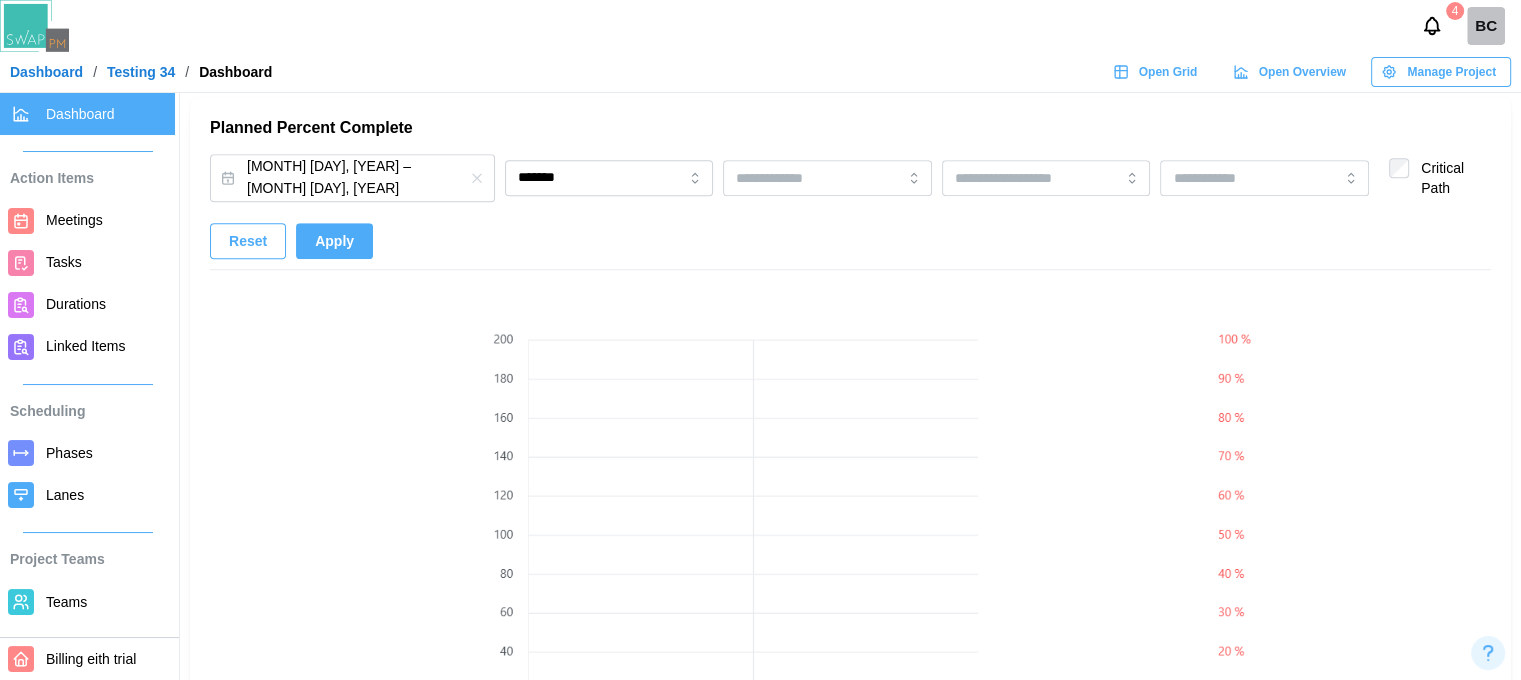 click on "Apply" at bounding box center [334, 241] 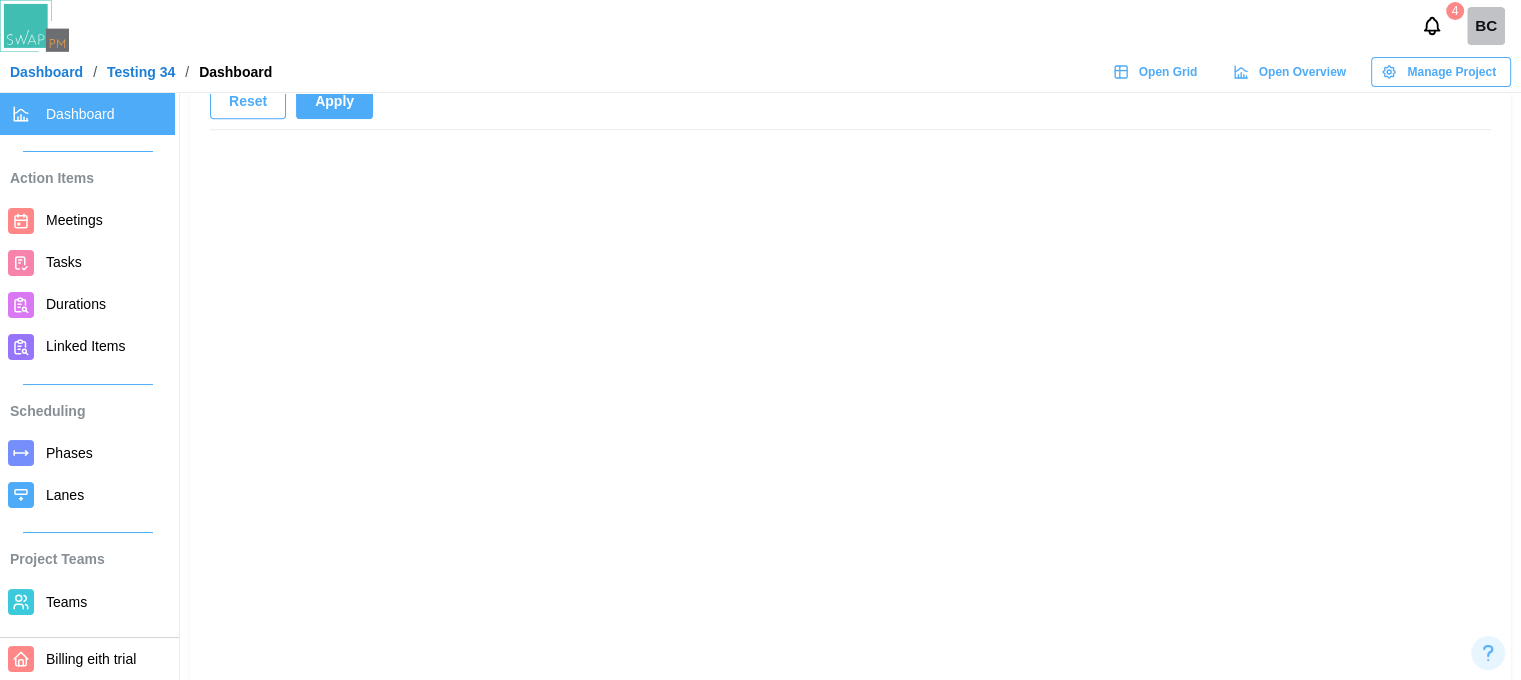 scroll, scrollTop: 1500, scrollLeft: 0, axis: vertical 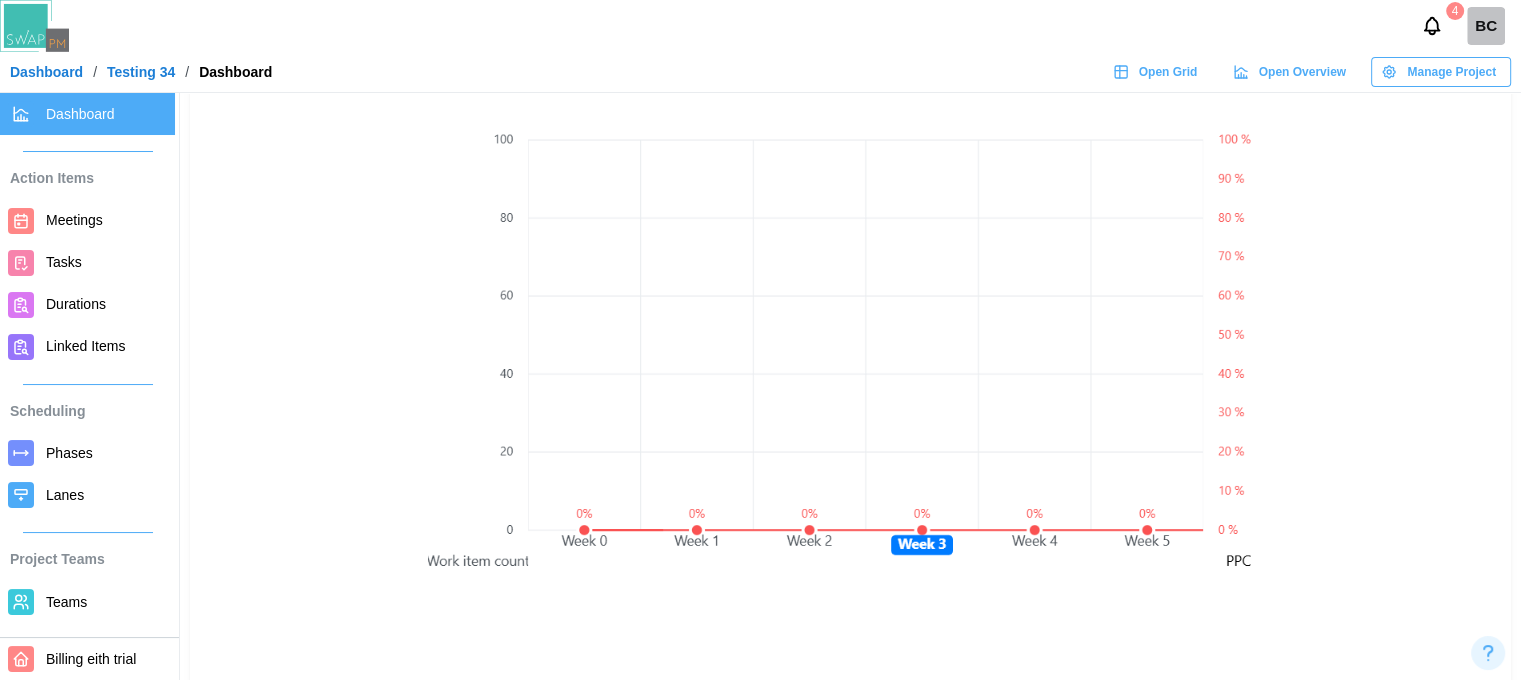 drag, startPoint x: 927, startPoint y: 428, endPoint x: 745, endPoint y: 457, distance: 184.29596 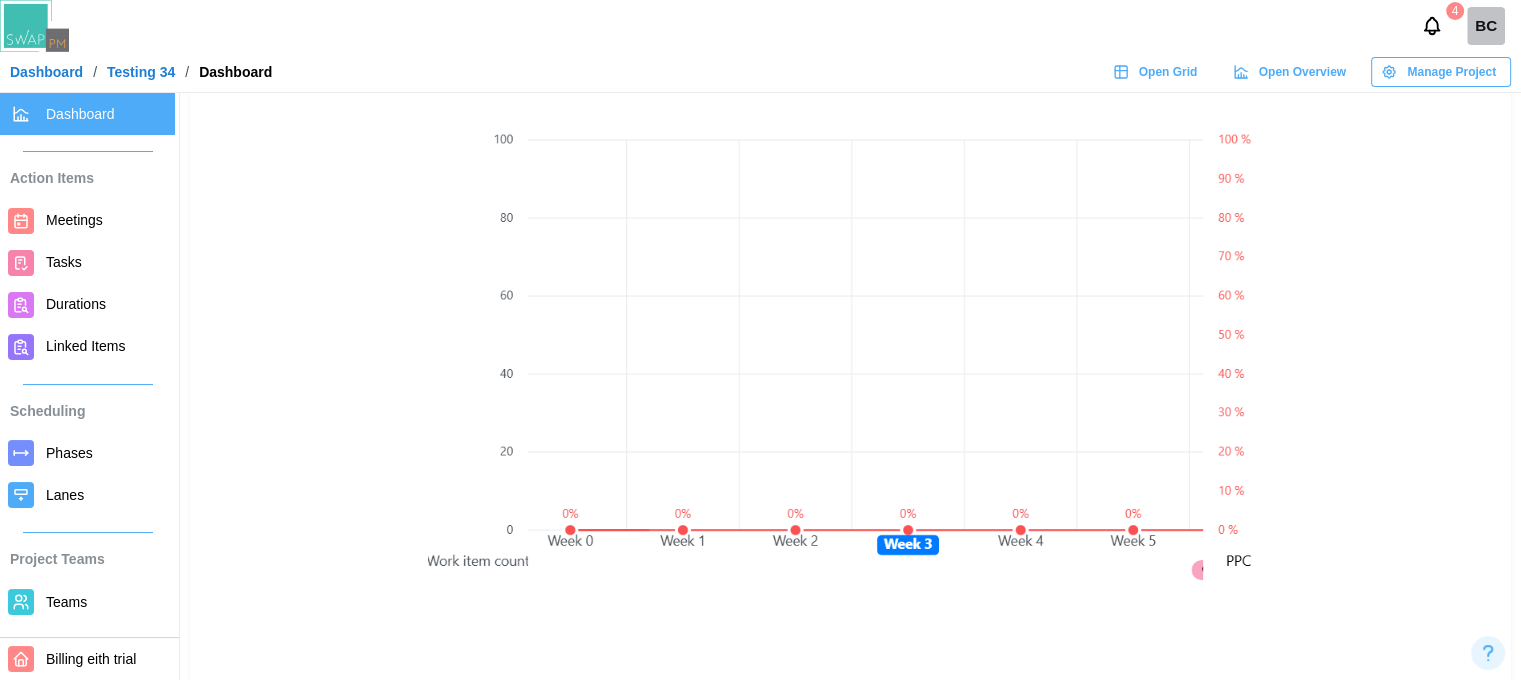scroll, scrollTop: 0, scrollLeft: 0, axis: both 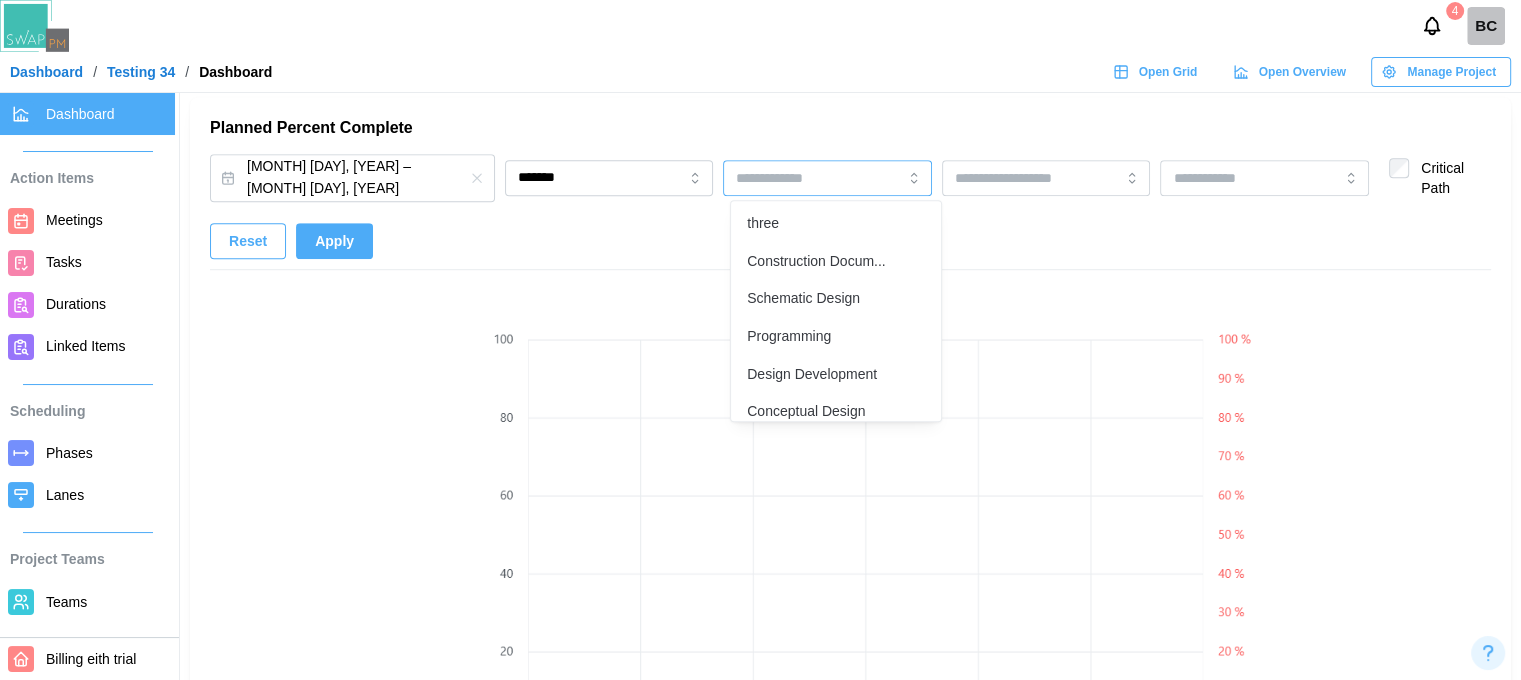 click at bounding box center [795, 178] 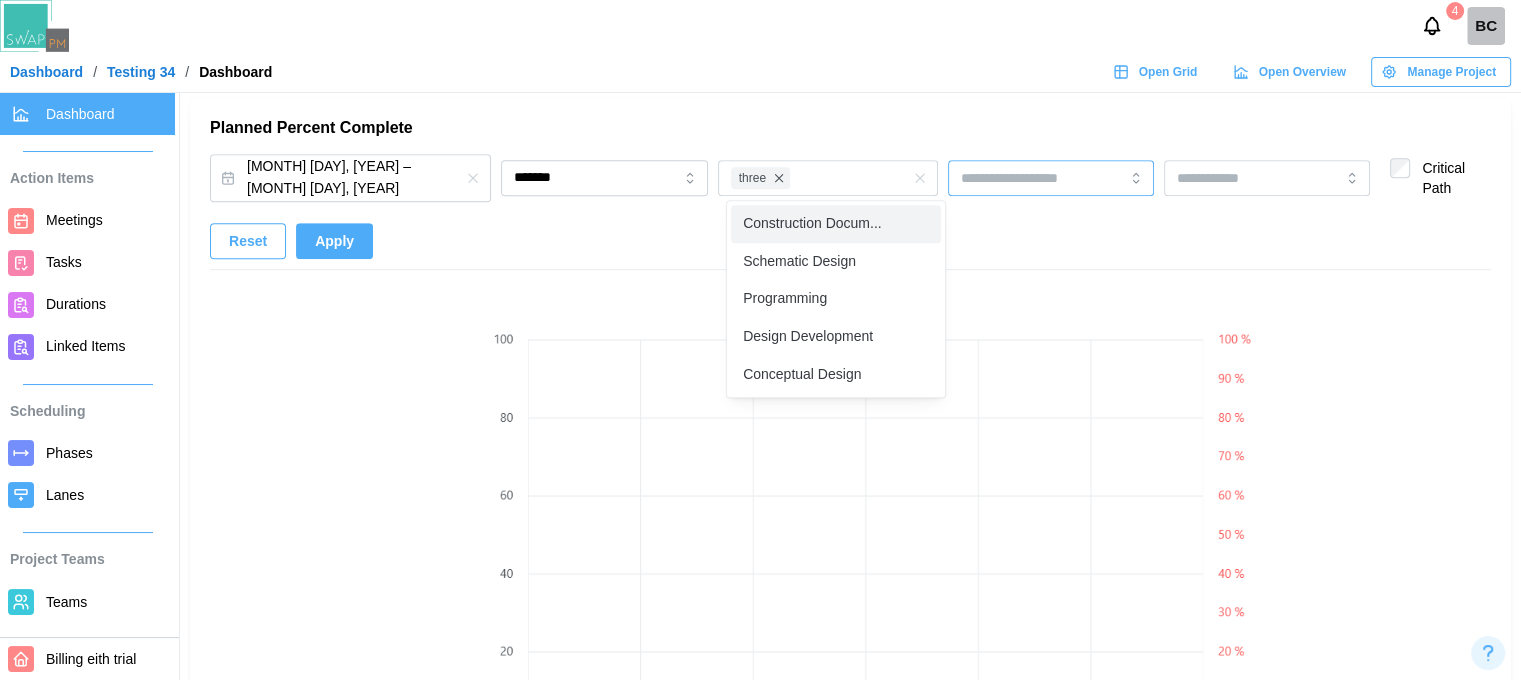 click at bounding box center (1018, 178) 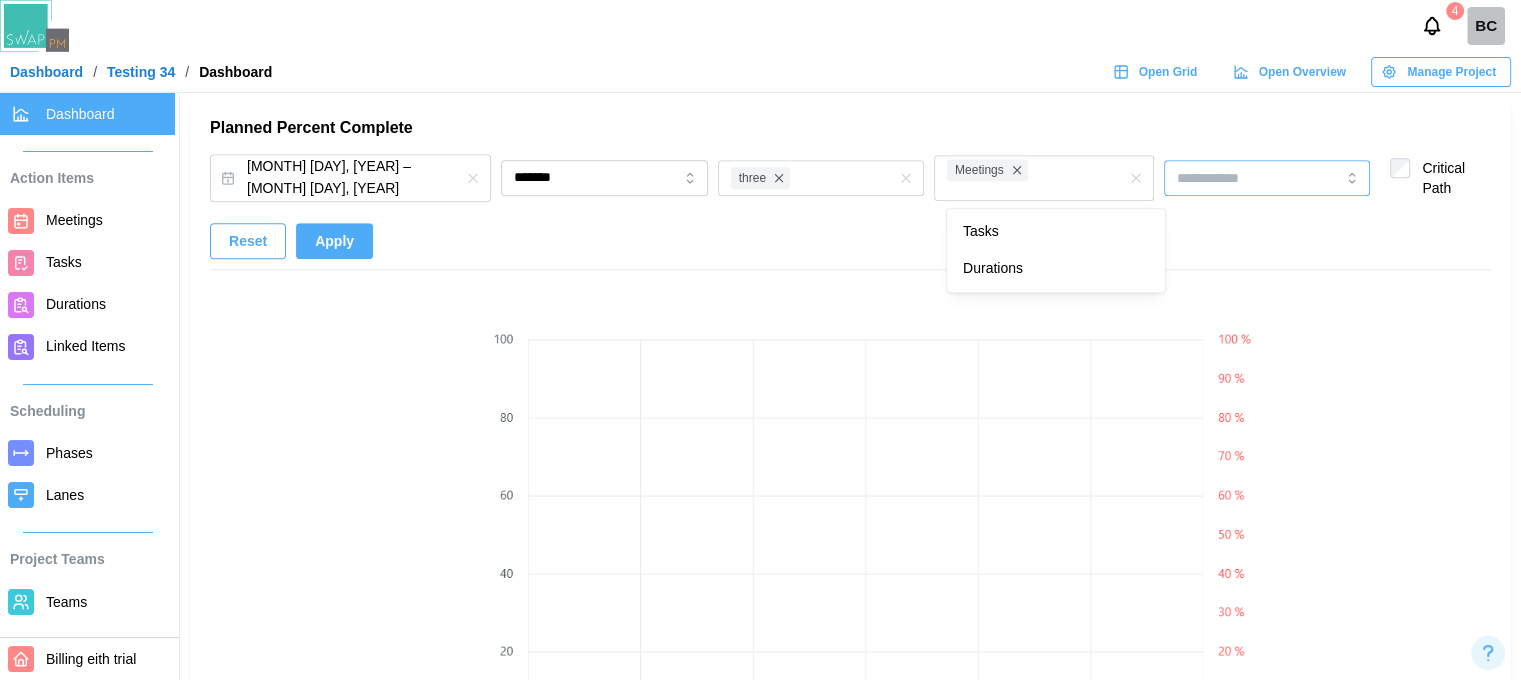 click at bounding box center (1237, 178) 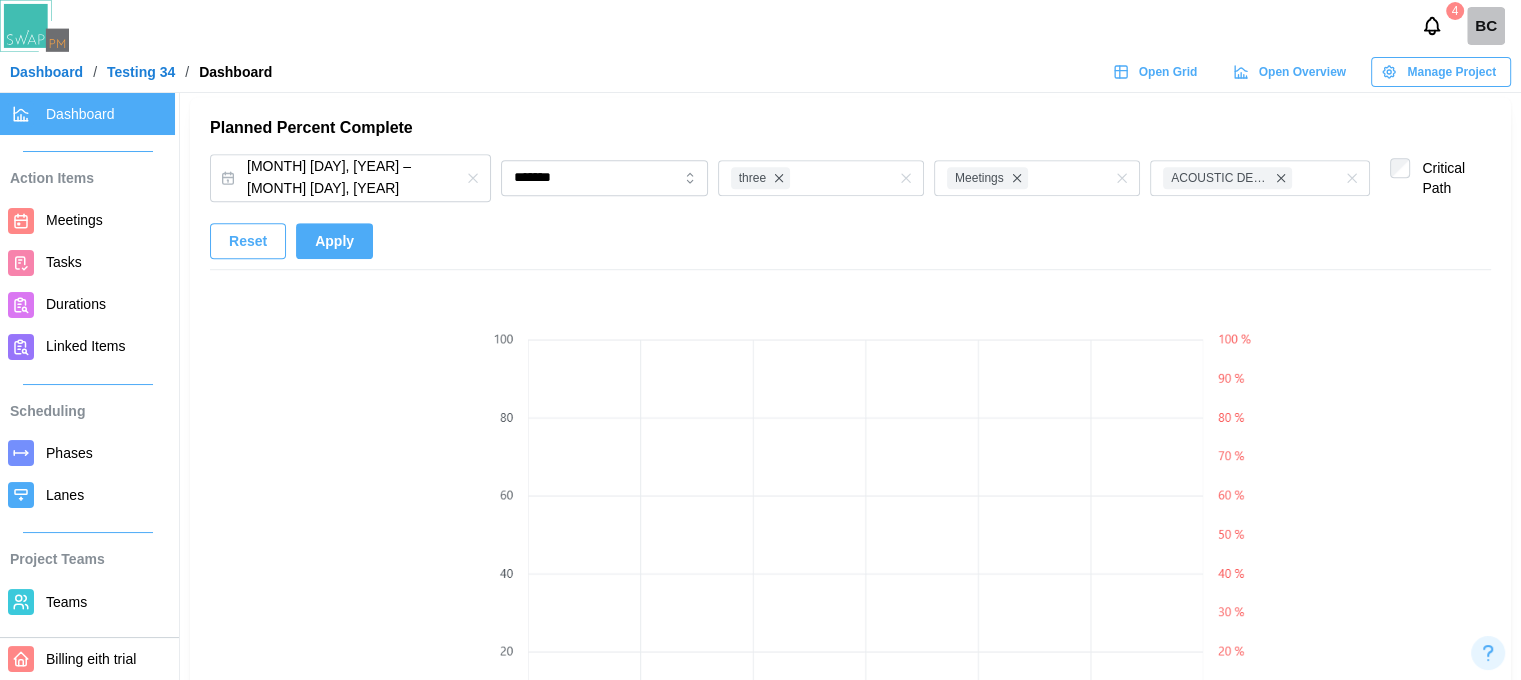click on "Apply" at bounding box center [334, 241] 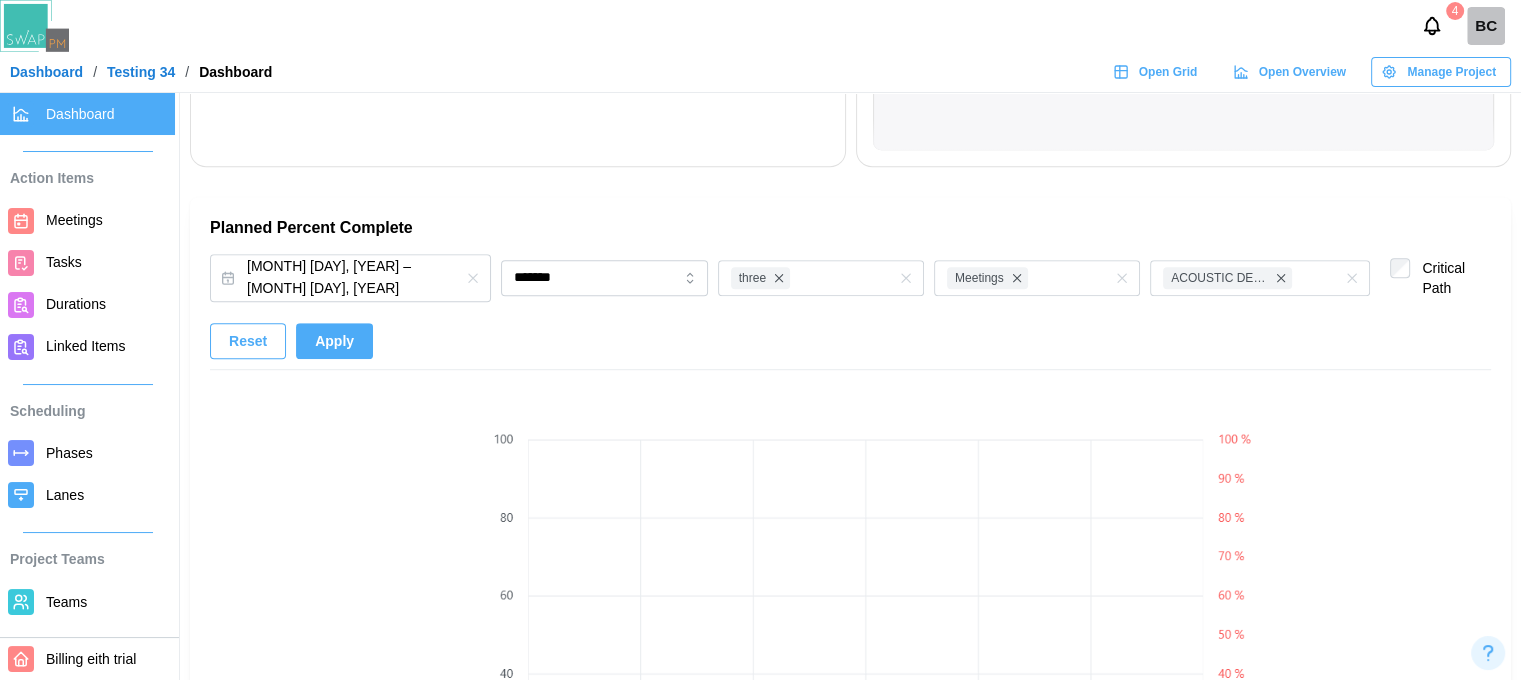 scroll, scrollTop: 1200, scrollLeft: 0, axis: vertical 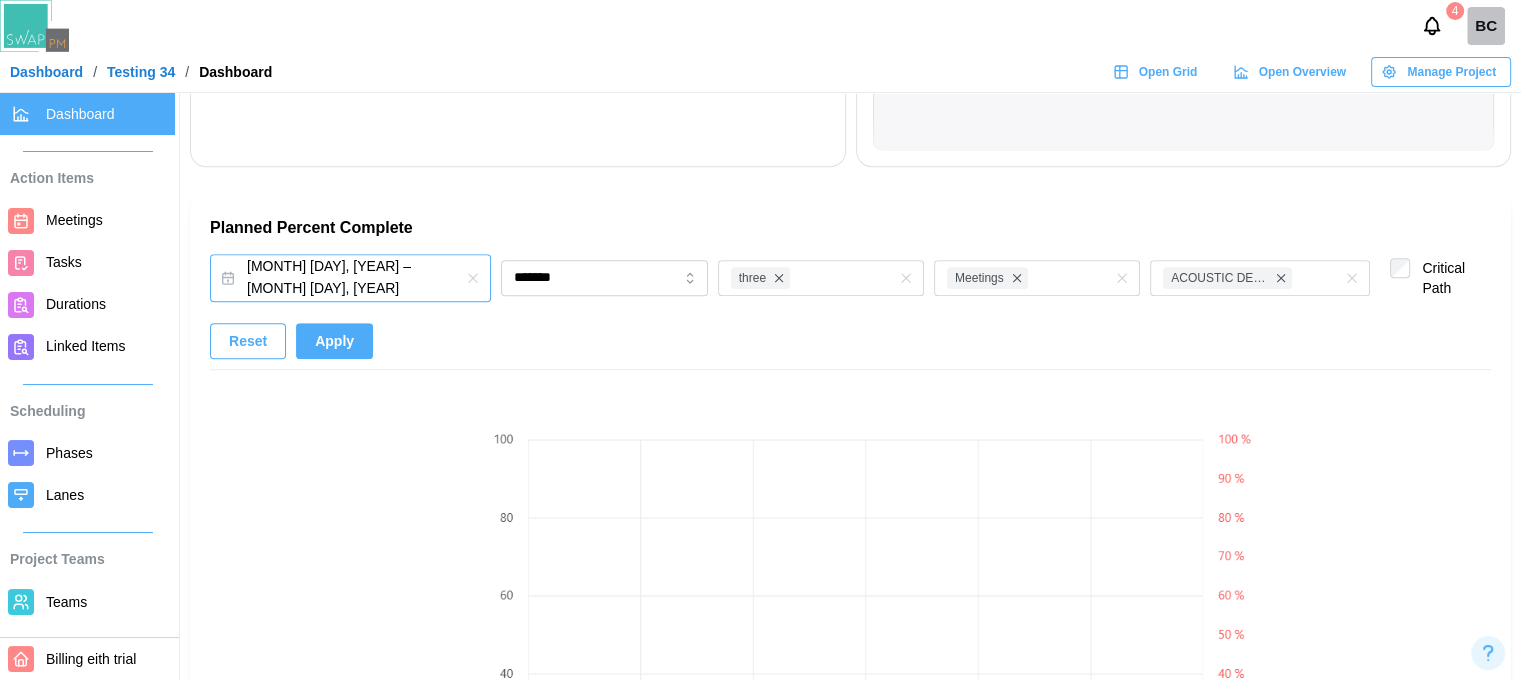 click on "Jul 10, 2025 – Sep 04, 2025" at bounding box center [350, 277] 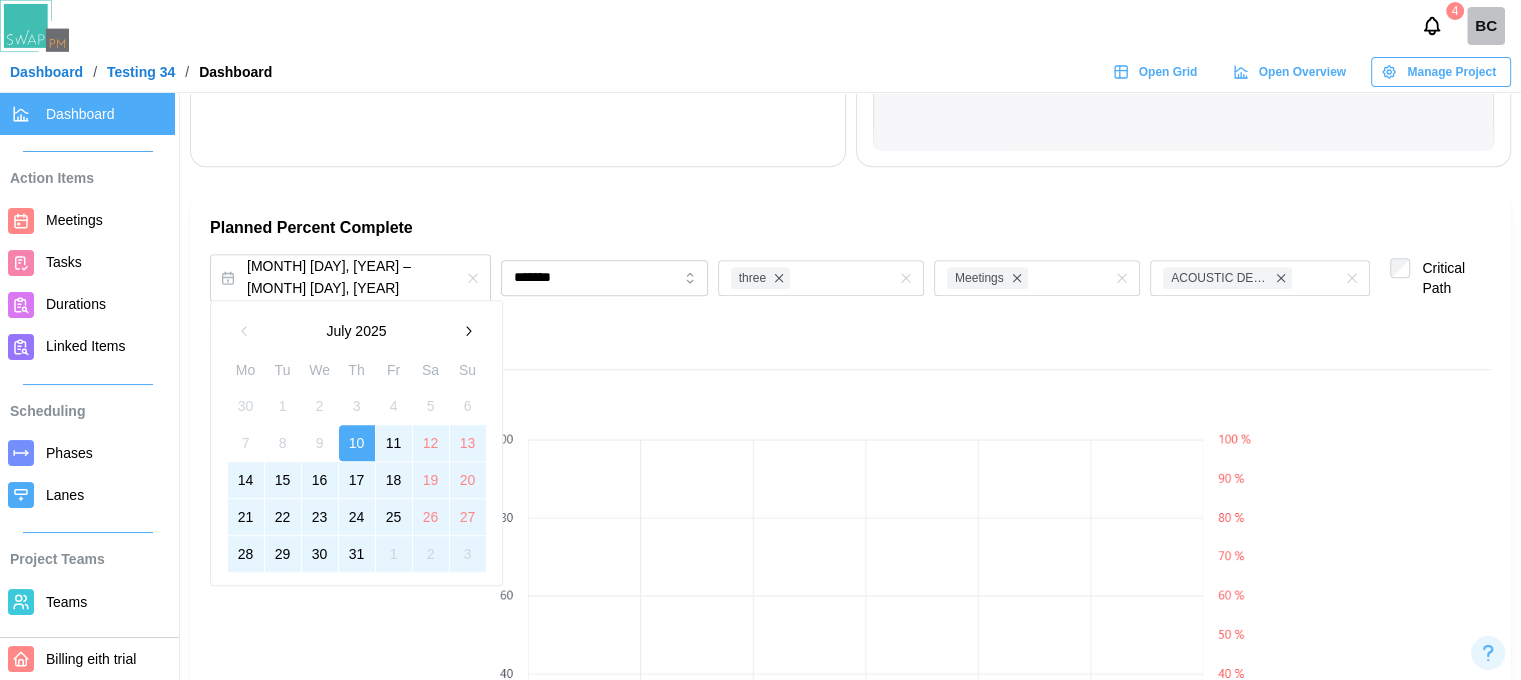 click 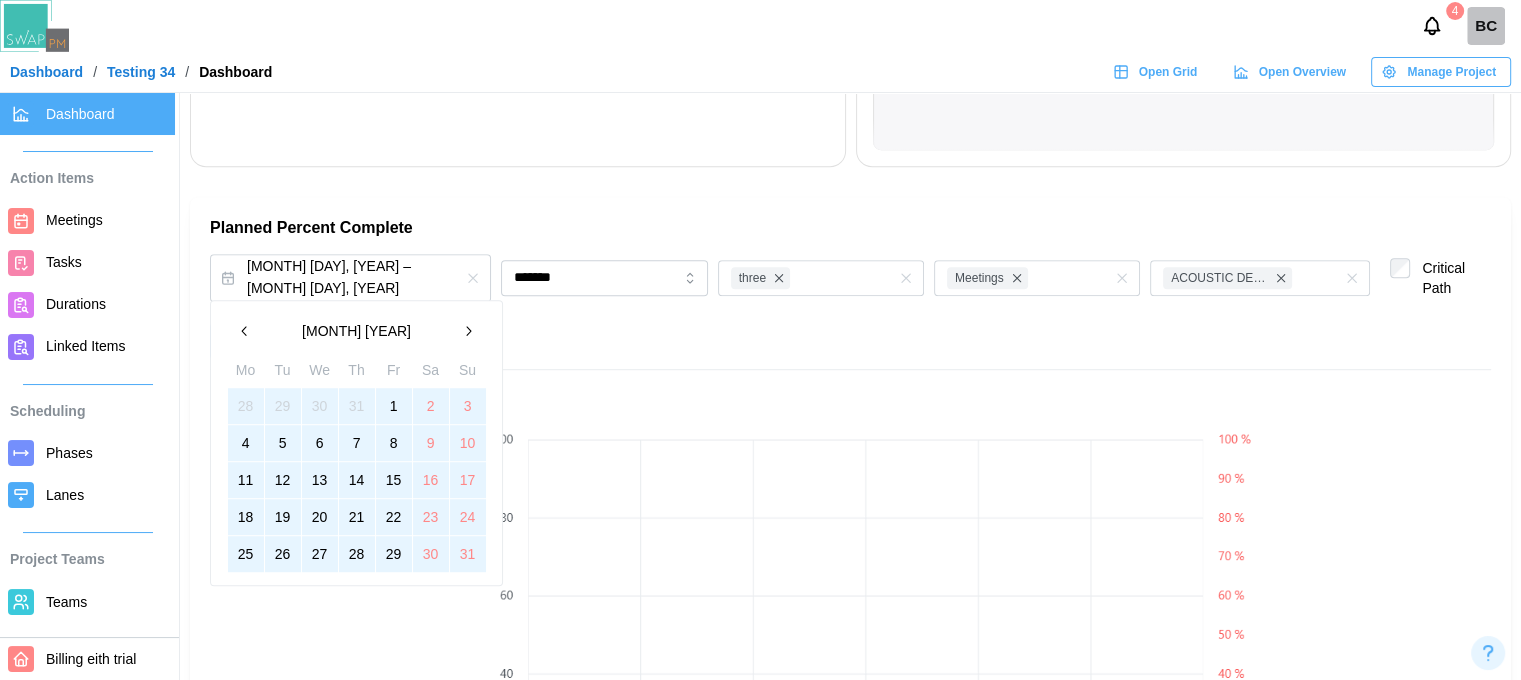 click 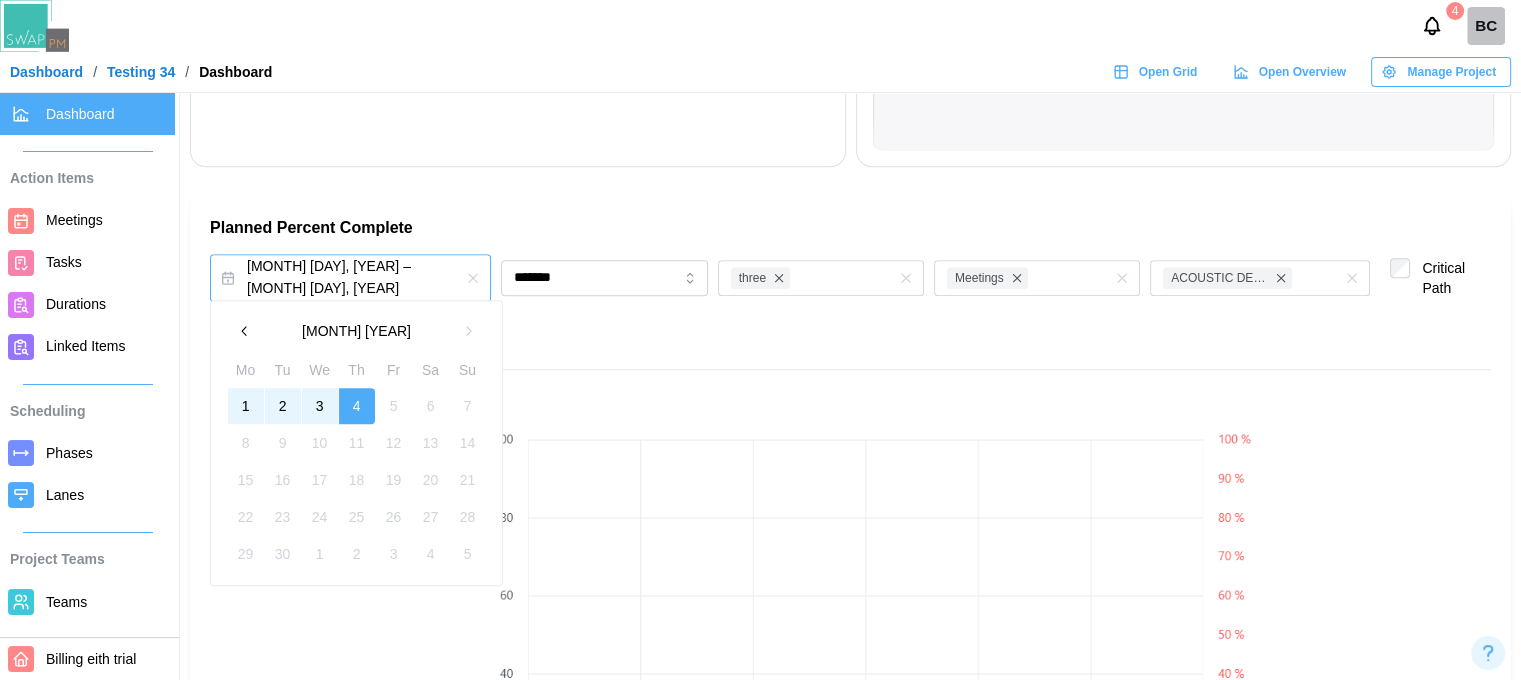click on "Tasks" at bounding box center [64, 262] 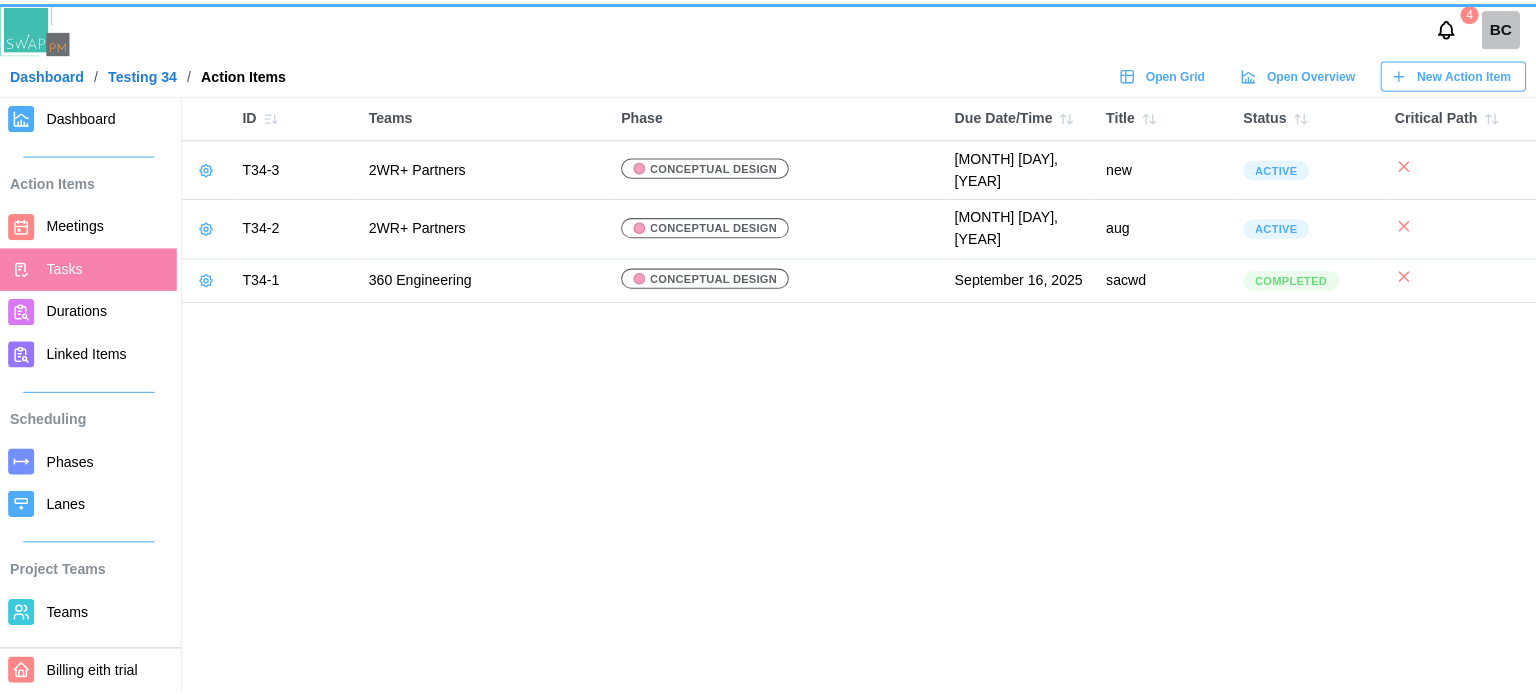 scroll, scrollTop: 0, scrollLeft: 0, axis: both 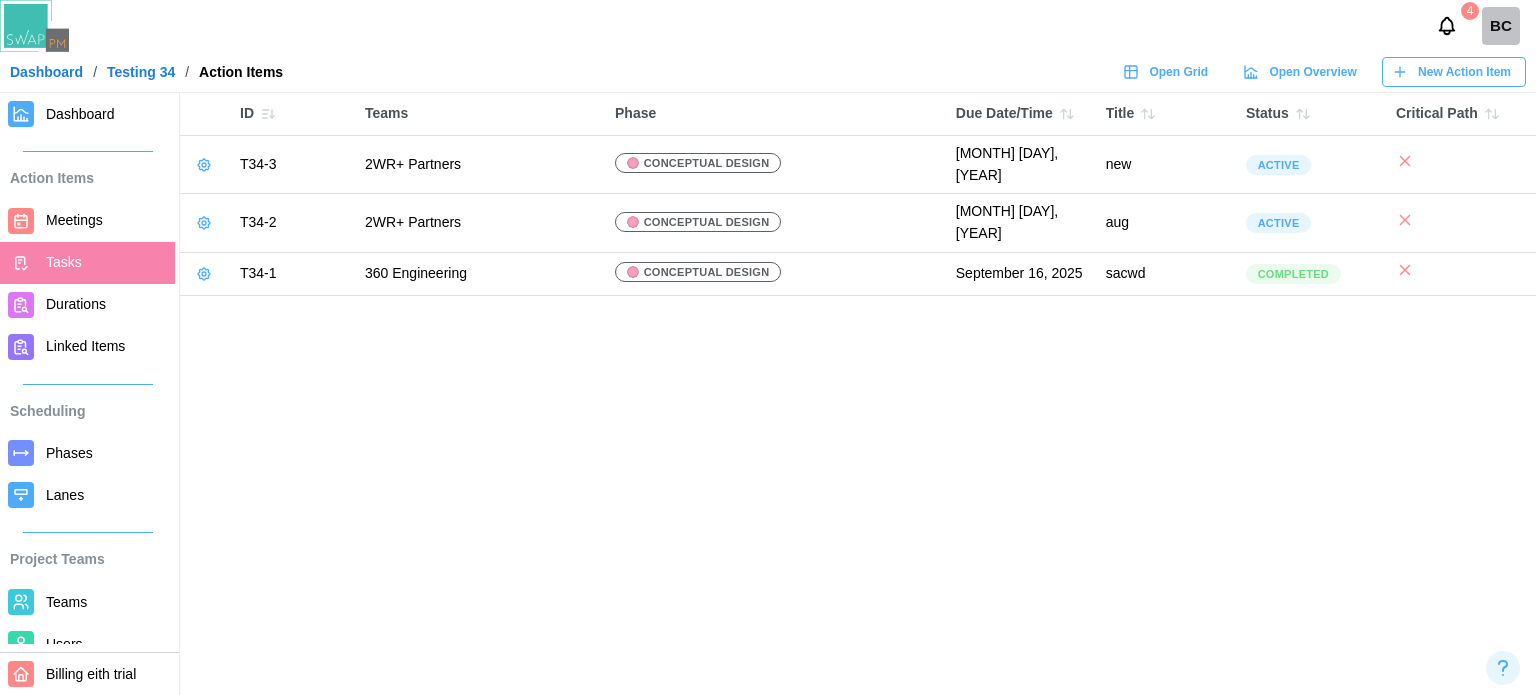 click 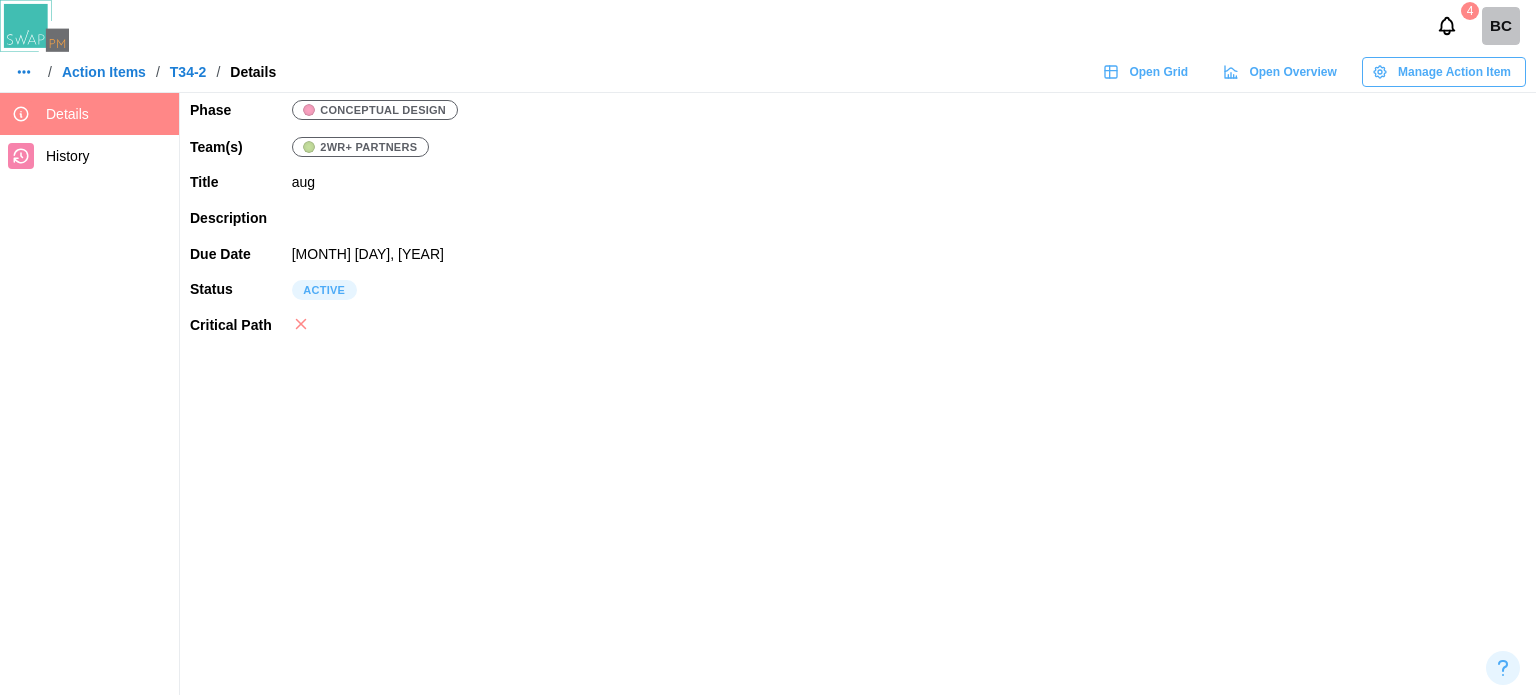 click on "Manage Action Item" at bounding box center (1454, 72) 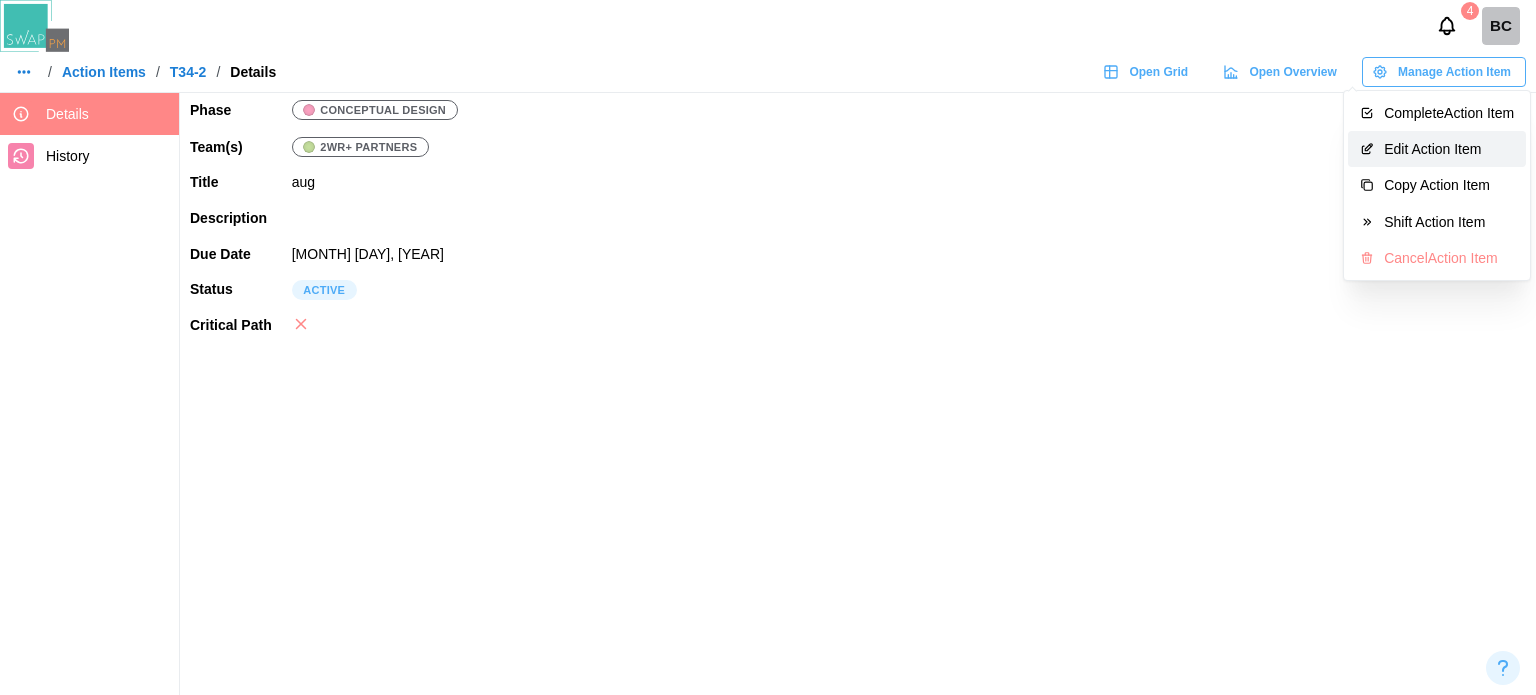 click on "Edit Action Item" at bounding box center [1437, 149] 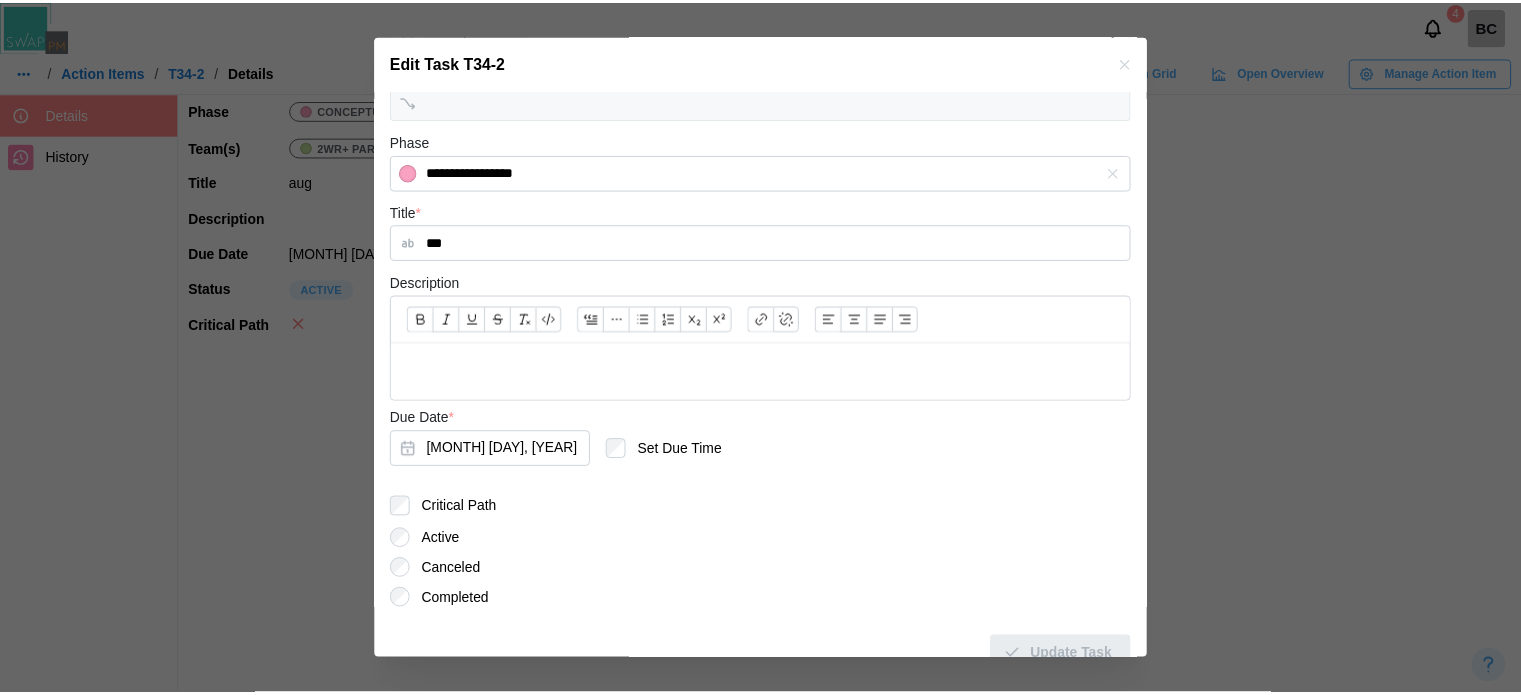 scroll, scrollTop: 223, scrollLeft: 0, axis: vertical 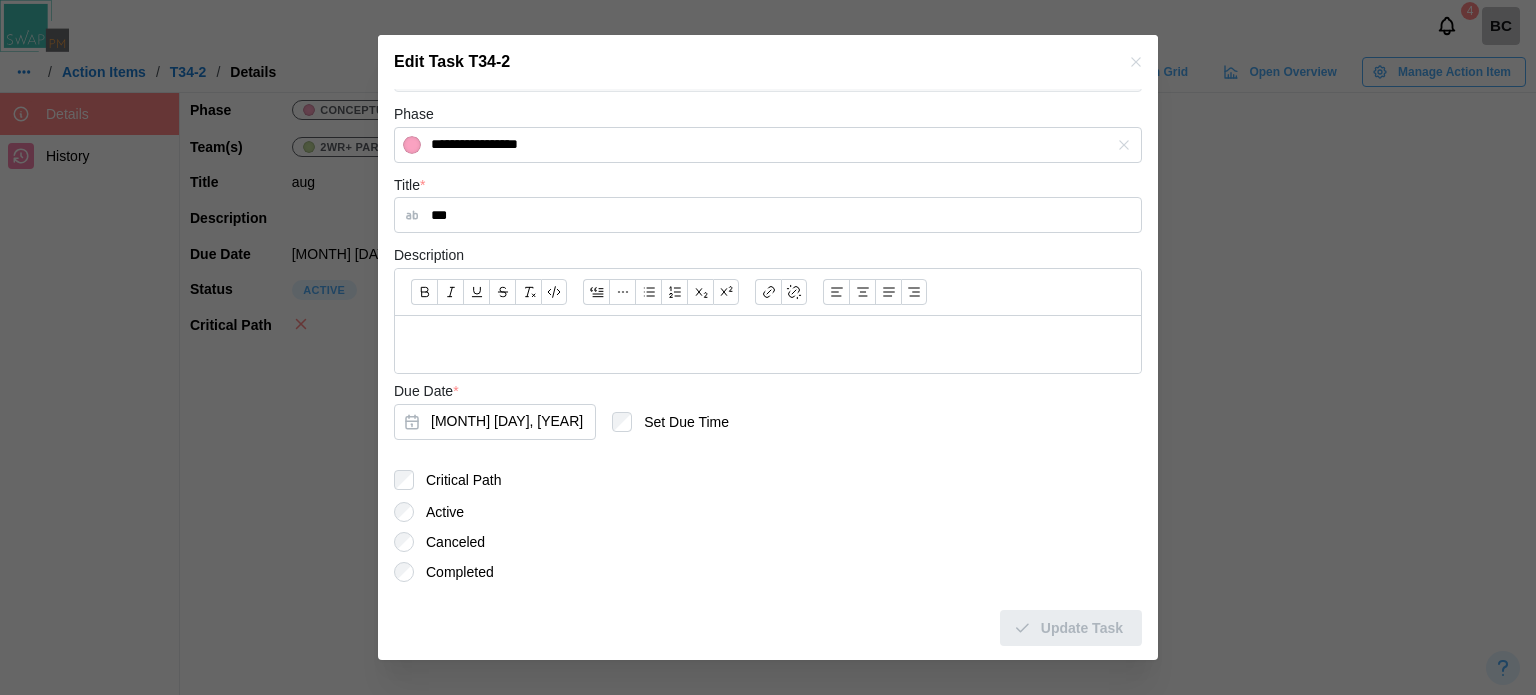 click 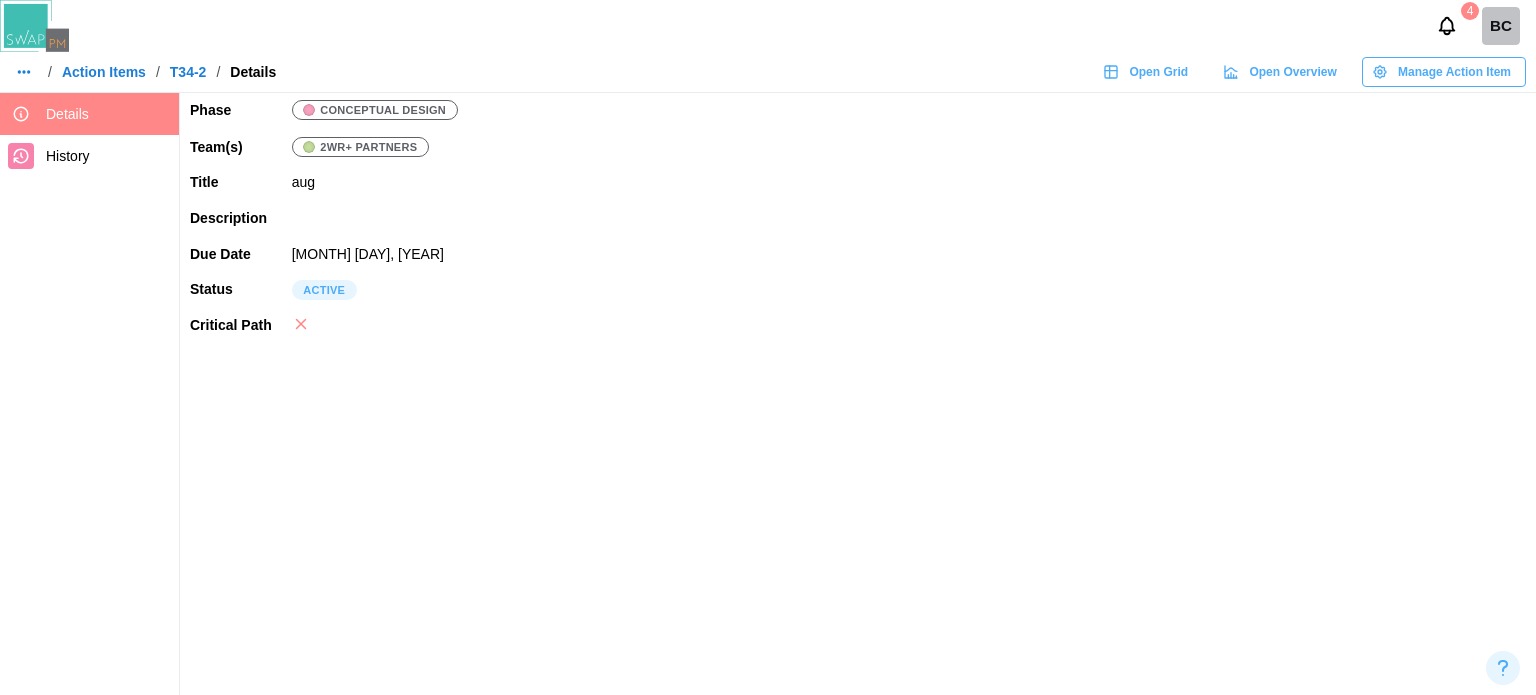 drag, startPoint x: 1089, startPoint y: 64, endPoint x: 1172, endPoint y: 63, distance: 83.00603 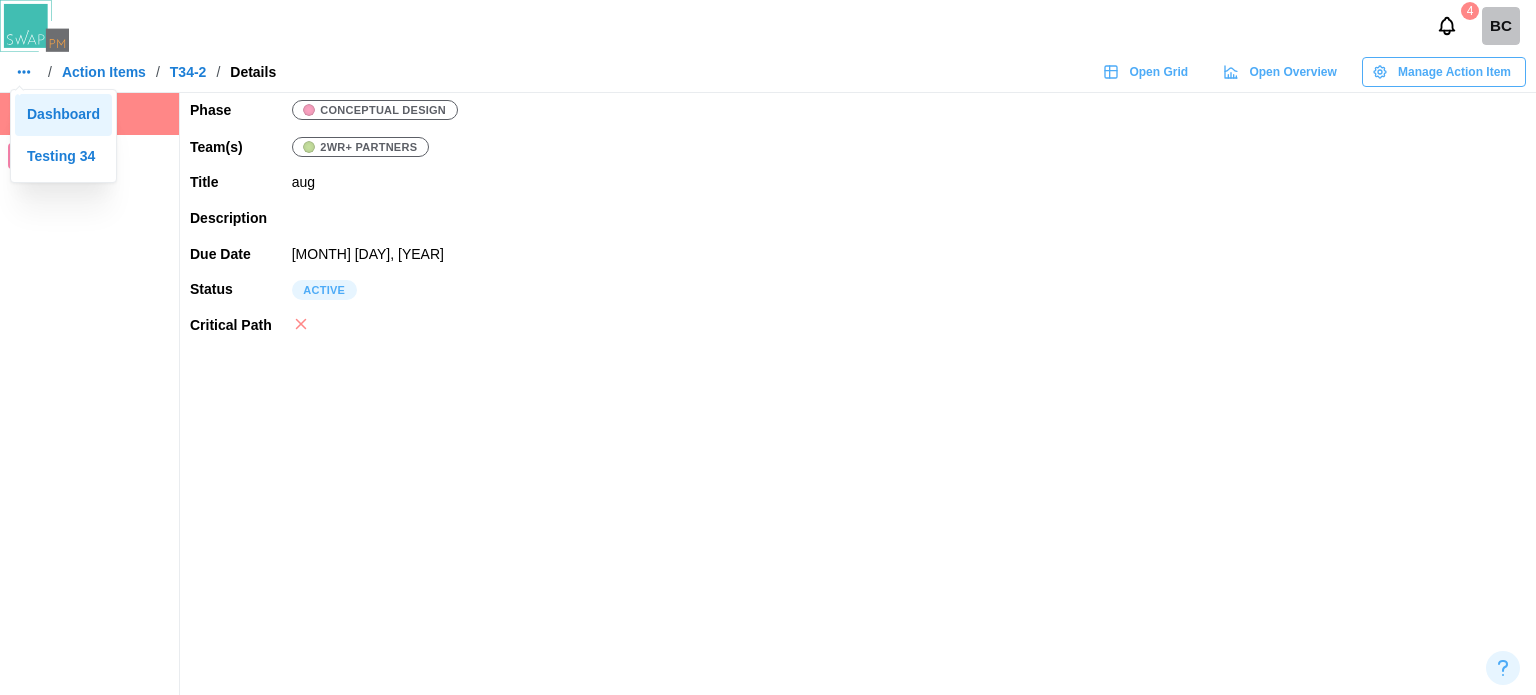 click on "Dashboard" at bounding box center (63, 115) 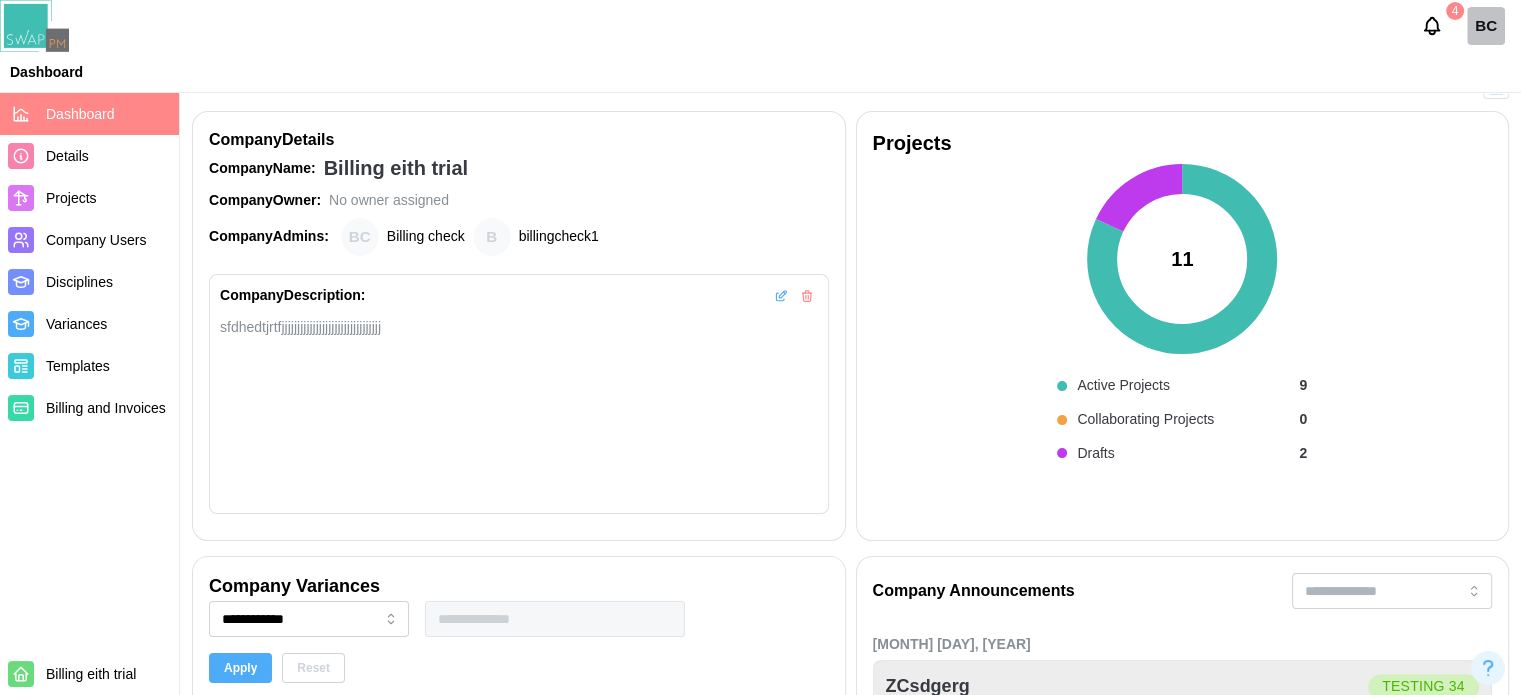 scroll, scrollTop: 200, scrollLeft: 0, axis: vertical 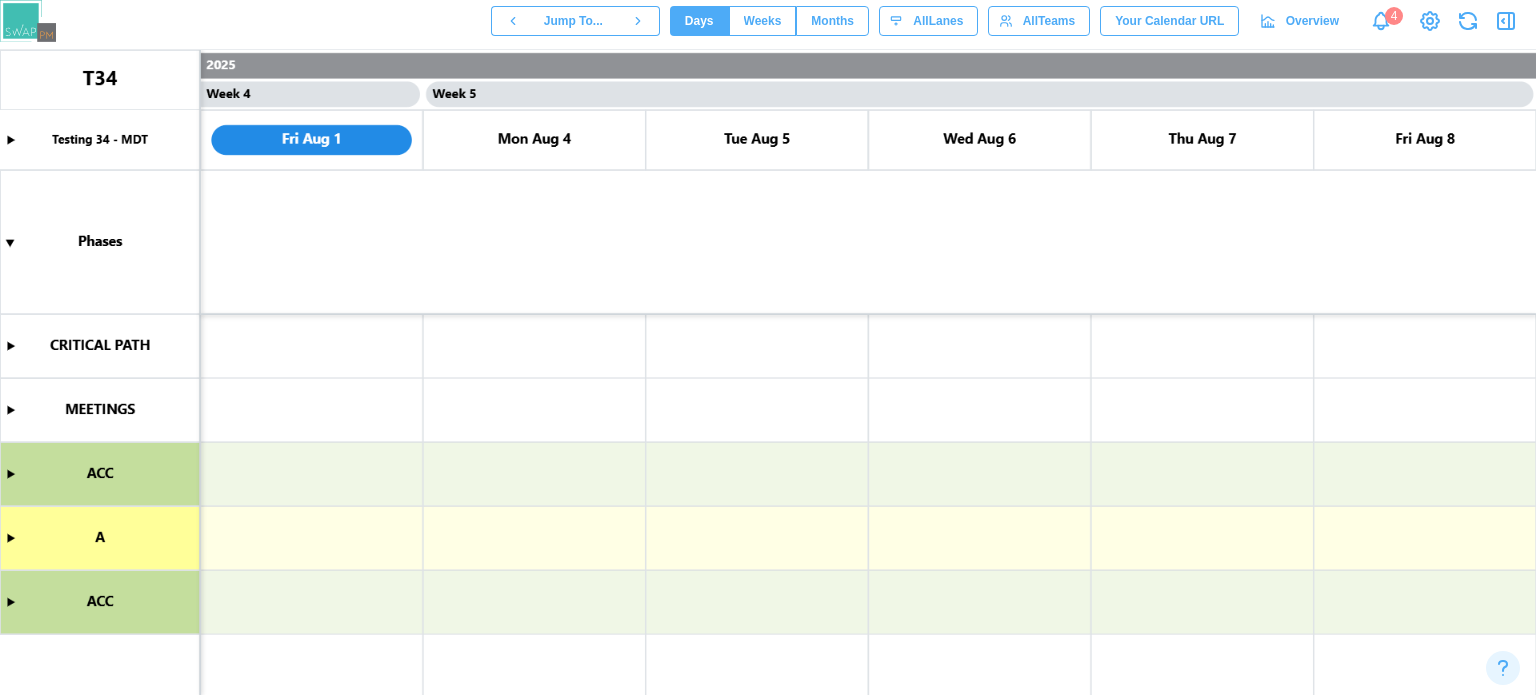 click at bounding box center (768, 372) 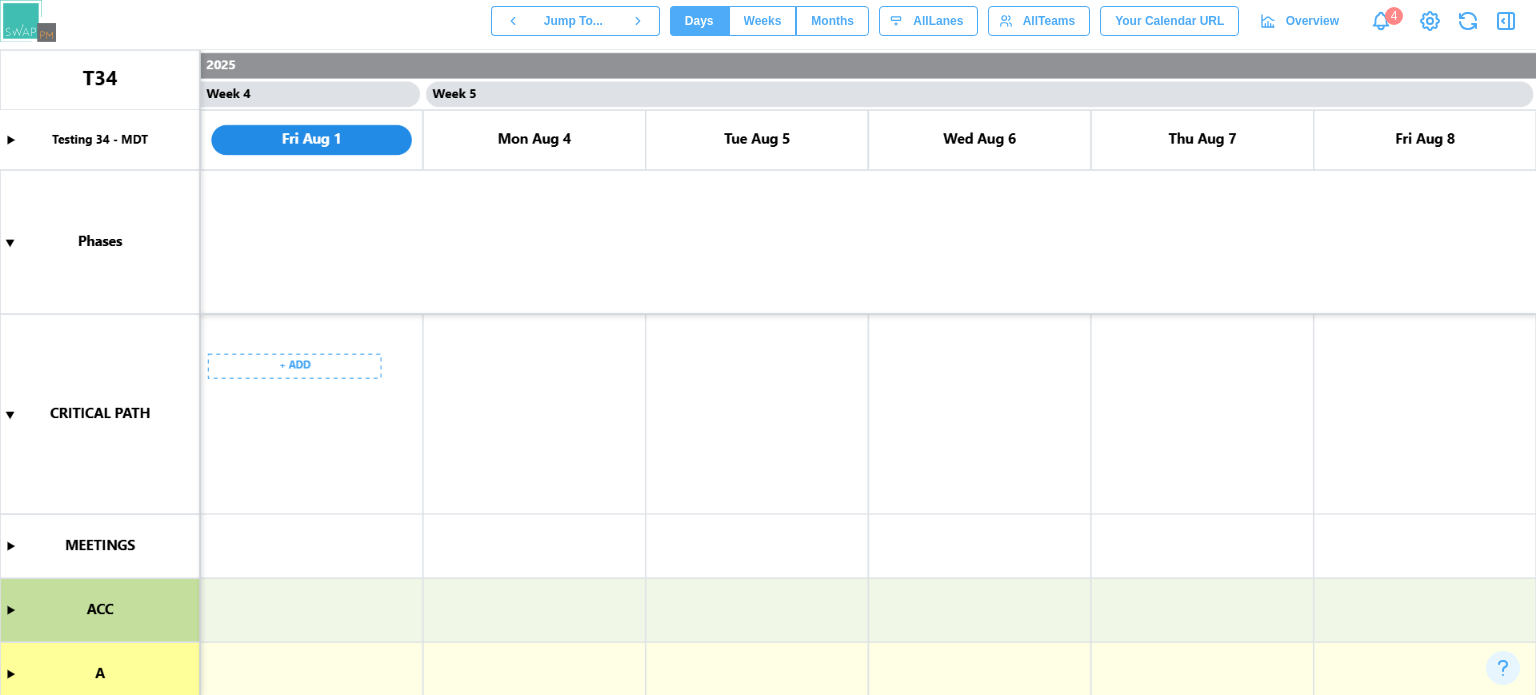 click at bounding box center [768, 372] 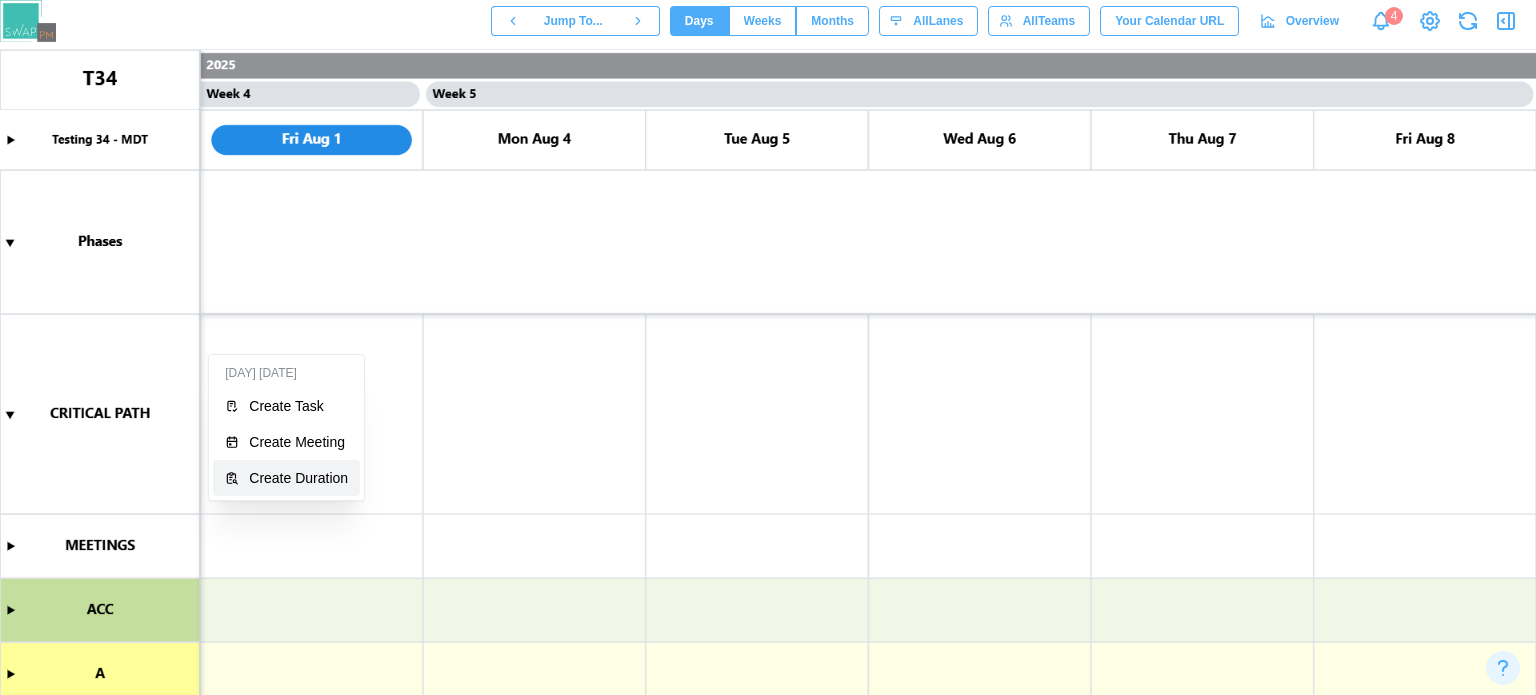 click on "Create Duration" at bounding box center (298, 478) 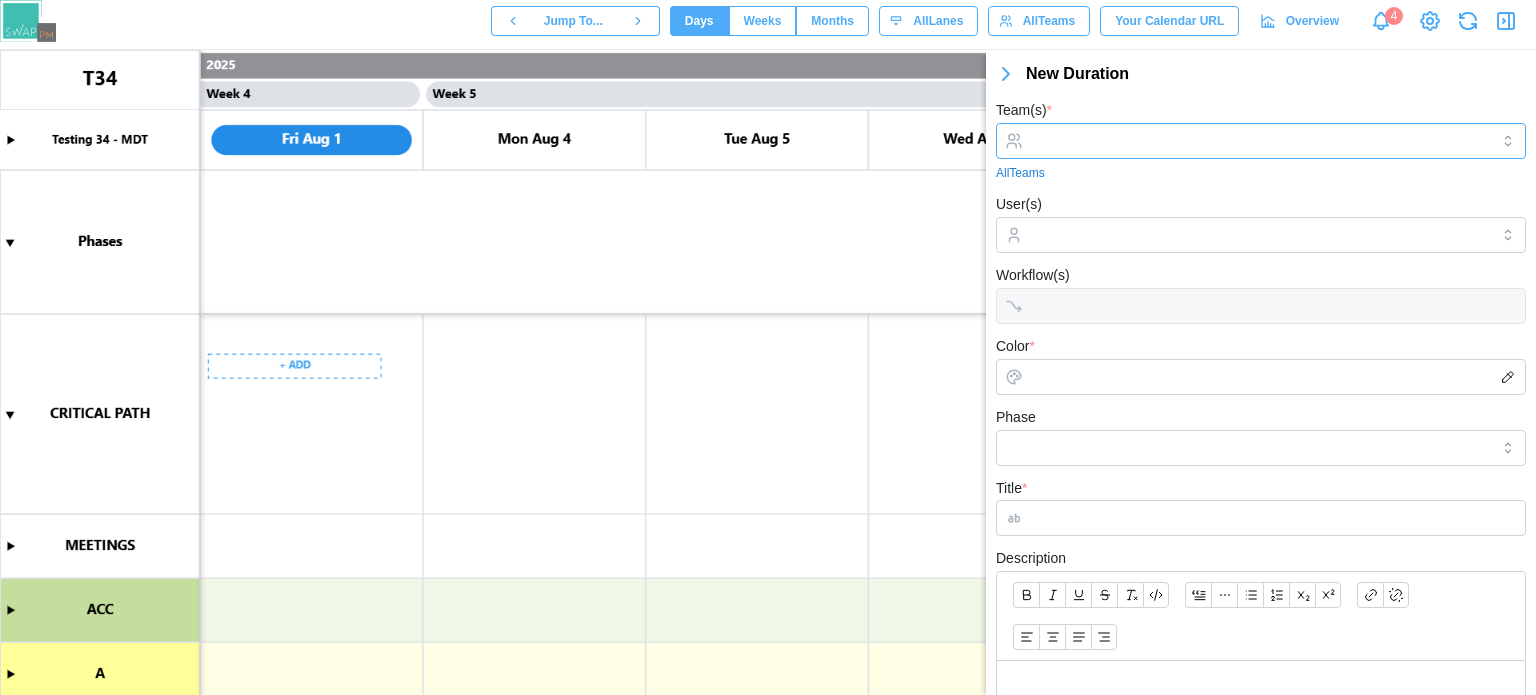 click at bounding box center (1258, 141) 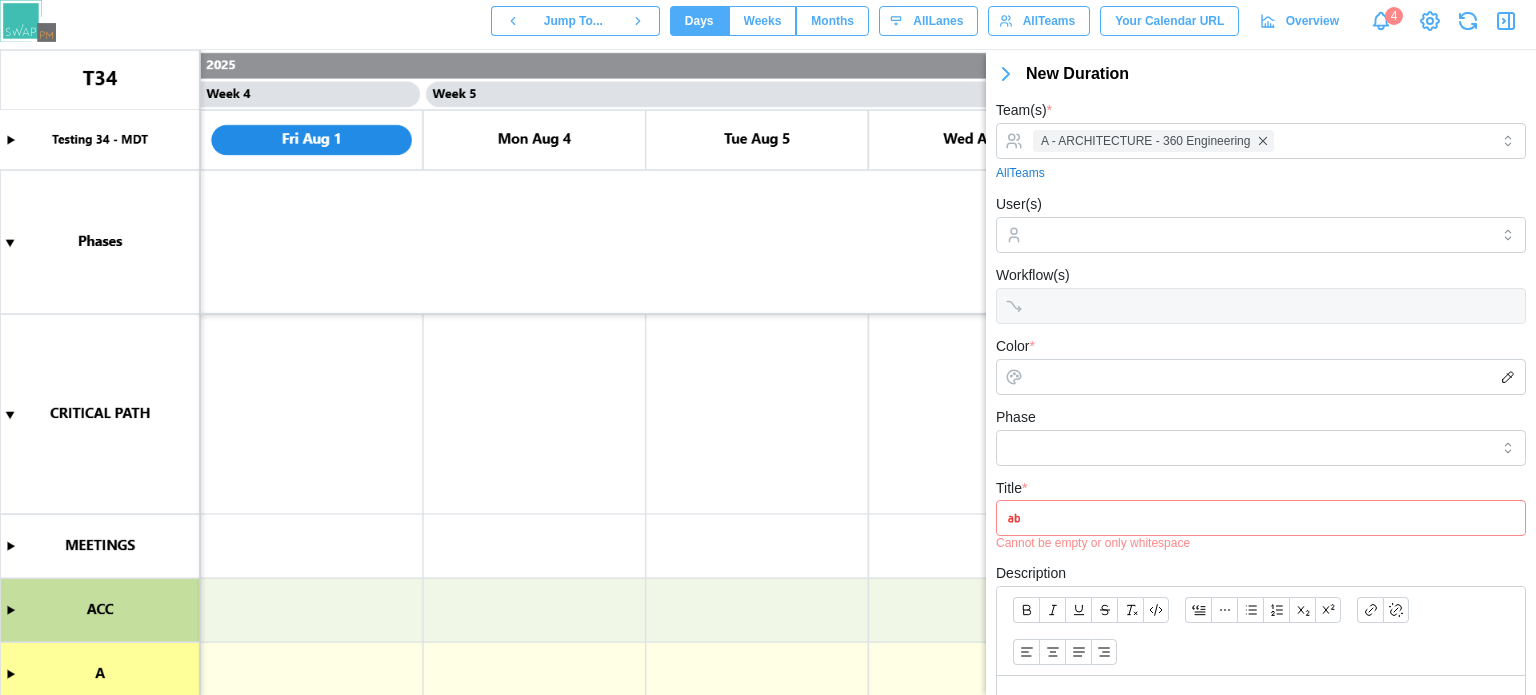 click on "Workflow(s)" at bounding box center [1033, 276] 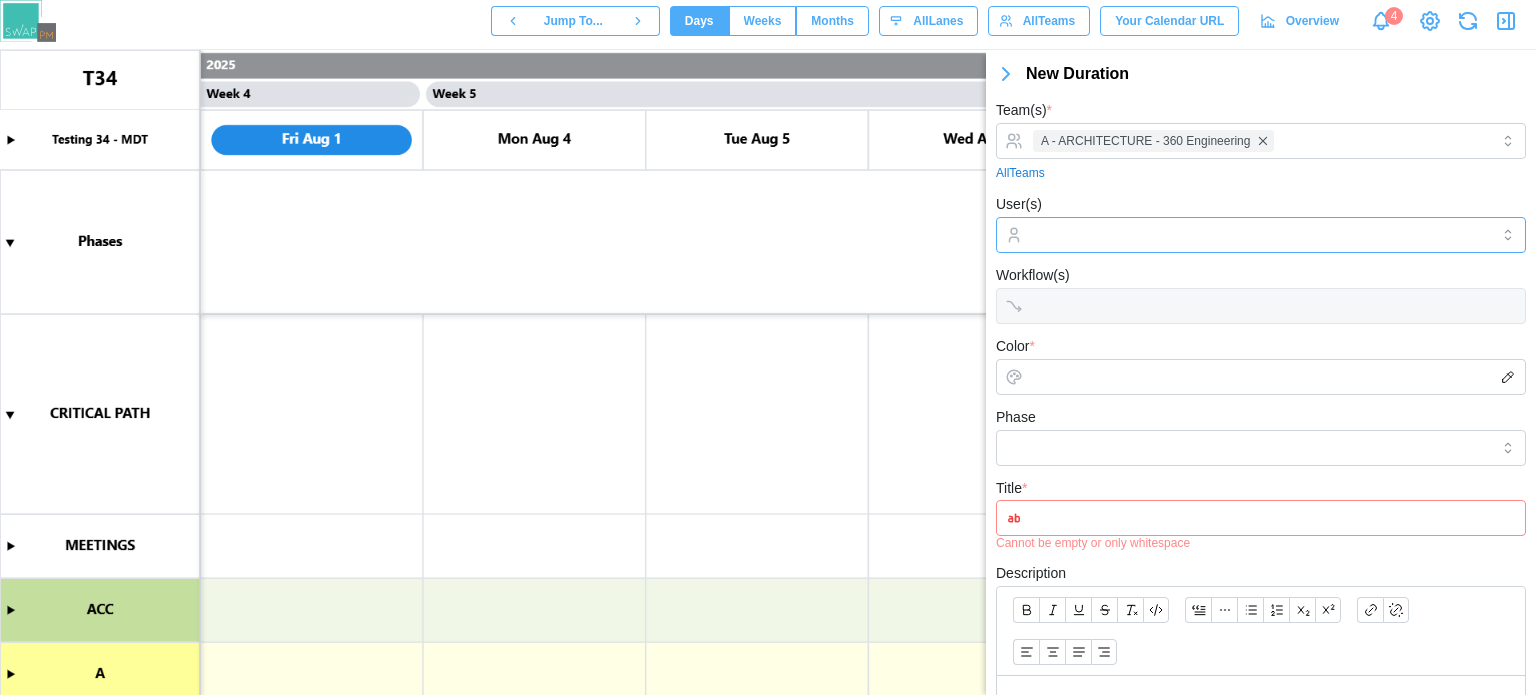 click at bounding box center (1258, 235) 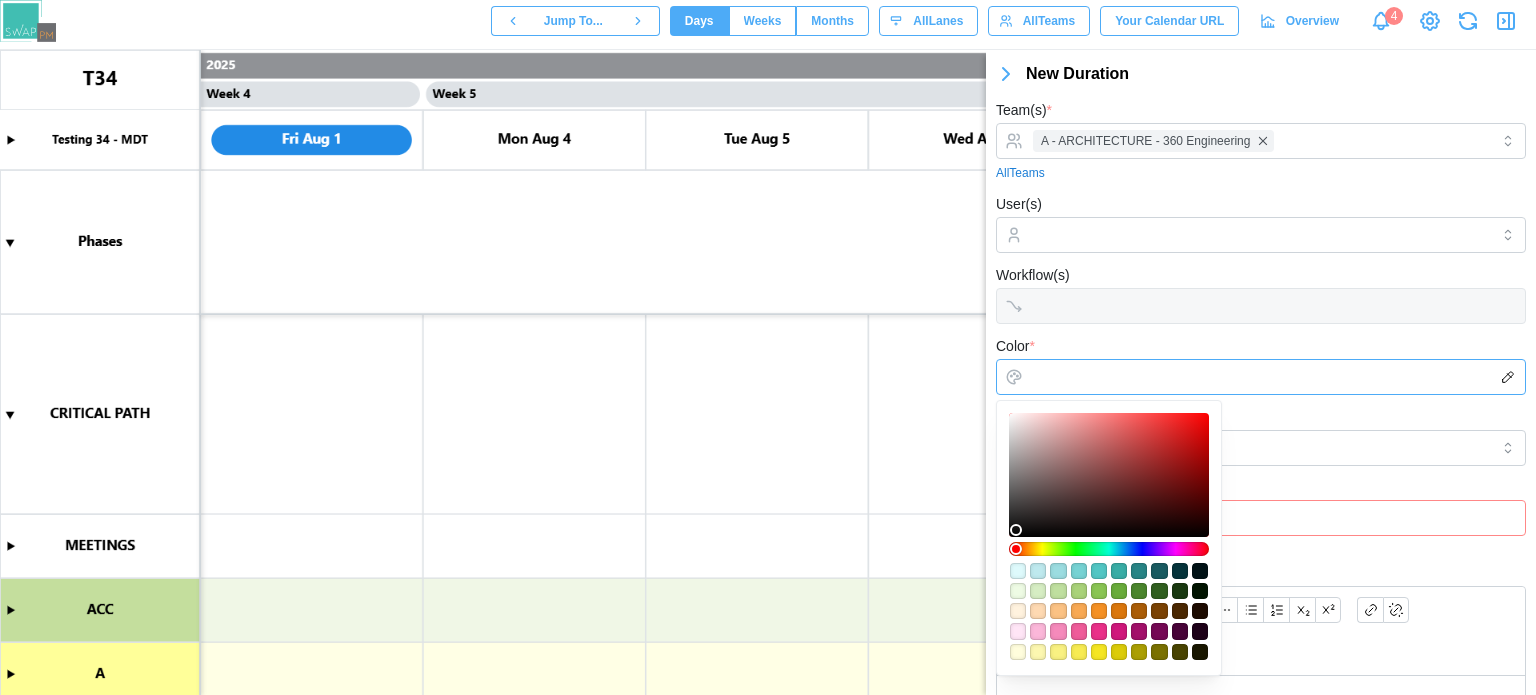 click on "Color  *" at bounding box center [1261, 377] 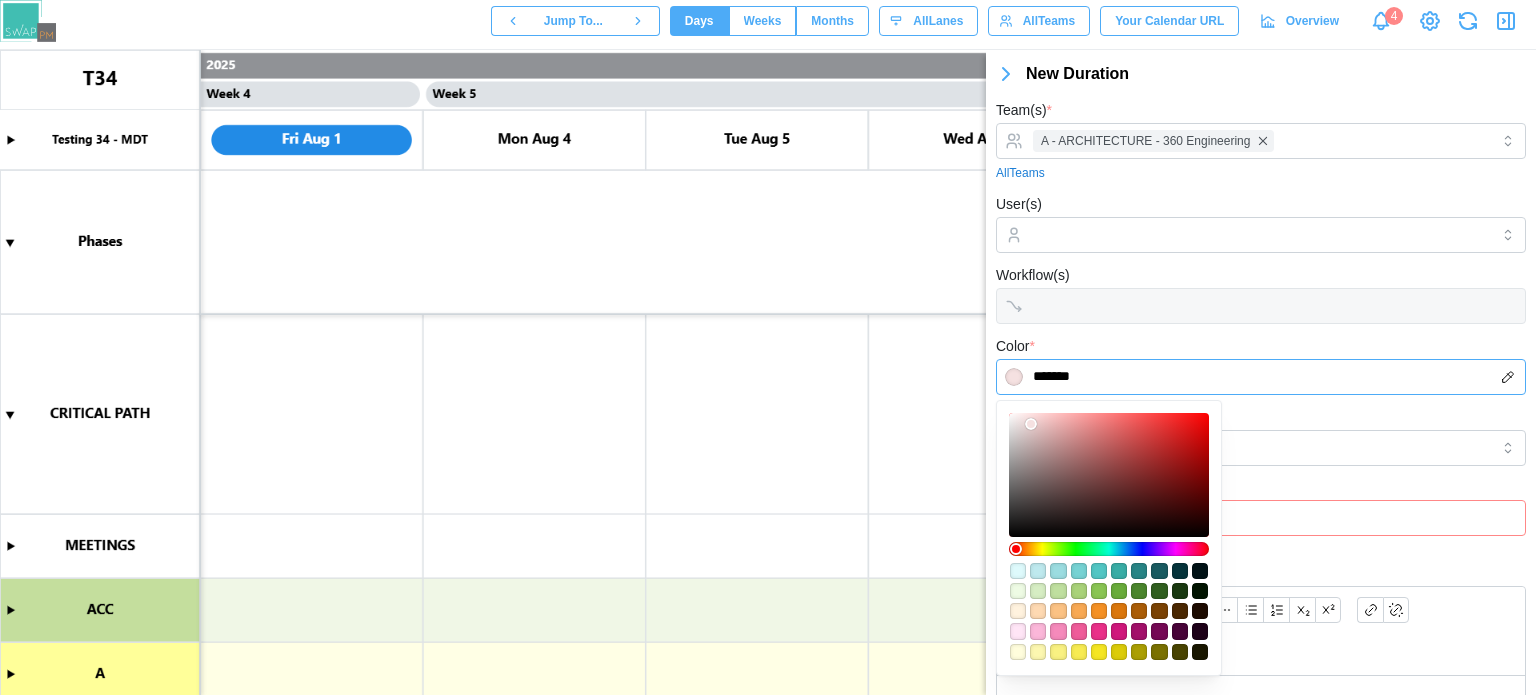 click at bounding box center [1109, 475] 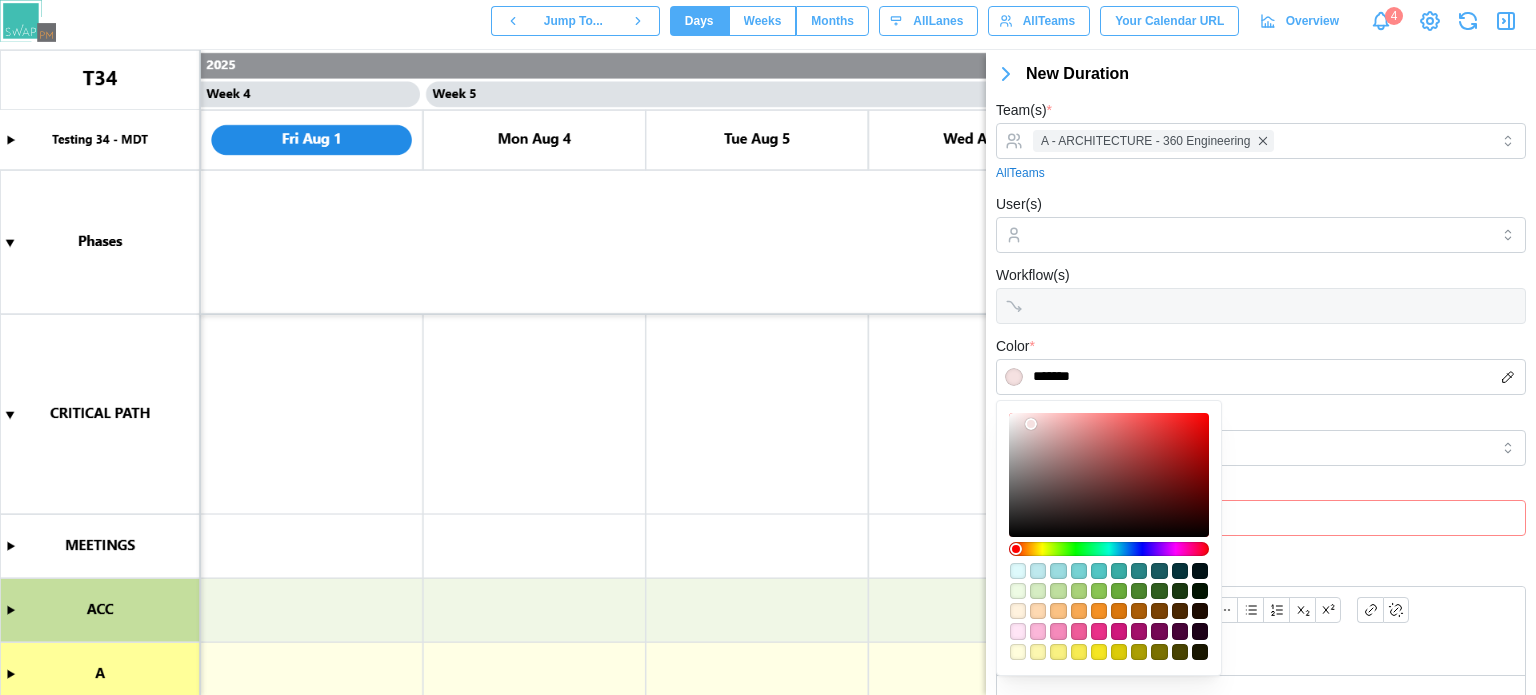 click on "Phase" at bounding box center [1261, 435] 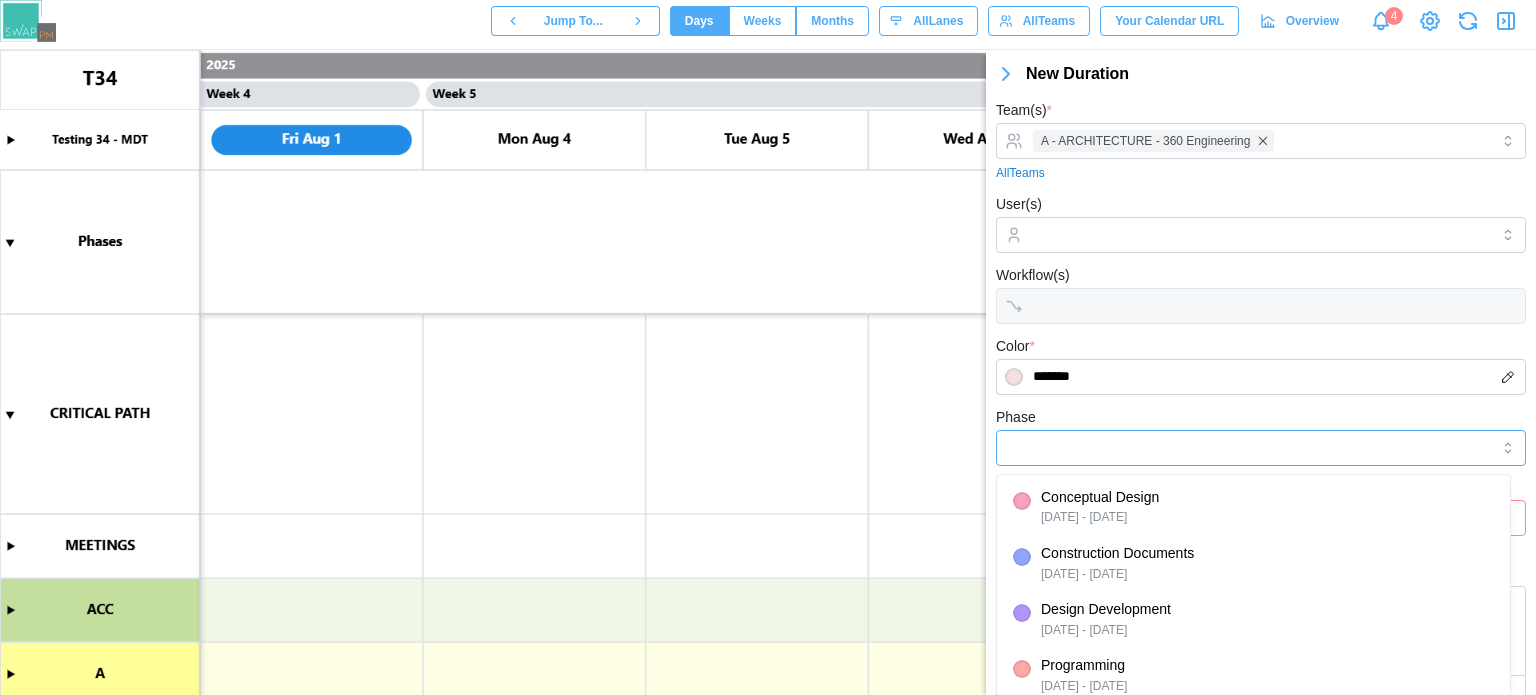click on "Phase" at bounding box center [1261, 448] 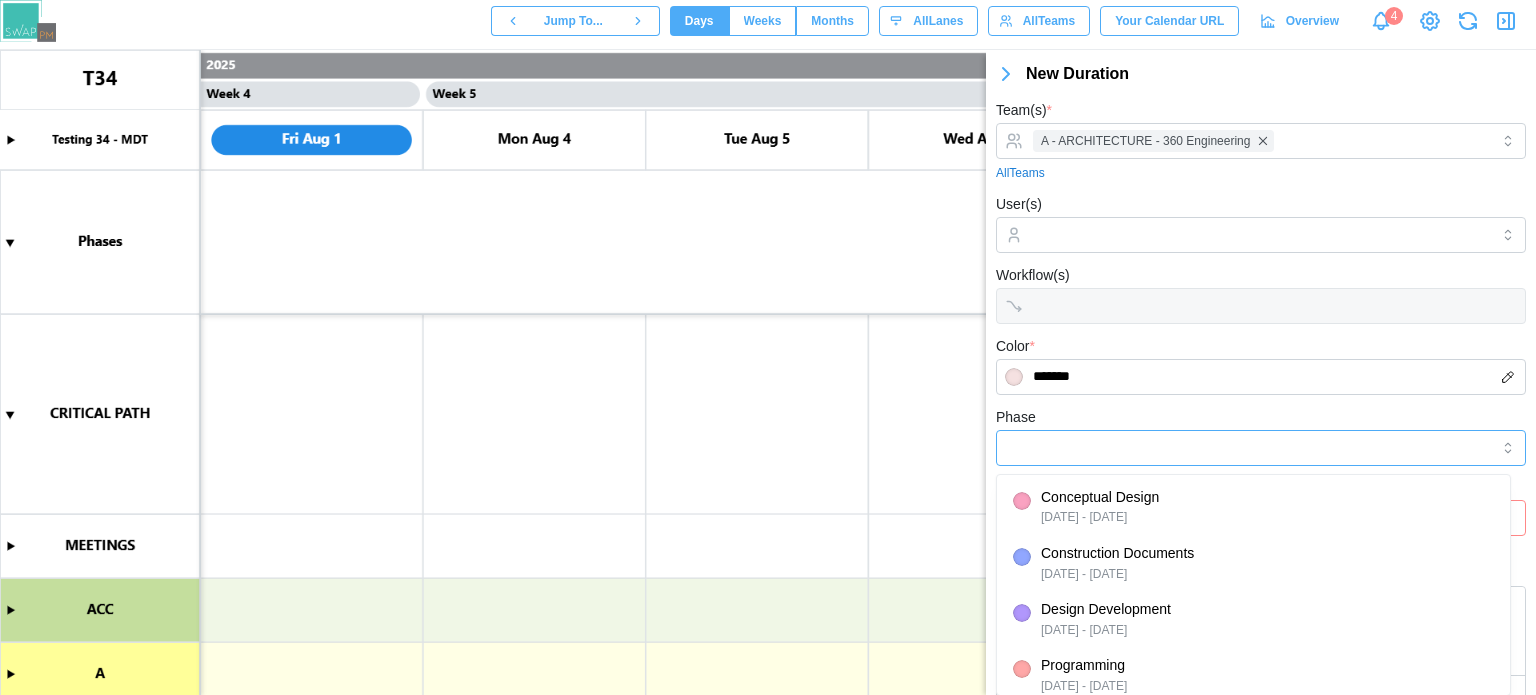 type on "**********" 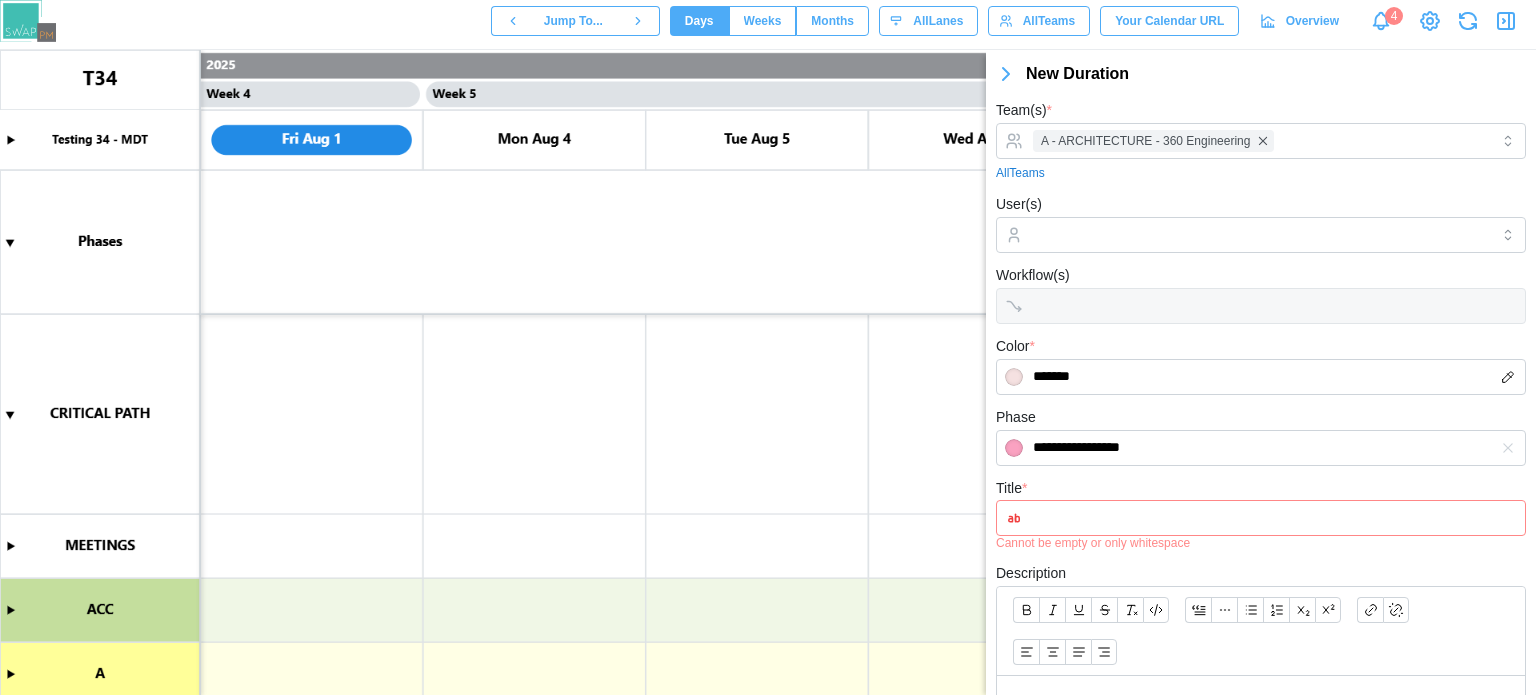 click on "Title  *" at bounding box center (1261, 518) 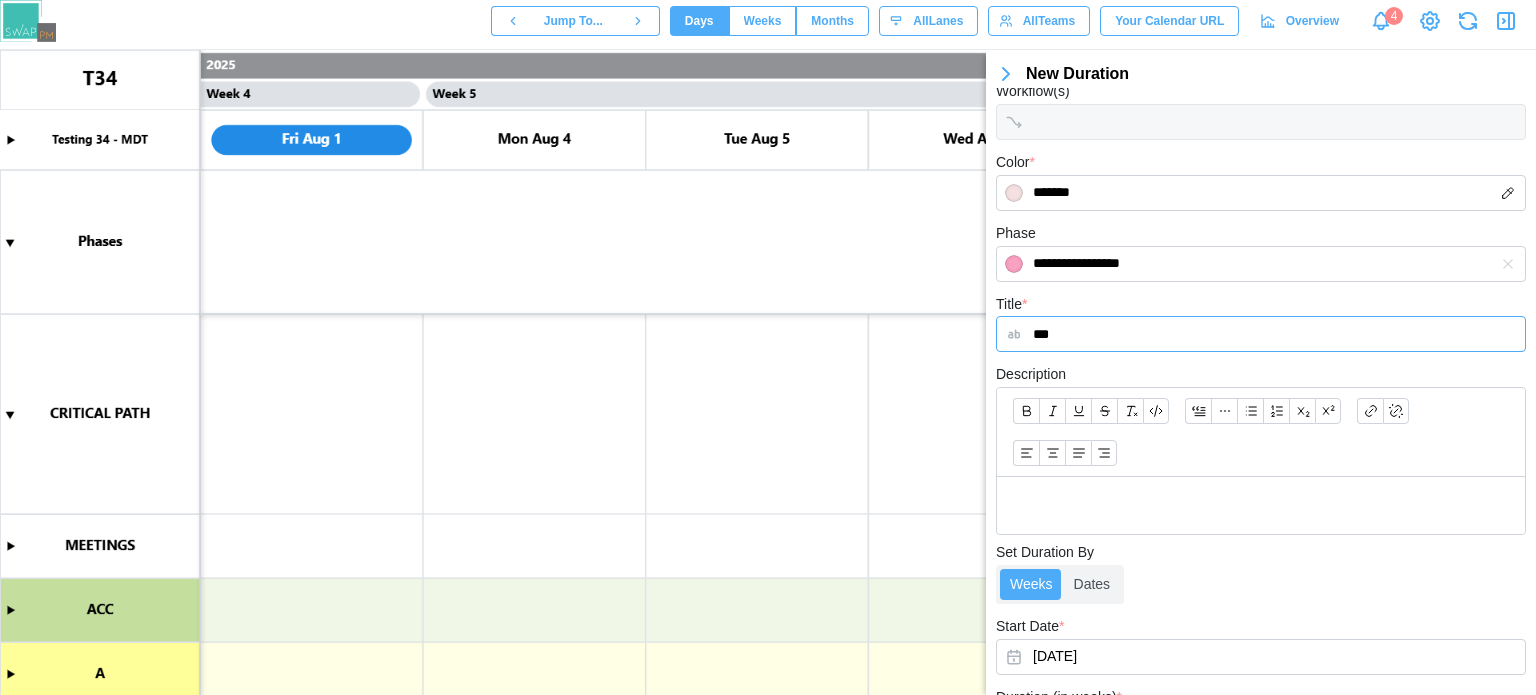 scroll, scrollTop: 300, scrollLeft: 0, axis: vertical 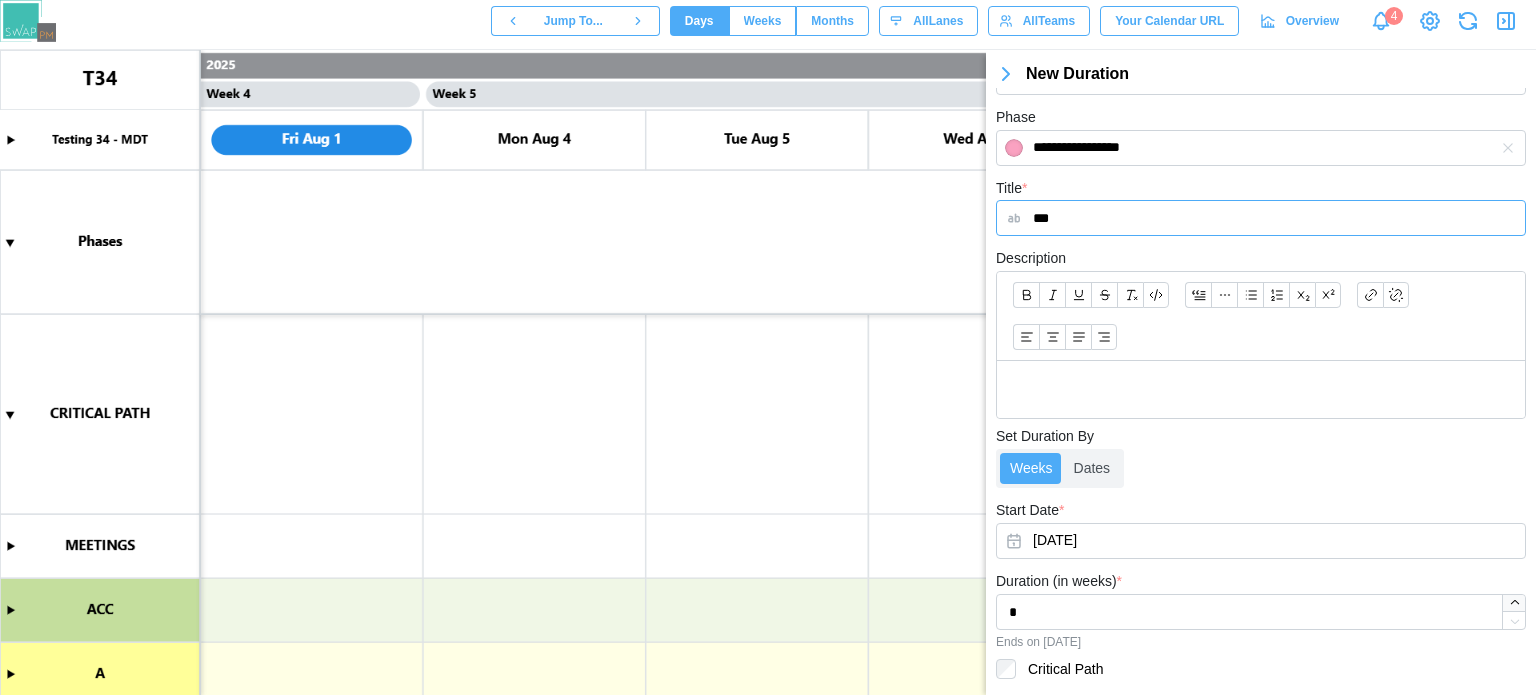 type on "***" 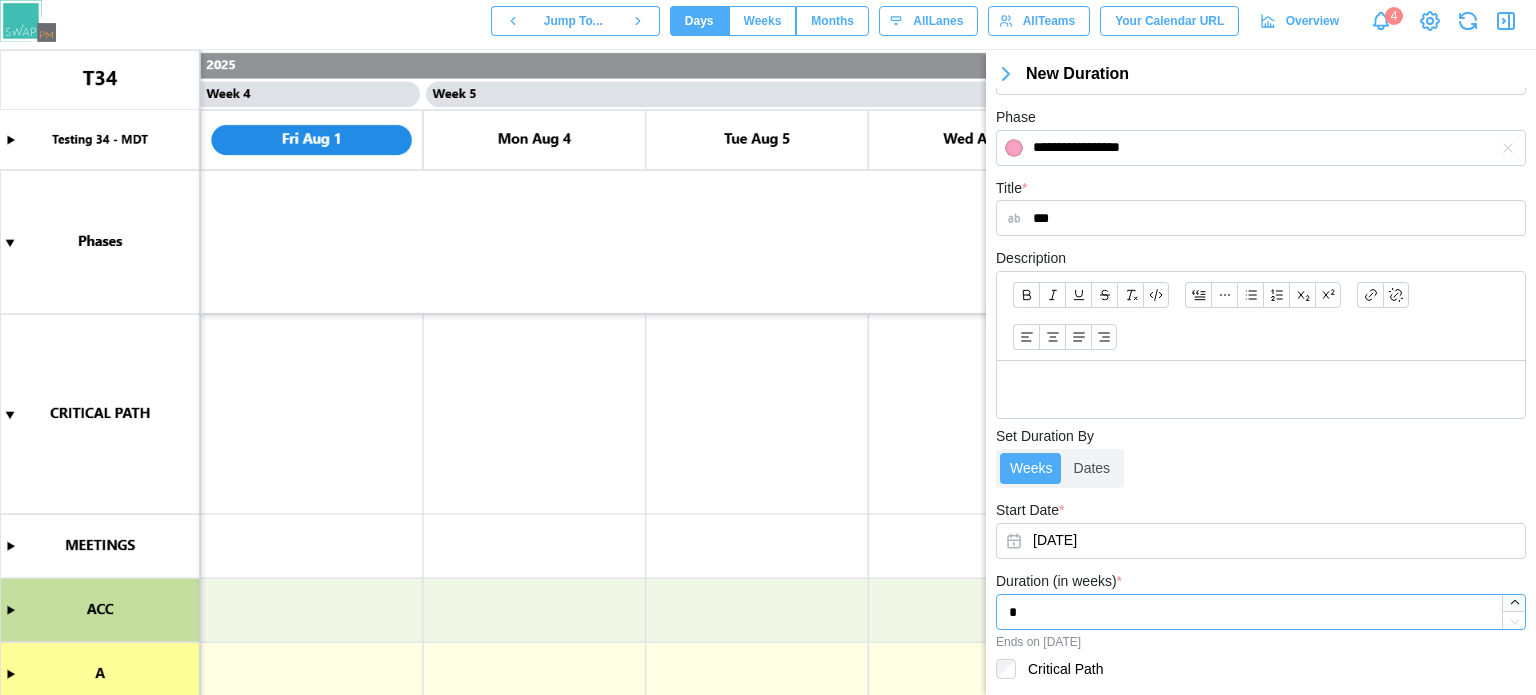 click at bounding box center (1514, 603) 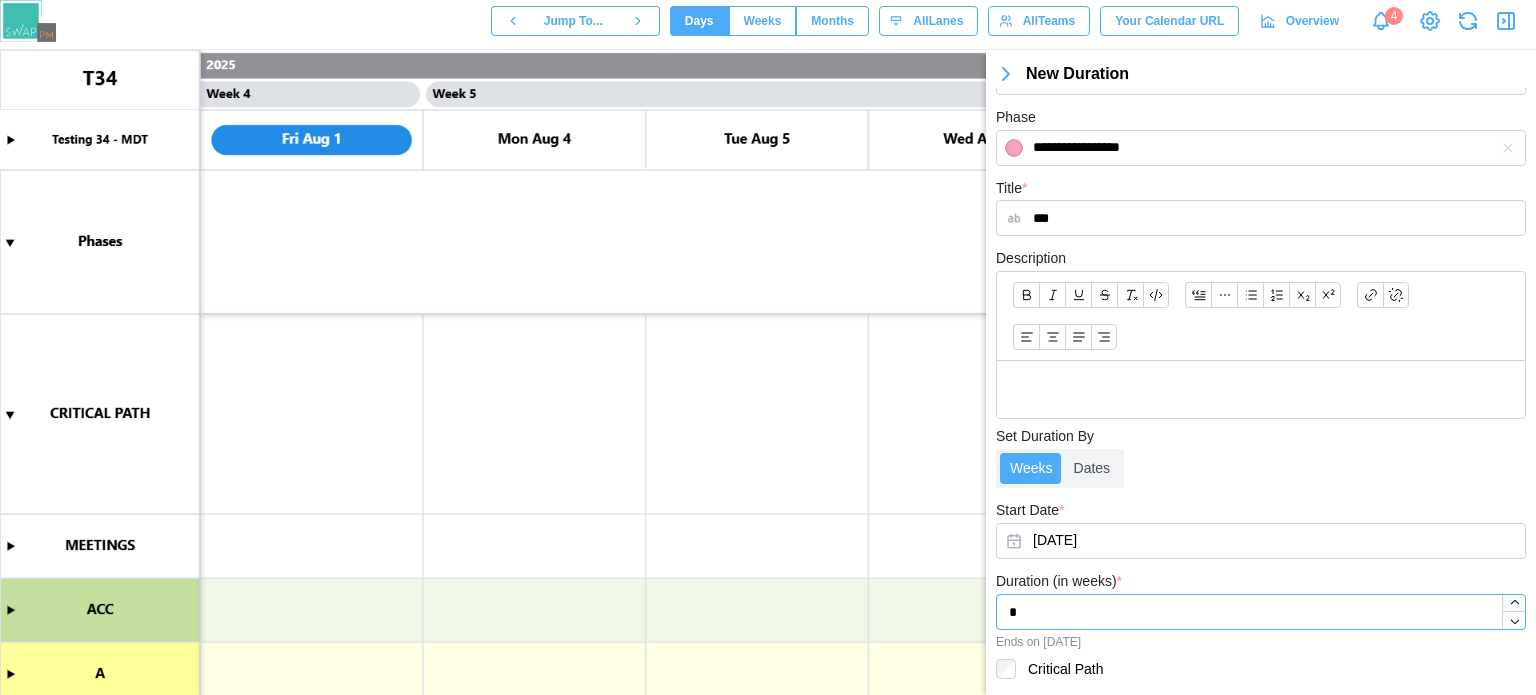 click at bounding box center (1514, 603) 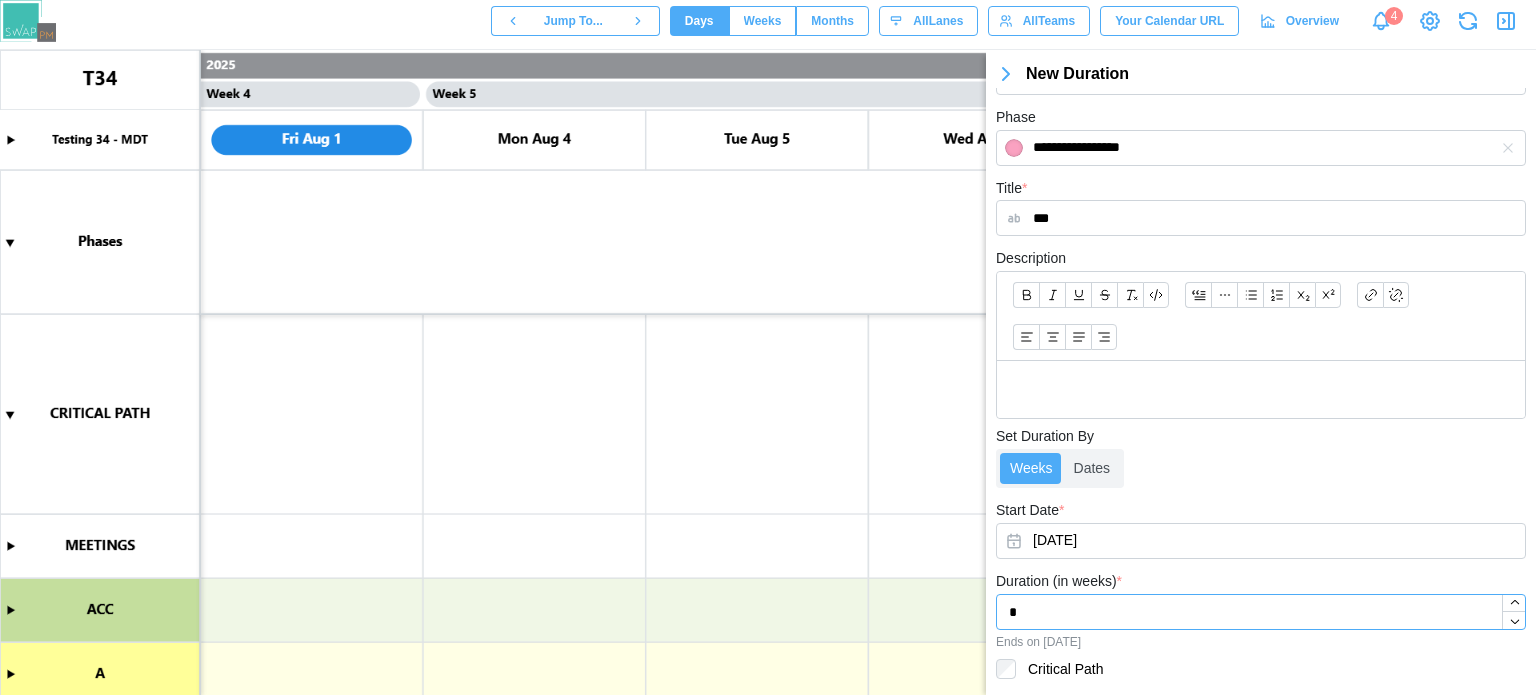 scroll, scrollTop: 357, scrollLeft: 0, axis: vertical 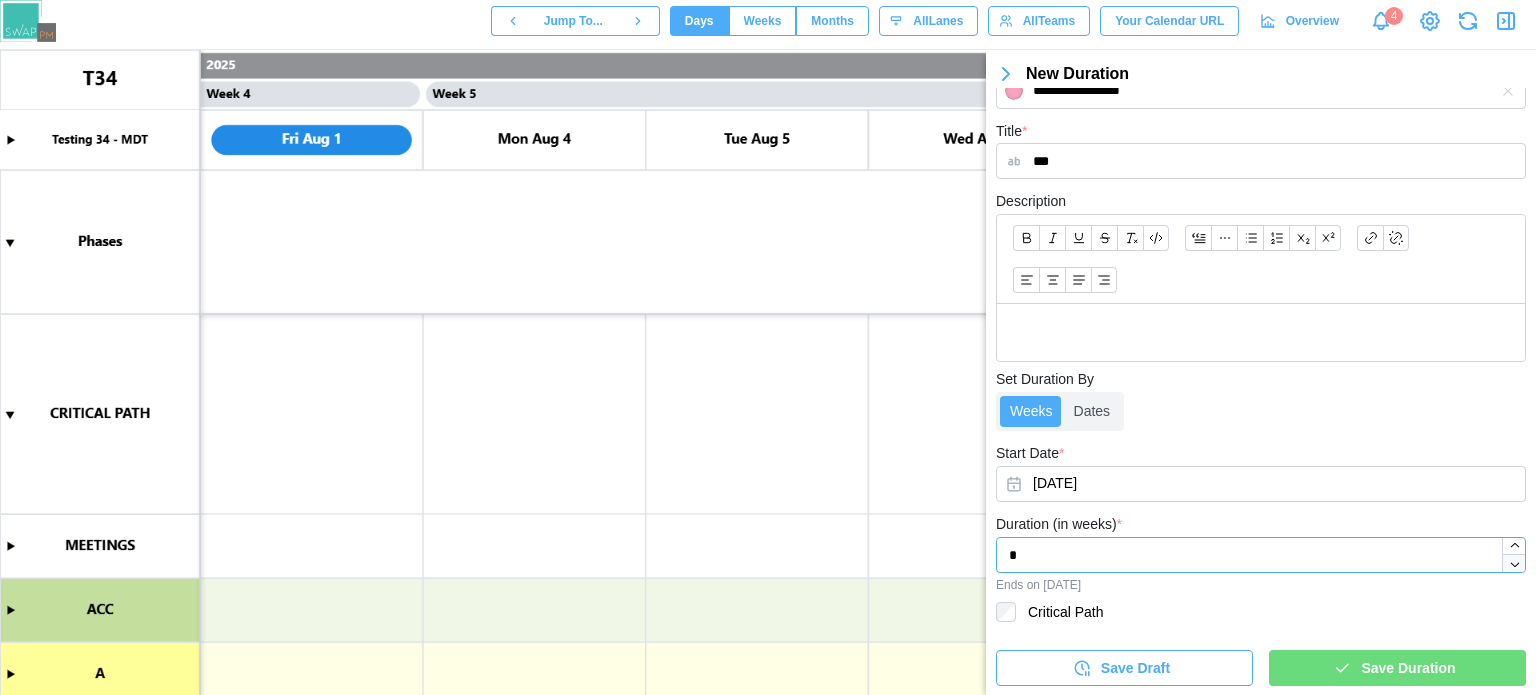 click 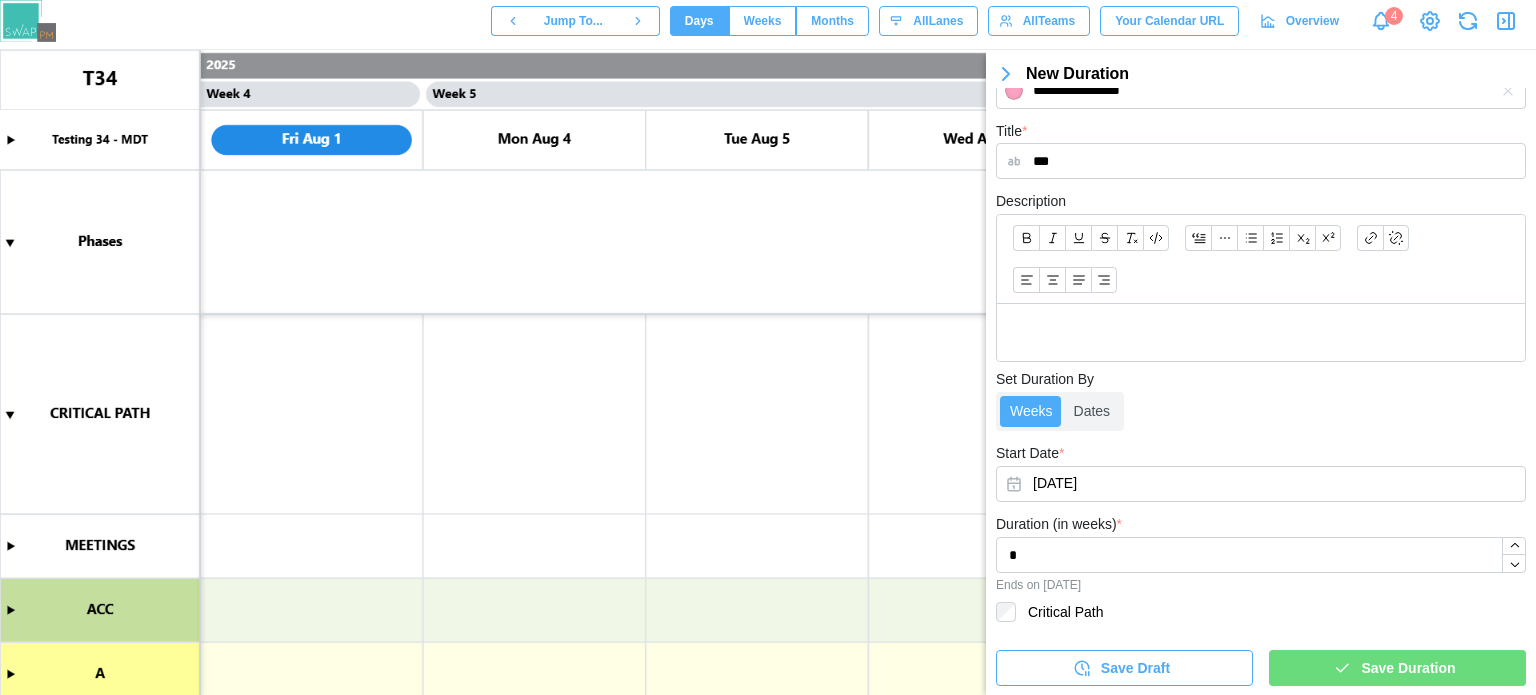 click on "Save Duration" at bounding box center [1408, 668] 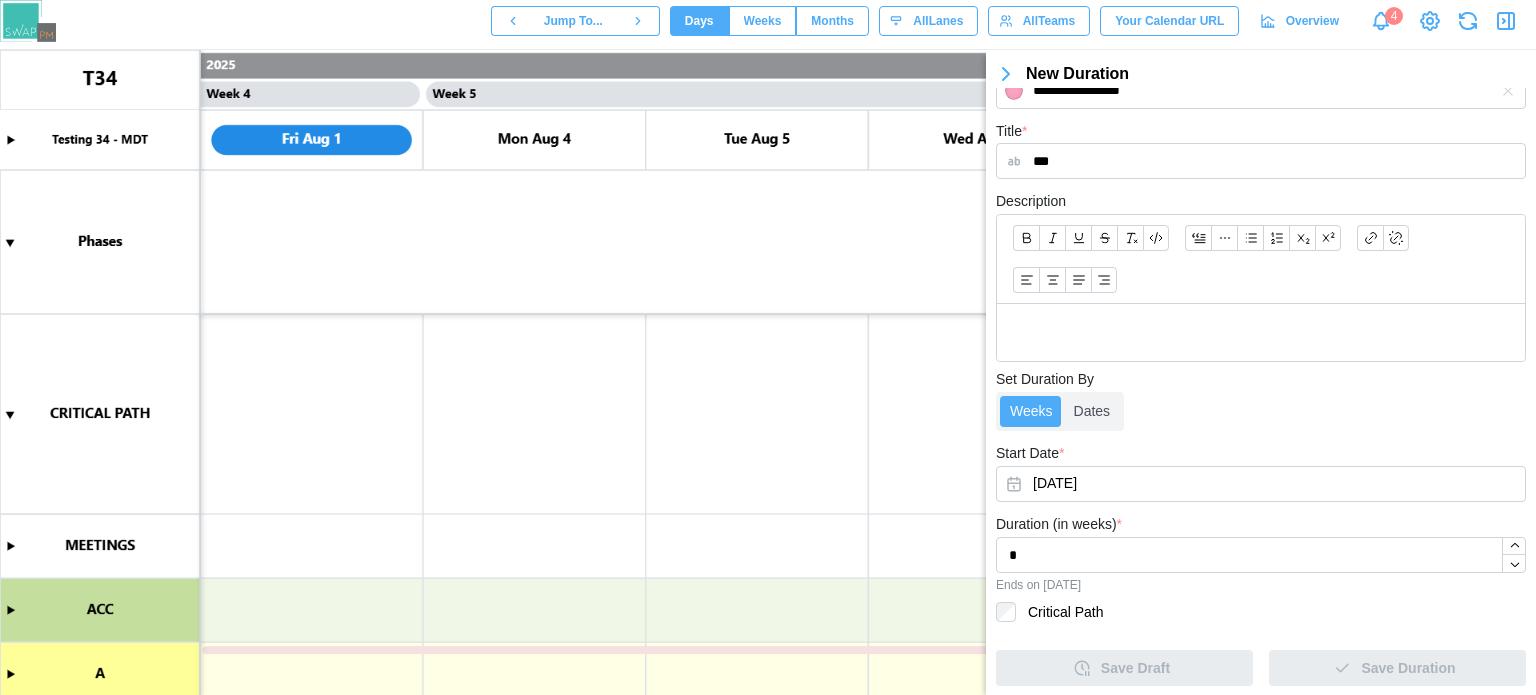 scroll, scrollTop: 0, scrollLeft: 0, axis: both 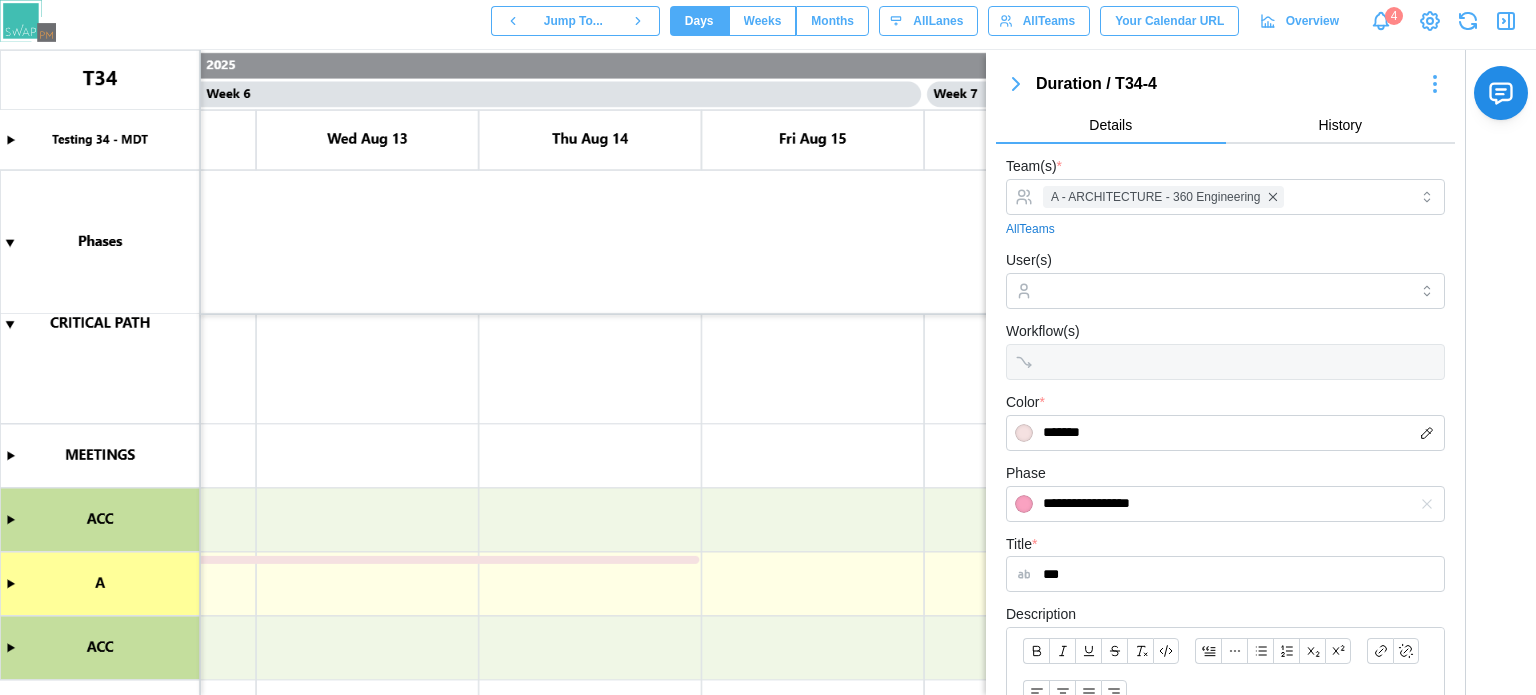 click at bounding box center (1435, 84) 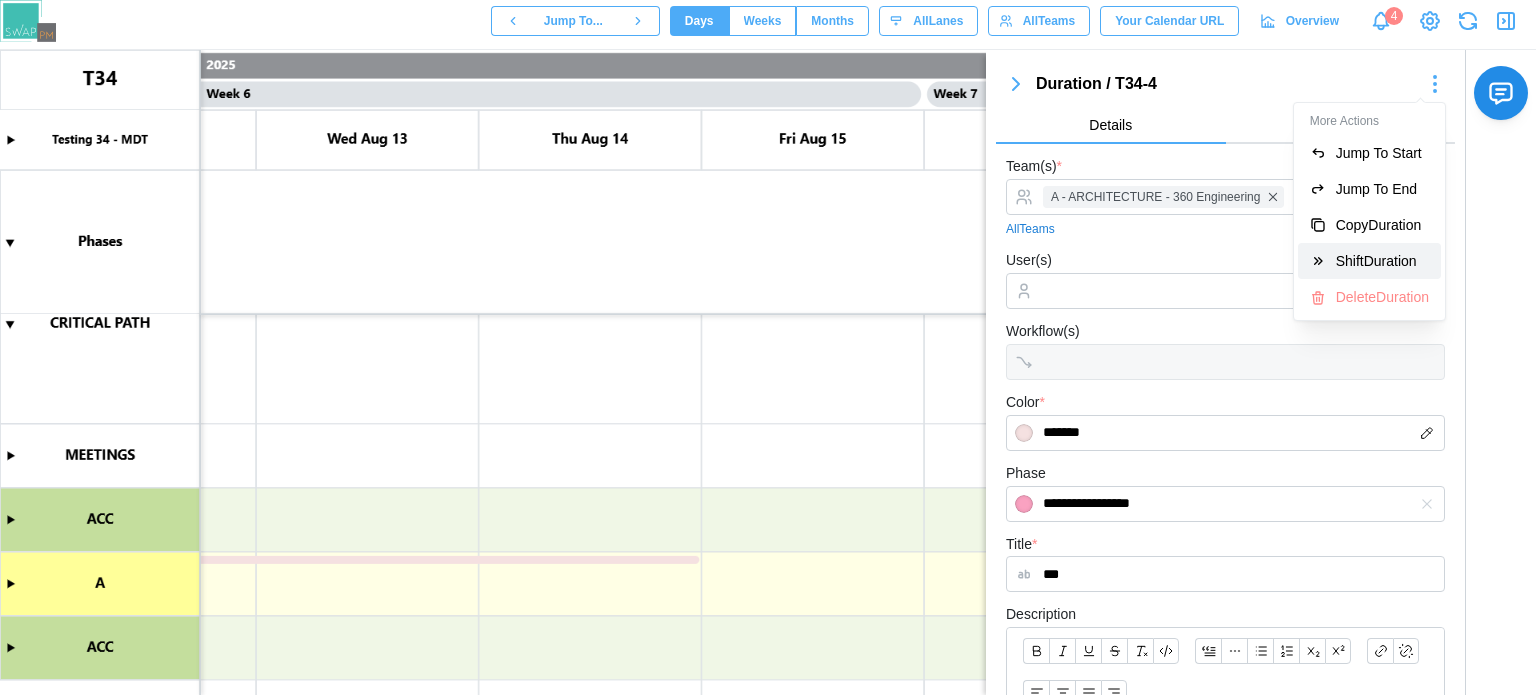 click on "Shift  Duration" at bounding box center (1382, 261) 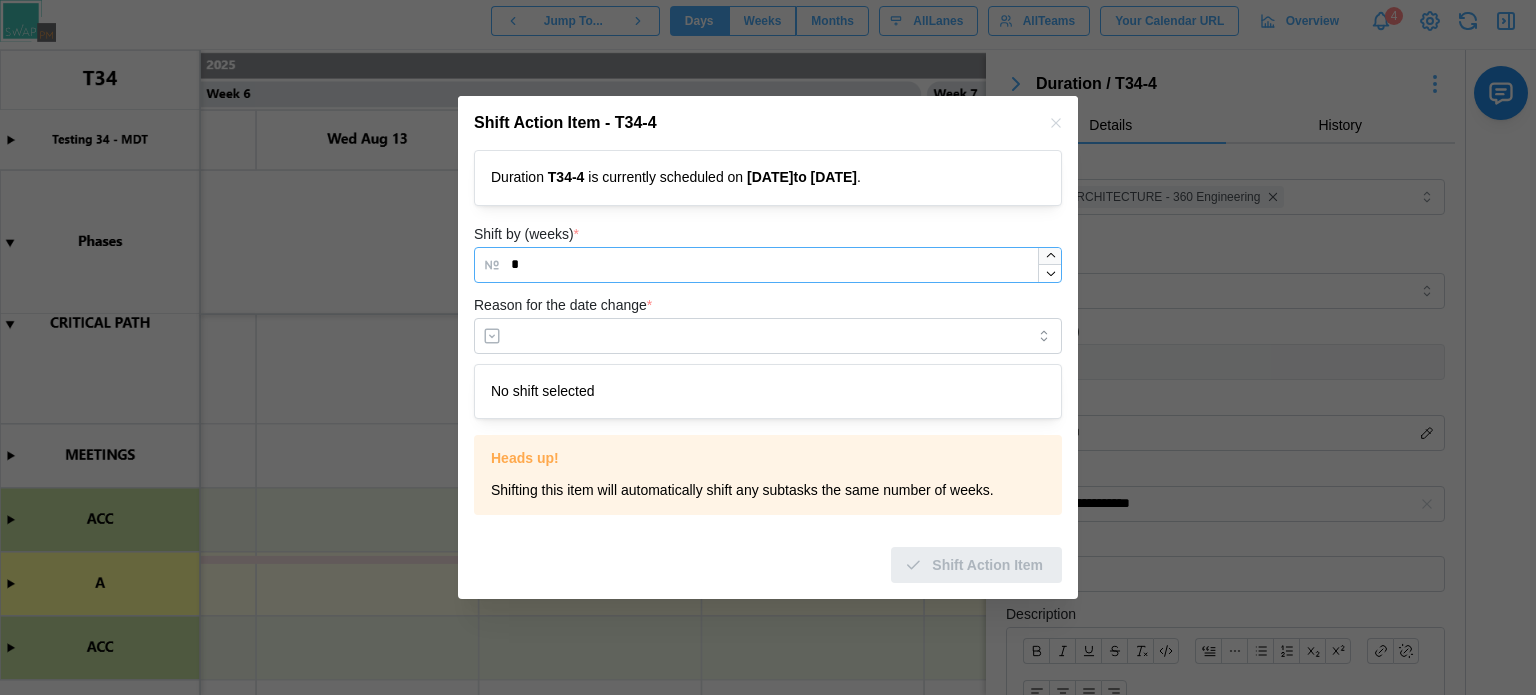 type on "*" 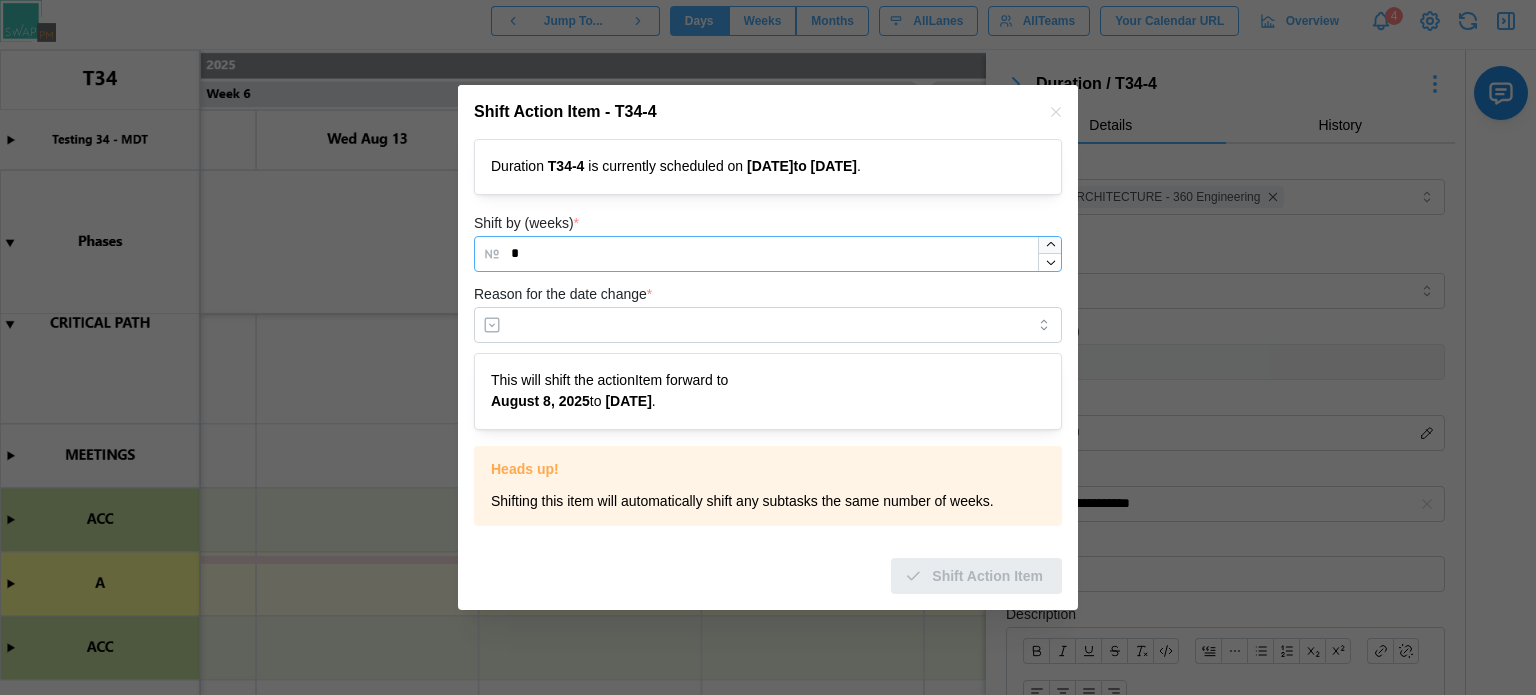 click at bounding box center [1049, 254] 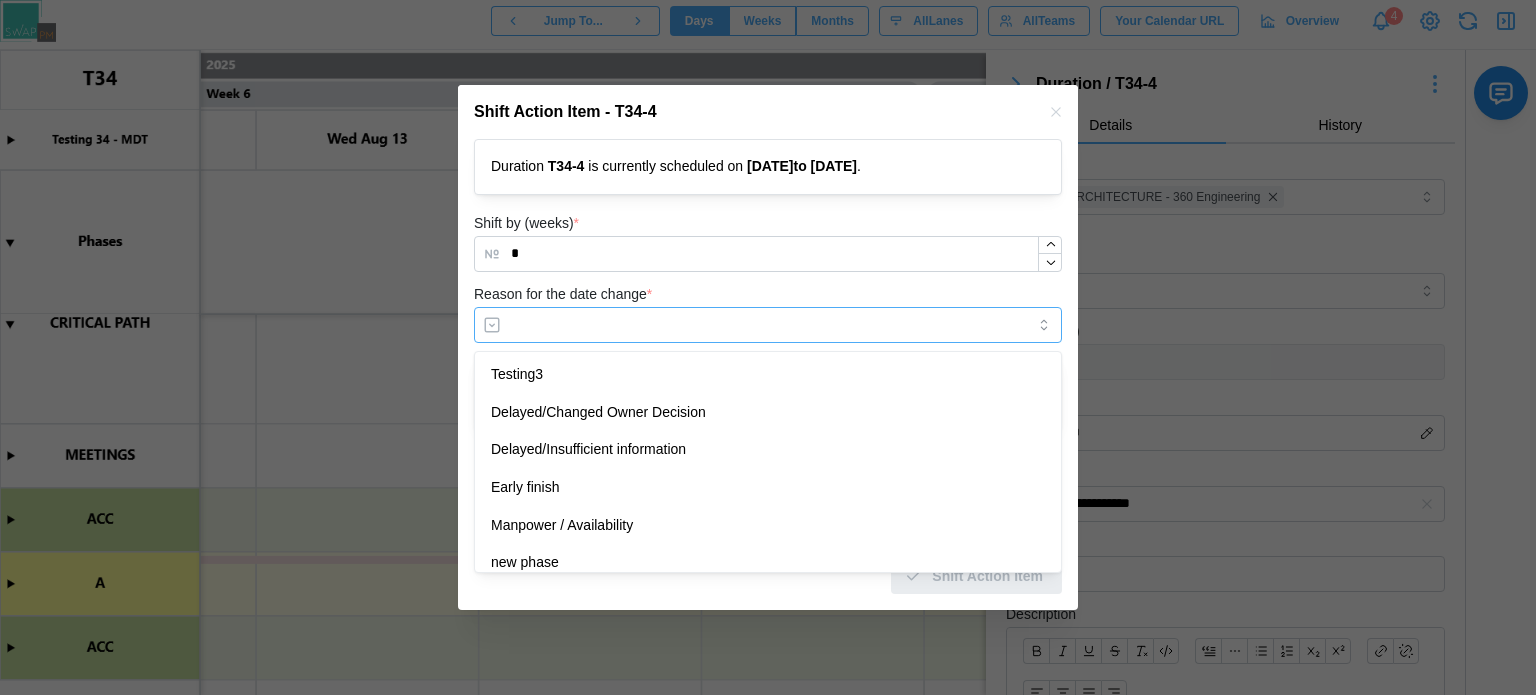 click on "Reason for the date change  *" at bounding box center [768, 325] 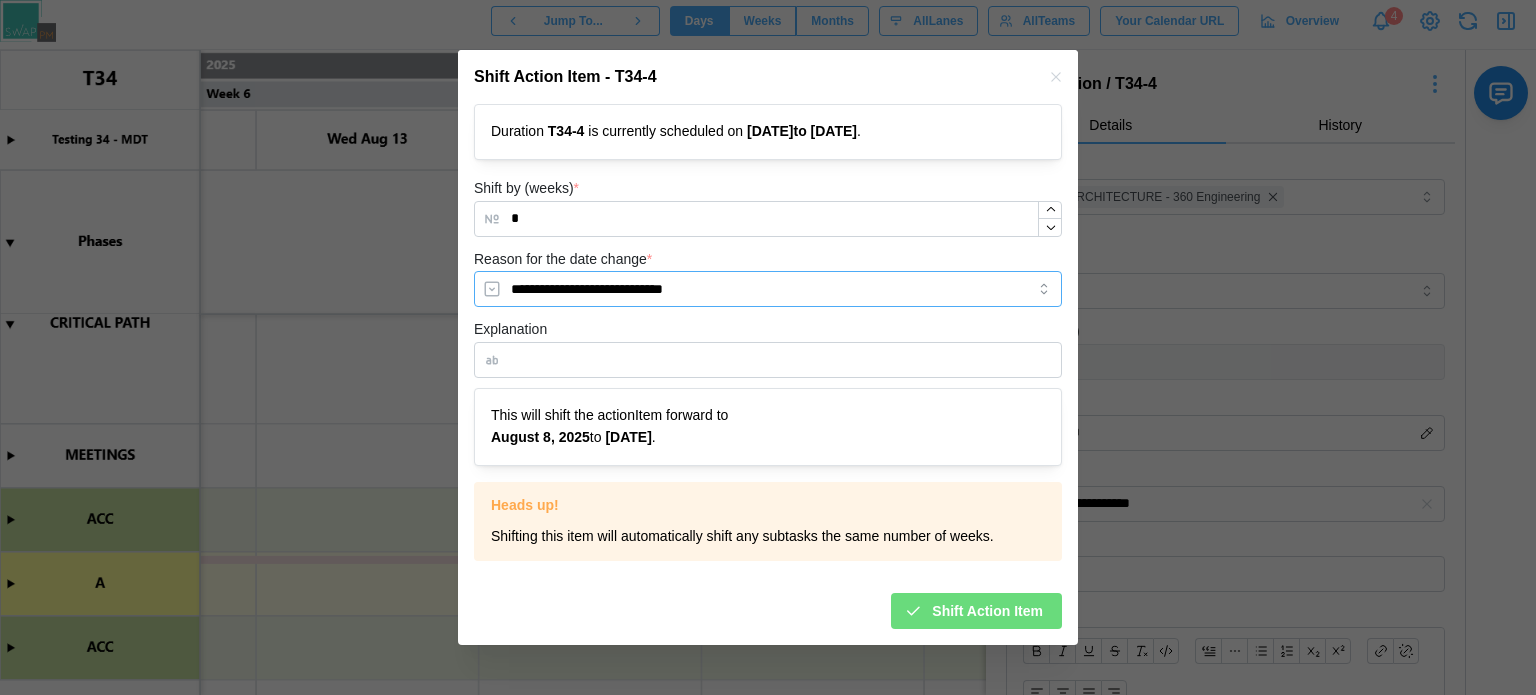 type on "**********" 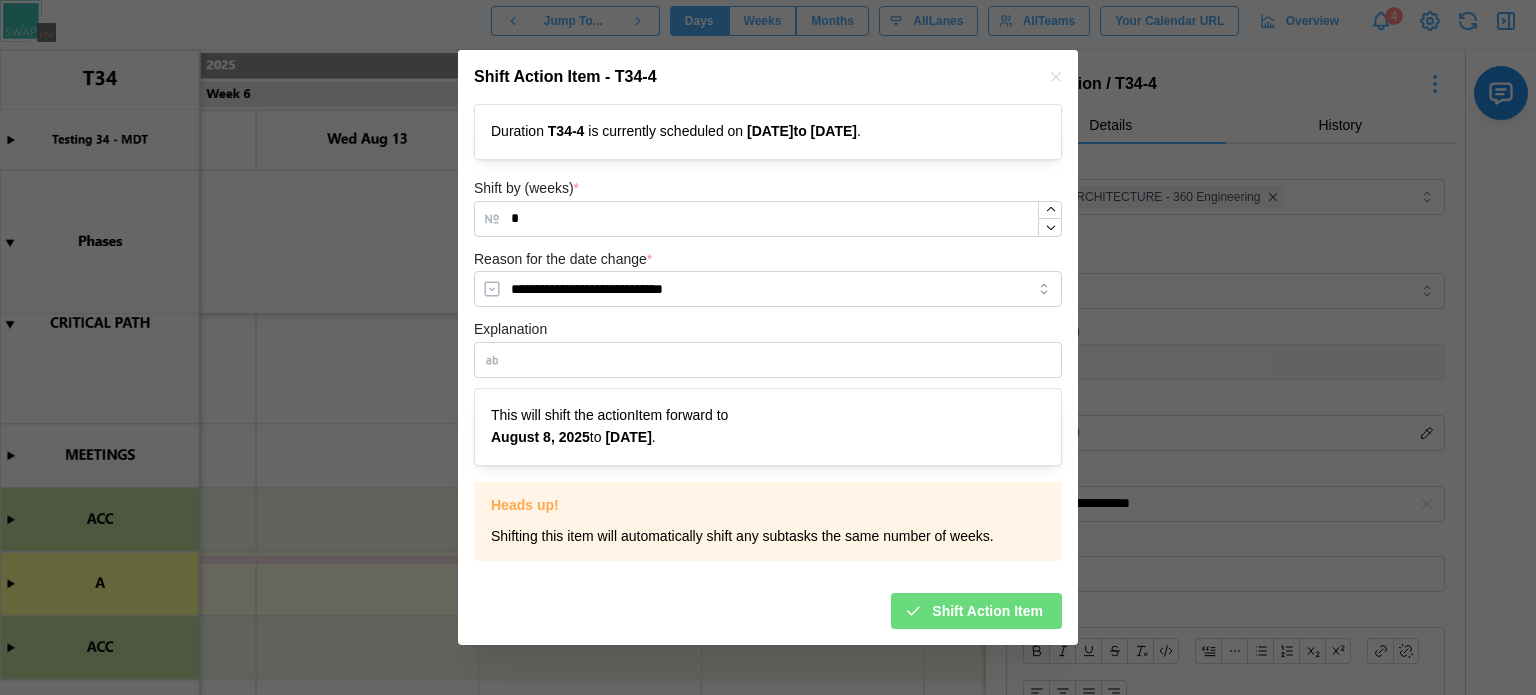 click 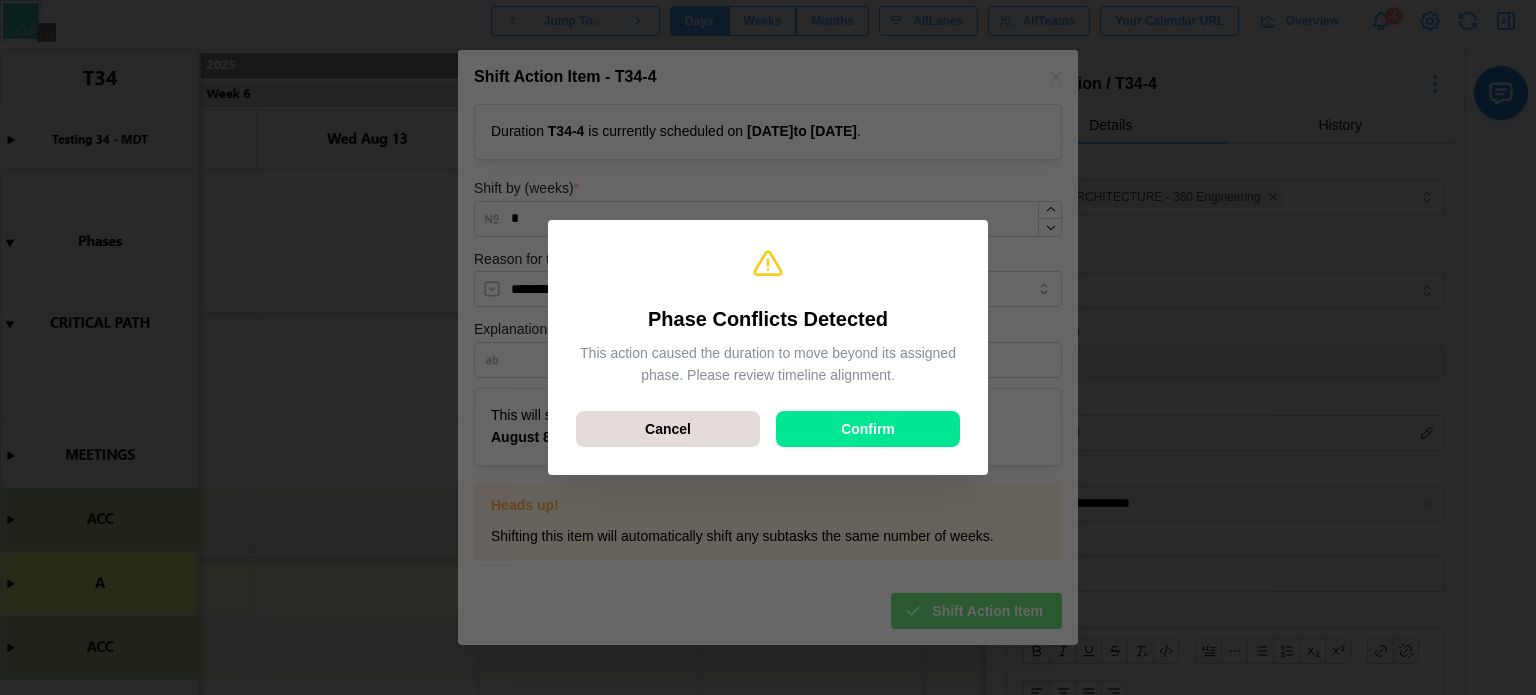 click on "Confirm" at bounding box center [868, 429] 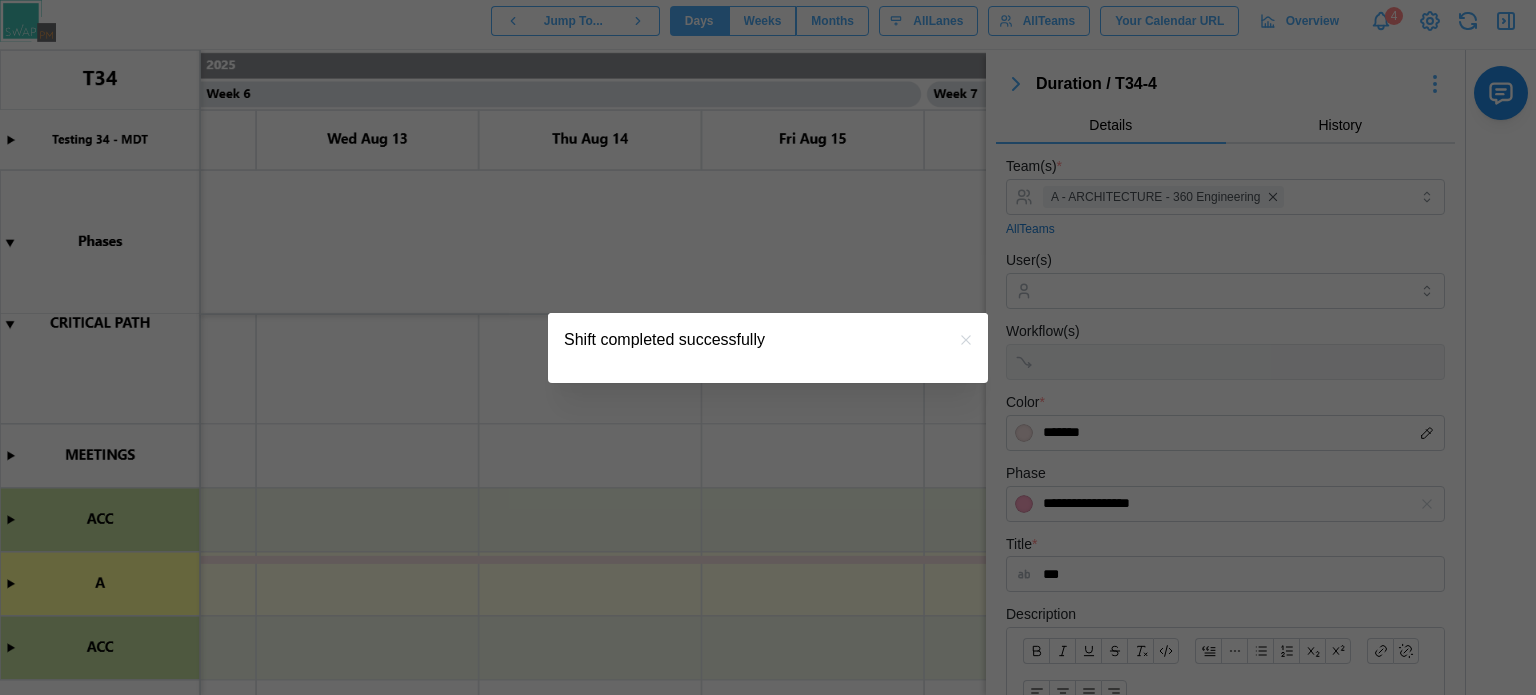 click 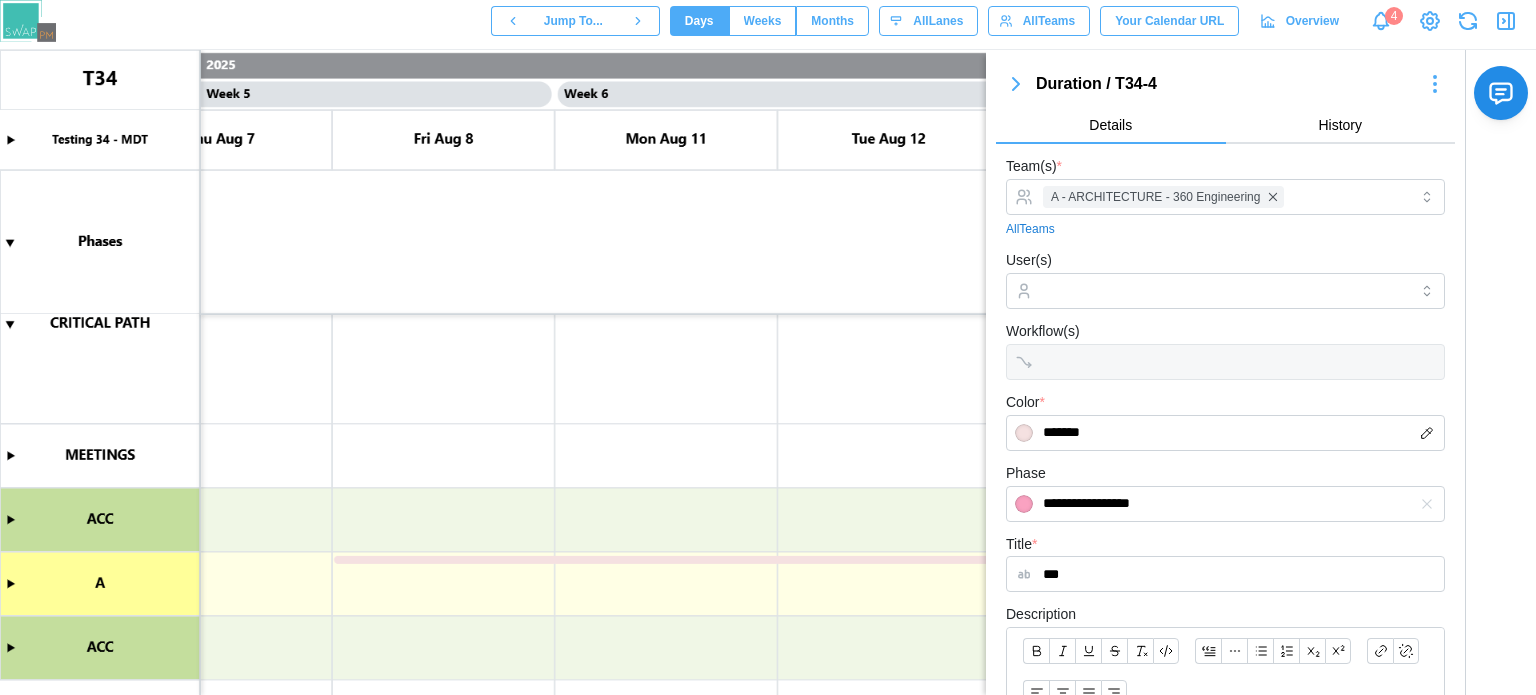 scroll, scrollTop: 0, scrollLeft: 5218, axis: horizontal 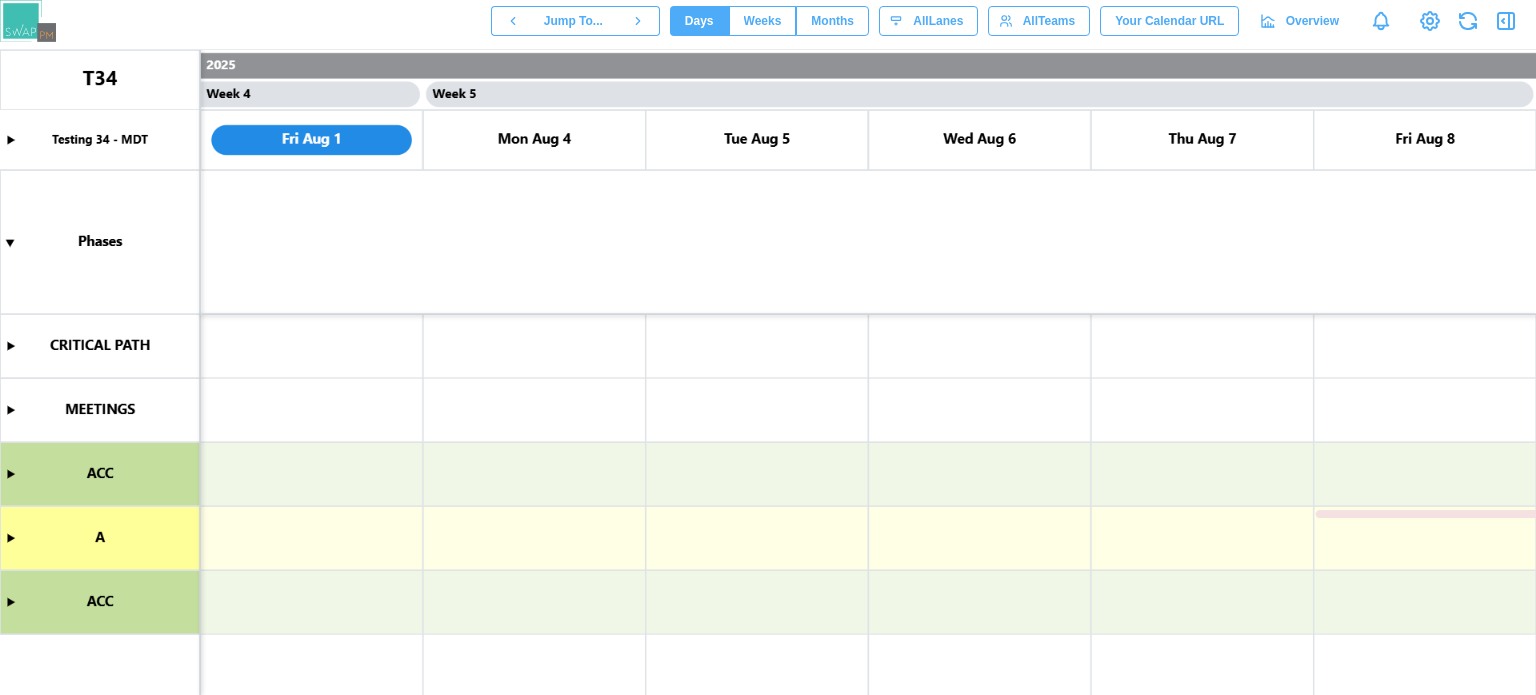 click 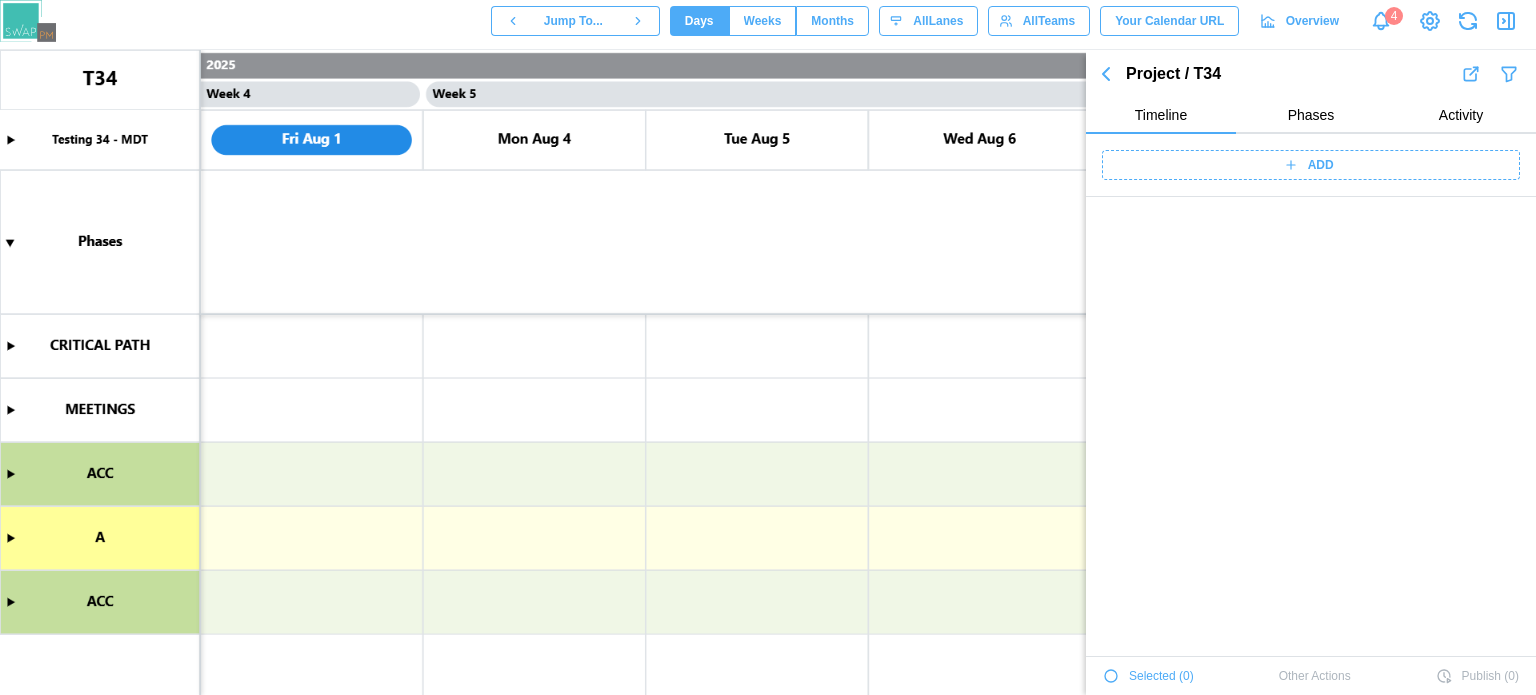 scroll, scrollTop: 1326, scrollLeft: 0, axis: vertical 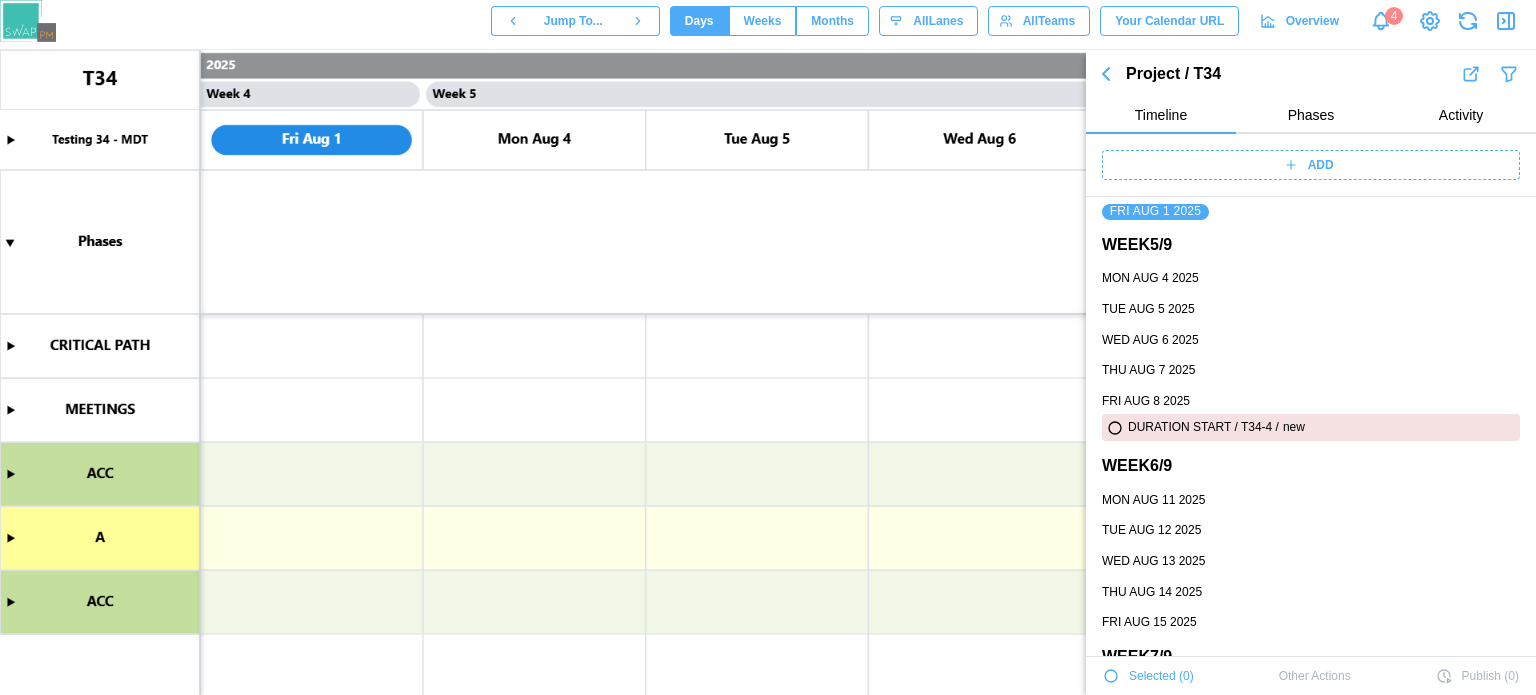 click 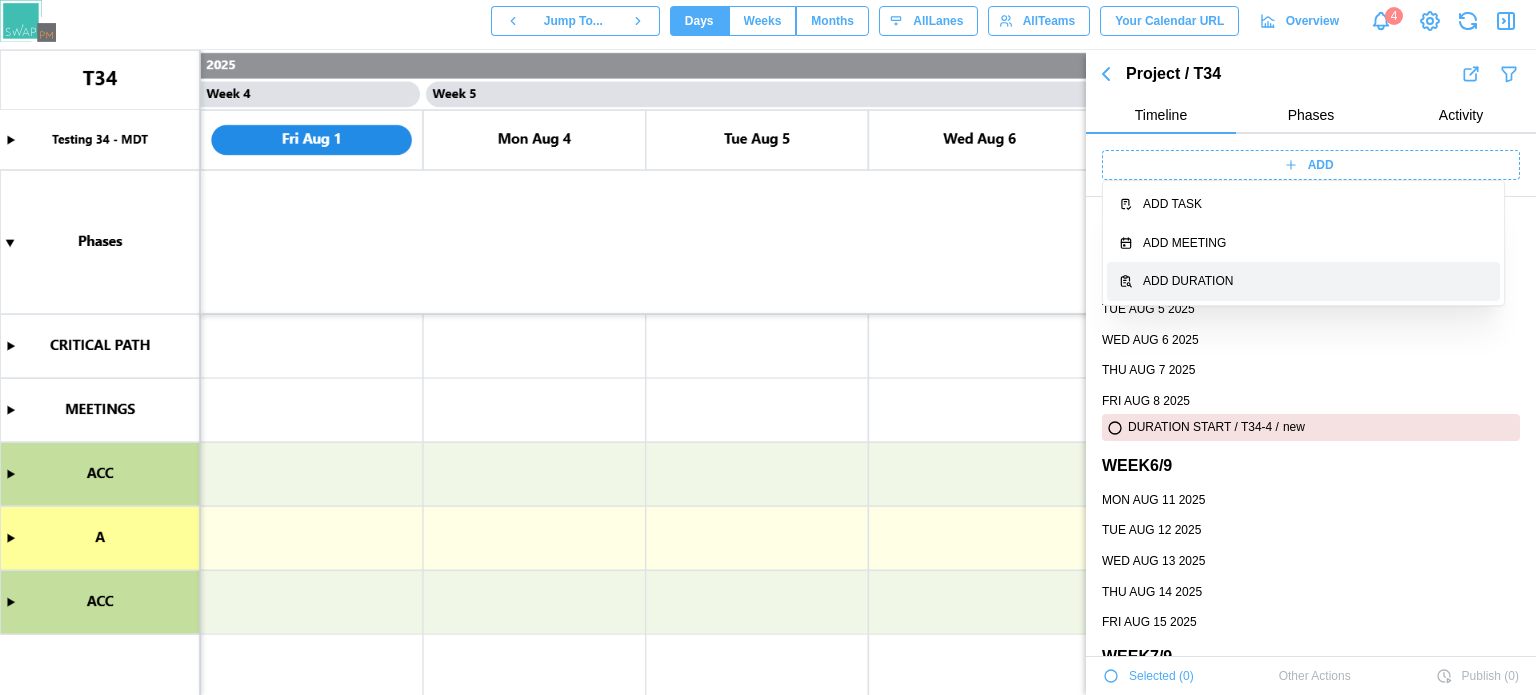 click on "Add Duration" at bounding box center [1303, 281] 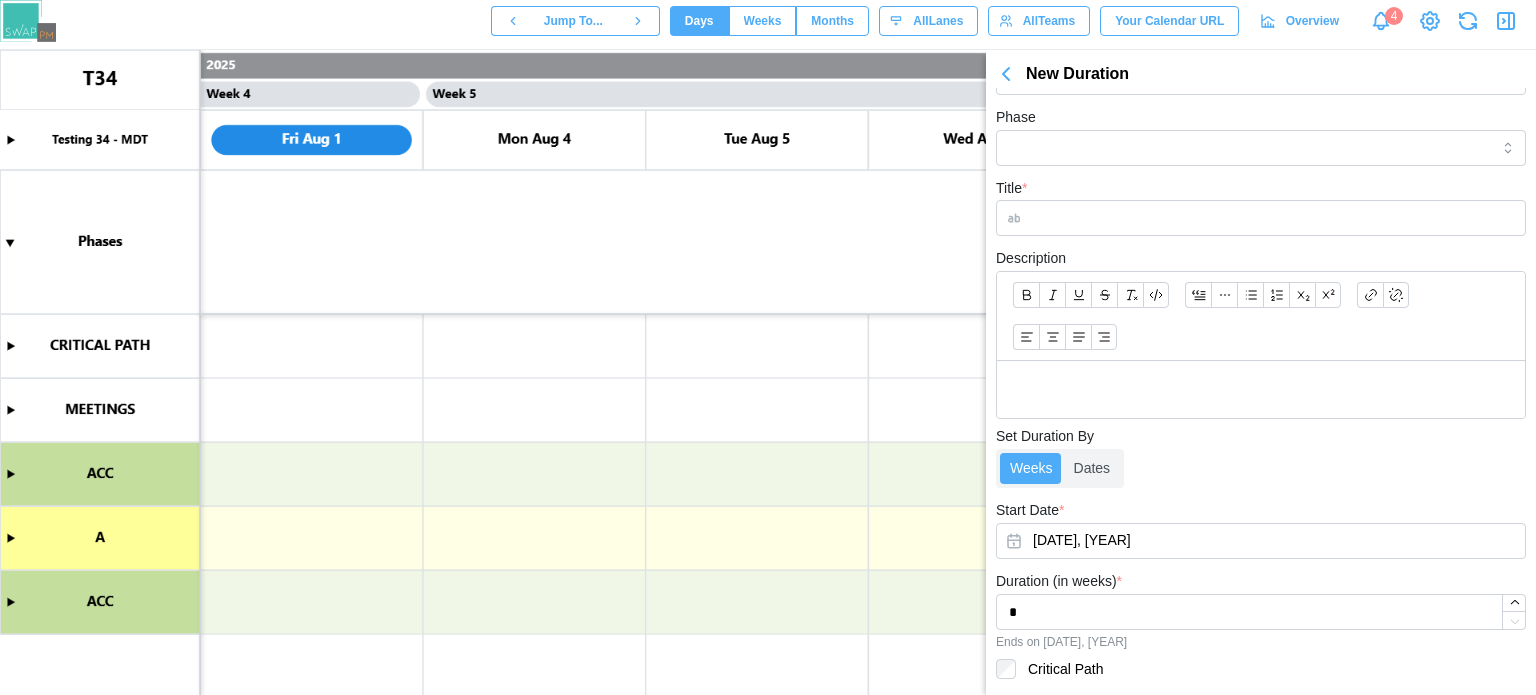 scroll, scrollTop: 357, scrollLeft: 0, axis: vertical 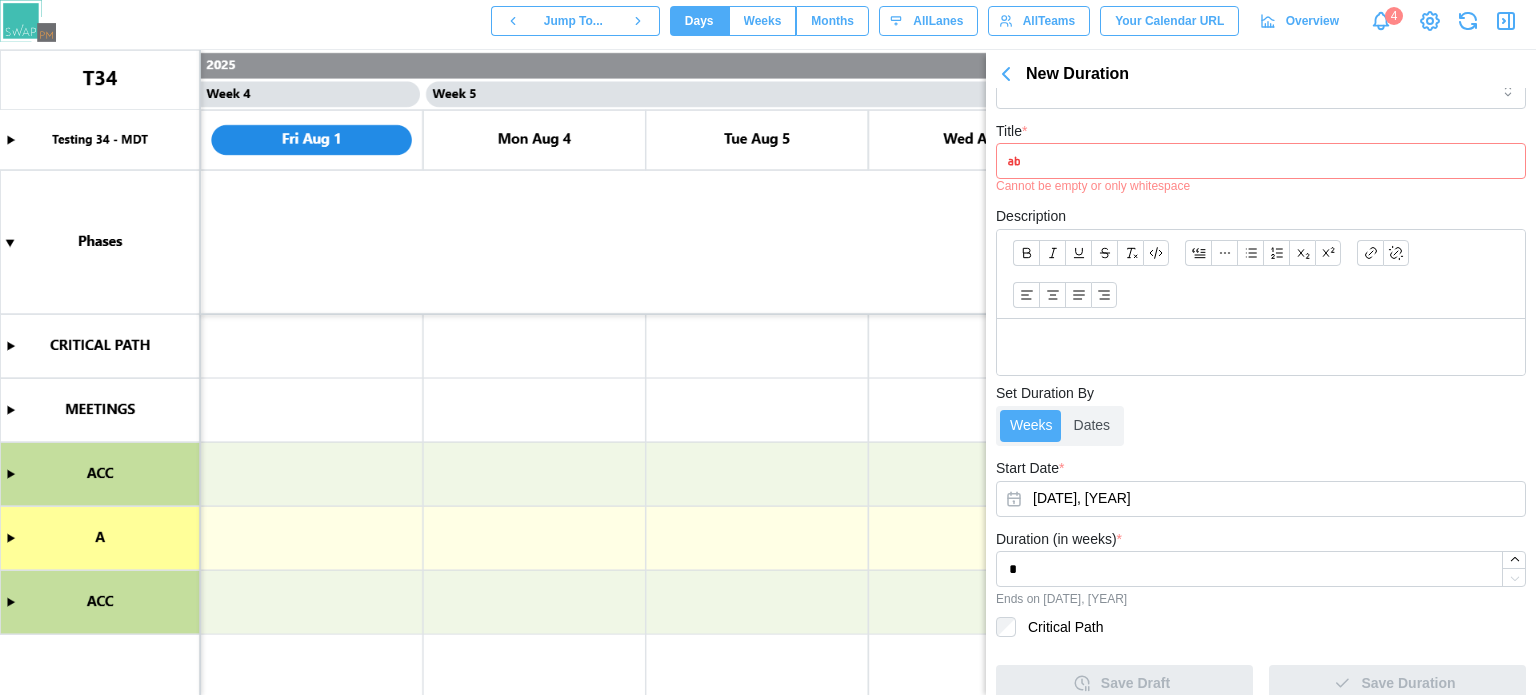 click on "New Duration" at bounding box center (1281, 74) 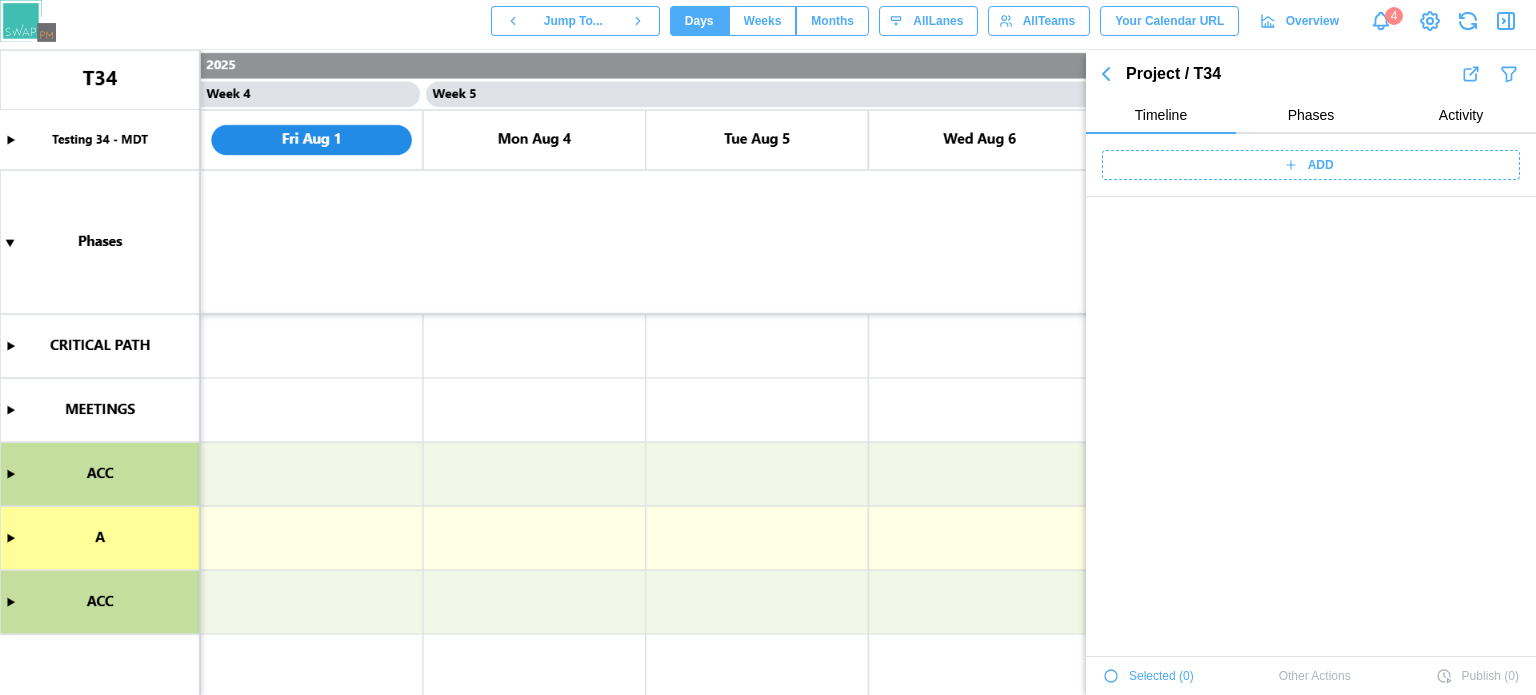 scroll, scrollTop: 1323, scrollLeft: 0, axis: vertical 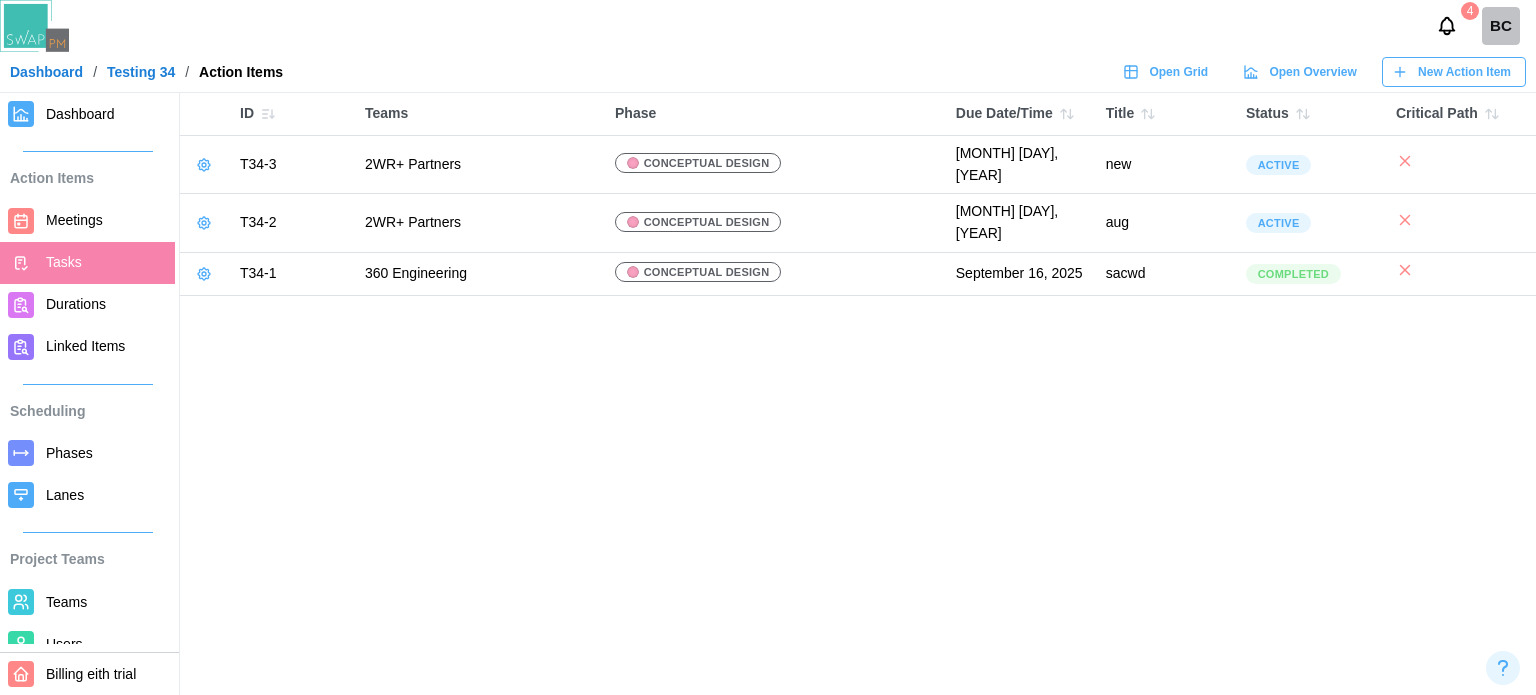click on "Dashboard" at bounding box center (46, 72) 